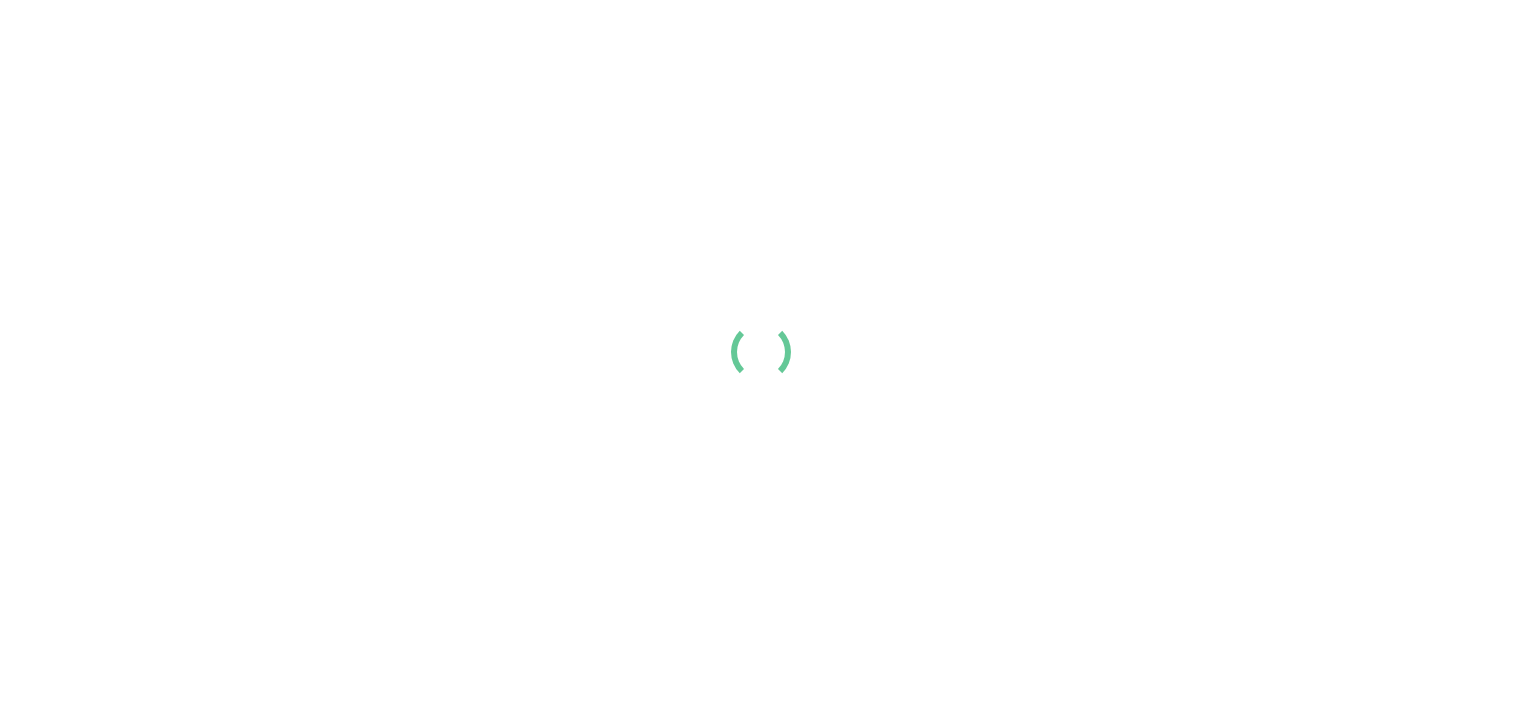 scroll, scrollTop: 0, scrollLeft: 0, axis: both 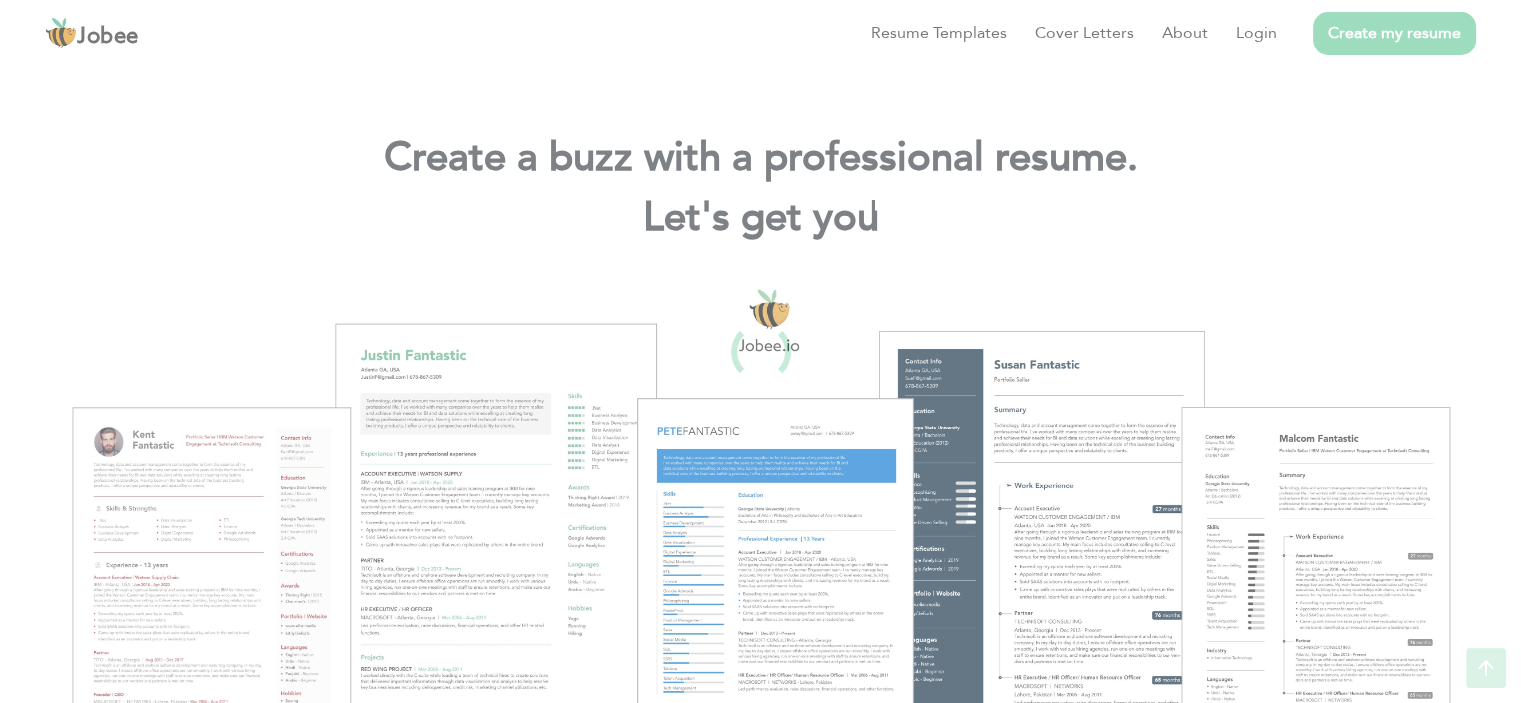 click on "Jobee
Resume Templates
Cover Letters
About
Login
Create my resume
Create a buzz with a professional resume.
Let's
get you   |" at bounding box center [760, 2921] 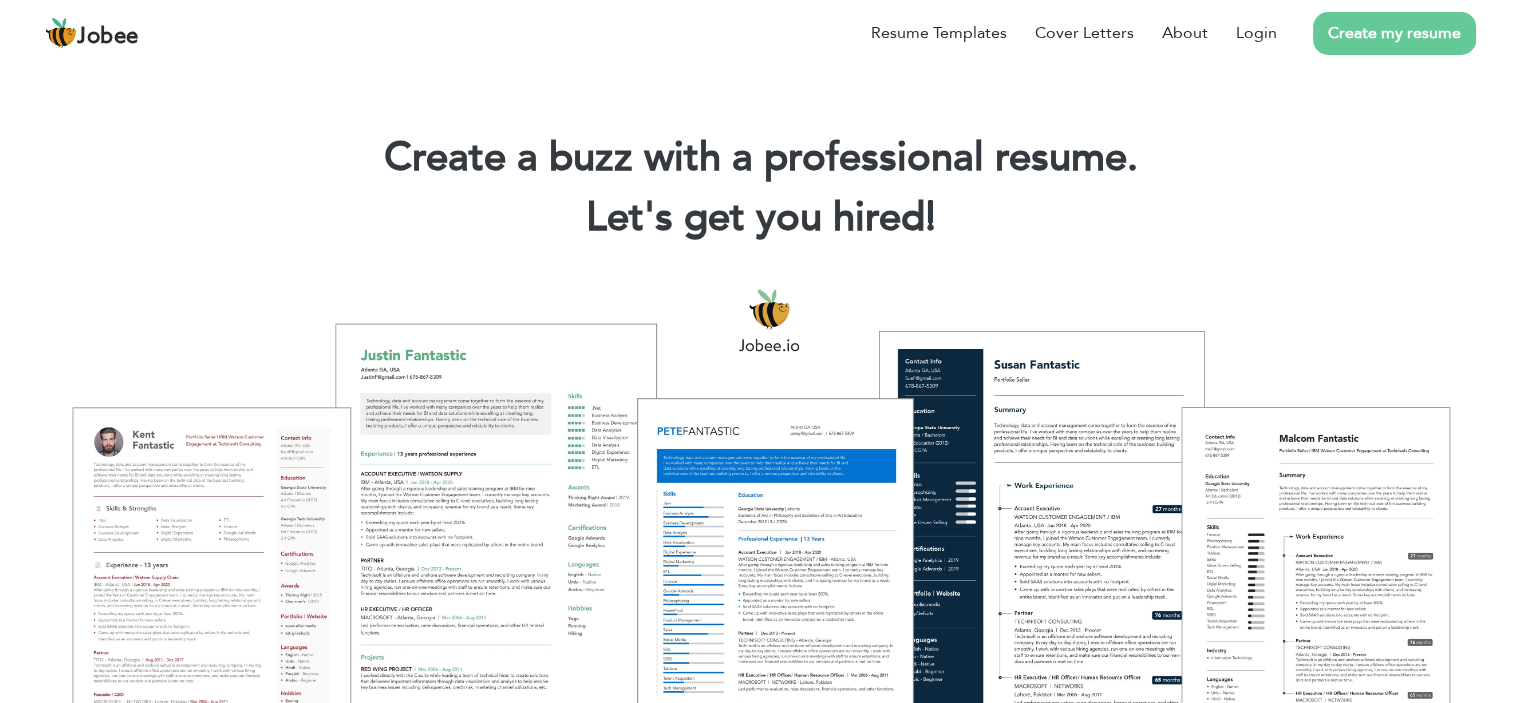 click on "Create my resume" at bounding box center [1394, 33] 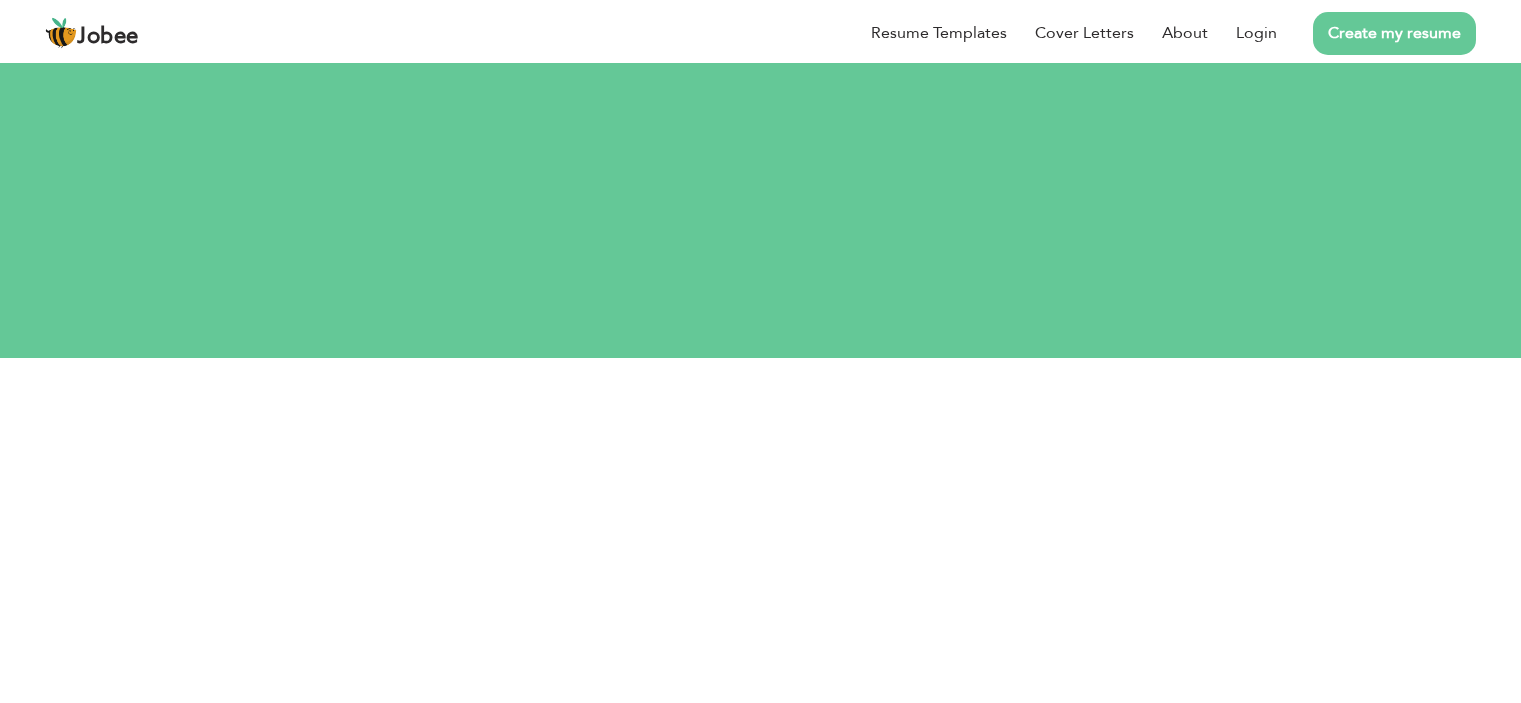 scroll, scrollTop: 0, scrollLeft: 0, axis: both 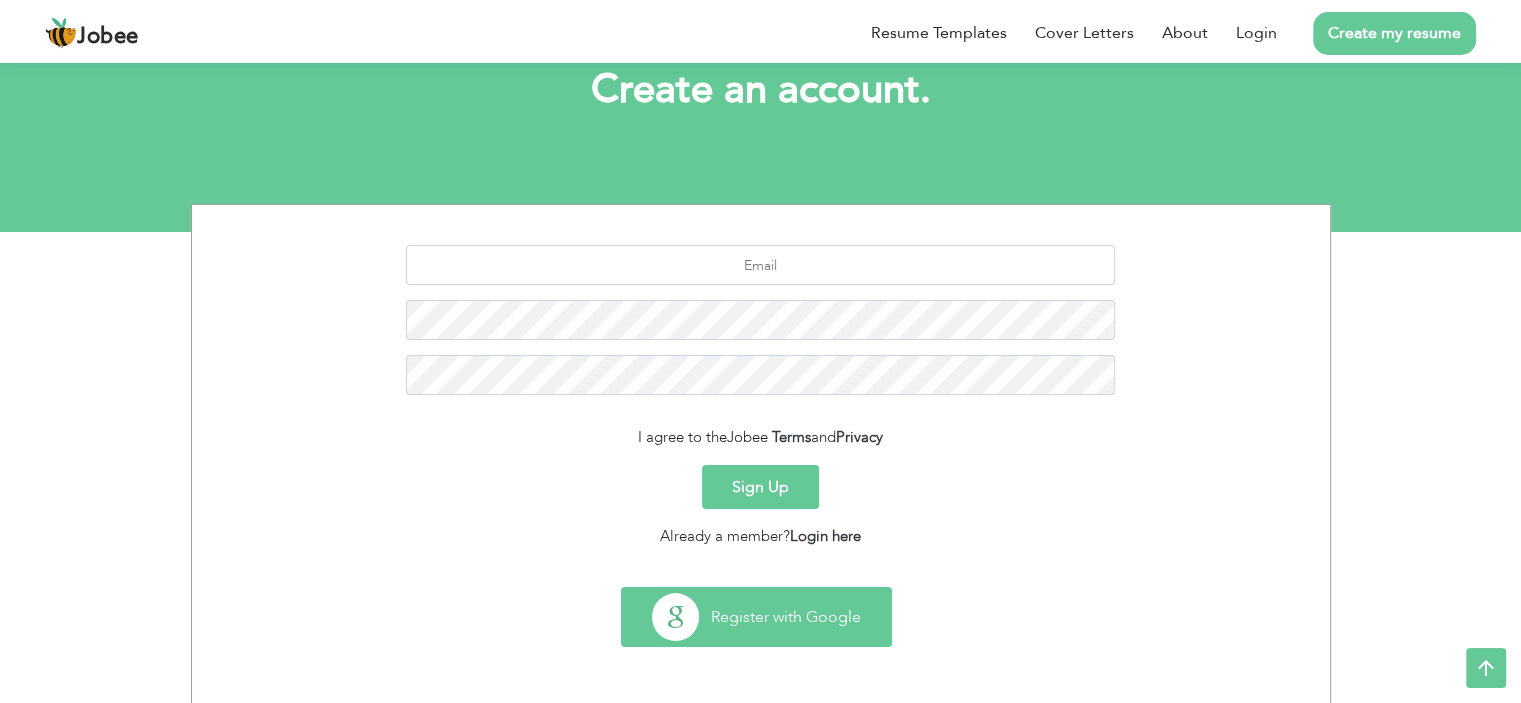 click on "Register with Google" at bounding box center (756, 617) 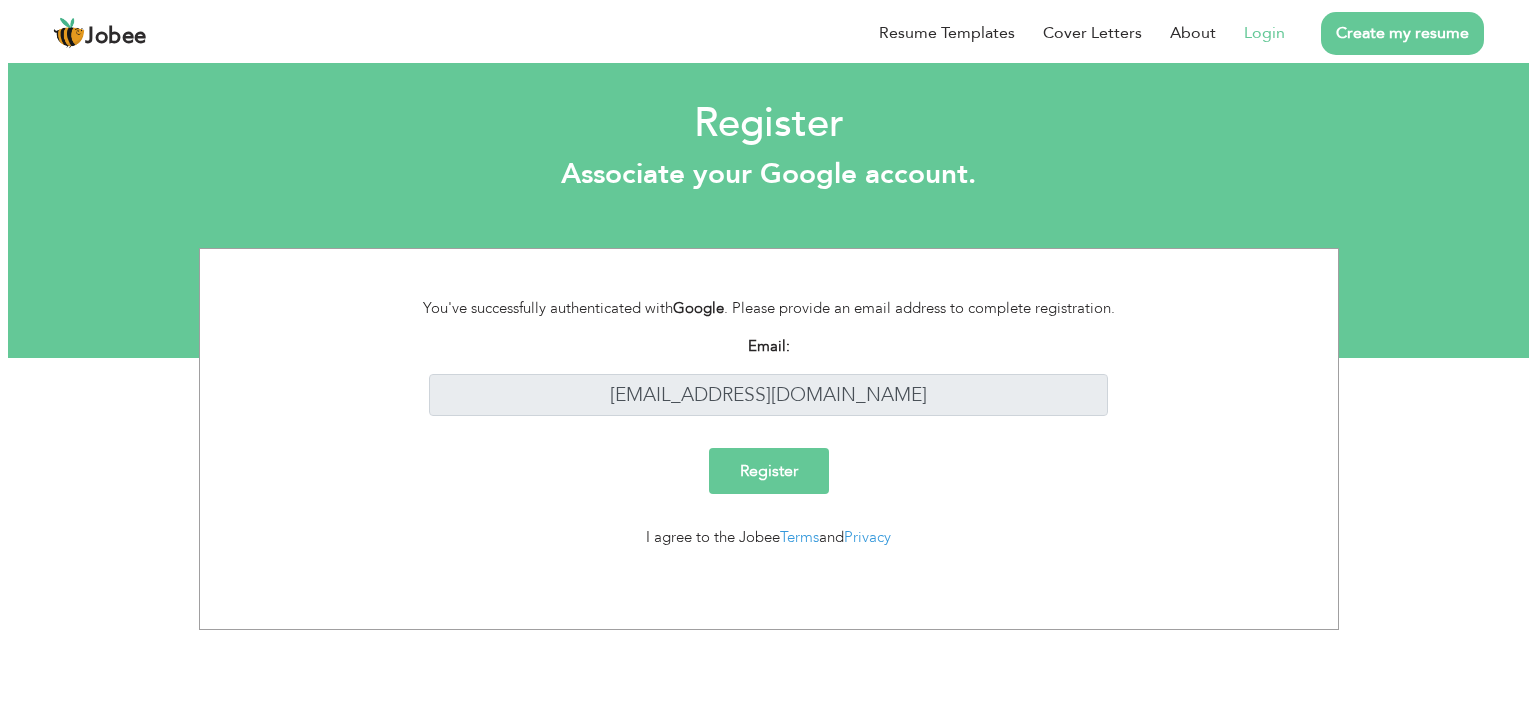 scroll, scrollTop: 0, scrollLeft: 0, axis: both 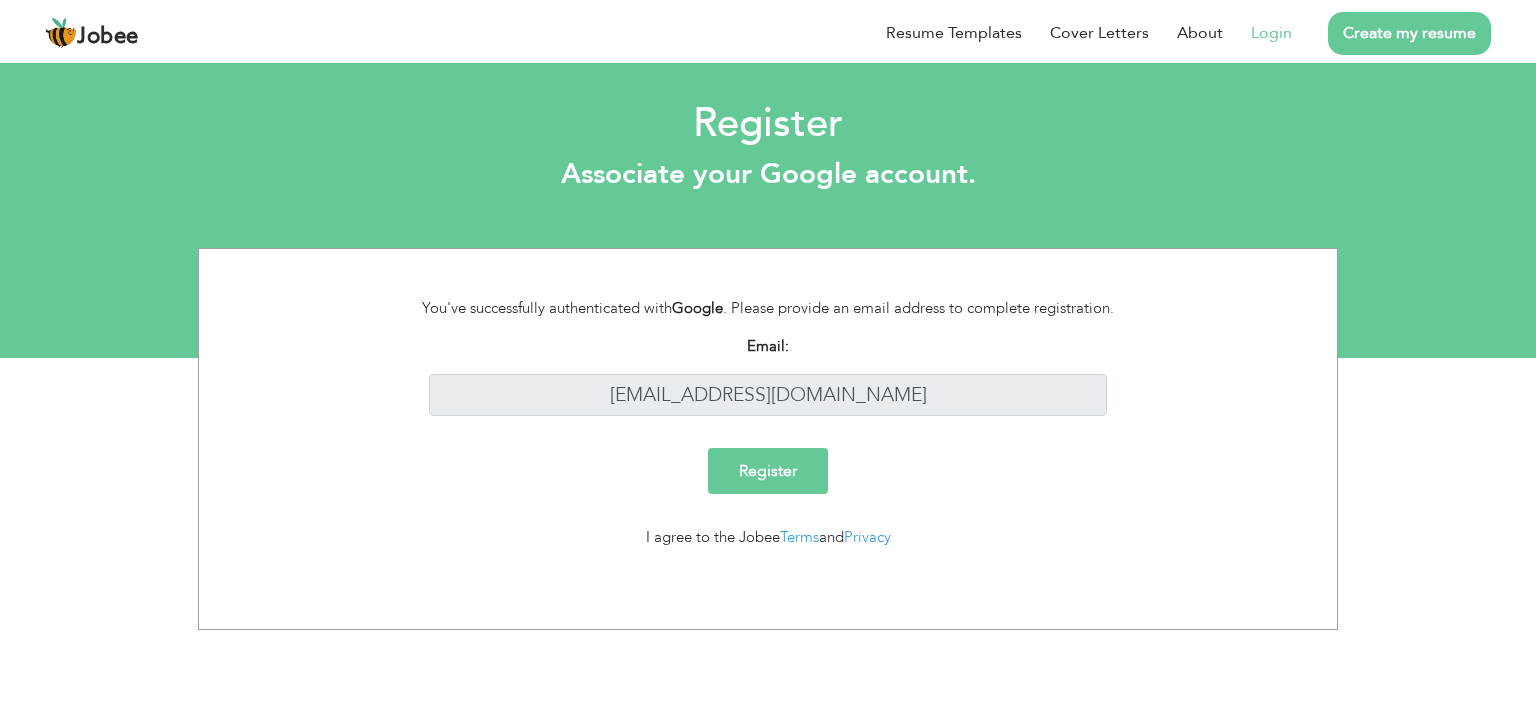 click on "Register" at bounding box center (768, 471) 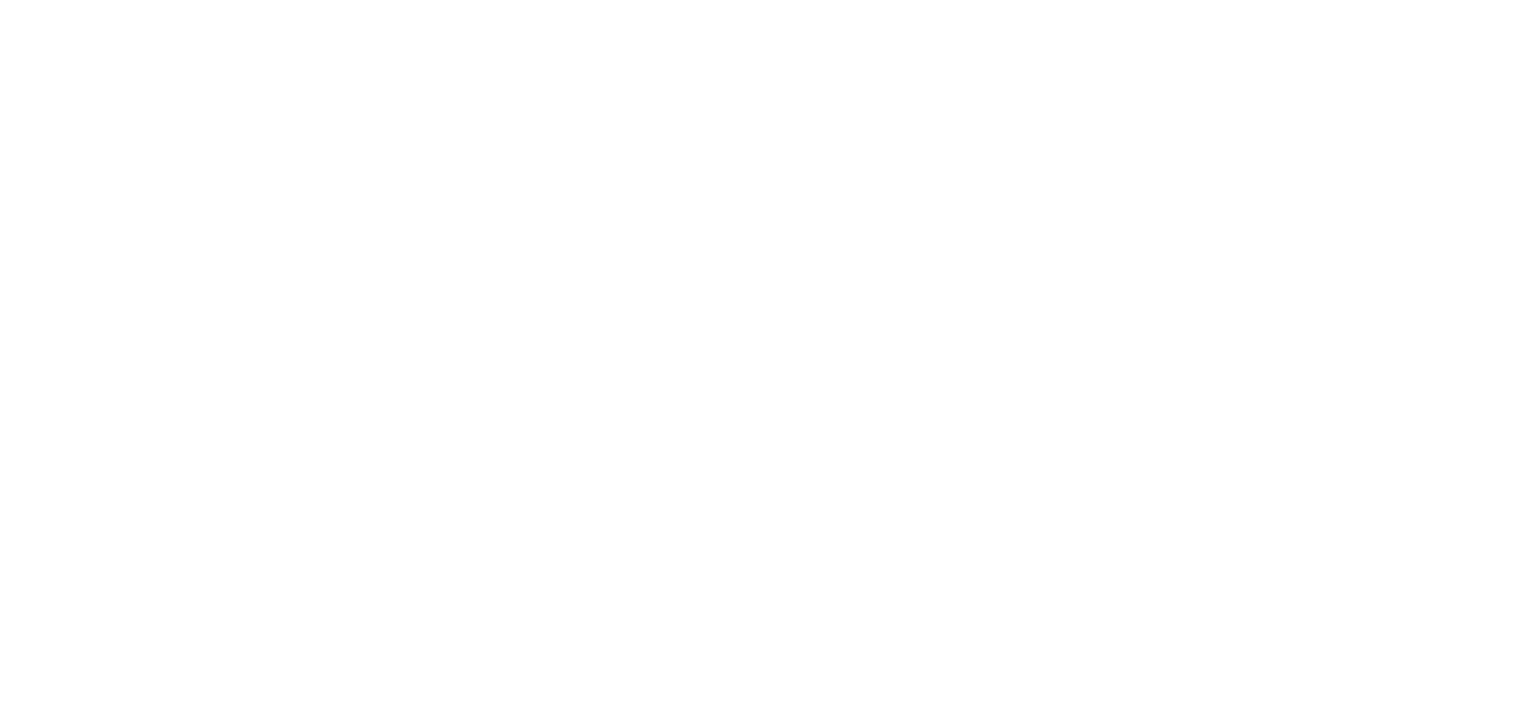 scroll, scrollTop: 0, scrollLeft: 0, axis: both 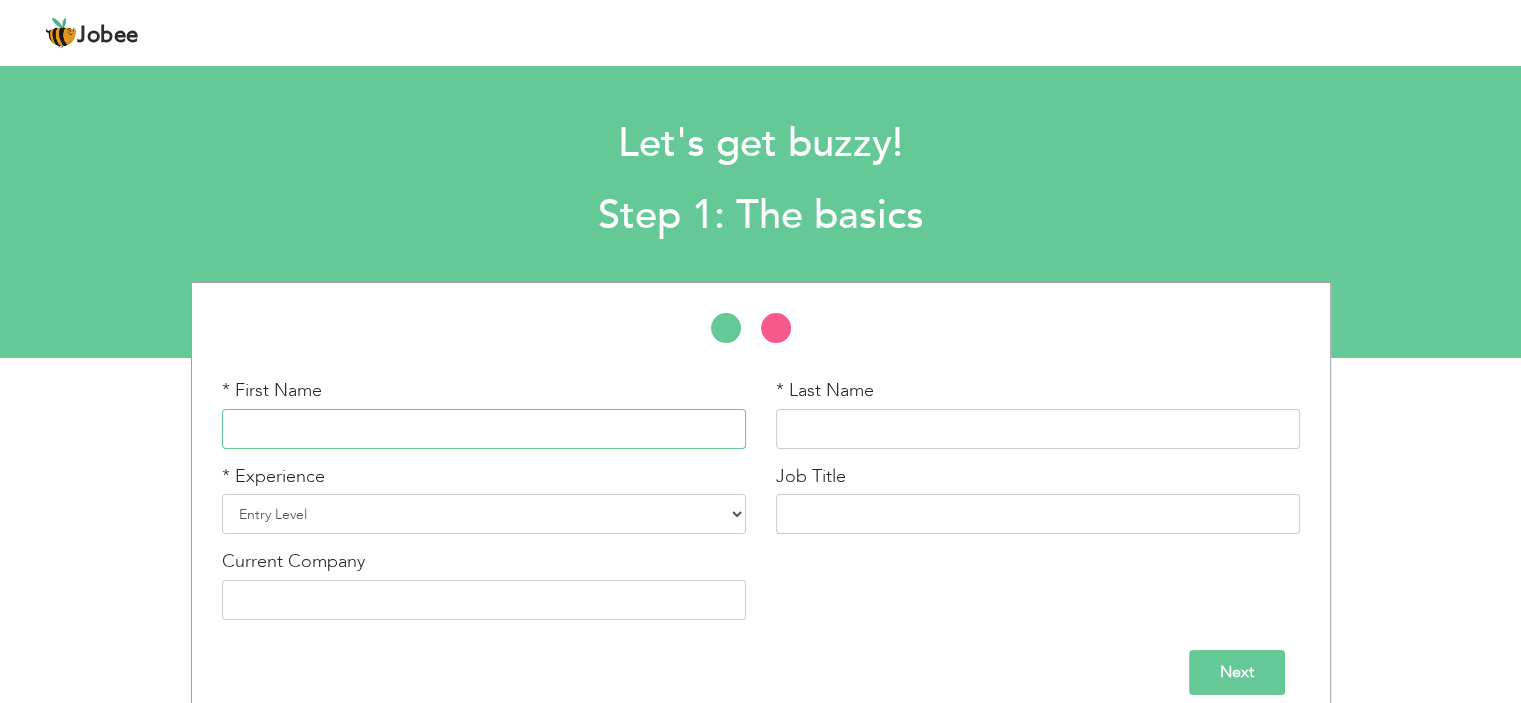 click at bounding box center [484, 429] 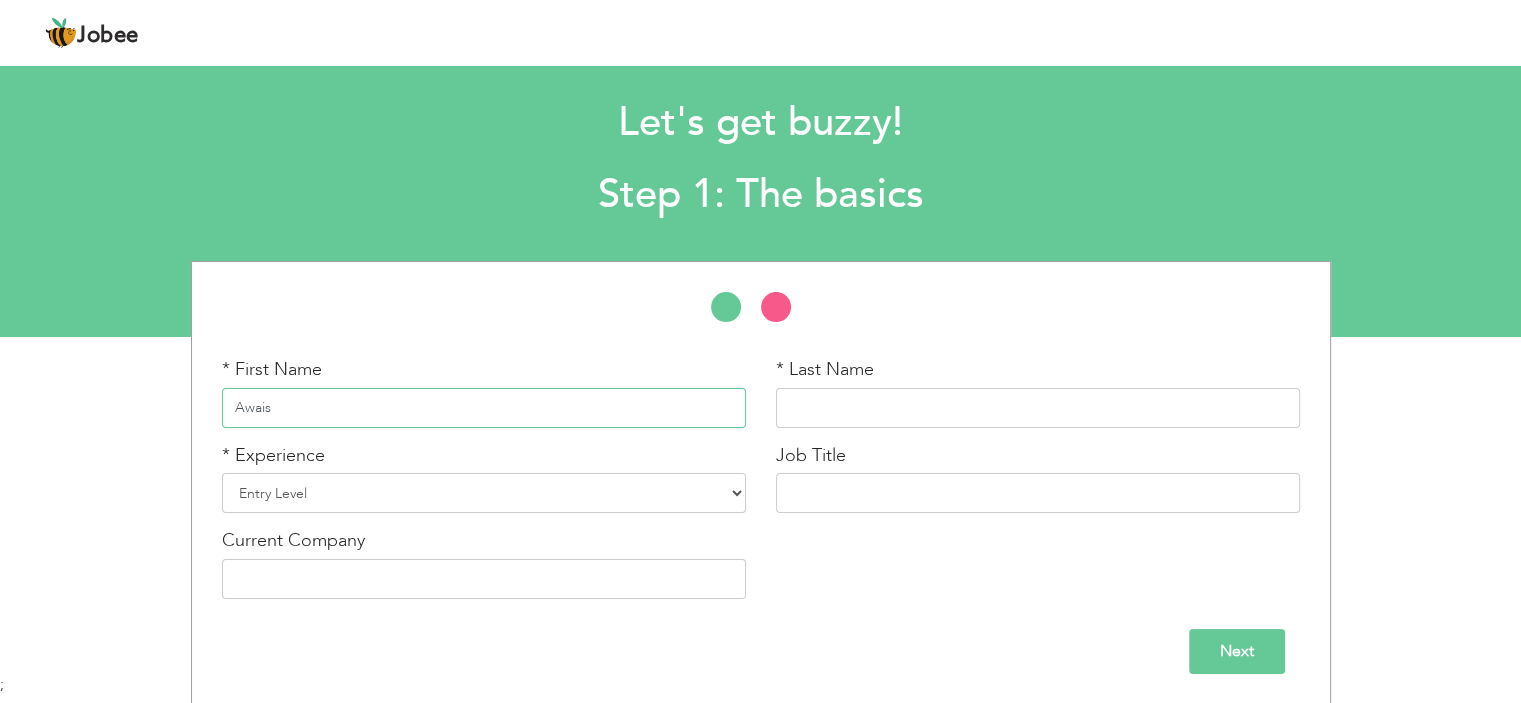 type on "Awais" 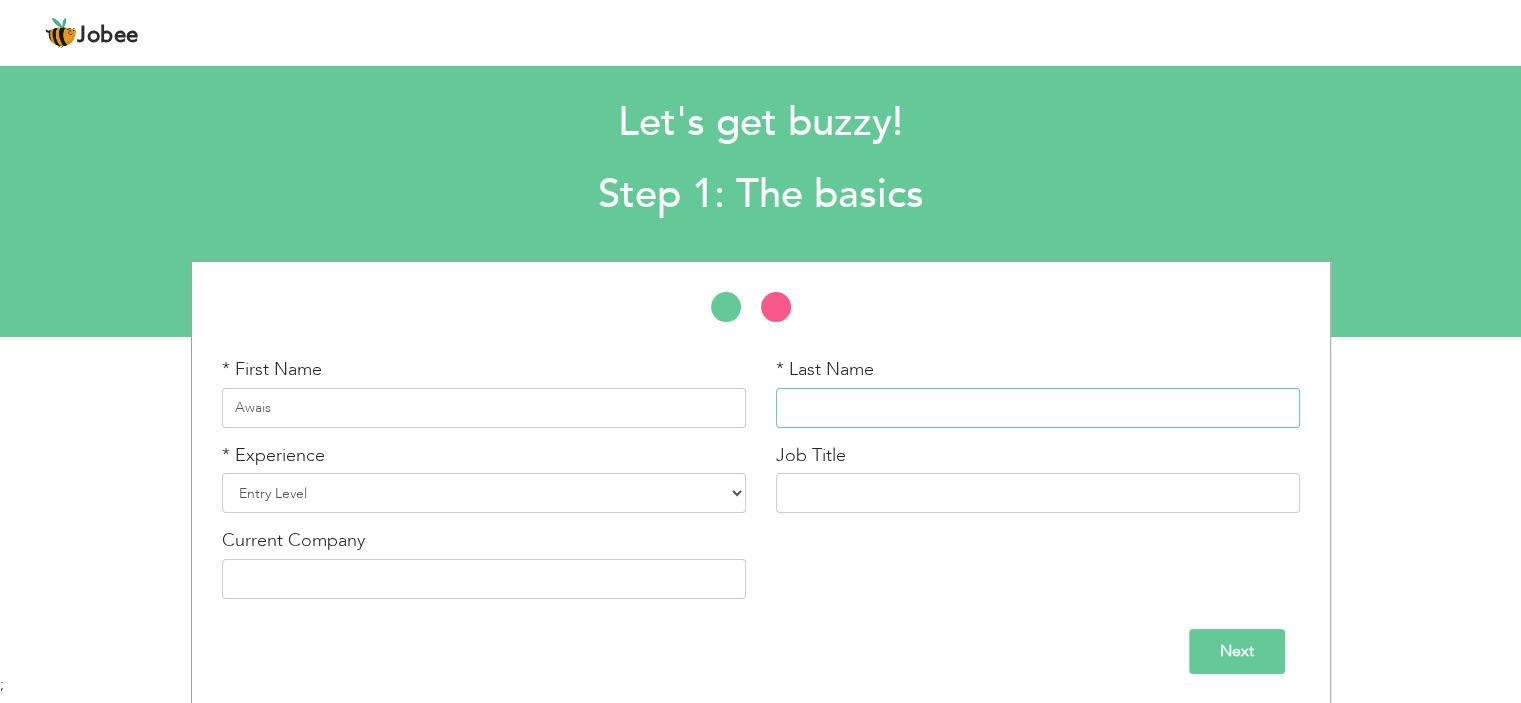 click at bounding box center (1038, 408) 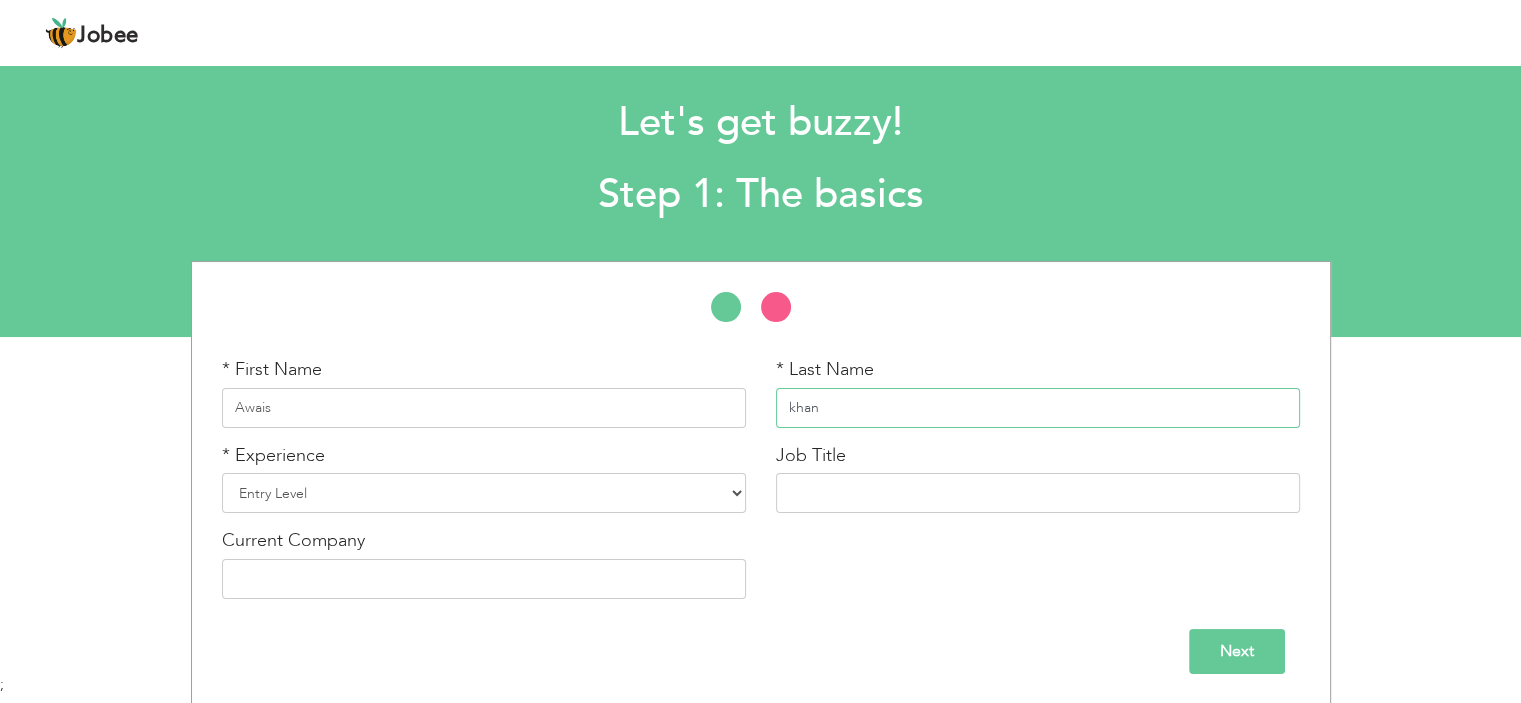 type on "khan" 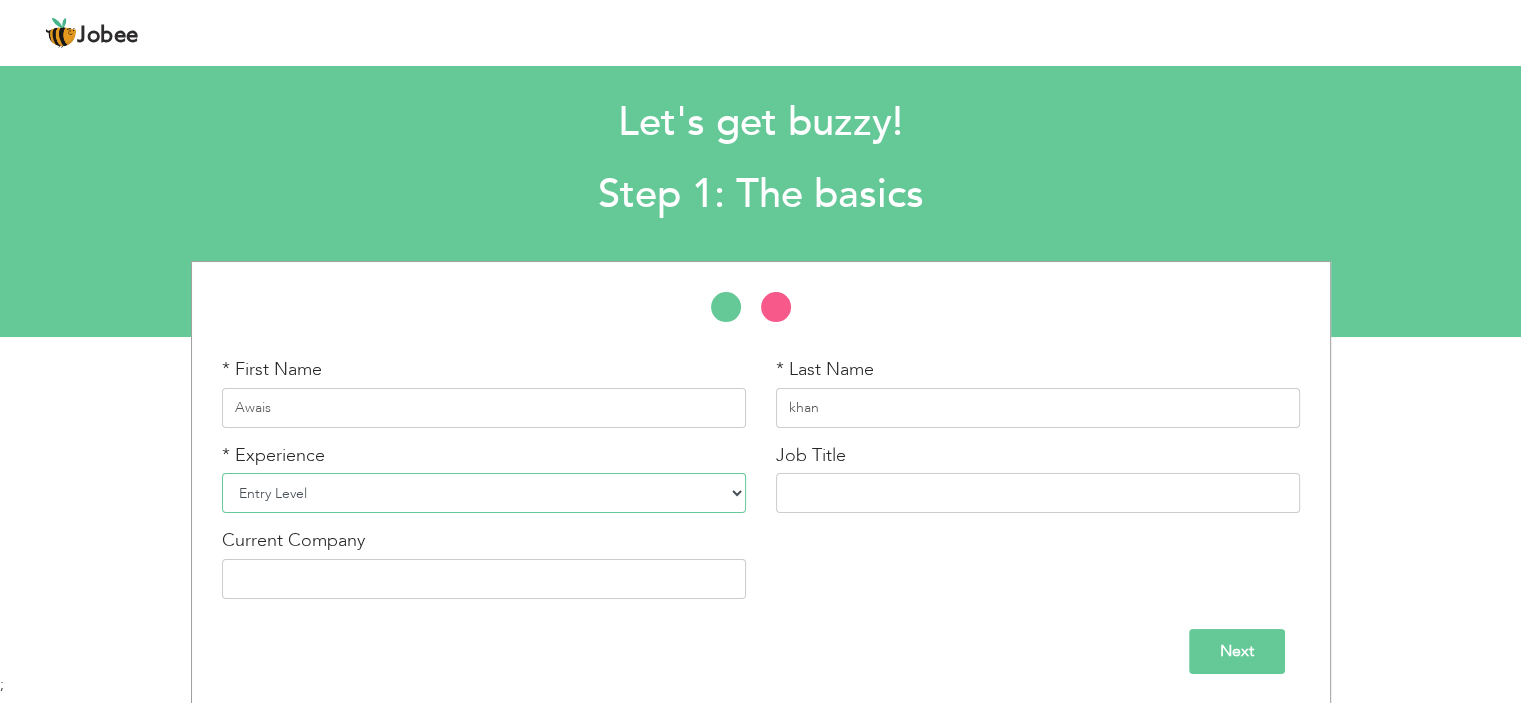 click on "Entry Level
Less than 1 Year
1 Year
2 Years
3 Years
4 Years
5 Years
6 Years
7 Years
8 Years
9 Years
10 Years
11 Years
12 Years
13 Years
14 Years
15 Years
16 Years
17 Years
18 Years
19 Years
20 Years
21 Years
22 Years
23 Years
24 Years
25 Years
26 Years
27 Years
28 Years
29 Years
30 Years
31 Years
32 Years
33 Years
34 Years
35 Years
More than 35 Years" at bounding box center (484, 493) 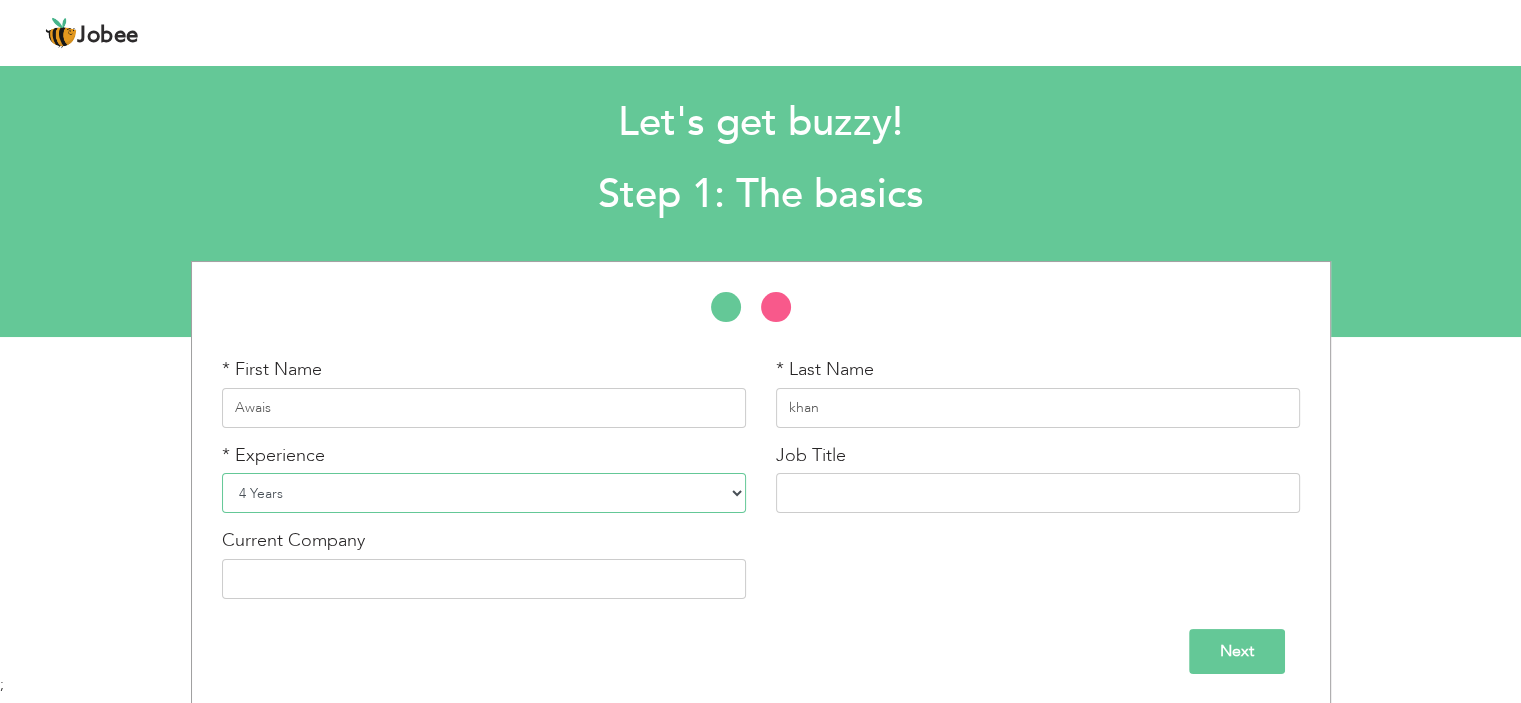 click on "Entry Level
Less than 1 Year
1 Year
2 Years
3 Years
4 Years
5 Years
6 Years
7 Years
8 Years
9 Years
10 Years
11 Years
12 Years
13 Years
14 Years
15 Years
16 Years
17 Years
18 Years
19 Years
20 Years
21 Years
22 Years
23 Years
24 Years
25 Years
26 Years
27 Years
28 Years
29 Years
30 Years
31 Years
32 Years
33 Years
34 Years
35 Years
More than 35 Years" at bounding box center [484, 493] 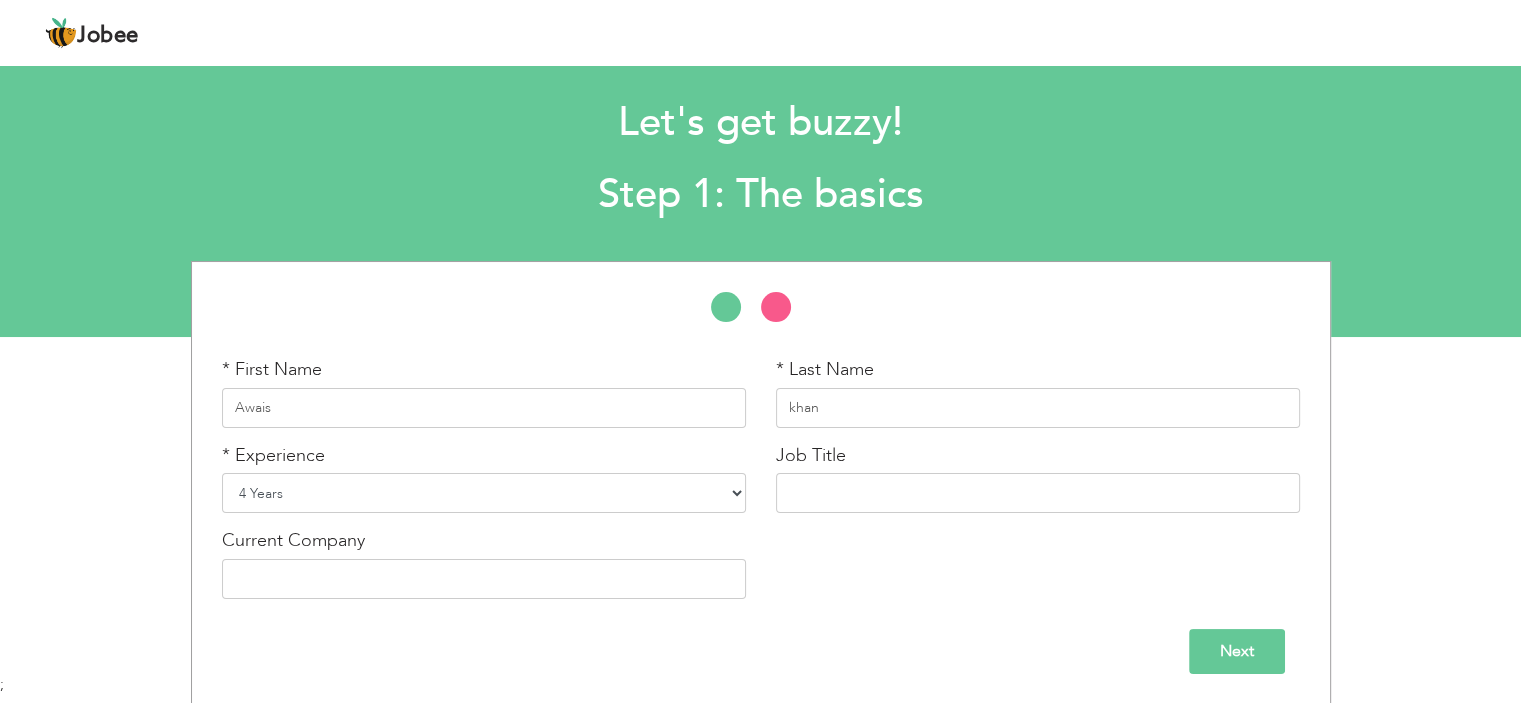 click on "Entry Level
Less than 1 Year
1 Year
2 Years
3 Years
4 Years
5 Years
6 Years
7 Years
8 Years
9 Years
10 Years
11 Years
12 Years
13 Years
14 Years
15 Years
16 Years
17 Years
18 Years
19 Years
20 Years
21 Years
22 Years
23 Years
24 Years
25 Years
26 Years
27 Years
28 Years
29 Years
30 Years
31 Years
32 Years
33 Years
34 Years
35 Years
More than 35 Years" at bounding box center (484, 493) 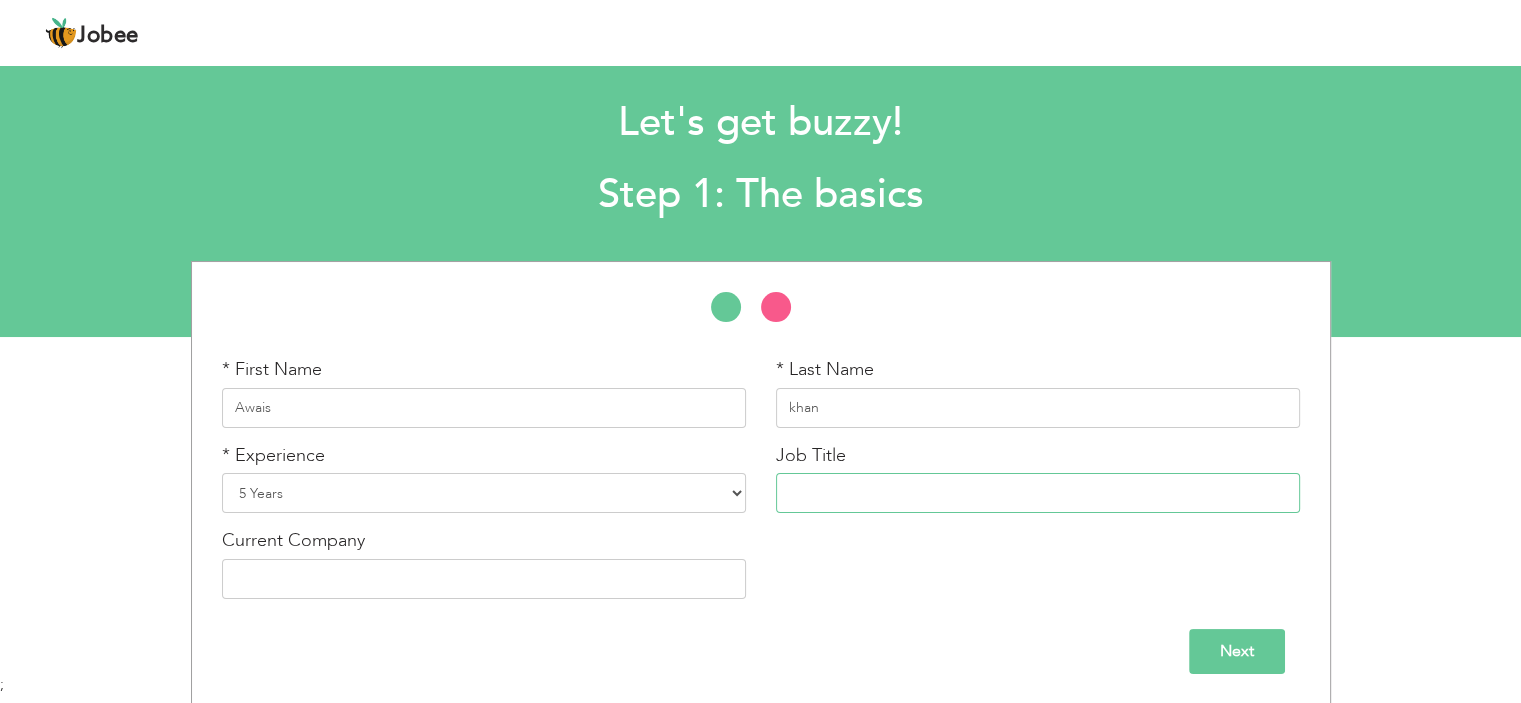 click at bounding box center [1038, 493] 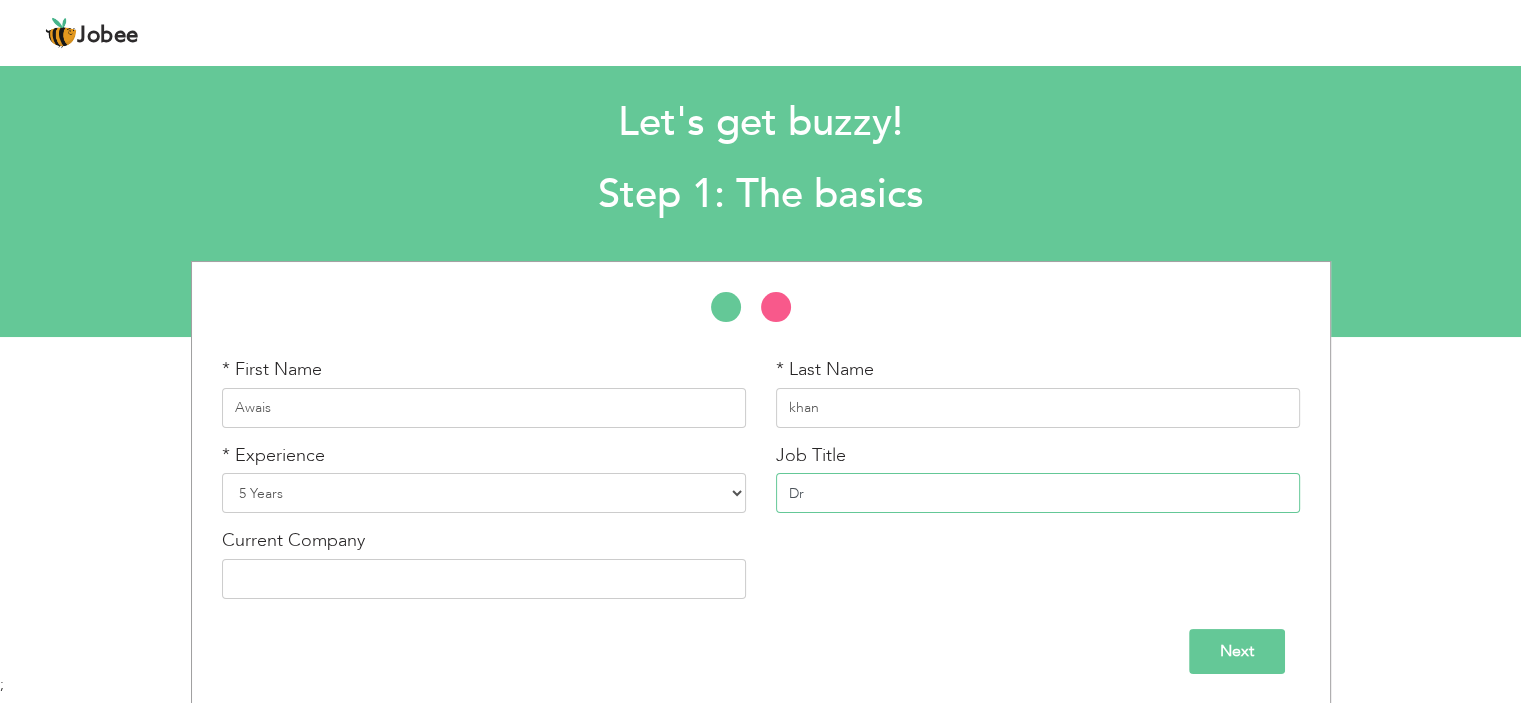 type on "D" 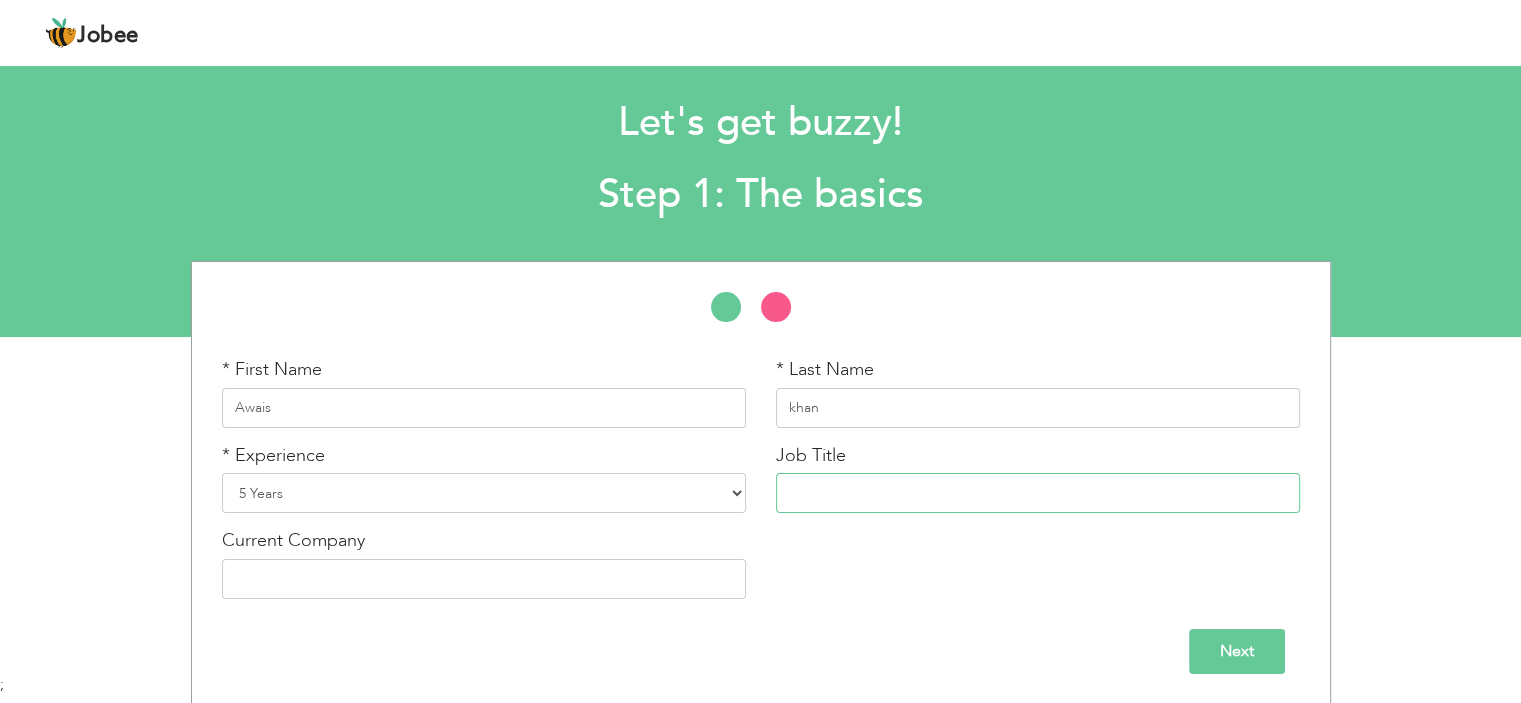type on "L" 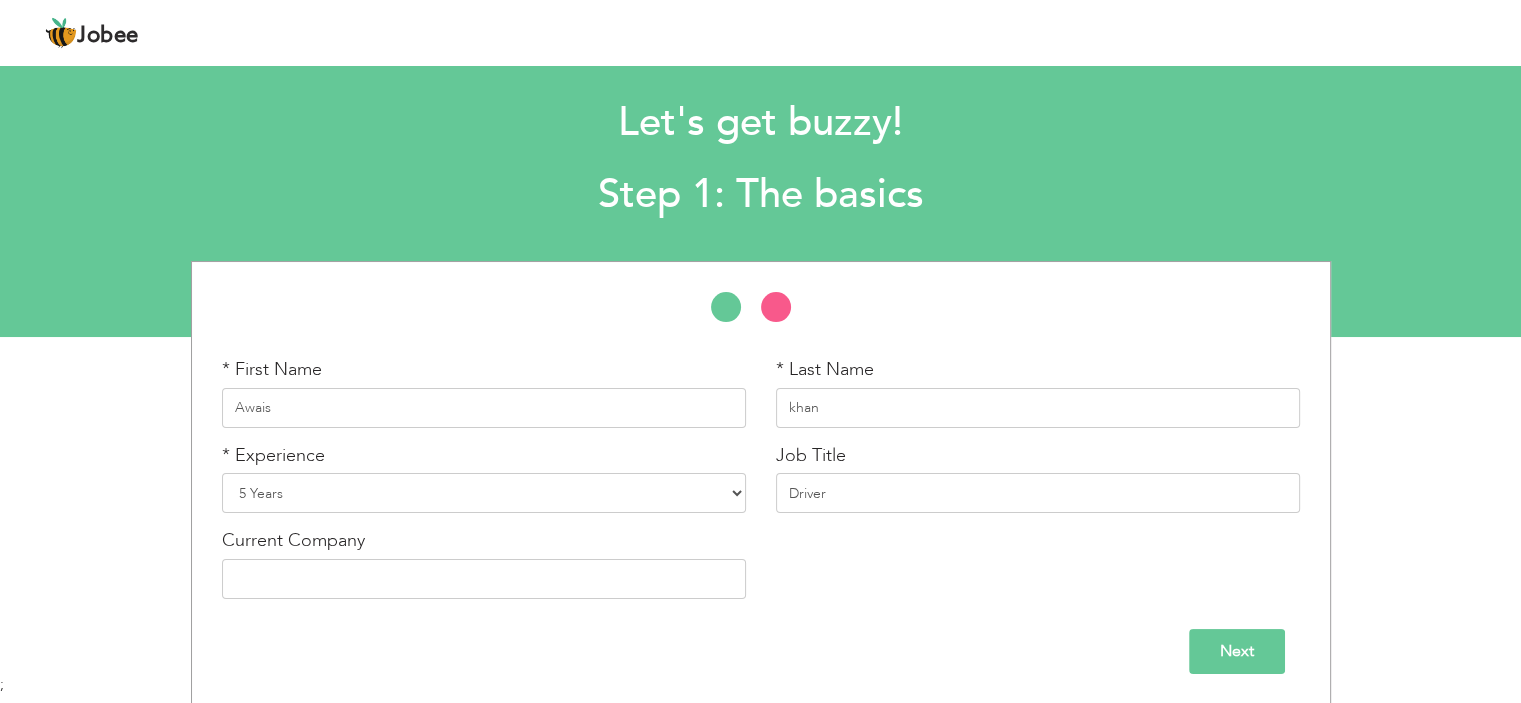 click on "Current Company" at bounding box center [484, 571] 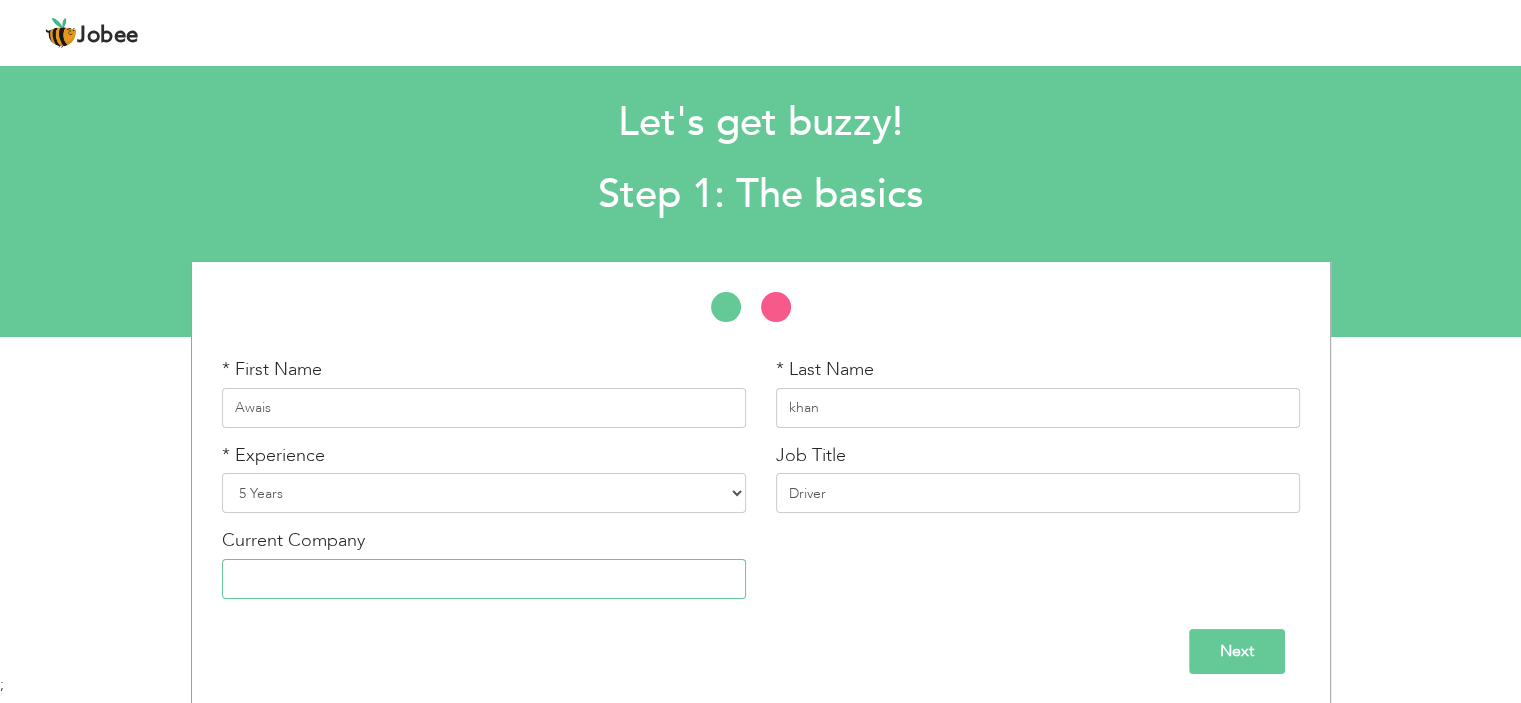 click on "Current Company" at bounding box center [484, 563] 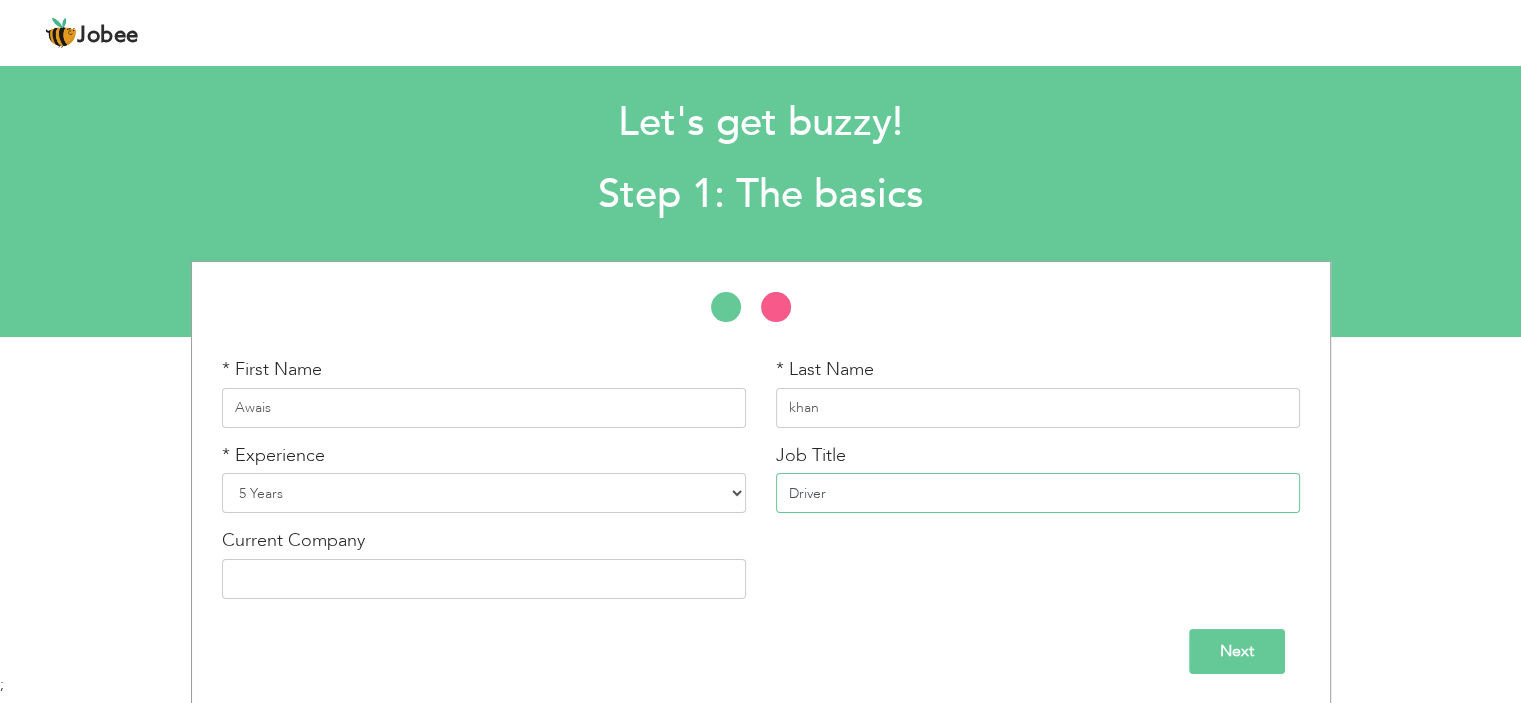 drag, startPoint x: 856, startPoint y: 497, endPoint x: 746, endPoint y: 511, distance: 110.88733 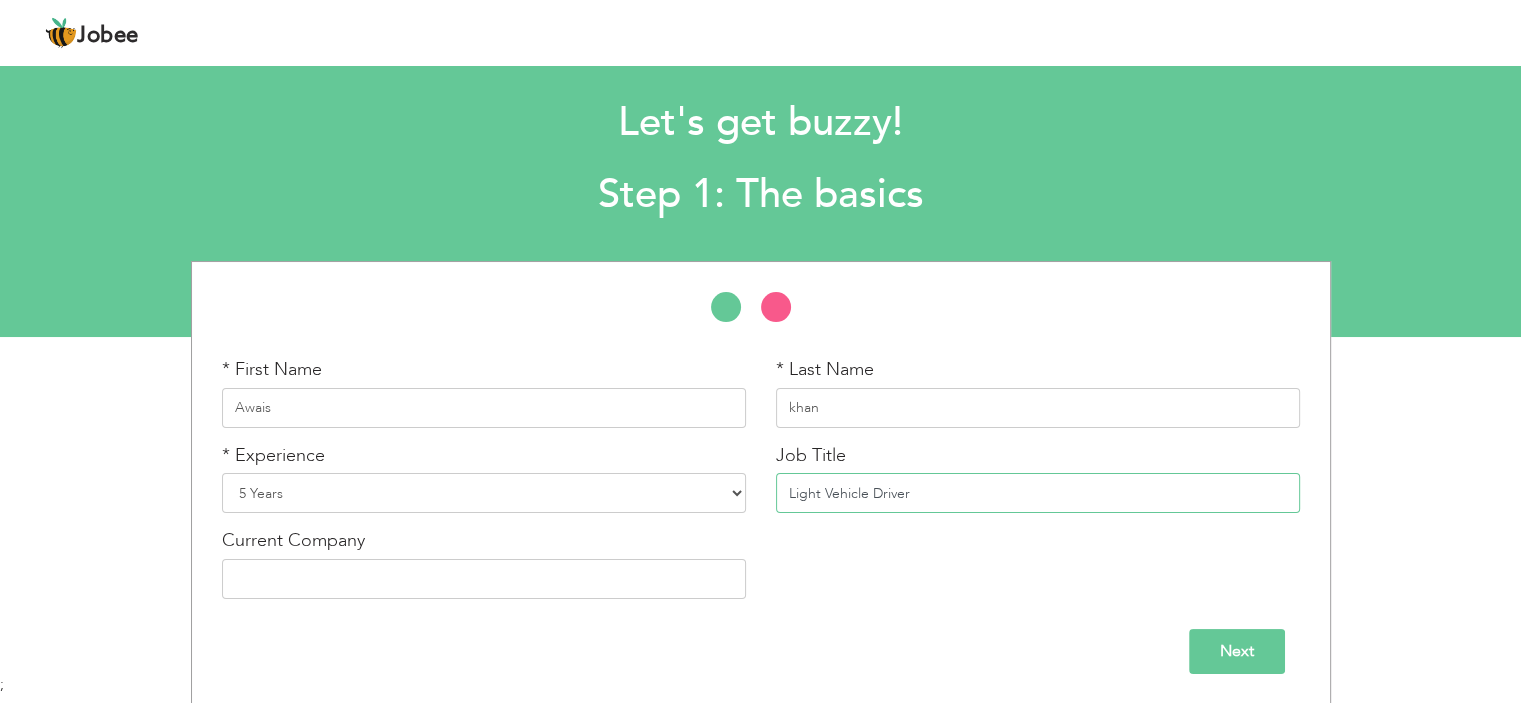 type on "Light Vehicle Driver" 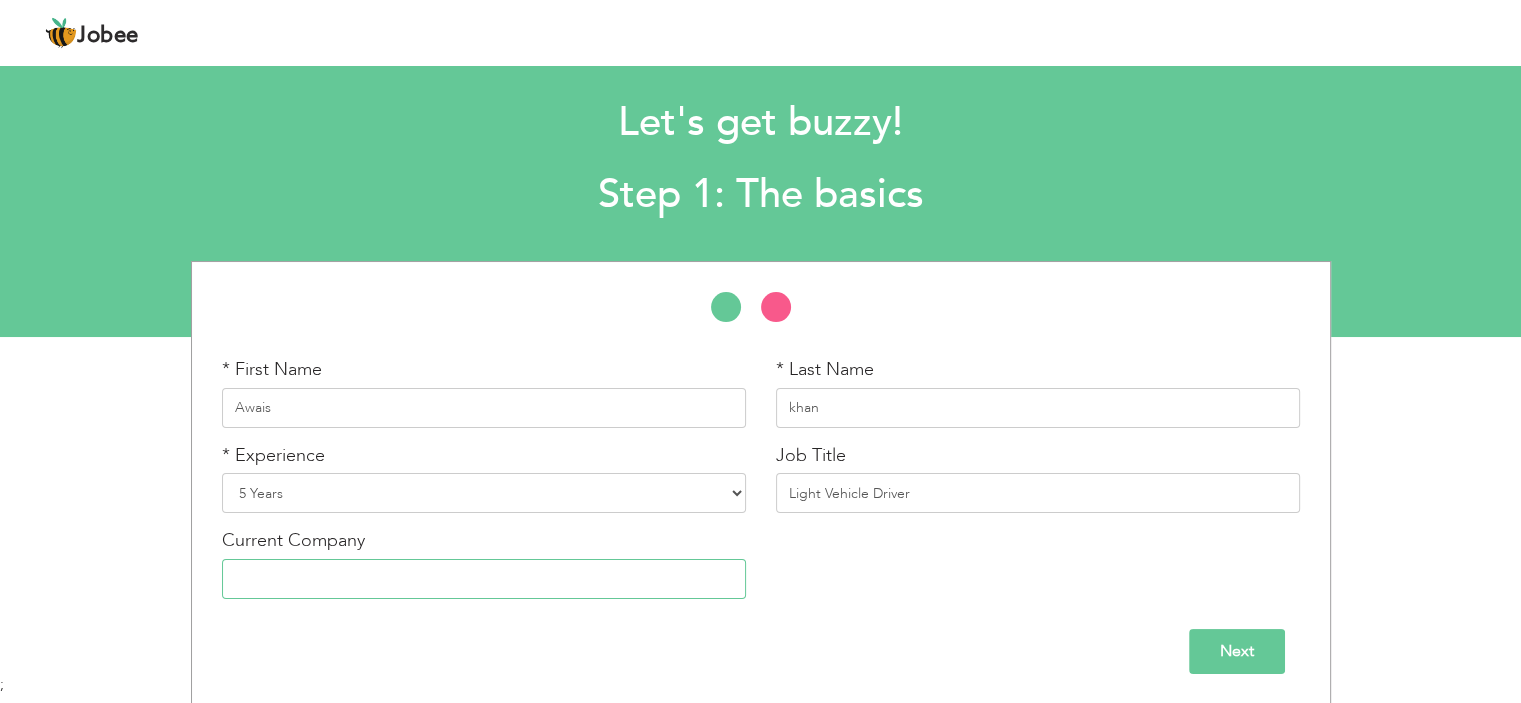 click at bounding box center (484, 579) 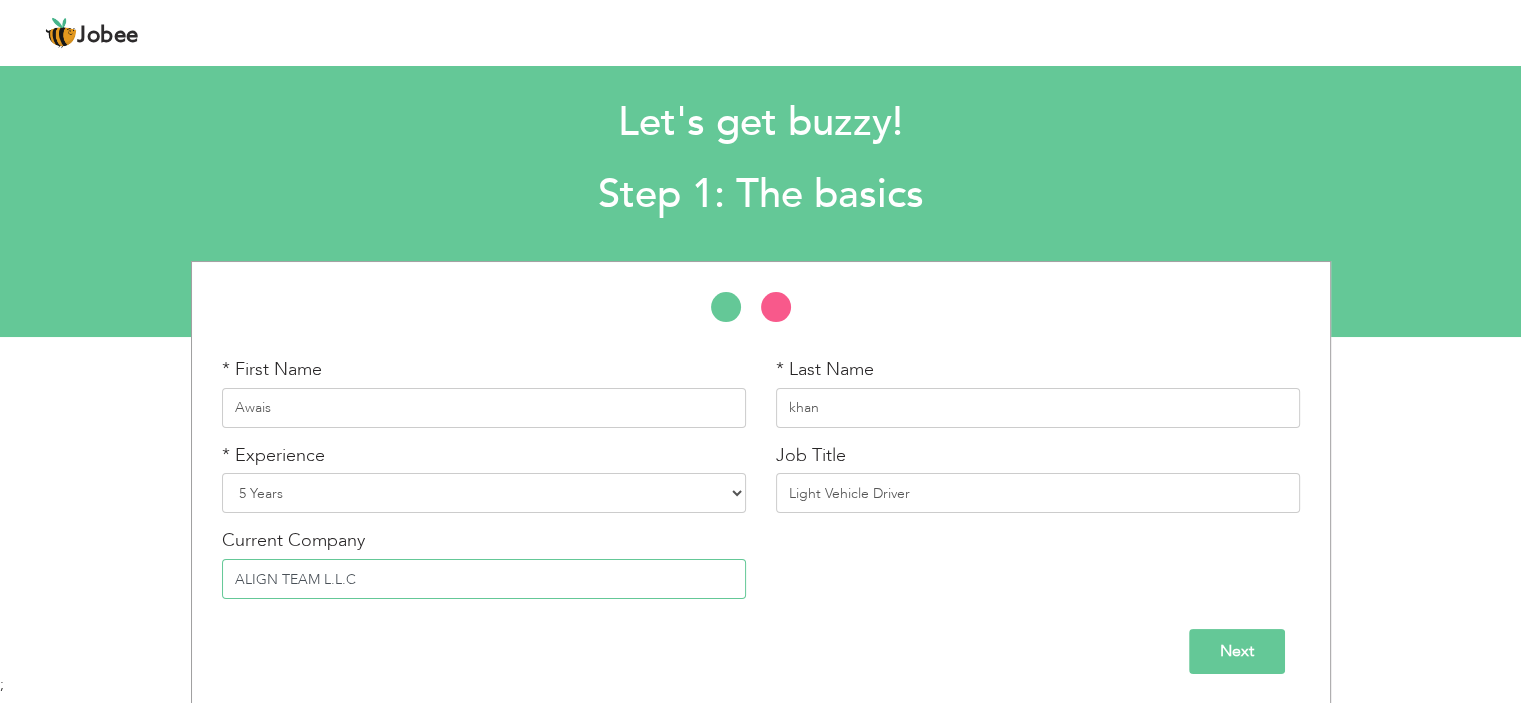 type on "ALIGN TEAM L.L.C" 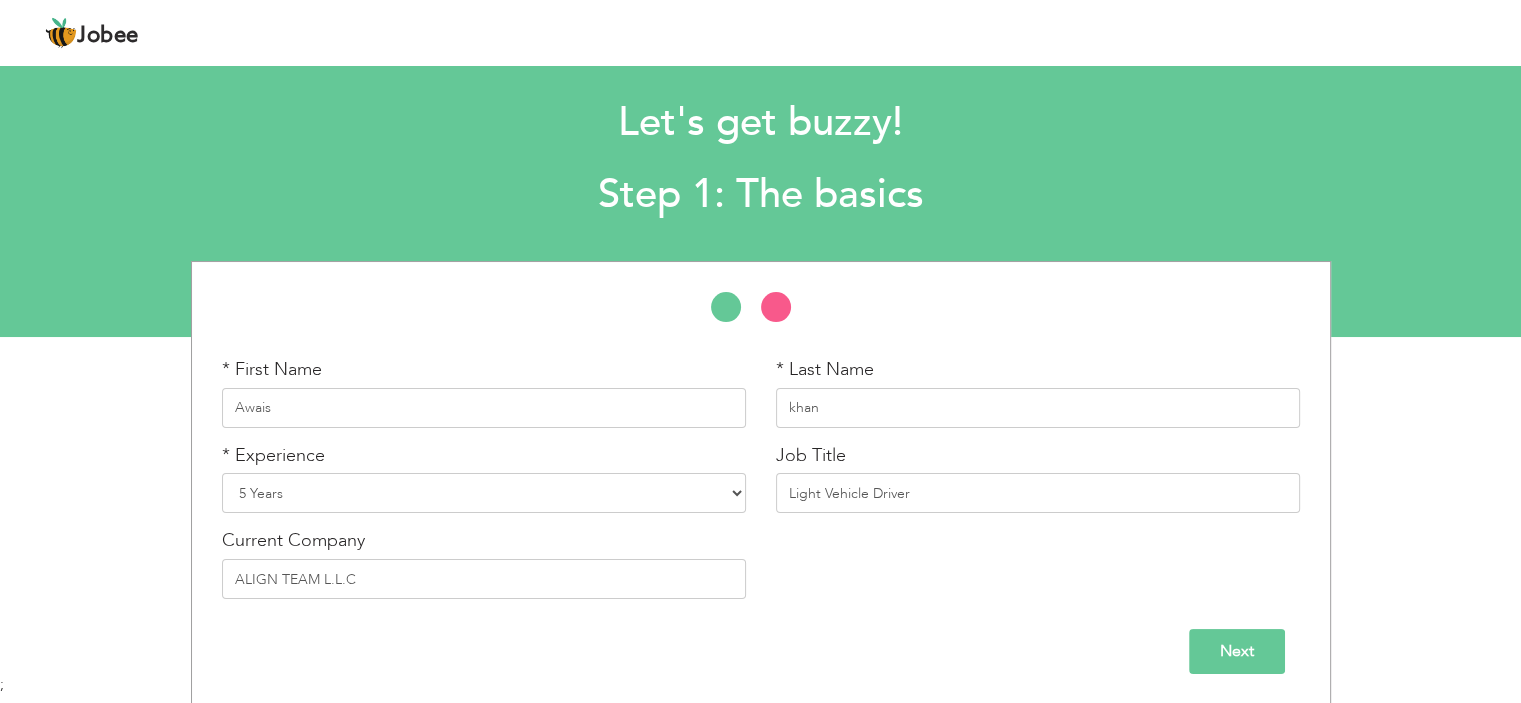 click on "Next" at bounding box center (1237, 651) 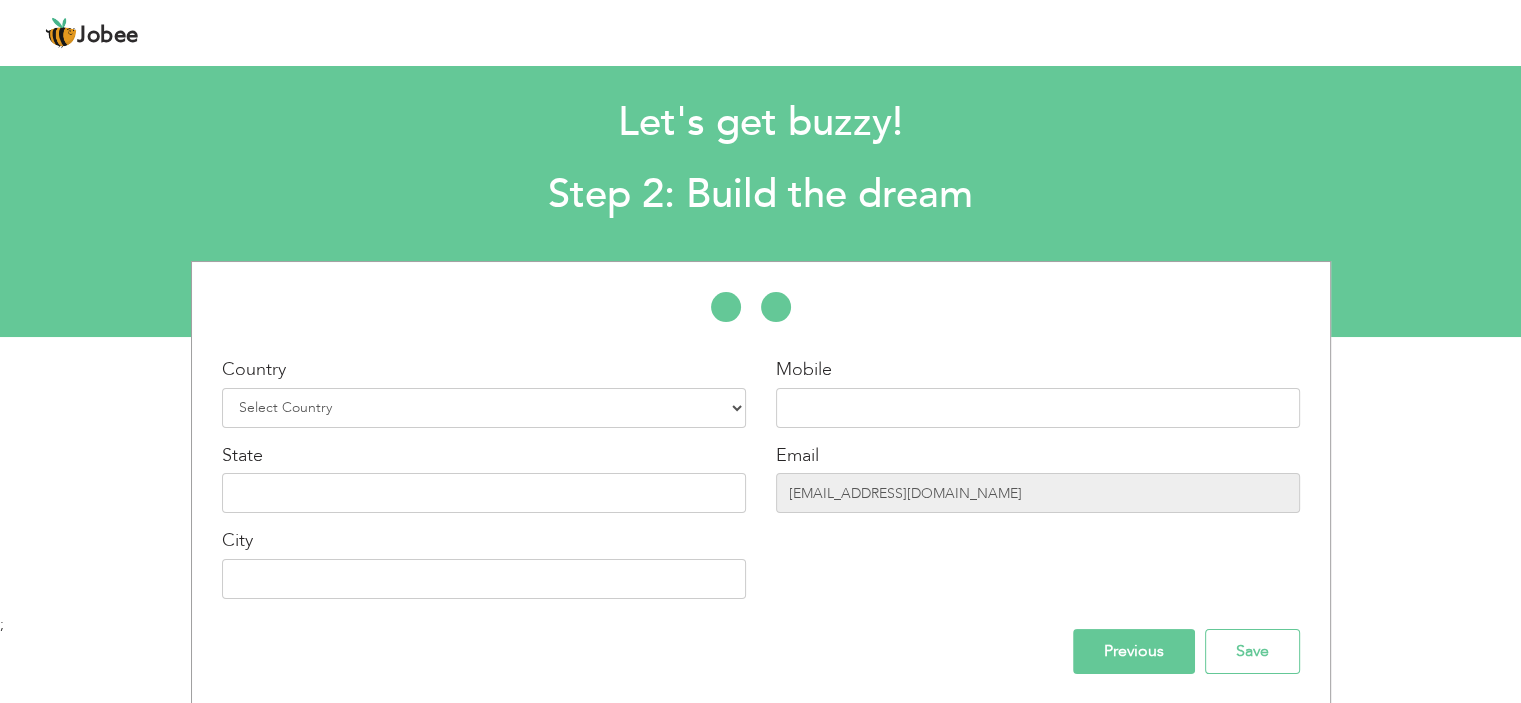 click on "Country
Select Country
Afghanistan
Albania
Algeria
American Samoa
Andorra
Angola
Anguilla
Antarctica
Antigua and Barbuda
Argentina
Armenia
Aruba
Australia
Austria
Azerbaijan
Bahamas
Bahrain
Bangladesh
Barbados
Belarus
Belgium
Belize
Benin
Bermuda
Bhutan
Bolivia
Bosnia-Herzegovina
Botswana
Bouvet Island
Brazil
British Indian Ocean Territory
Brunei Darussalam
Bulgaria
Burkina Faso
Burundi
Cambodia
Cameroon
Canada
Cape Verde
Cayman Islands
Central African Republic
Chad
Chile
China
Christmas Island
Cocos (Keeling) Islands
Colombia
Comoros
Congo
Congo, Dem. Republic
Cook Islands
Costa Rica
Croatia
Cuba
Cyprus
Czech Rep
Denmark
Djibouti
Dominica
Dominican Republic
Ecuador
Egypt
El Salvador
Equatorial Guinea
Eritrea
Estonia
Ethiopia
European Union
Falkland Islands (Malvinas)
Faroe Islands
Fiji" at bounding box center [484, 392] 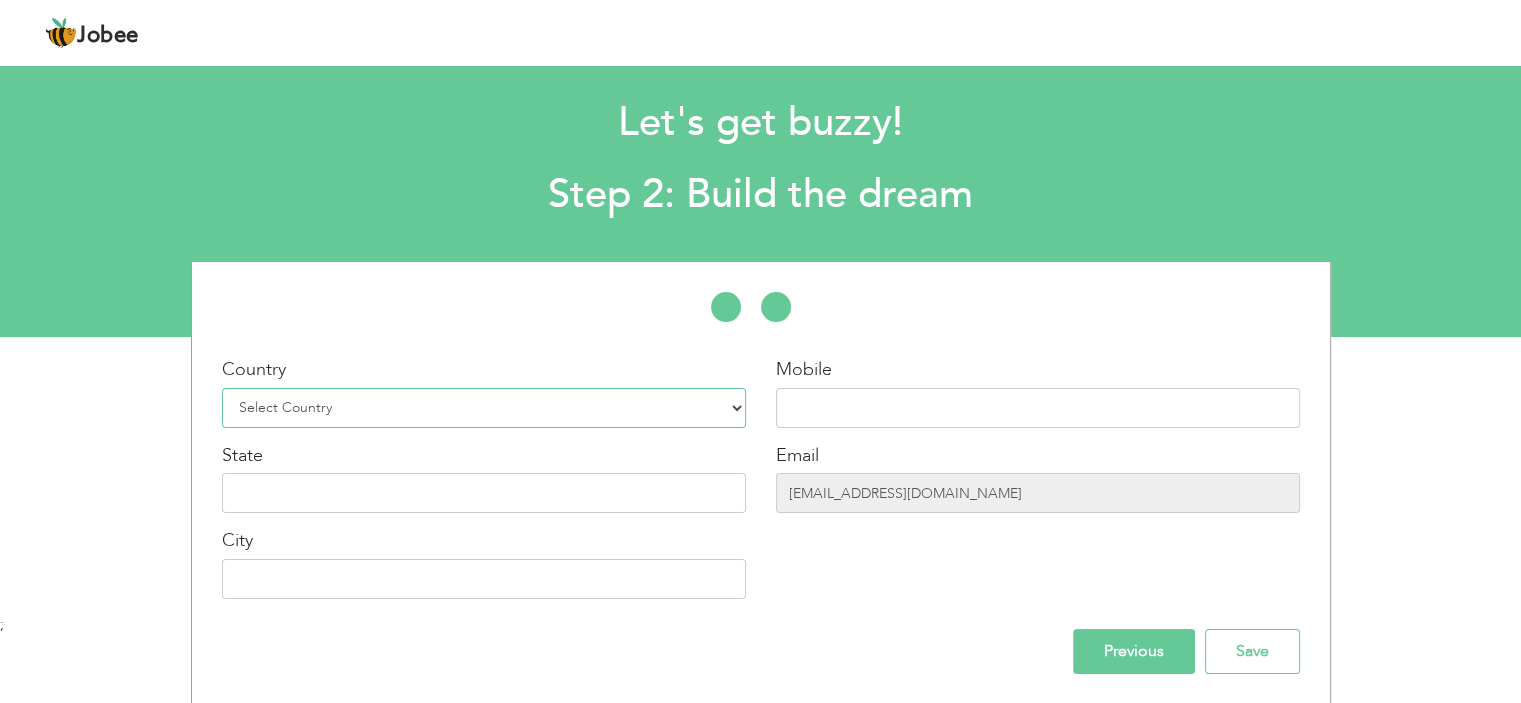 click on "Select Country
Afghanistan
Albania
Algeria
American Samoa
Andorra
Angola
Anguilla
Antarctica
Antigua and Barbuda
Argentina
Armenia
Aruba
Australia
Austria
Azerbaijan
Bahamas
Bahrain
Bangladesh
Barbados
Belarus
Belgium
Belize
Benin
Bermuda
Bhutan
Bolivia
Bosnia-Herzegovina
Botswana
Bouvet Island
Brazil
British Indian Ocean Territory
Brunei Darussalam
Bulgaria
Burkina Faso
Burundi
Cambodia
Cameroon
Canada
Cape Verde
Cayman Islands
Central African Republic
Chad
Chile
China
Christmas Island
Cocos (Keeling) Islands
Colombia
Comoros
Congo
Congo, Dem. Republic
Cook Islands
Costa Rica
Croatia
Cuba
Cyprus
Czech Rep
Denmark
Djibouti
Dominica
Dominican Republic
Ecuador
Egypt
El Salvador
Equatorial Guinea
Eritrea
Estonia
Ethiopia
European Union
Falkland Islands (Malvinas)
Faroe Islands
Fiji
Finland
France
French Guiana
French Southern Territories
Gabon
Gambia
Georgia" at bounding box center (484, 408) 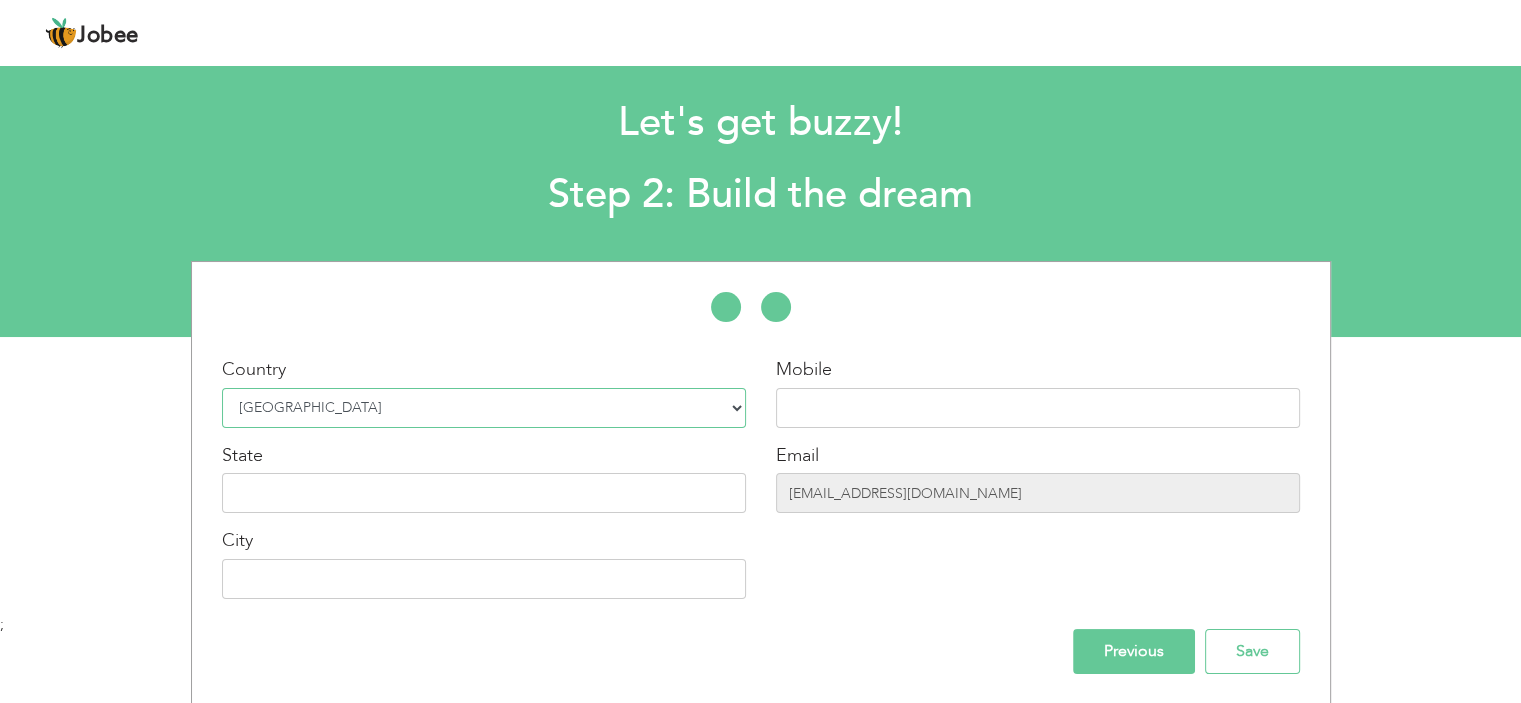 click on "Select Country
Afghanistan
Albania
Algeria
American Samoa
Andorra
Angola
Anguilla
Antarctica
Antigua and Barbuda
Argentina
Armenia
Aruba
Australia
Austria
Azerbaijan
Bahamas
Bahrain
Bangladesh
Barbados
Belarus
Belgium
Belize
Benin
Bermuda
Bhutan
Bolivia
Bosnia-Herzegovina
Botswana
Bouvet Island
Brazil
British Indian Ocean Territory
Brunei Darussalam
Bulgaria
Burkina Faso
Burundi
Cambodia
Cameroon
Canada
Cape Verde
Cayman Islands
Central African Republic
Chad
Chile
China
Christmas Island
Cocos (Keeling) Islands
Colombia
Comoros
Congo
Congo, Dem. Republic
Cook Islands
Costa Rica
Croatia
Cuba
Cyprus
Czech Rep
Denmark
Djibouti
Dominica
Dominican Republic
Ecuador
Egypt
El Salvador
Equatorial Guinea
Eritrea
Estonia
Ethiopia
European Union
Falkland Islands (Malvinas)
Faroe Islands
Fiji
Finland
France
French Guiana
French Southern Territories
Gabon
Gambia
Georgia" at bounding box center [484, 408] 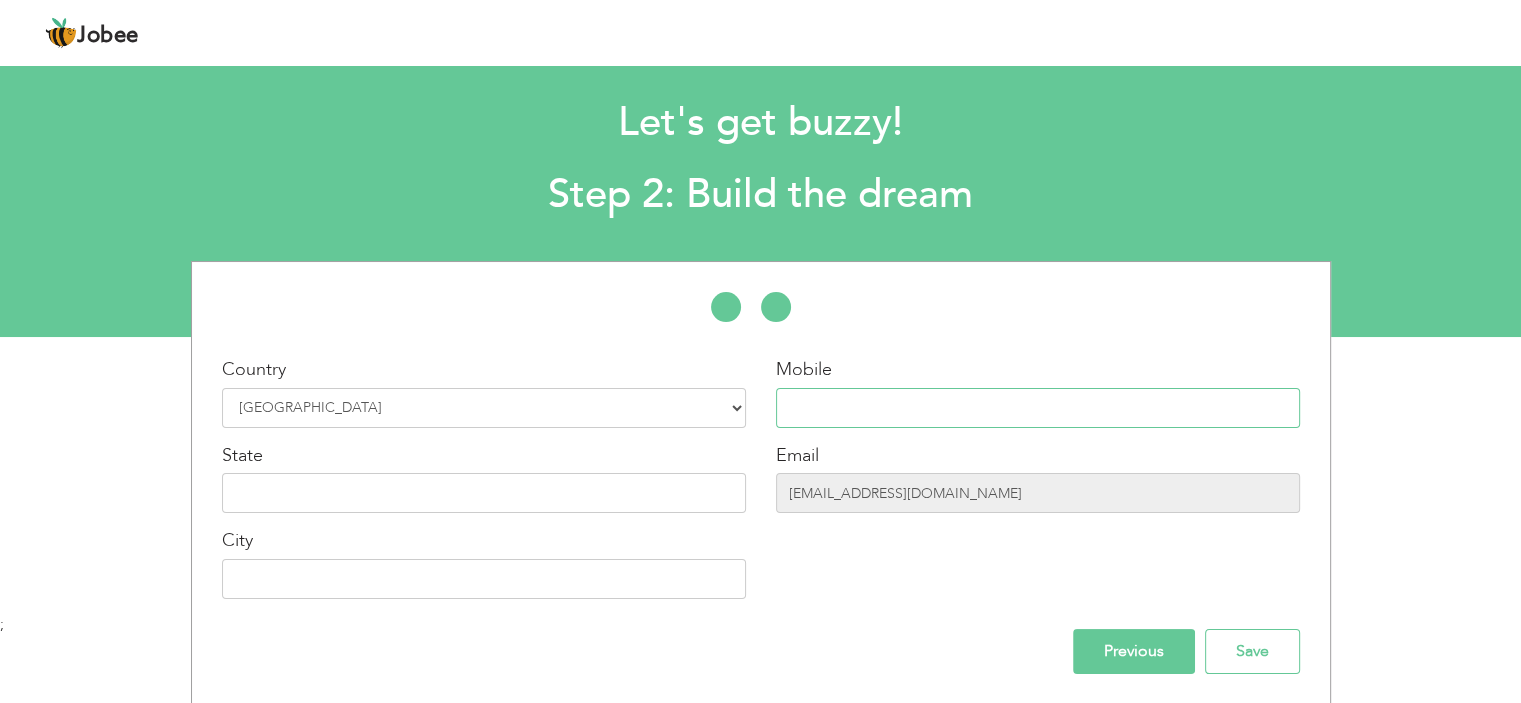 click at bounding box center (1038, 408) 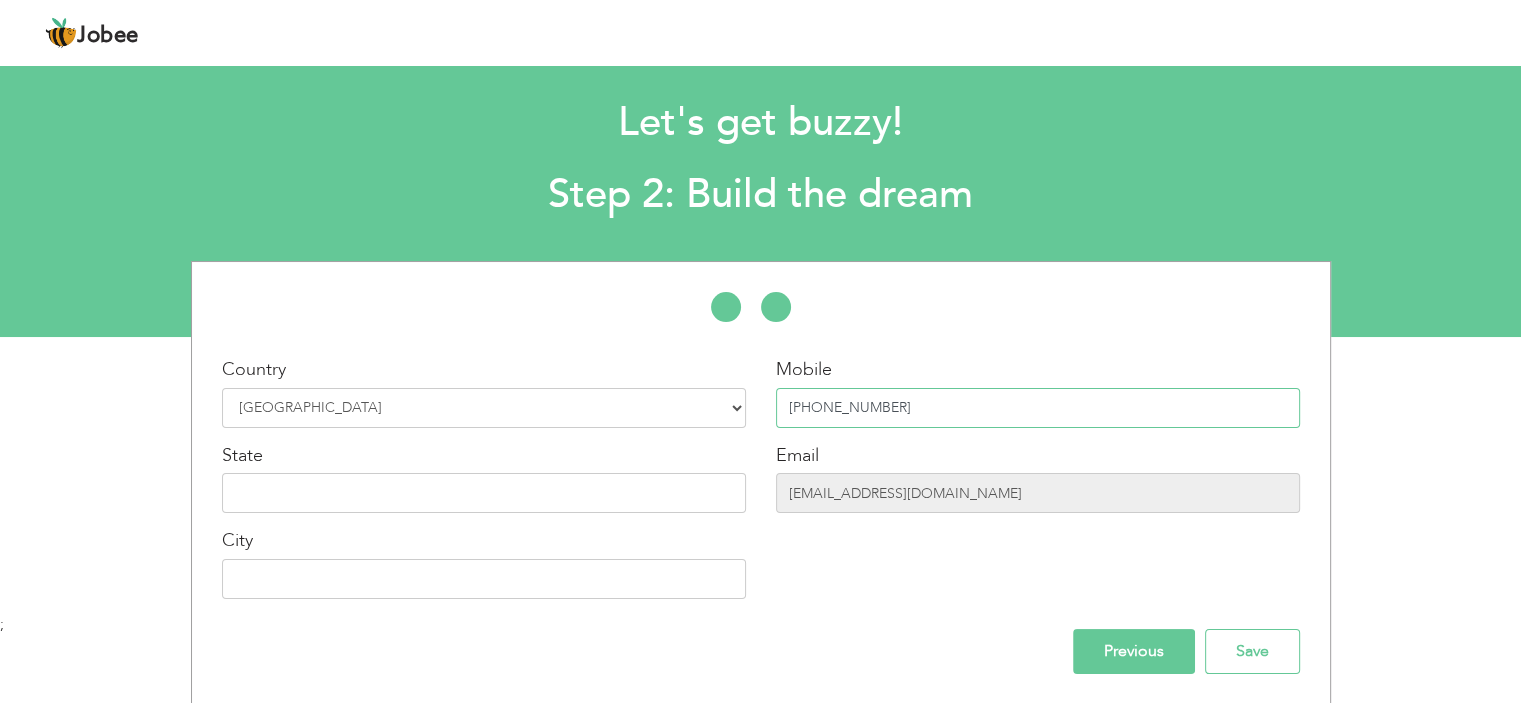 type on "[PHONE_NUMBER]" 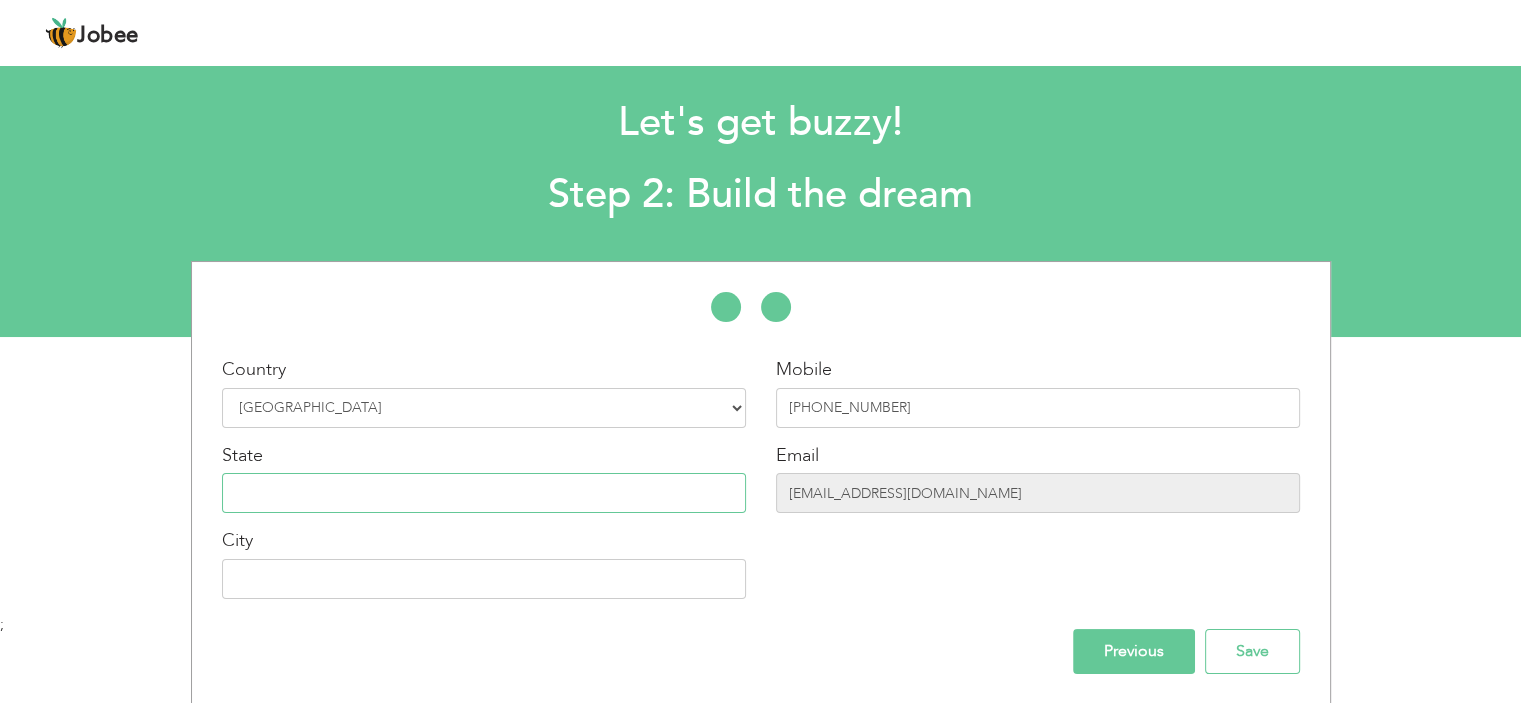 click at bounding box center [484, 493] 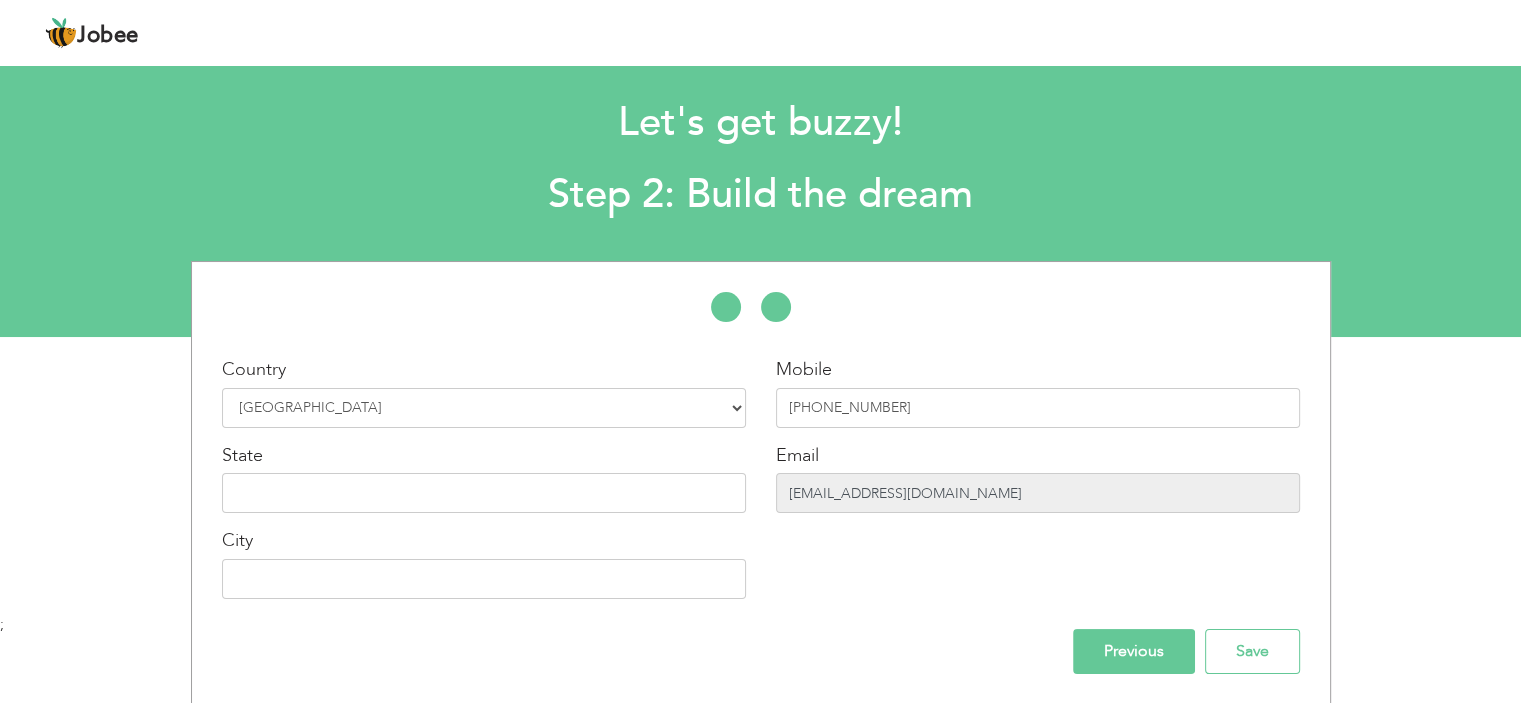 drag, startPoint x: 1012, startPoint y: 499, endPoint x: 743, endPoint y: 499, distance: 269 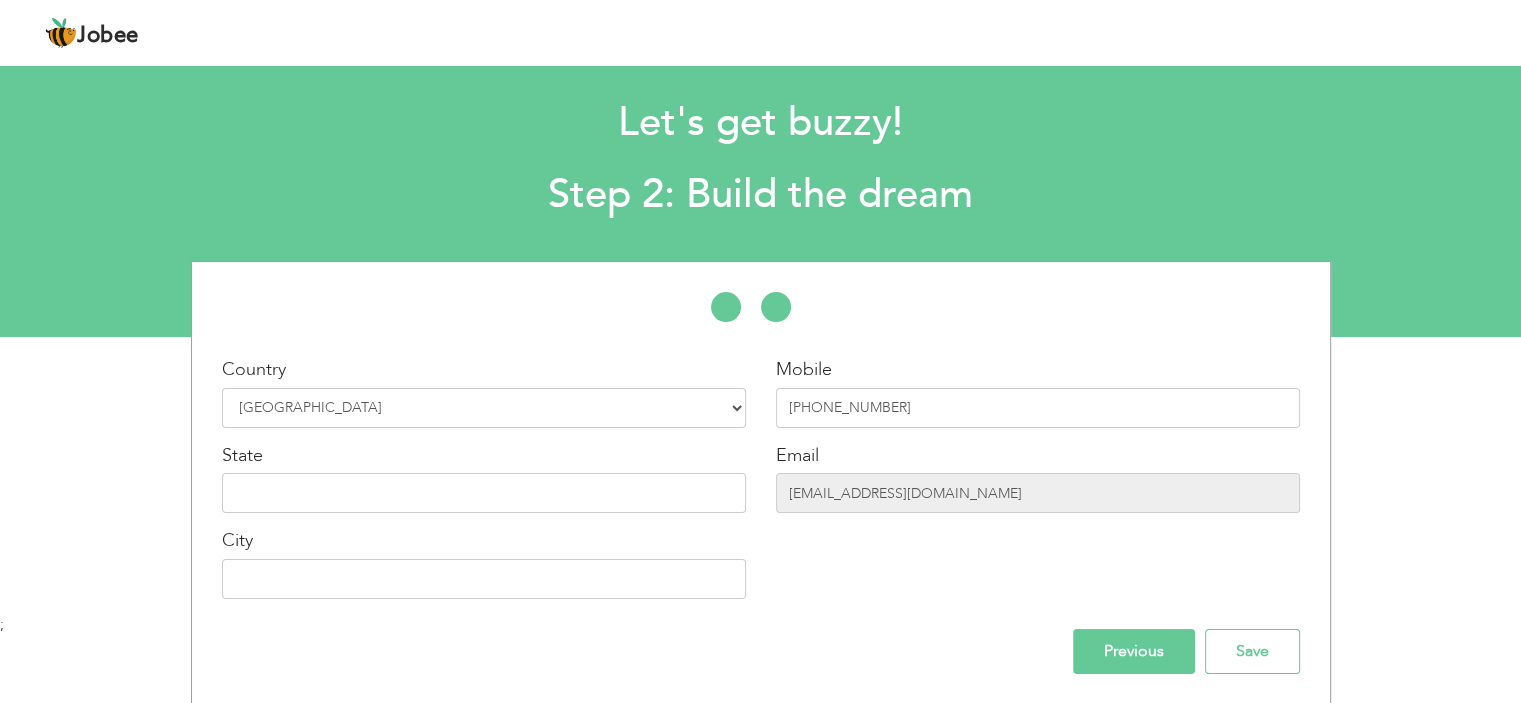 click on "Mobile
+971507391626
Email
snapchatonly12345678@gmail.com" at bounding box center [1038, 485] 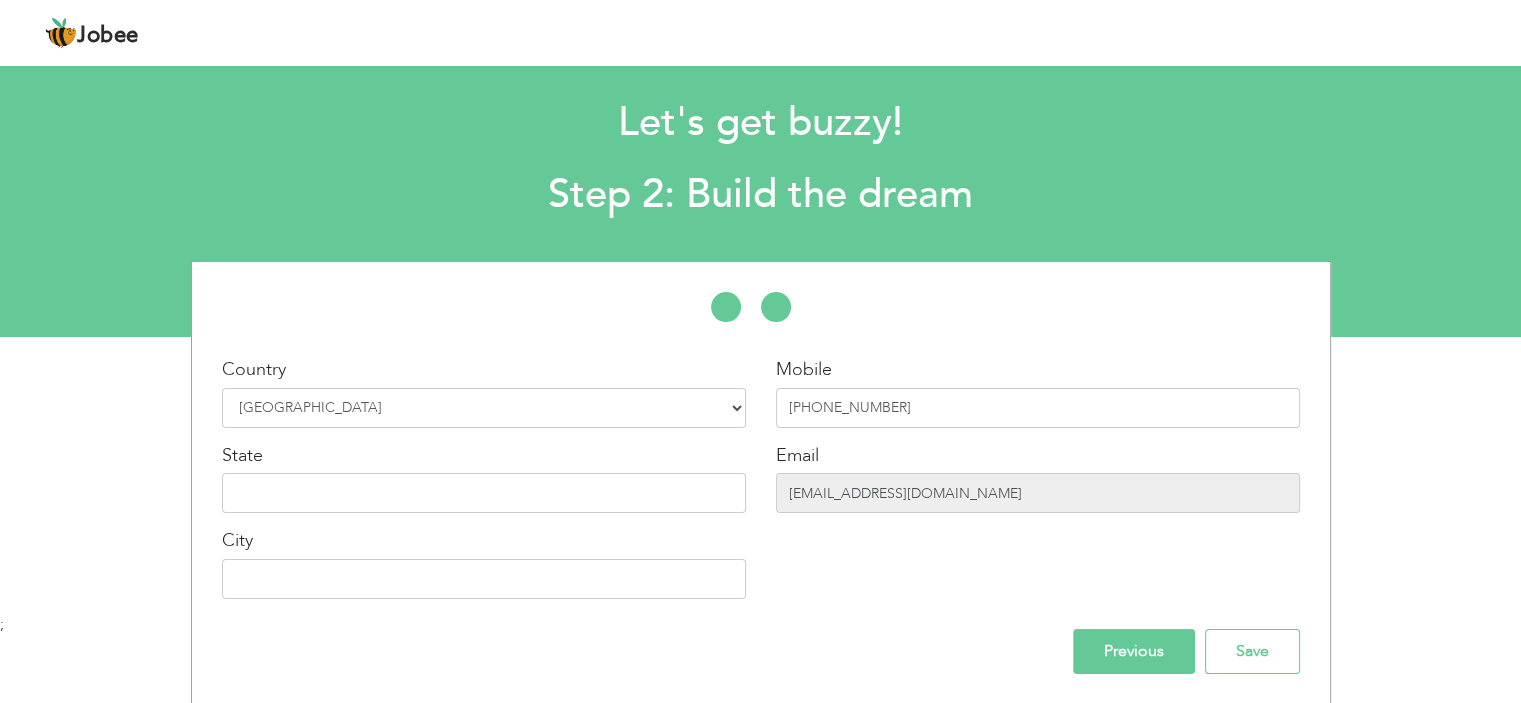 click on "[EMAIL_ADDRESS][DOMAIN_NAME]" at bounding box center [1038, 493] 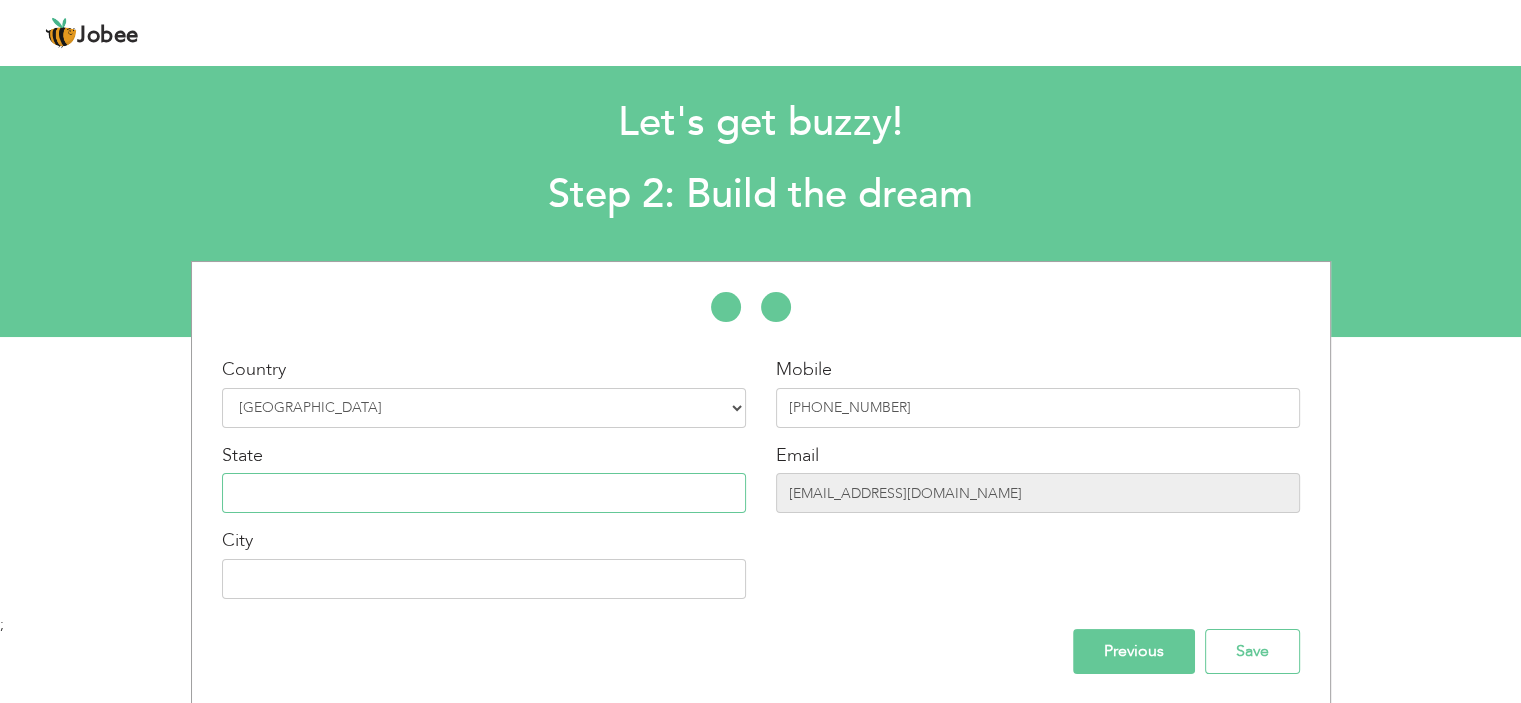 click at bounding box center (484, 493) 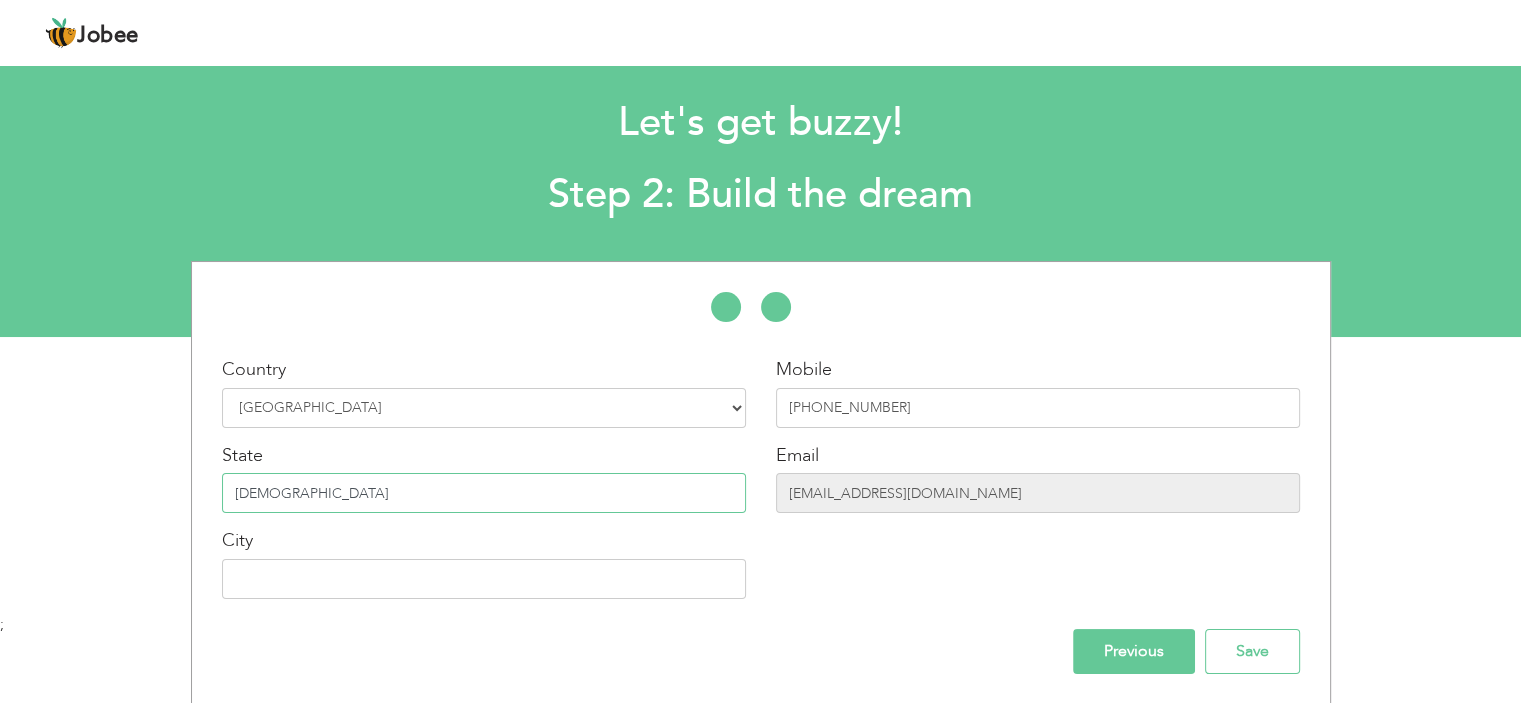 type on "Duabi" 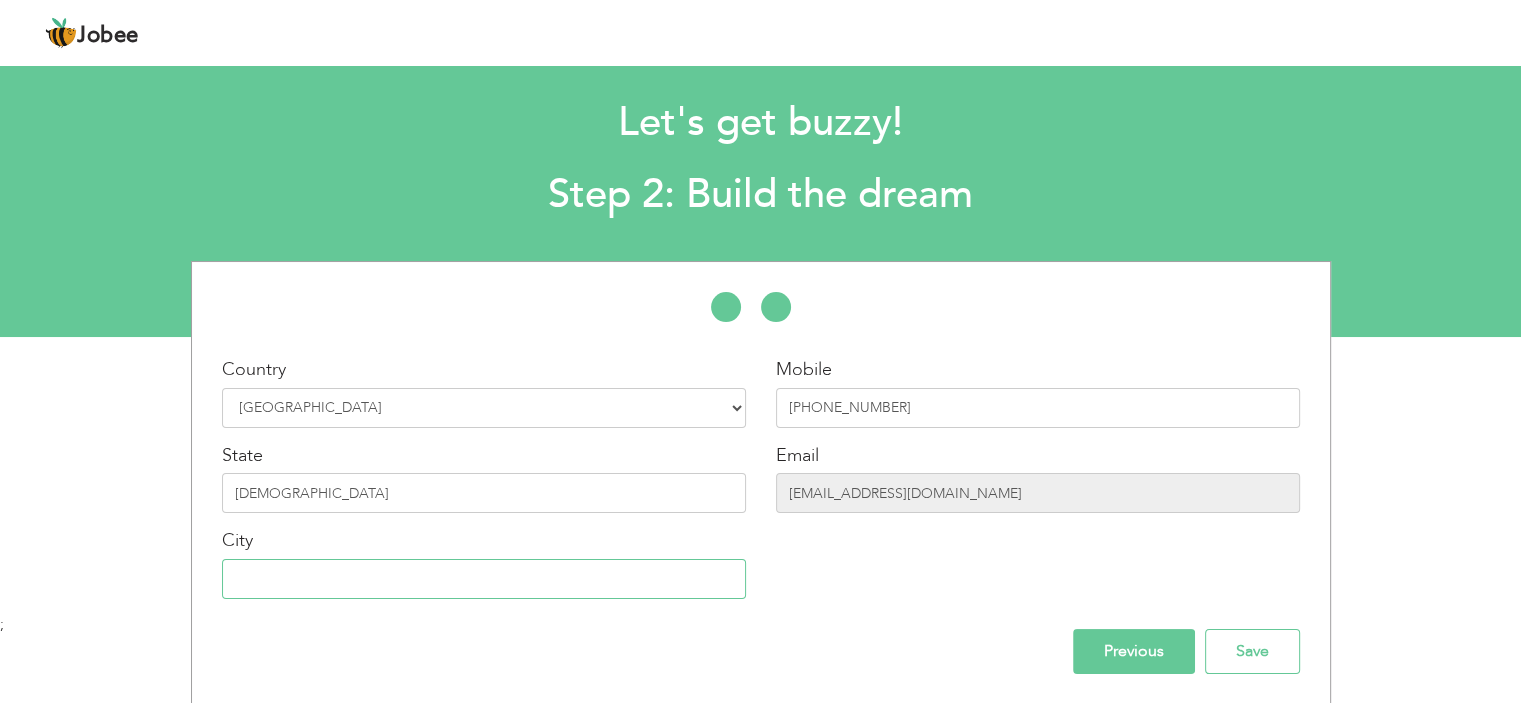 click at bounding box center (484, 579) 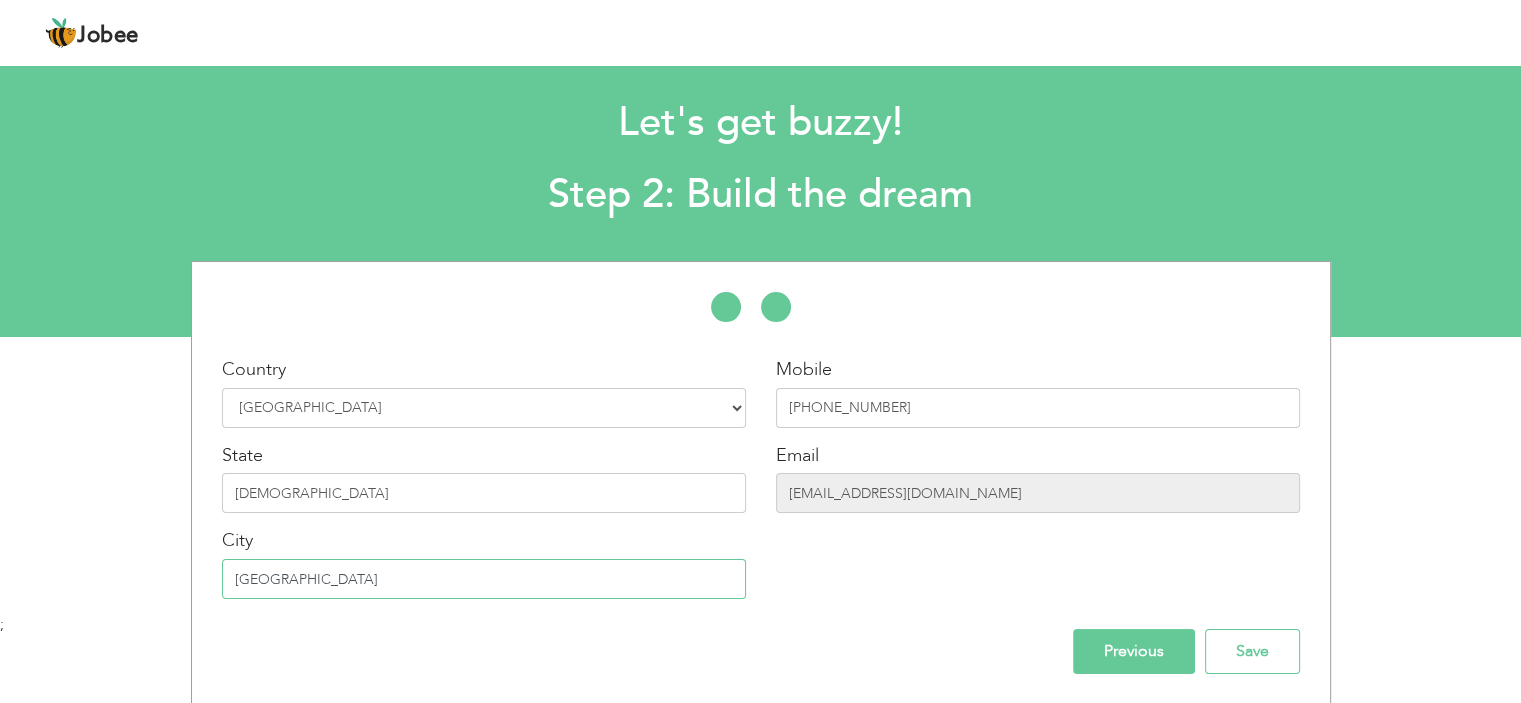 type on "[GEOGRAPHIC_DATA]" 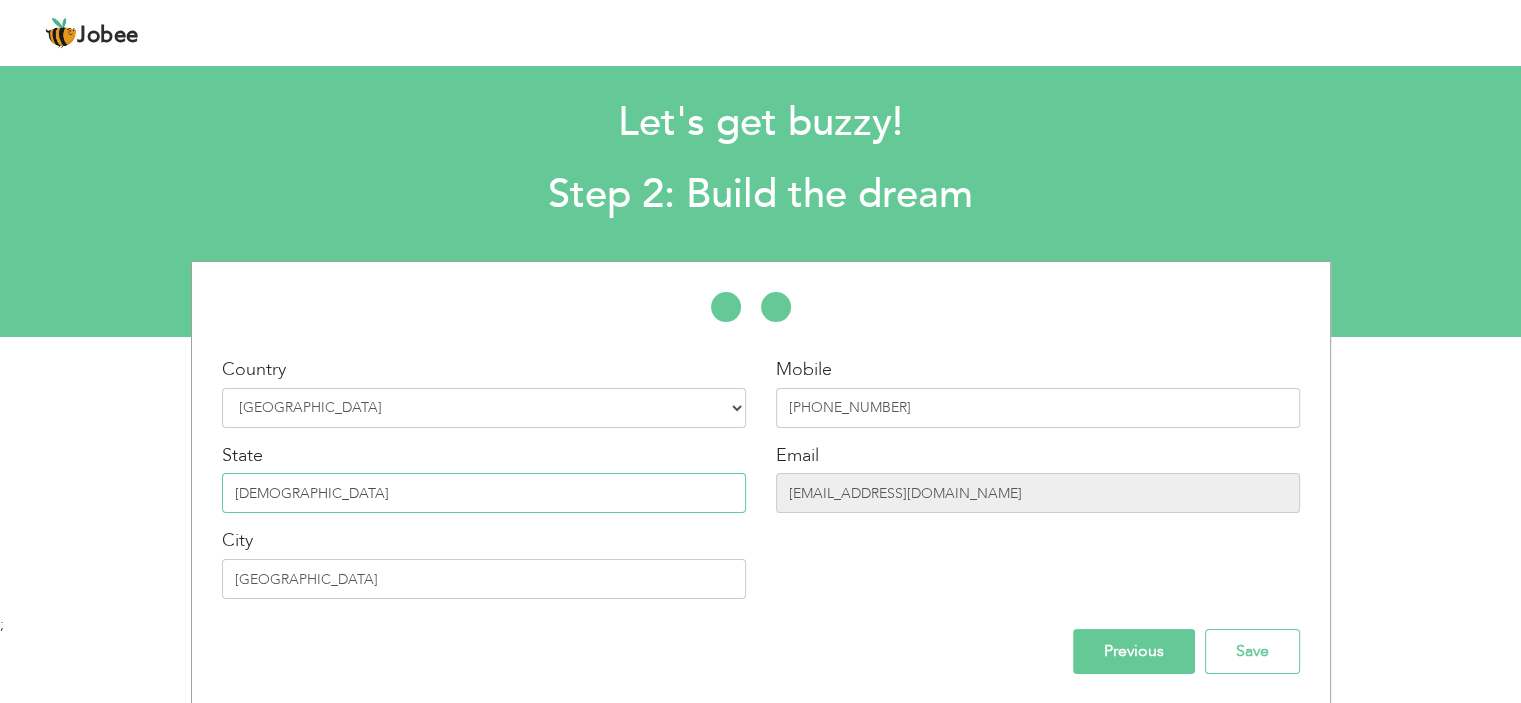 click on "Duabi" at bounding box center [484, 493] 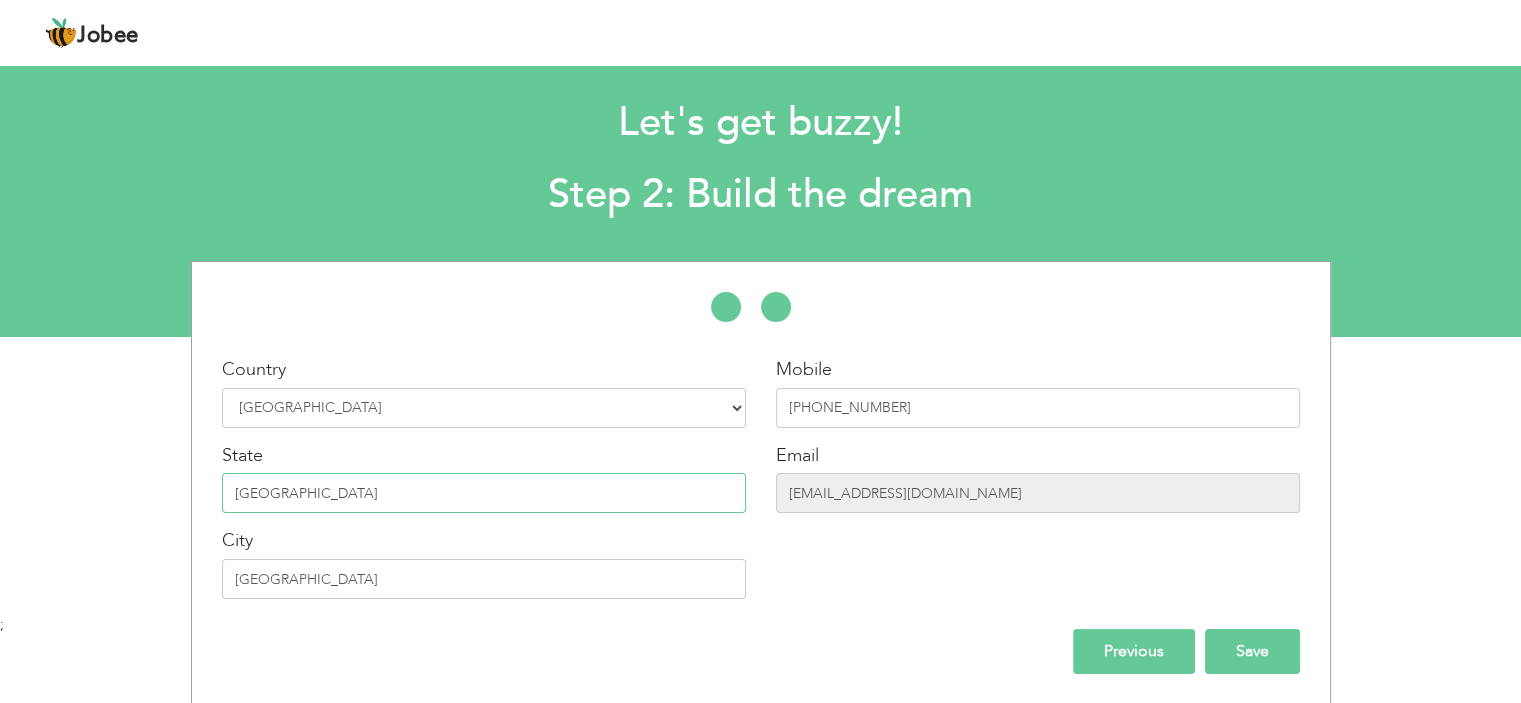 type on "[GEOGRAPHIC_DATA]" 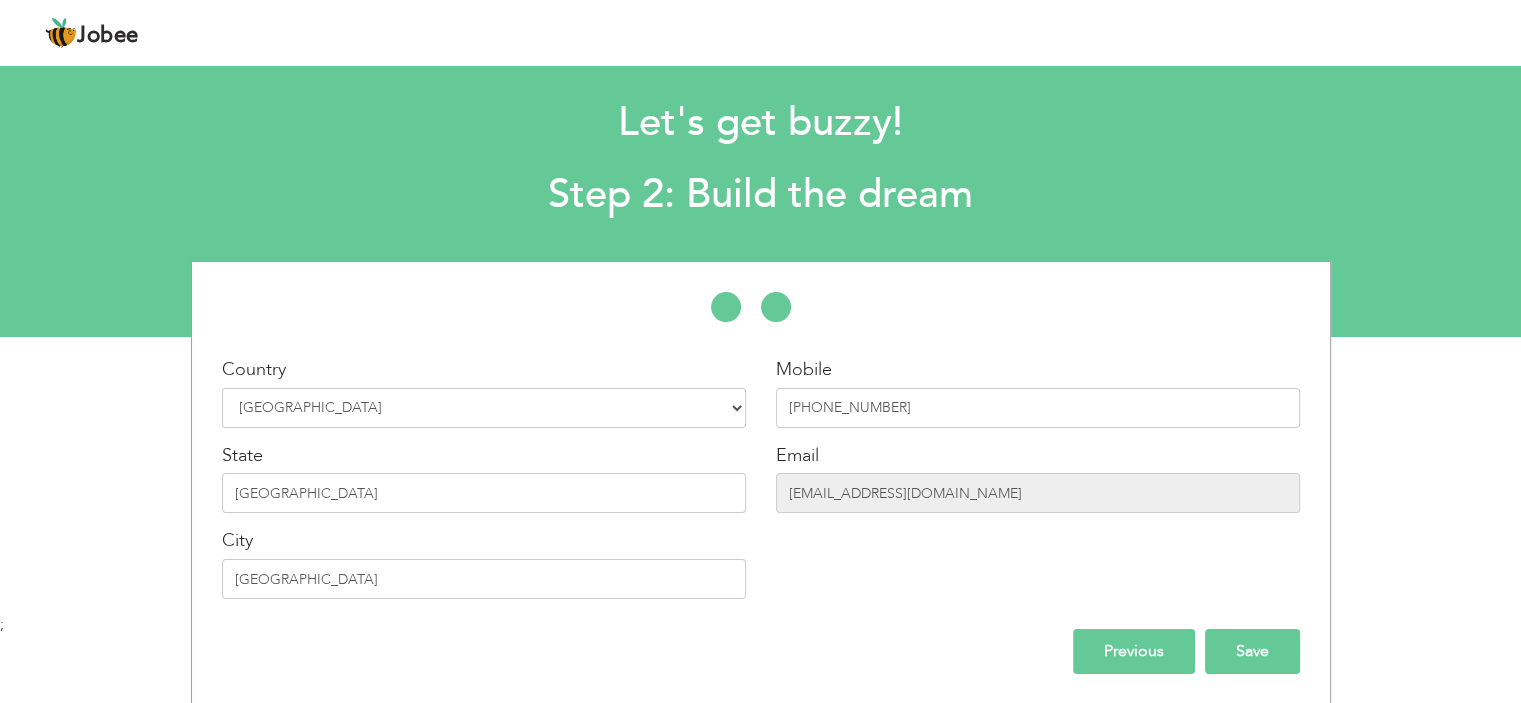 click on "Save" at bounding box center [1252, 651] 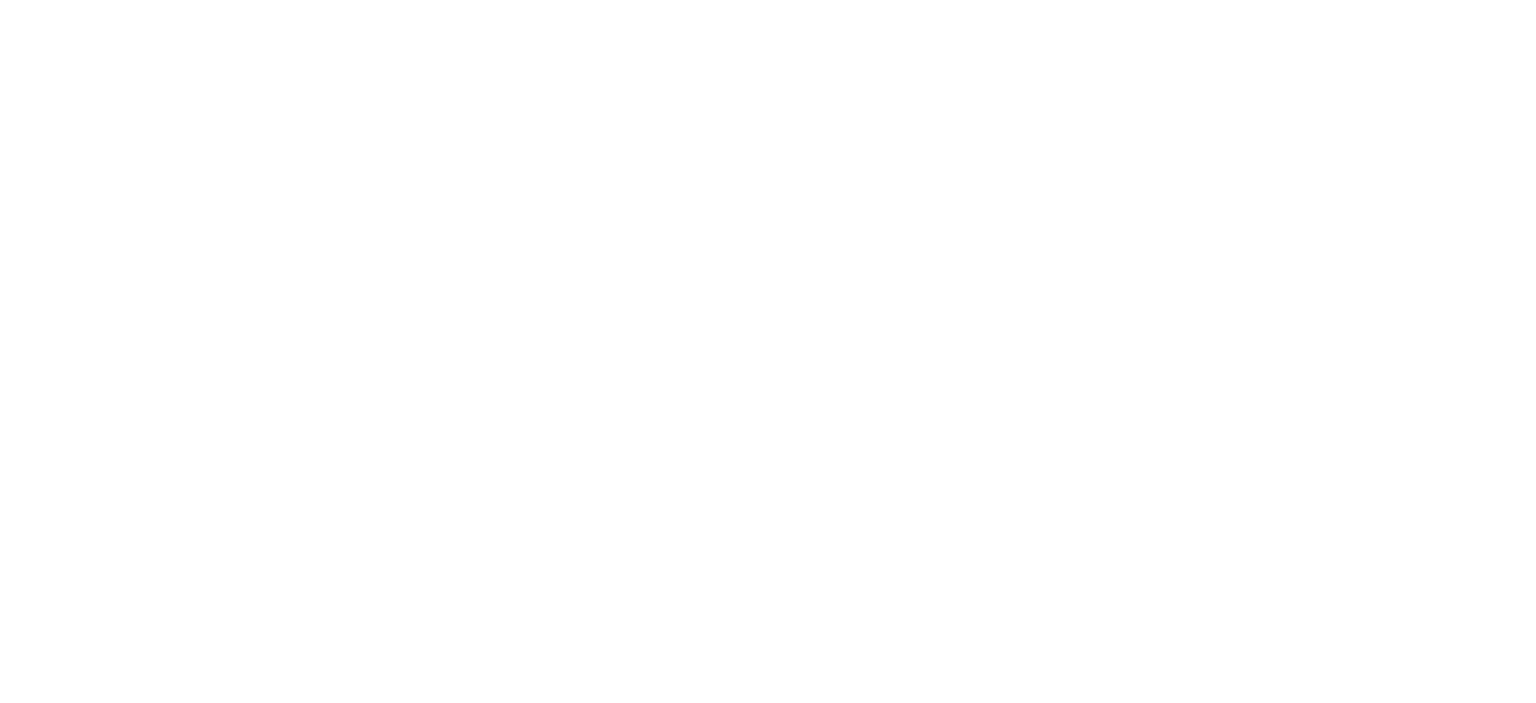 scroll, scrollTop: 0, scrollLeft: 0, axis: both 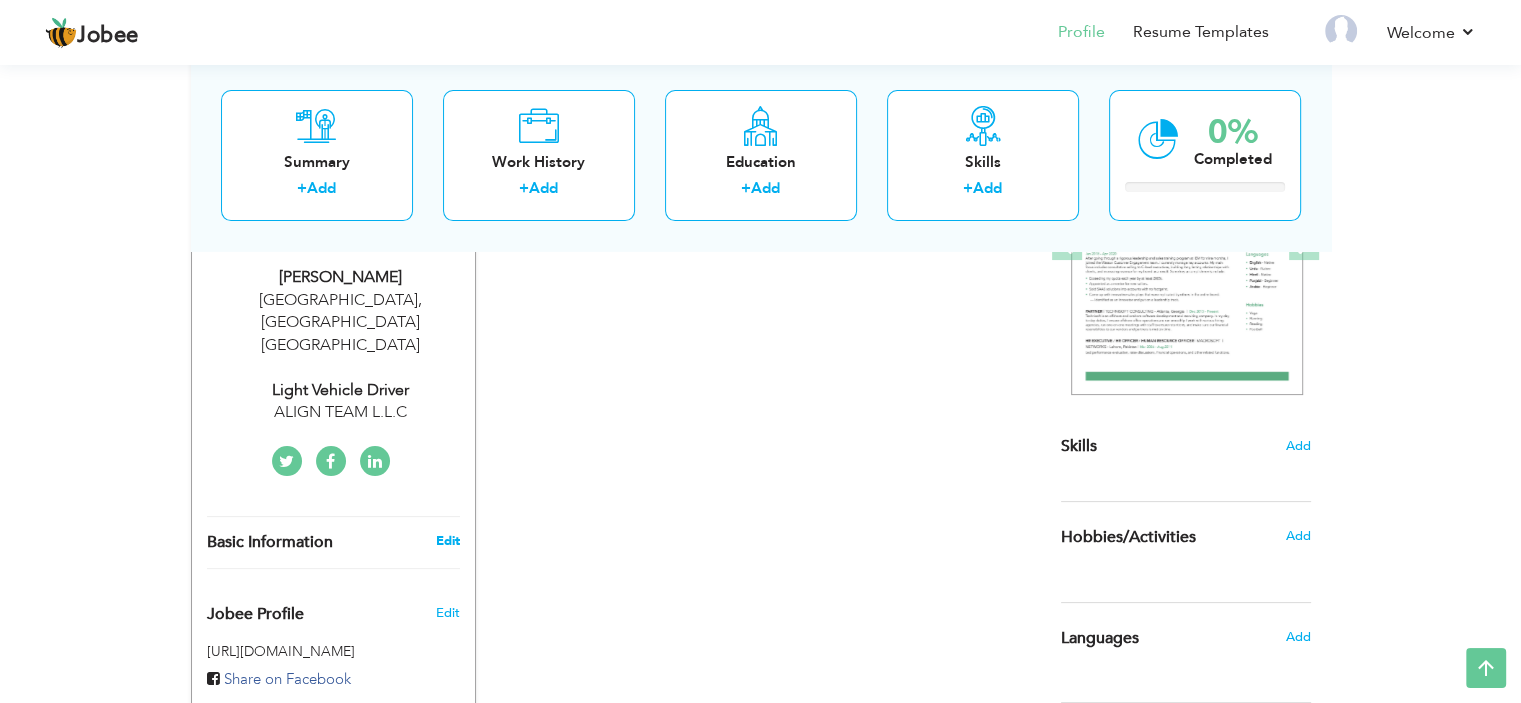click on "Edit" at bounding box center (447, 541) 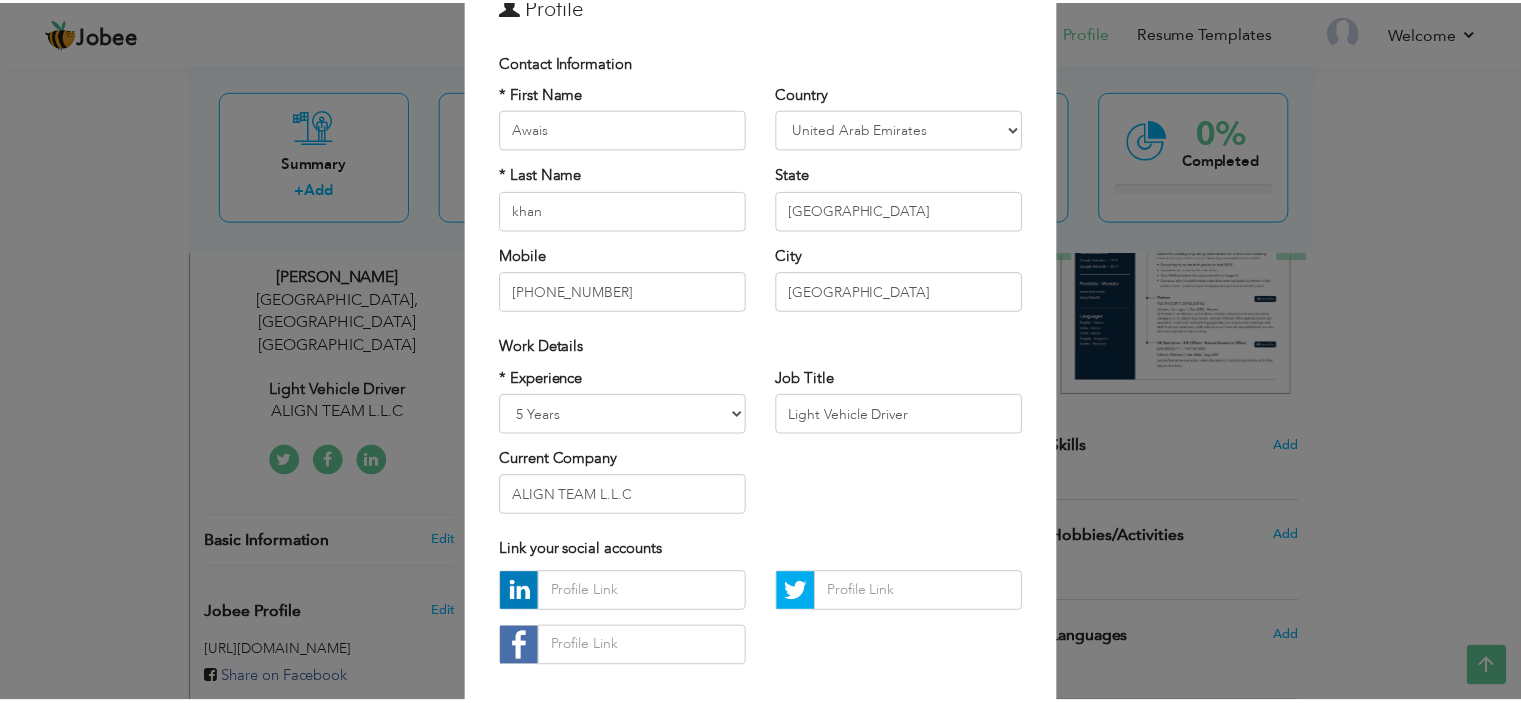 scroll, scrollTop: 205, scrollLeft: 0, axis: vertical 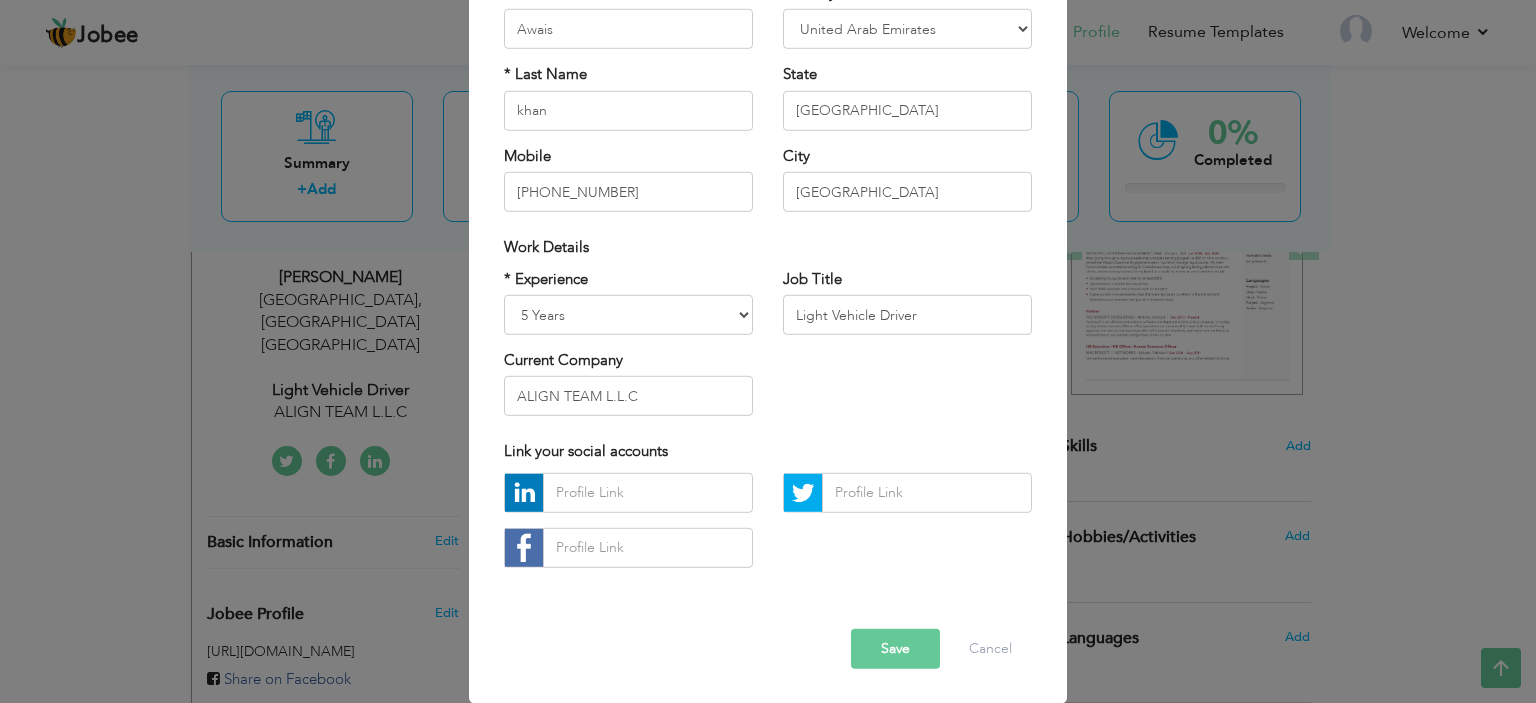 click on "Save" at bounding box center [895, 649] 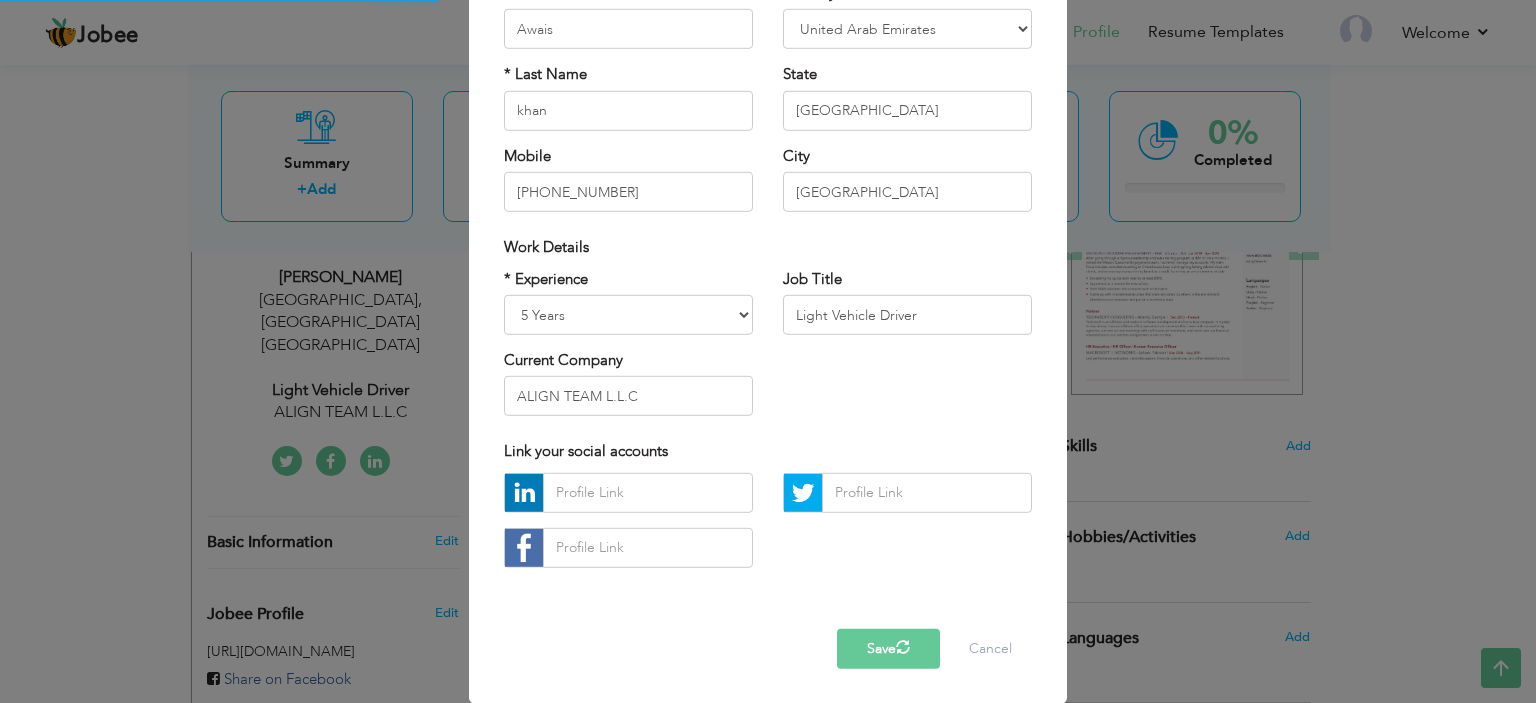 click on "×
Profile
Contact Information
* First Name
Awais
* Last Name
khan U.K" at bounding box center [768, 351] 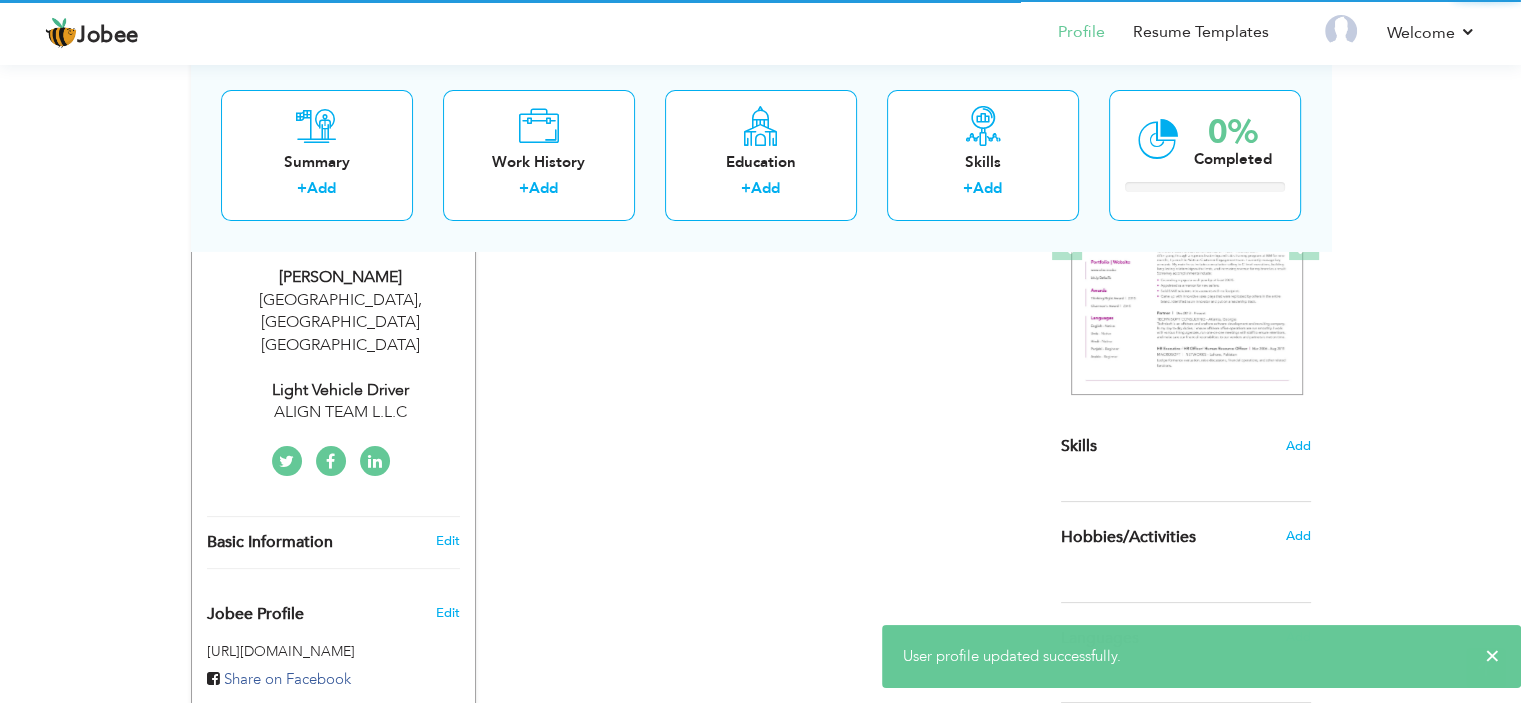 scroll, scrollTop: 151, scrollLeft: 0, axis: vertical 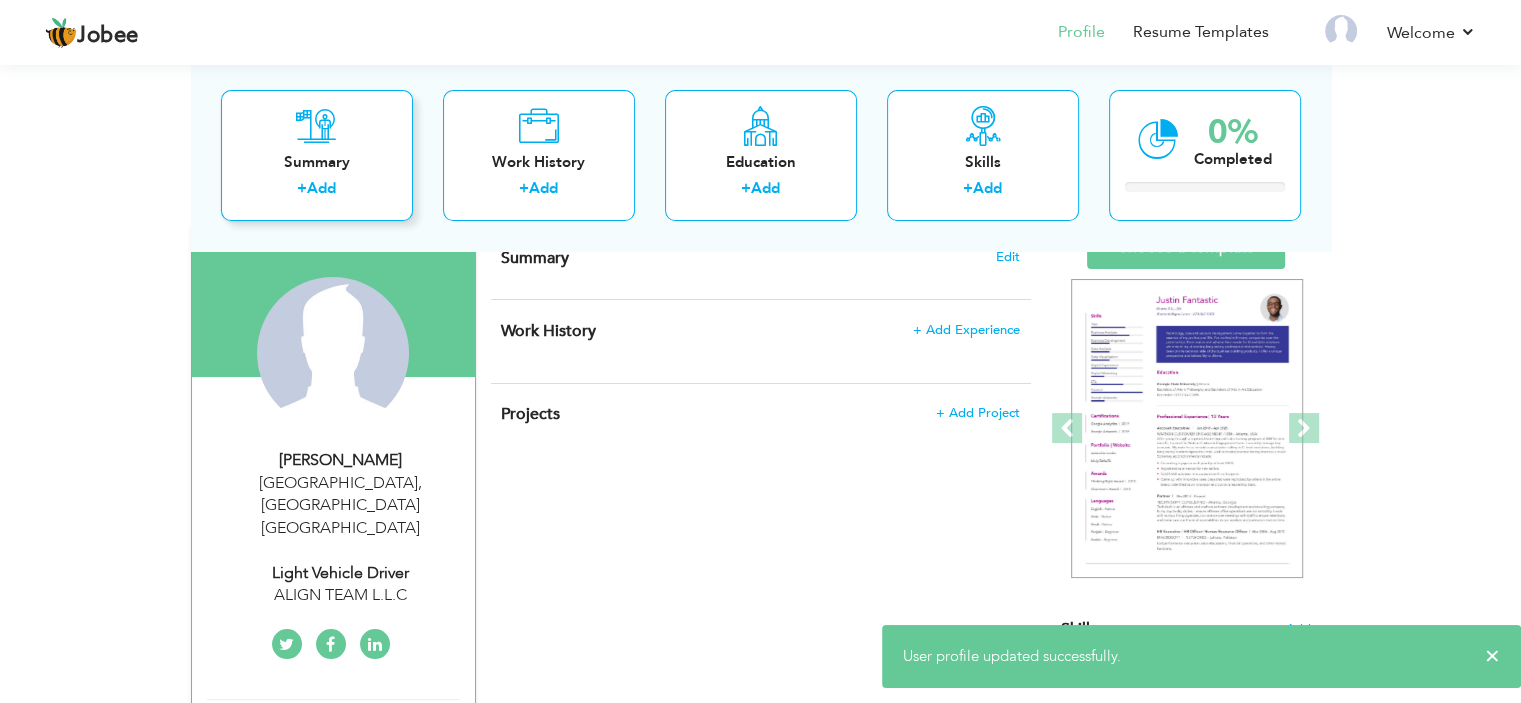 click on "Add" at bounding box center [321, 189] 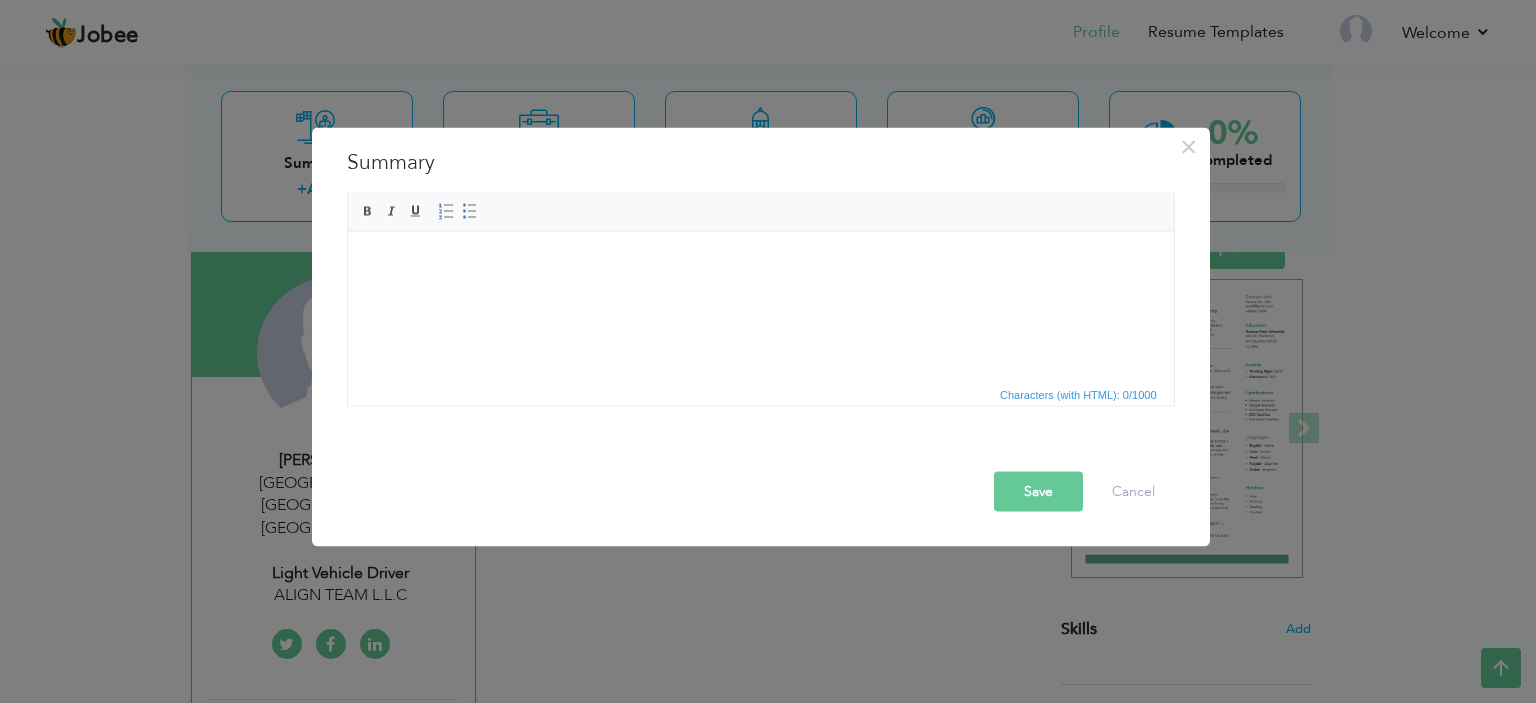 click at bounding box center (760, 261) 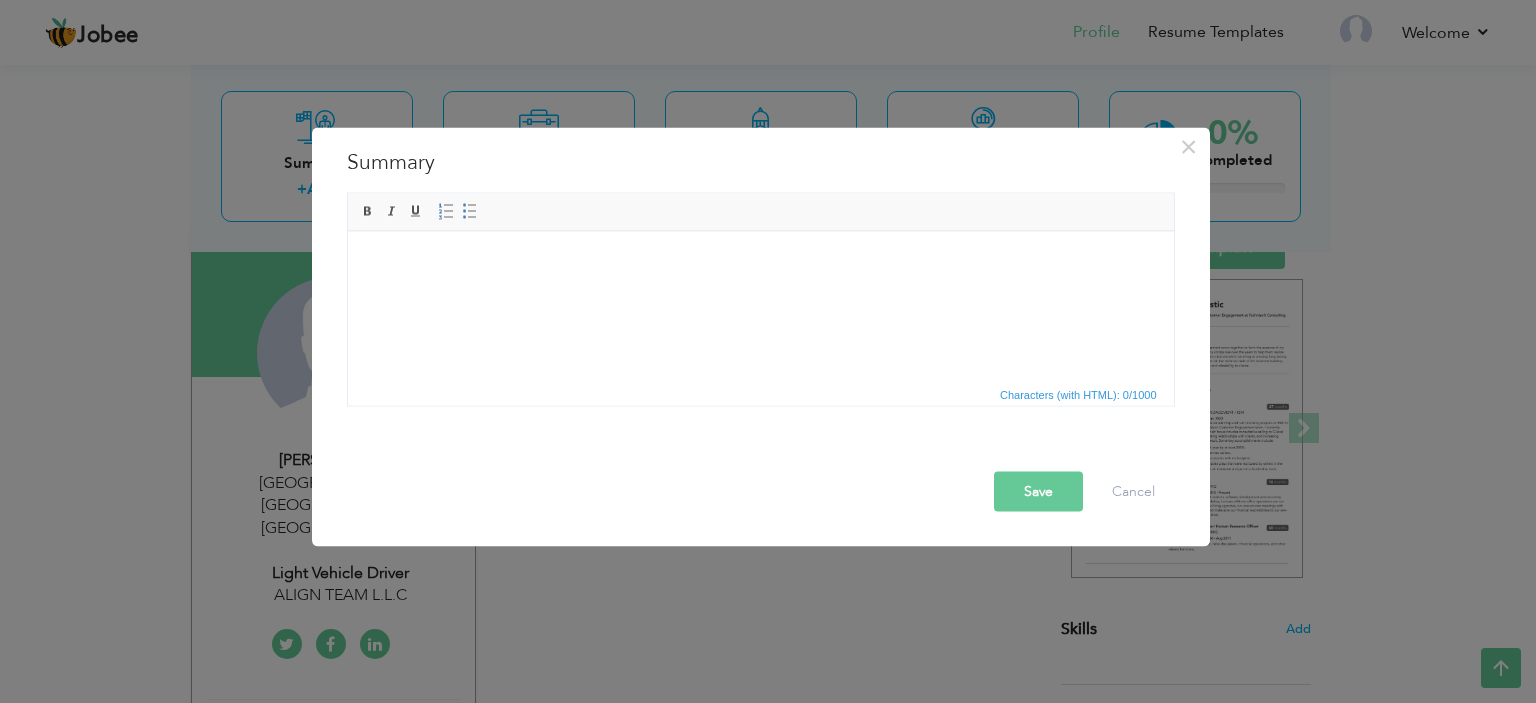 click at bounding box center [760, 261] 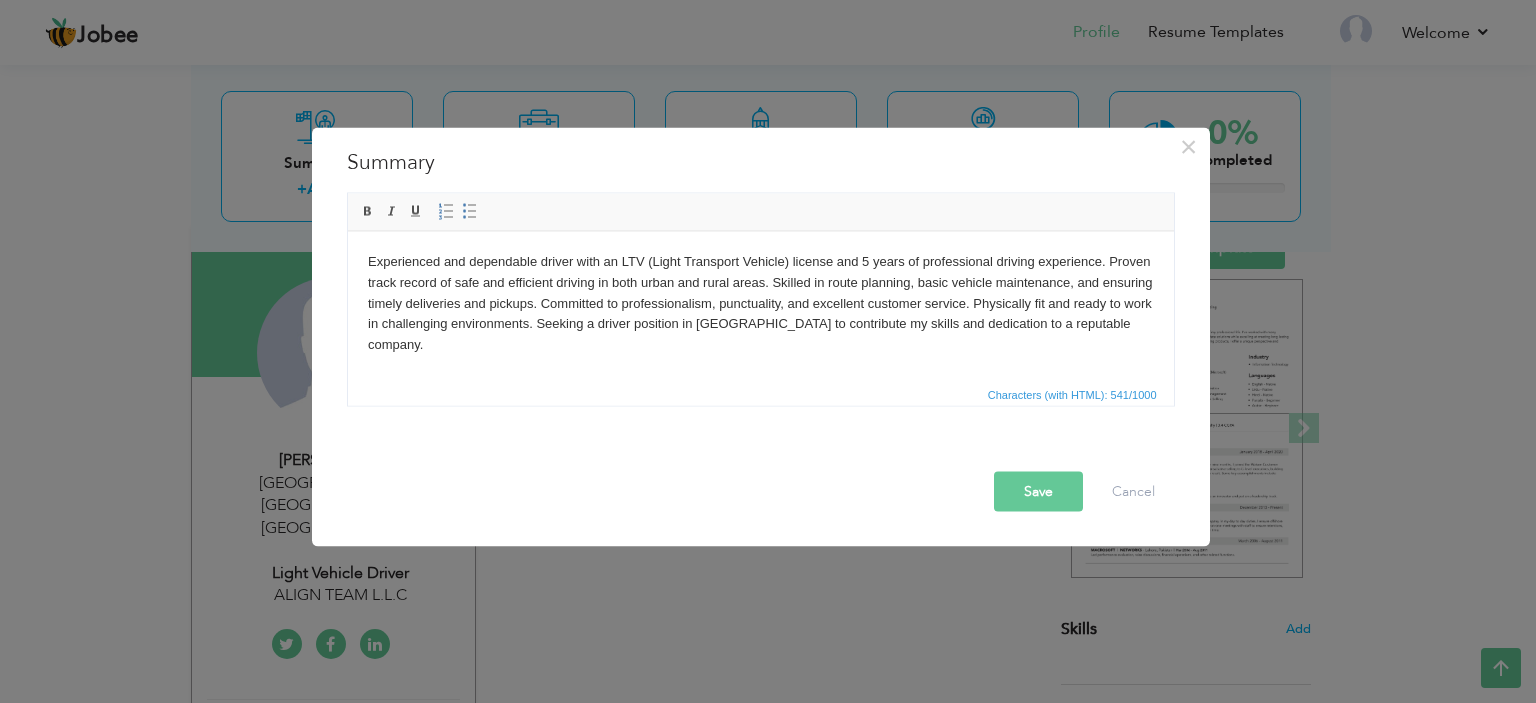 click on "Save" at bounding box center [1038, 491] 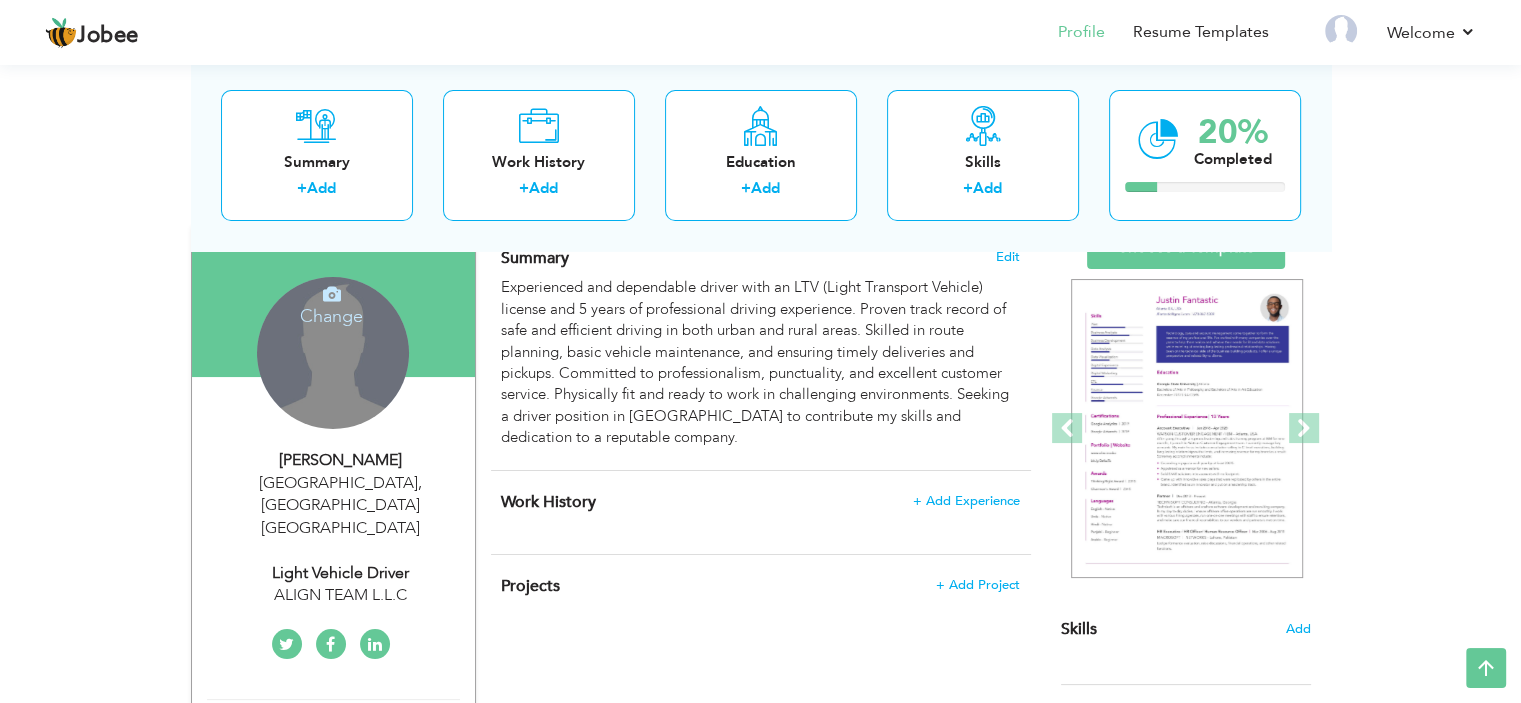 drag, startPoint x: 328, startPoint y: 359, endPoint x: 313, endPoint y: 261, distance: 99.14131 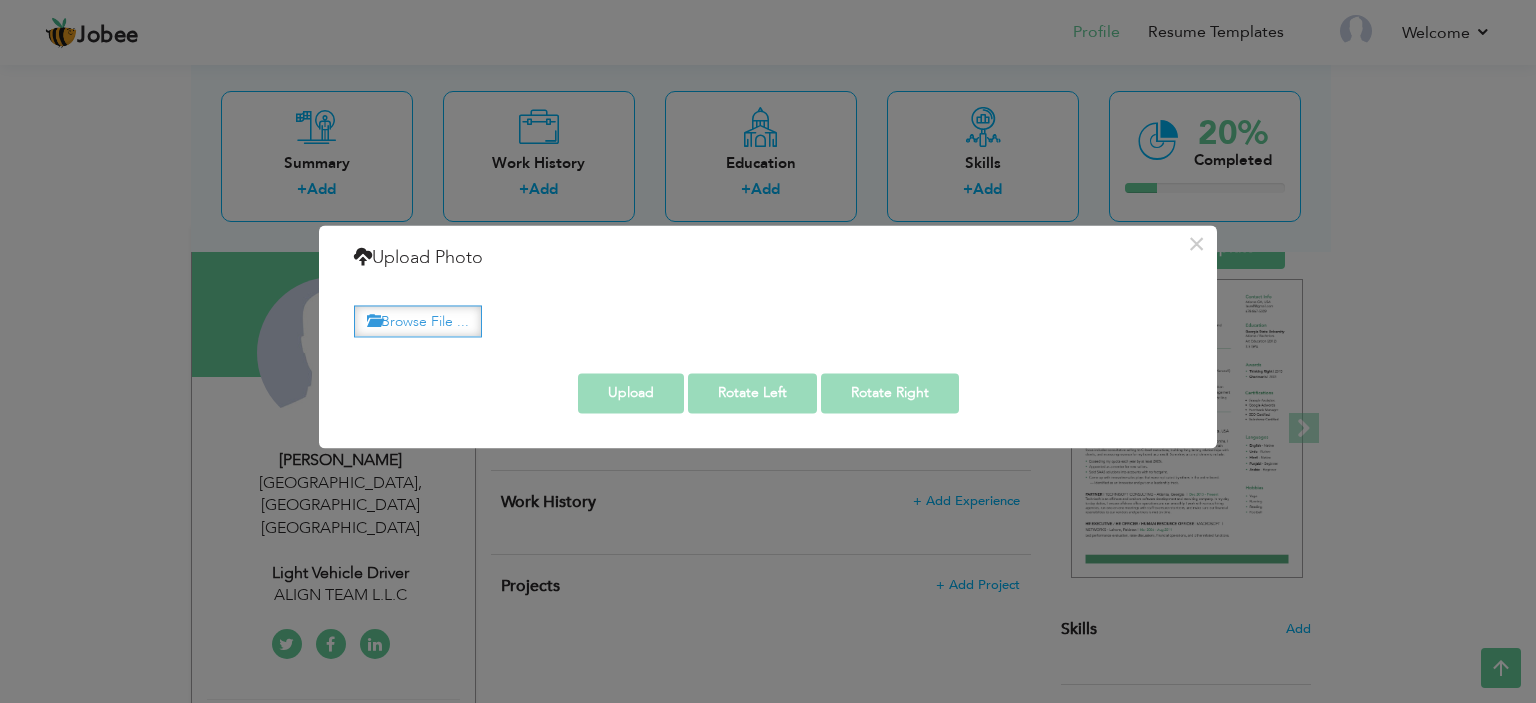 click on "Browse File ..." at bounding box center (418, 321) 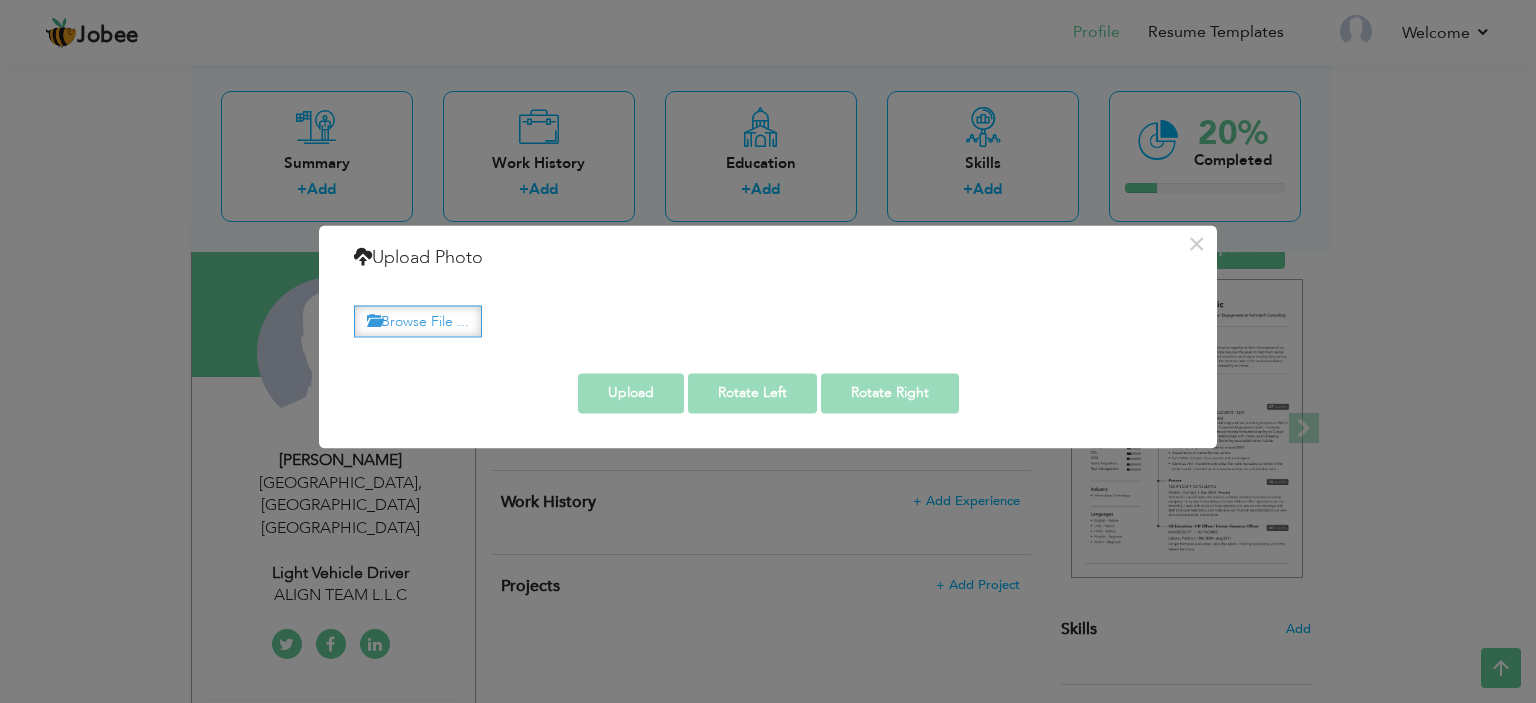 click on "Browse File ..." at bounding box center (418, 321) 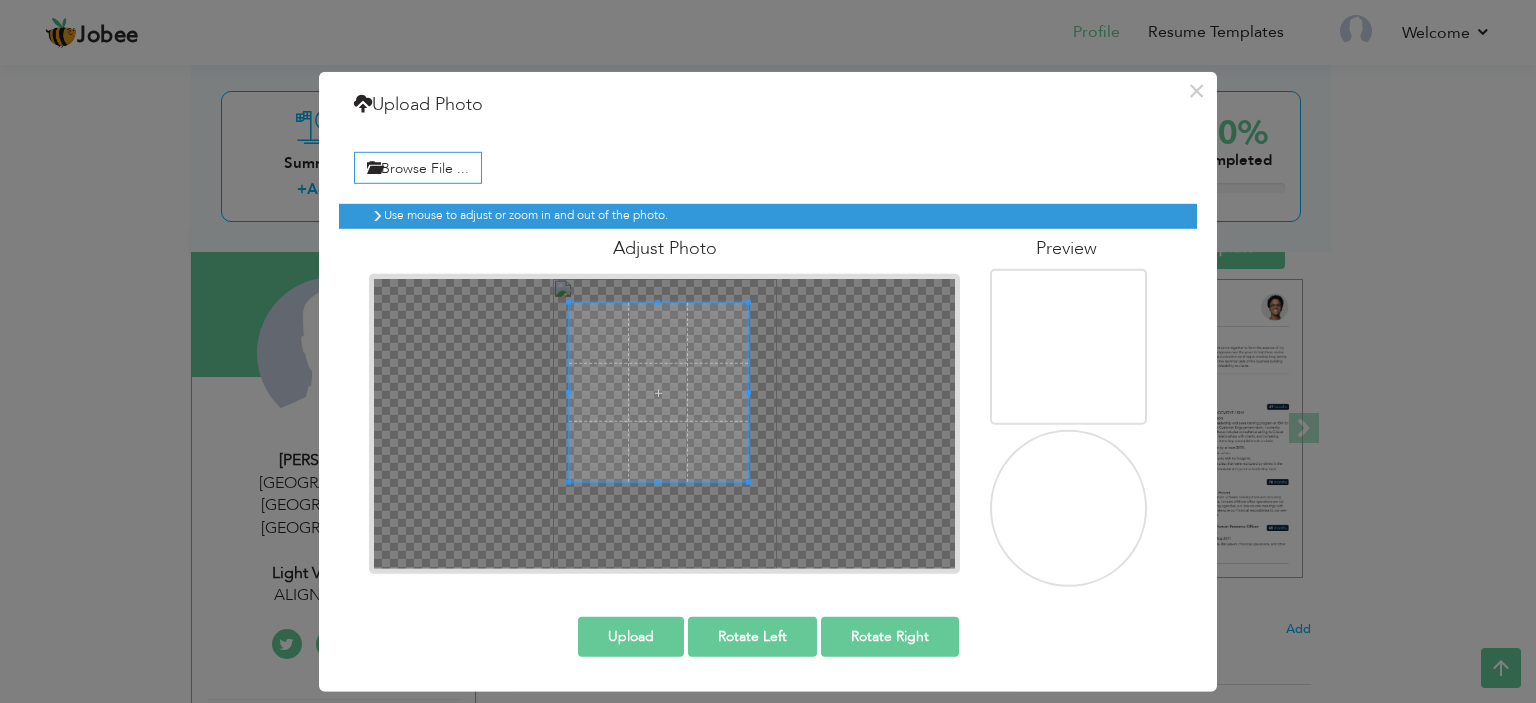 click at bounding box center [659, 393] 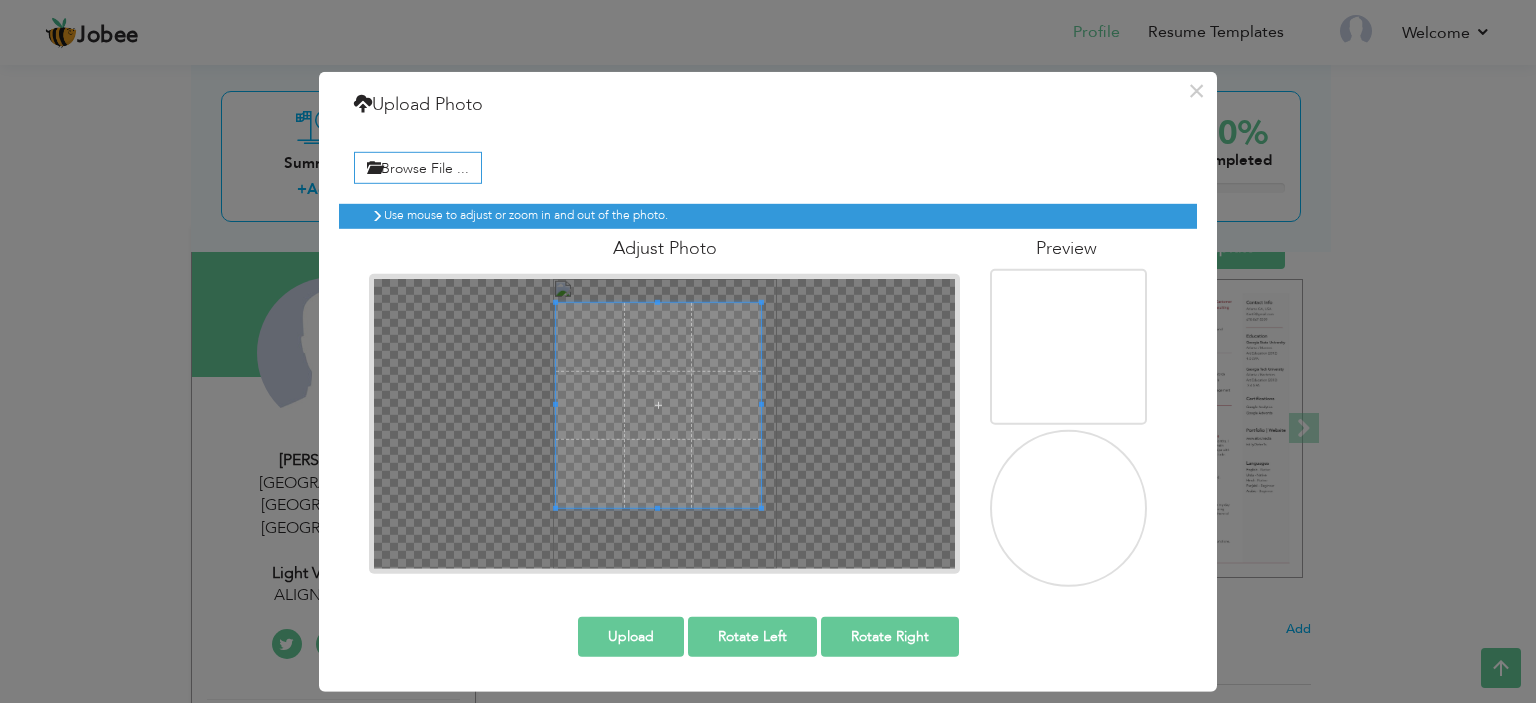 click at bounding box center [657, 508] 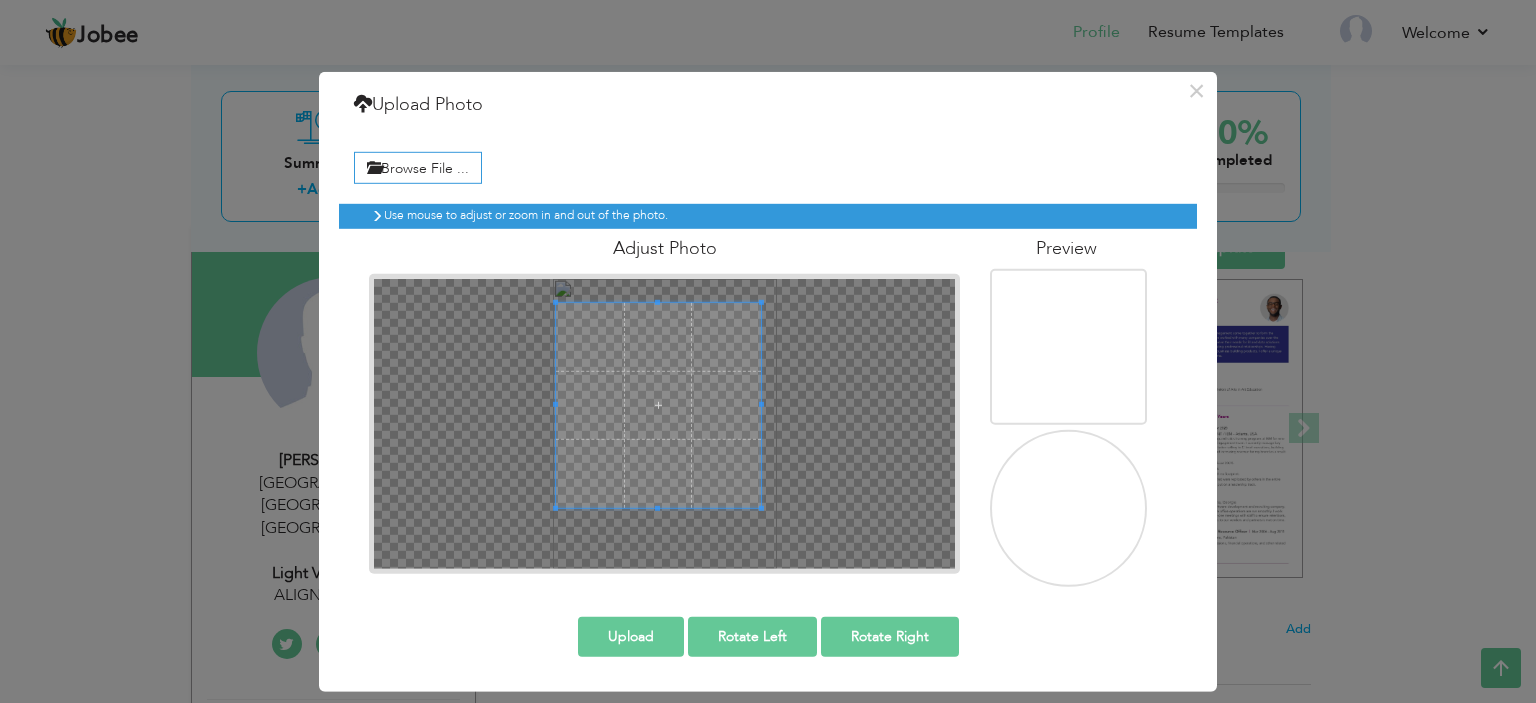click on "Upload" at bounding box center [631, 637] 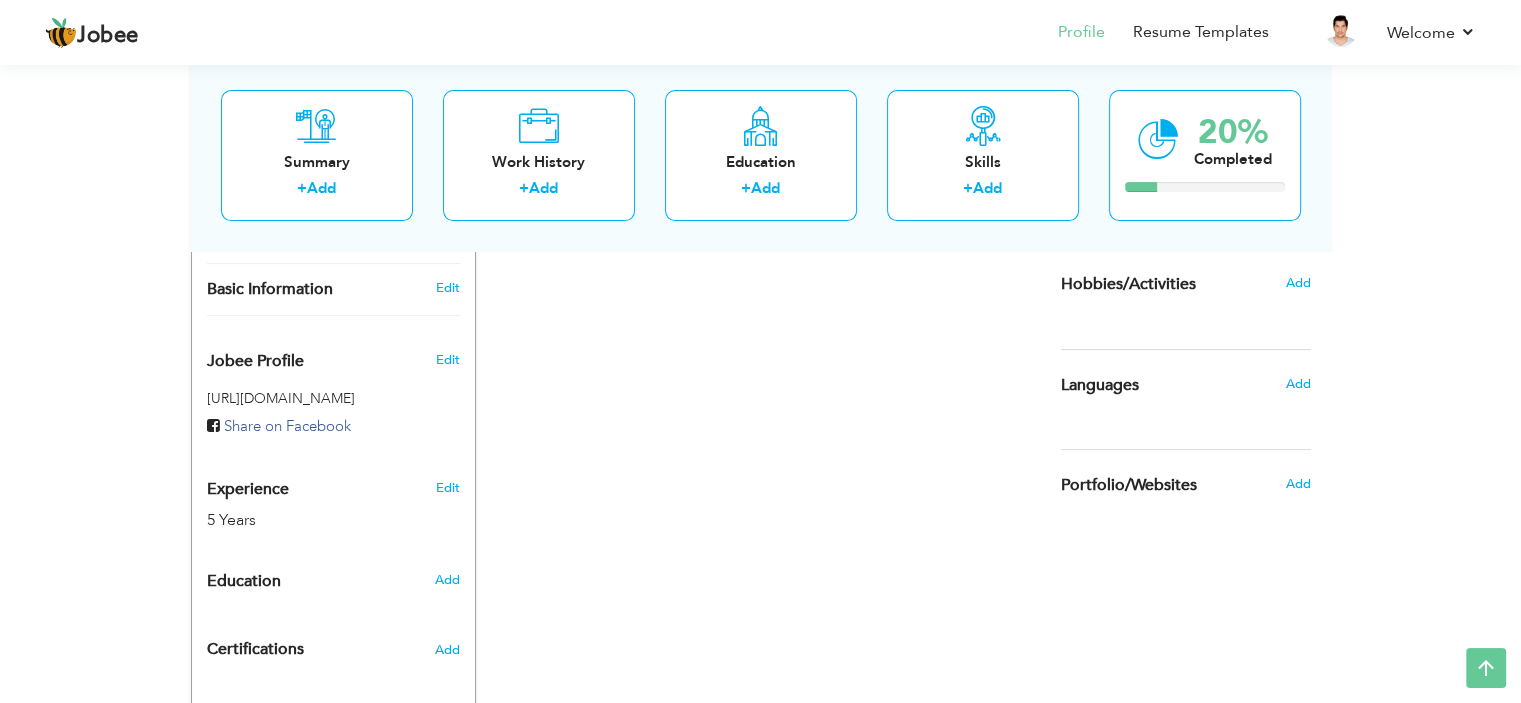 scroll, scrollTop: 588, scrollLeft: 0, axis: vertical 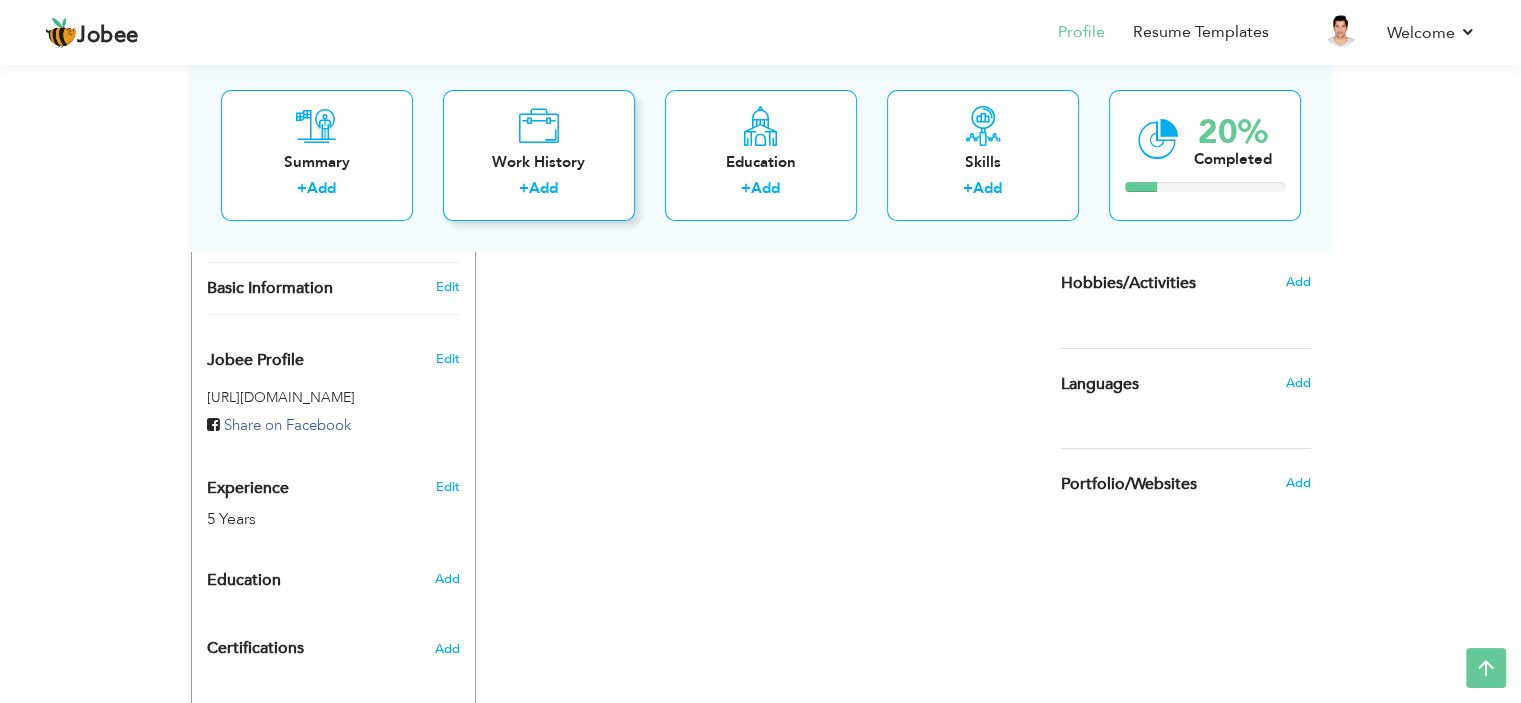 click on "Add" at bounding box center [543, 189] 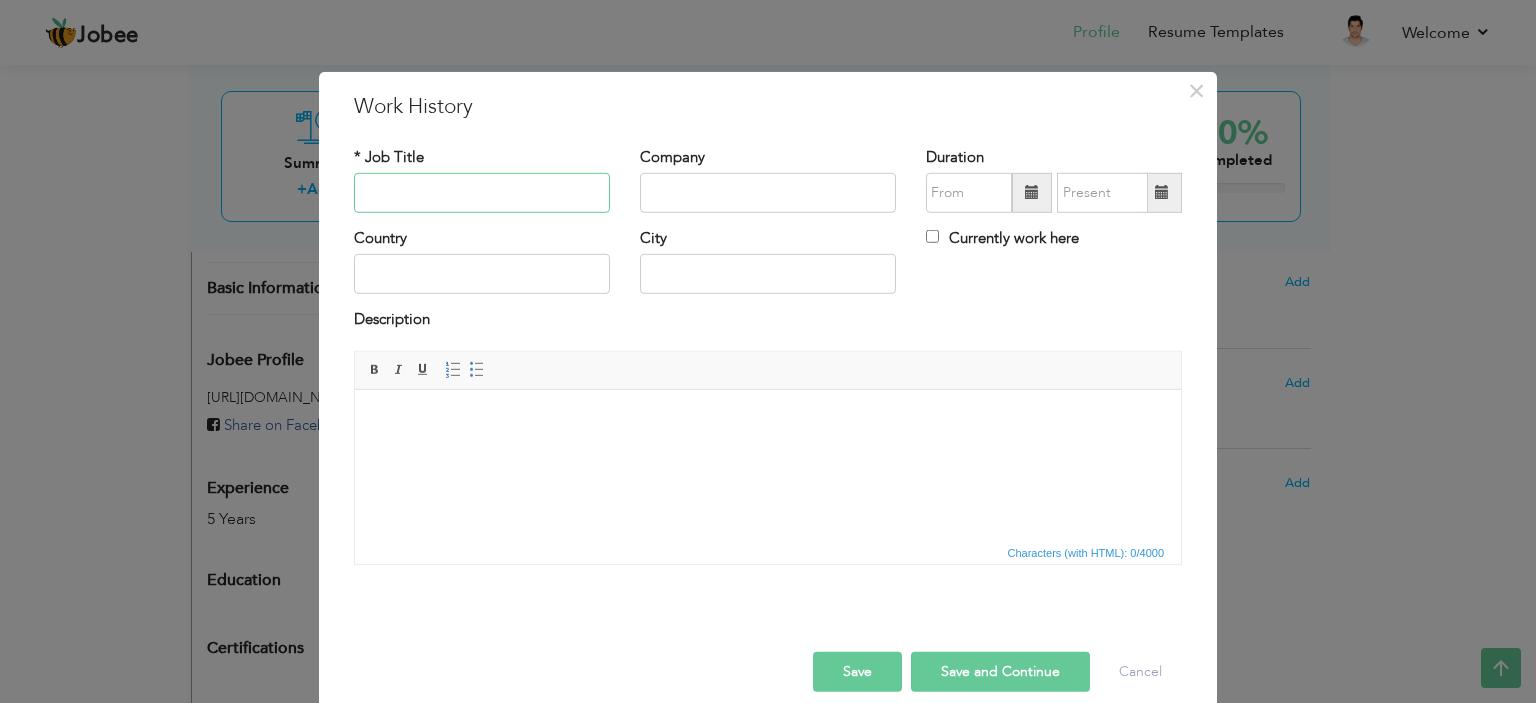 click at bounding box center (482, 193) 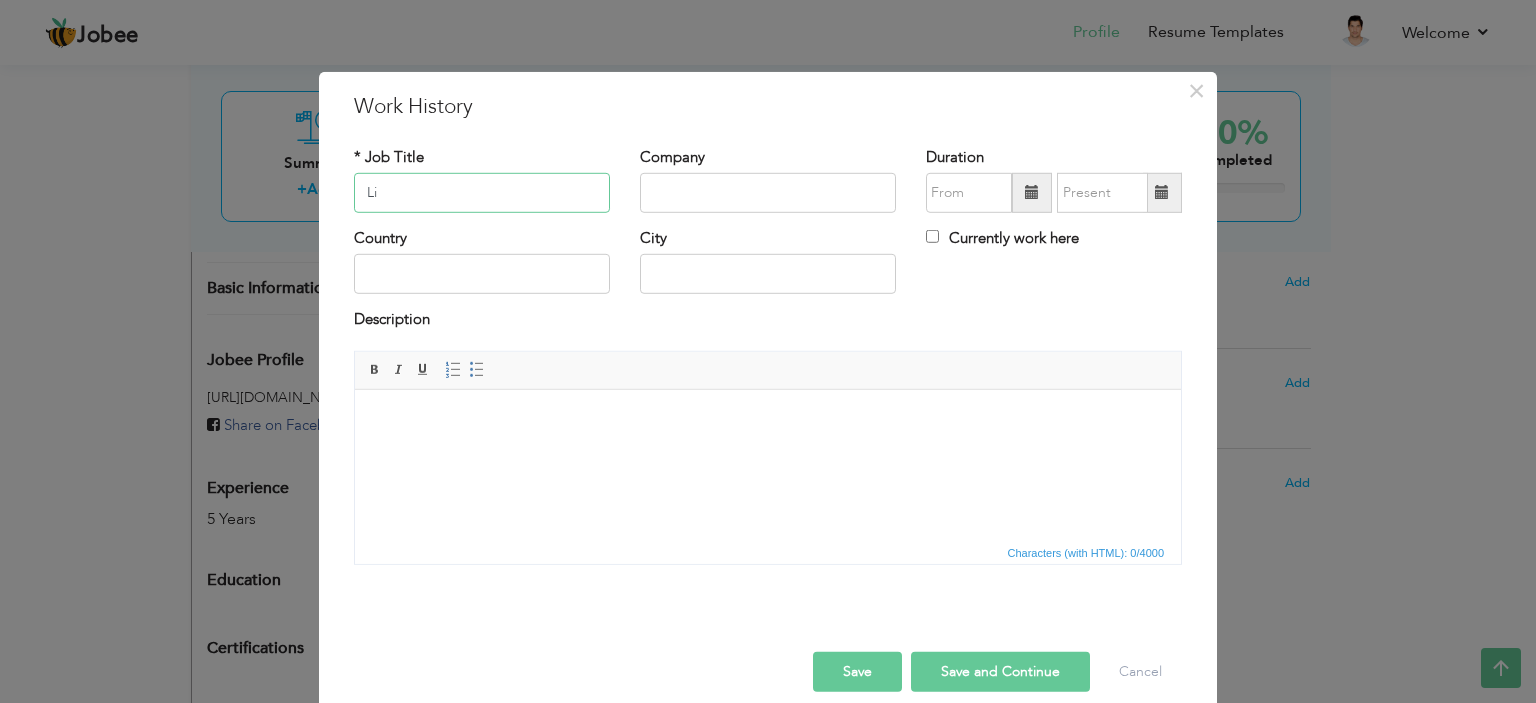 type on "L" 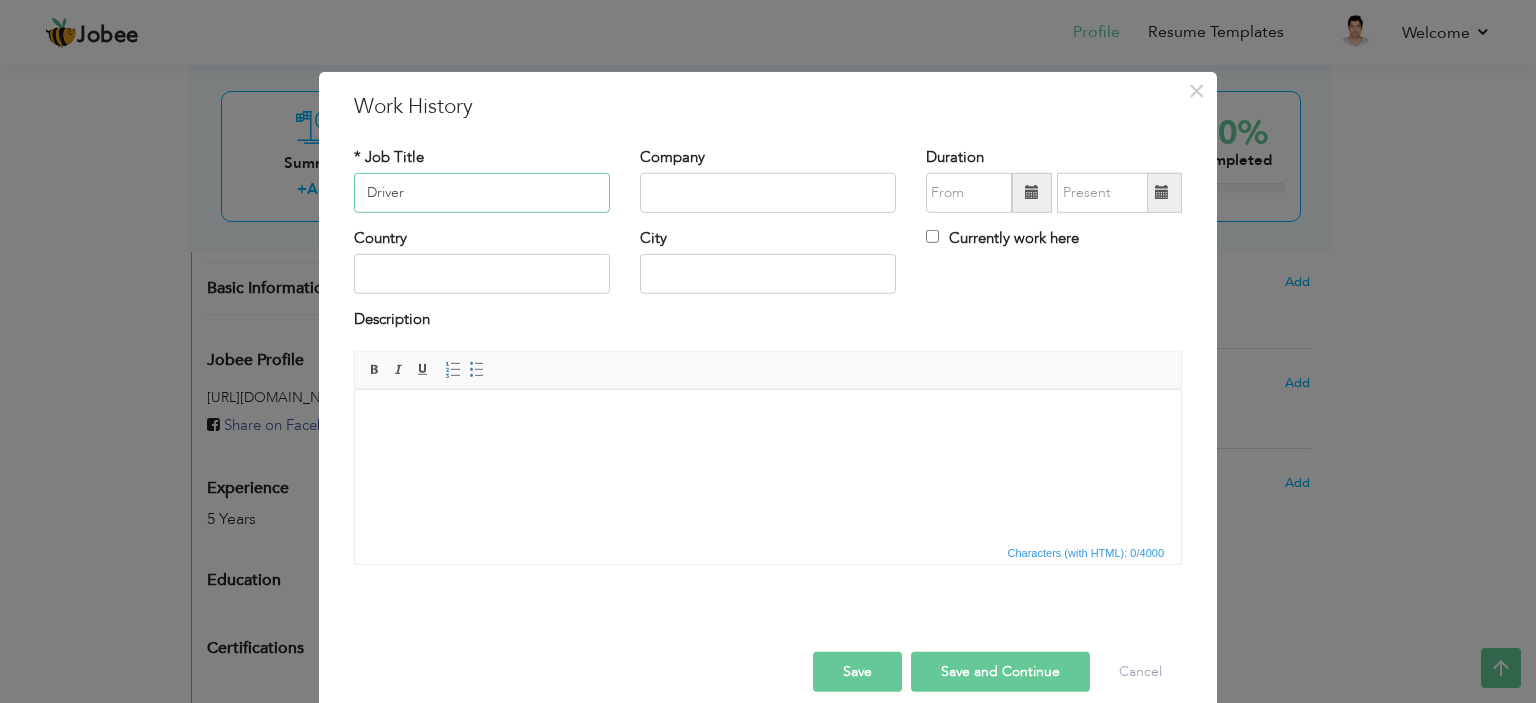 type on "Driver" 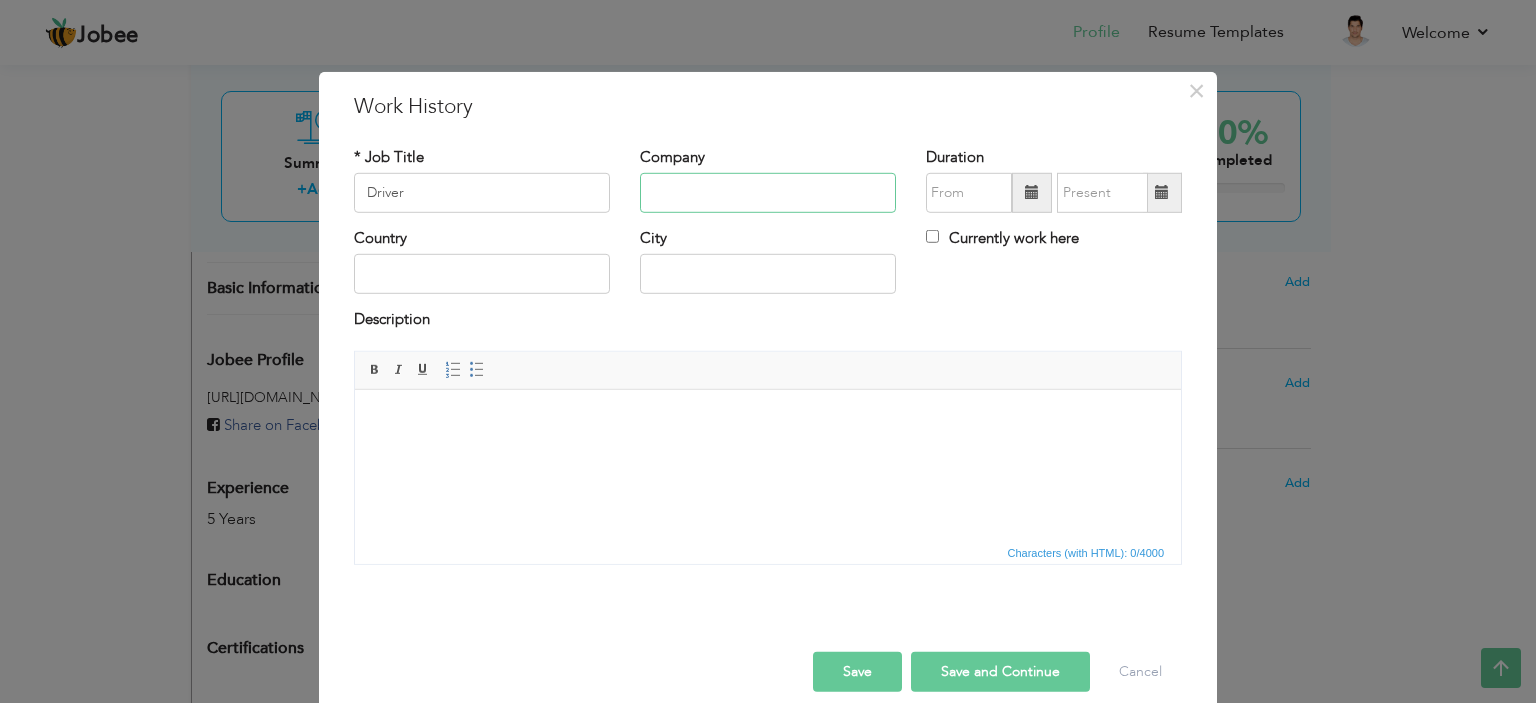 click at bounding box center (768, 193) 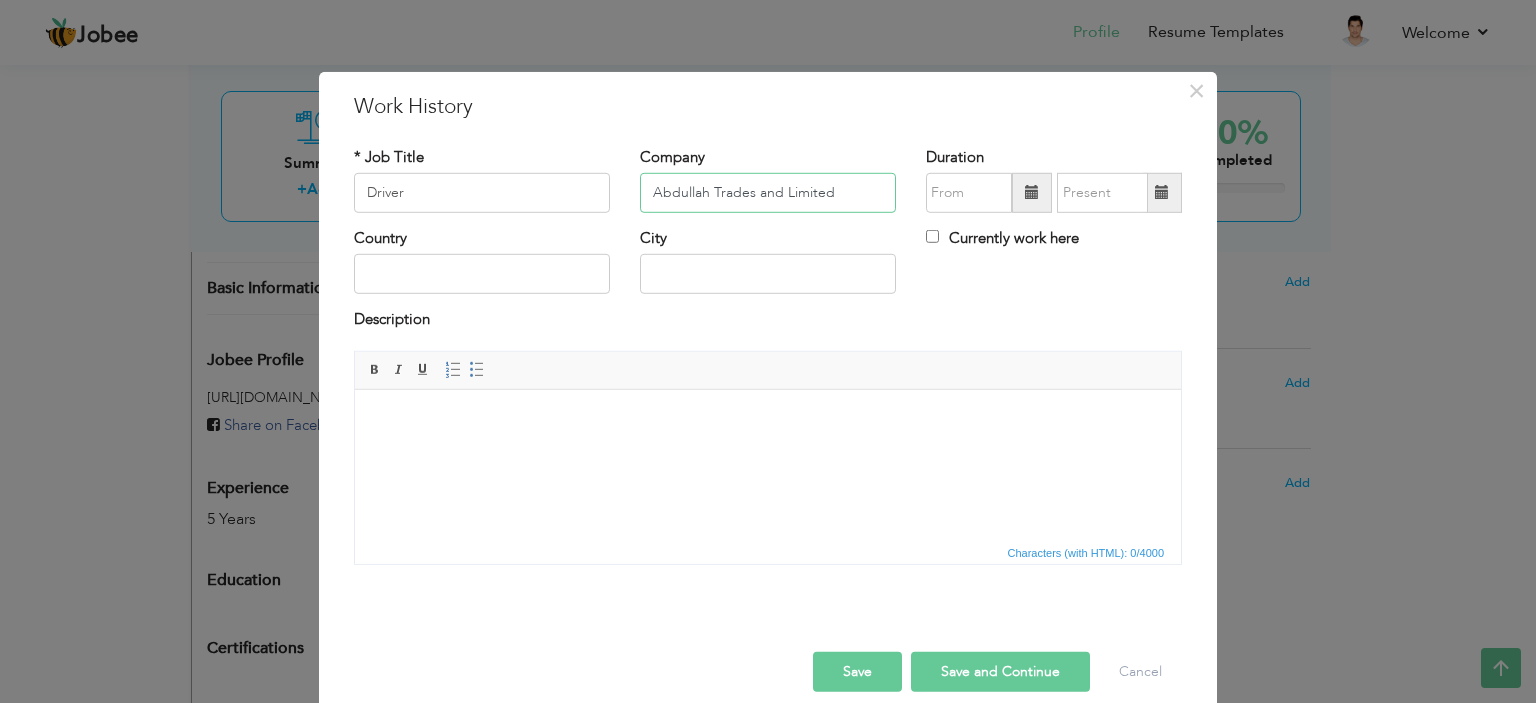 type on "Abdullah Trades and Limited" 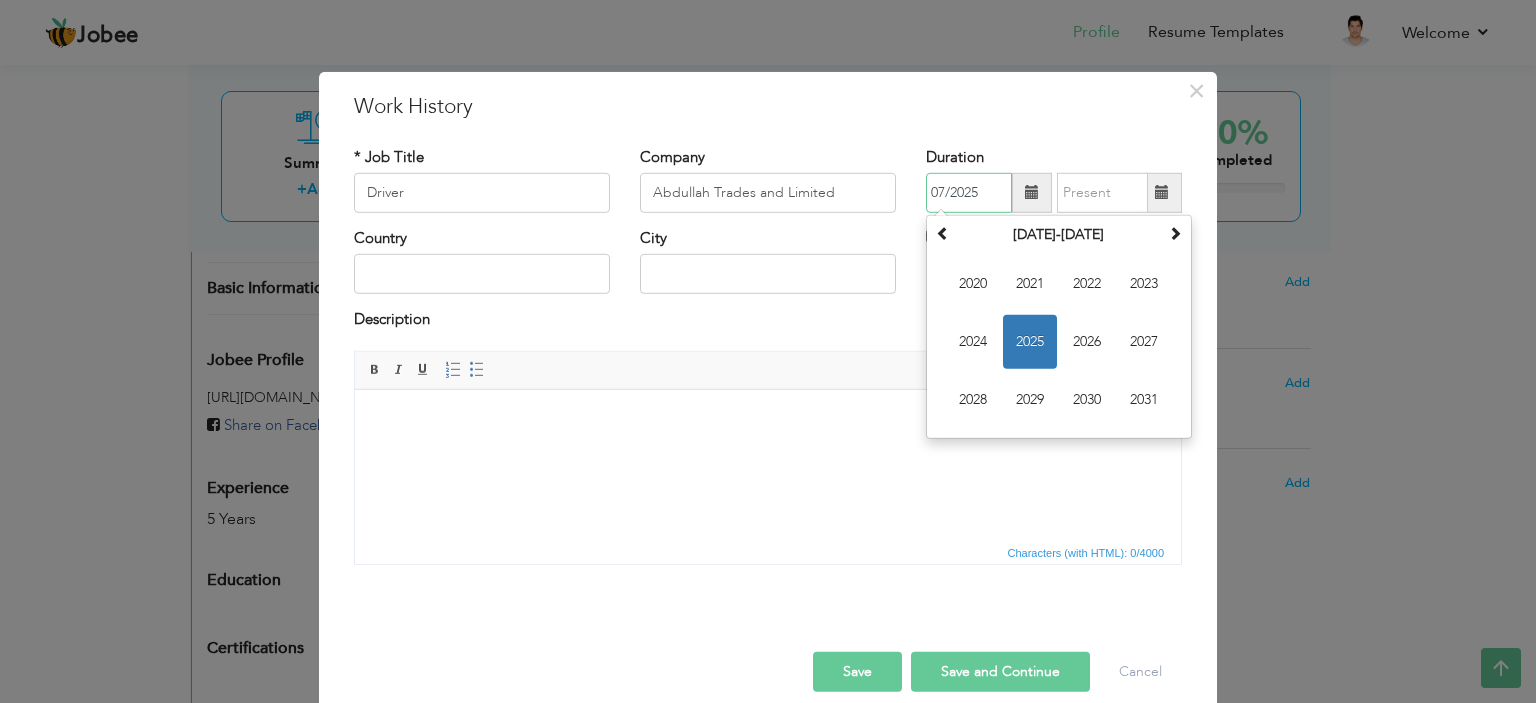 click on "07/2025" at bounding box center (969, 193) 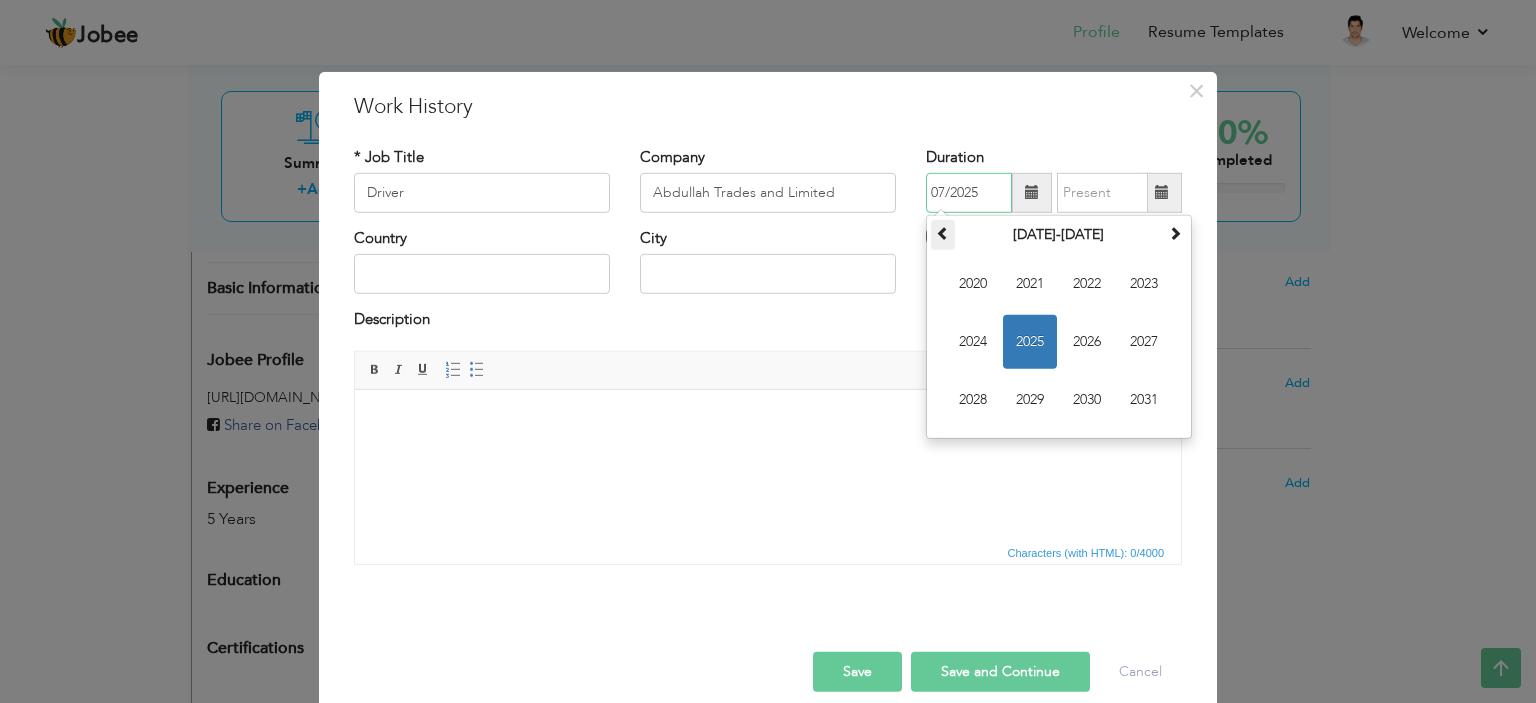 click at bounding box center [943, 235] 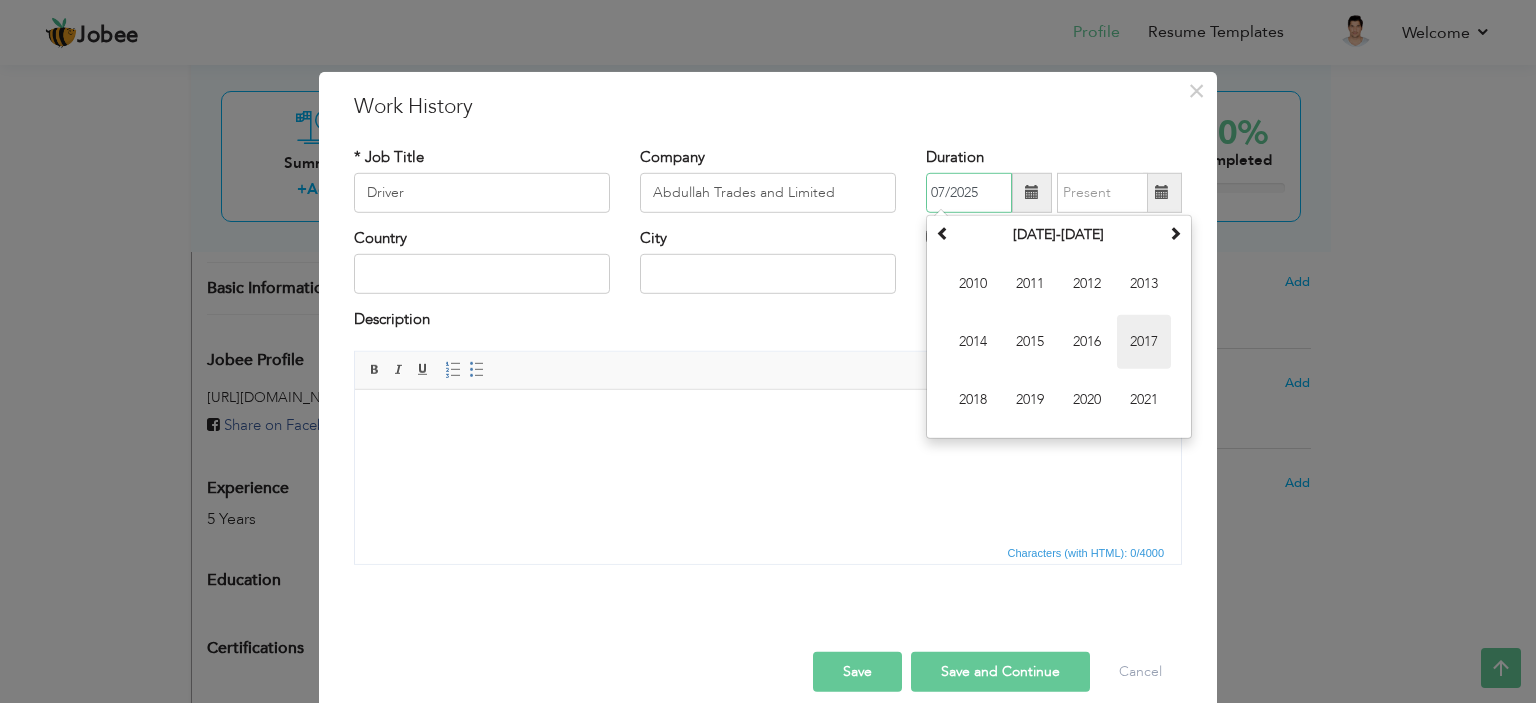 click on "2017" at bounding box center (1144, 342) 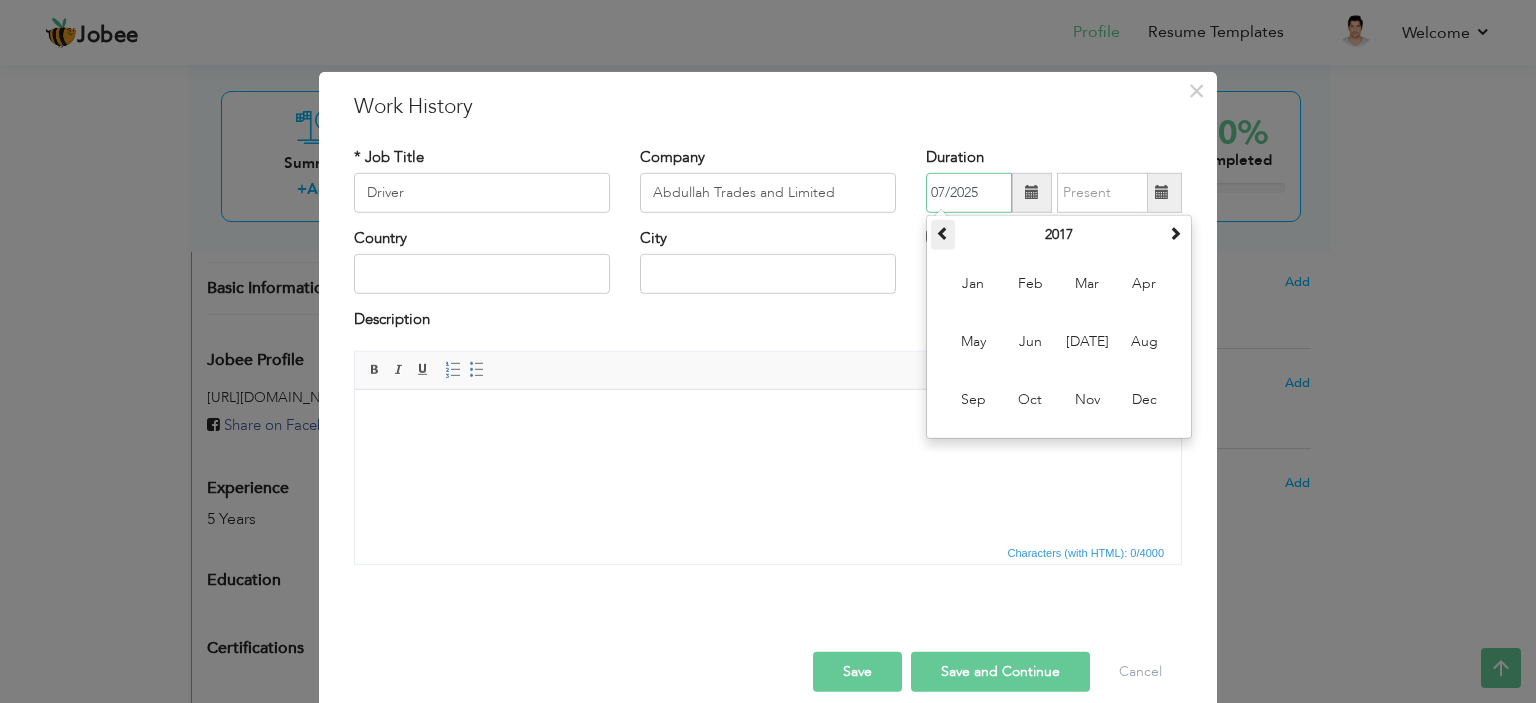 click at bounding box center (943, 235) 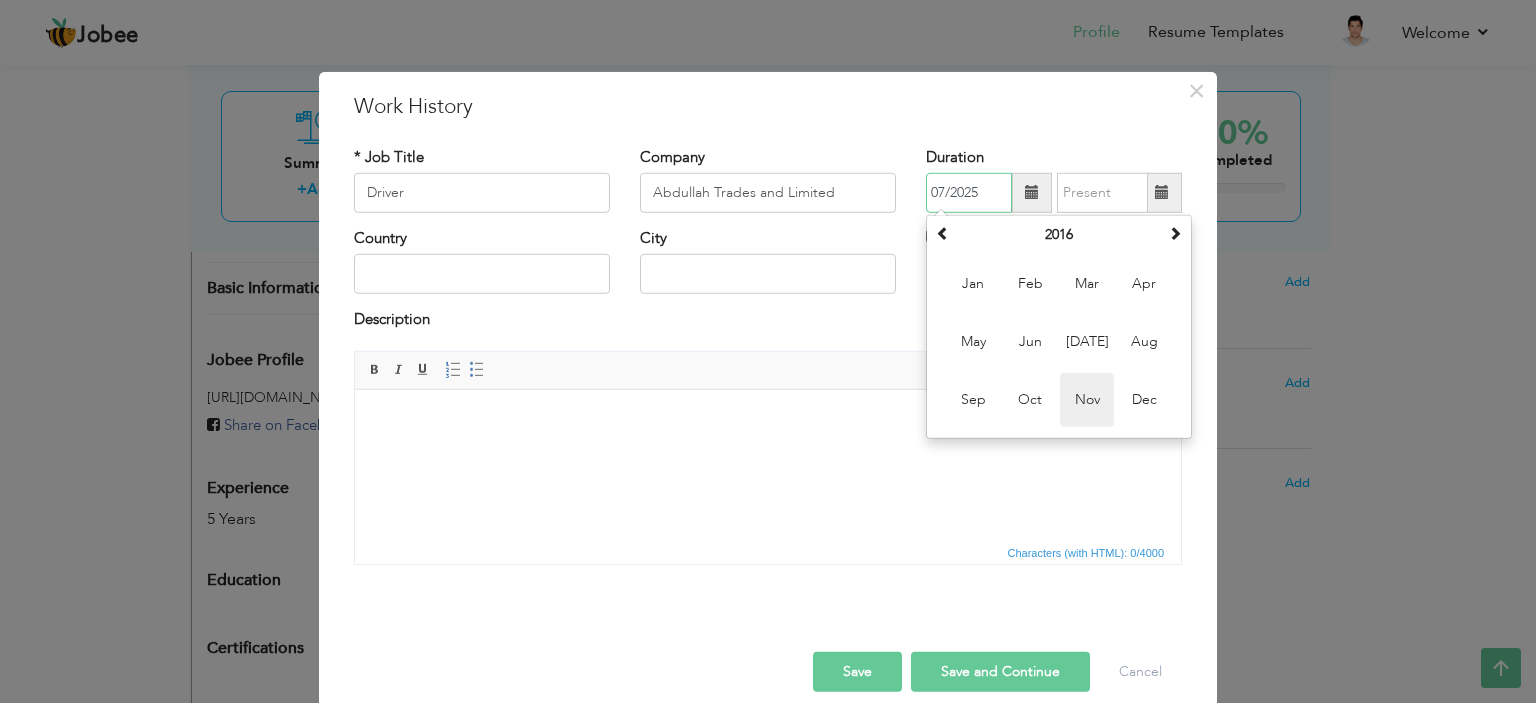 click on "Nov" at bounding box center [1087, 400] 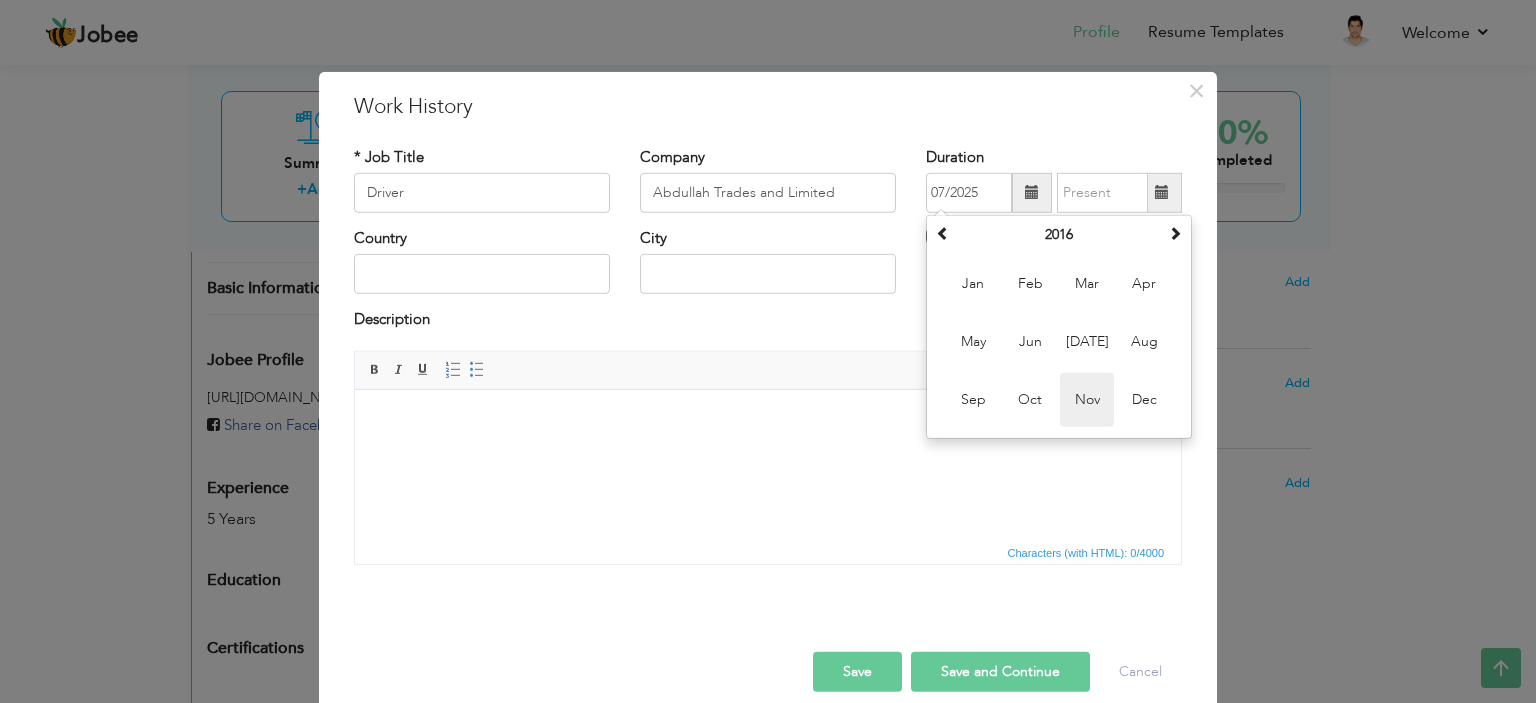 type on "11/2016" 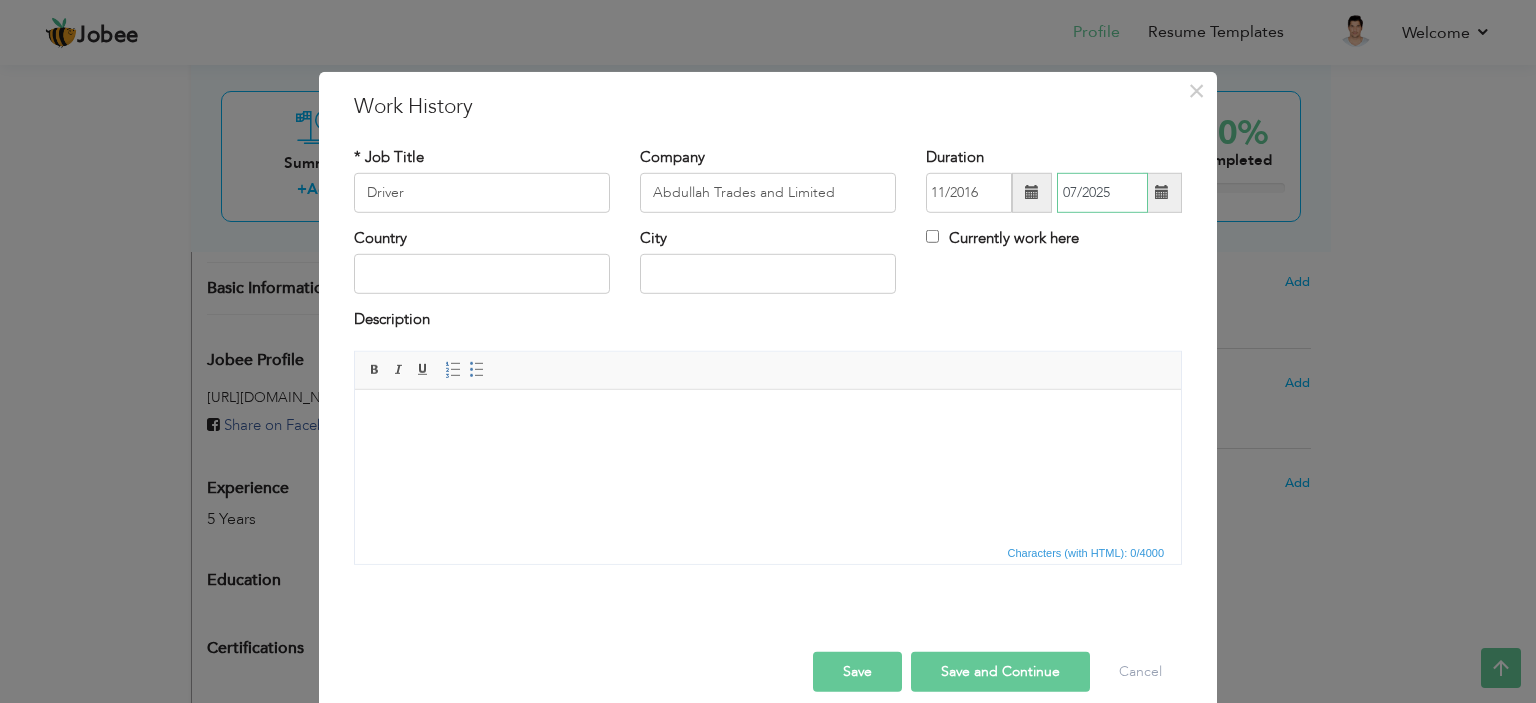 click on "07/2025" at bounding box center (1102, 193) 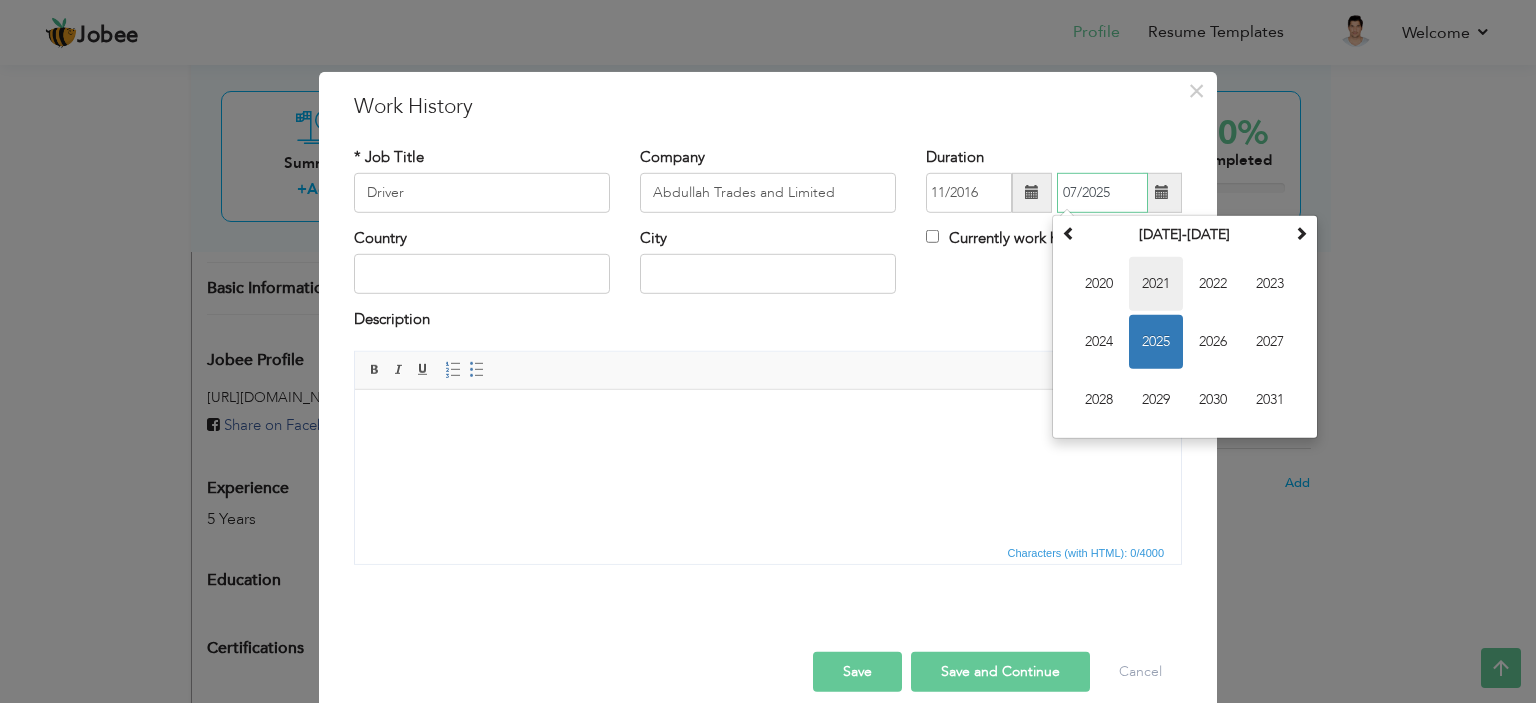 click on "2021" at bounding box center (1156, 284) 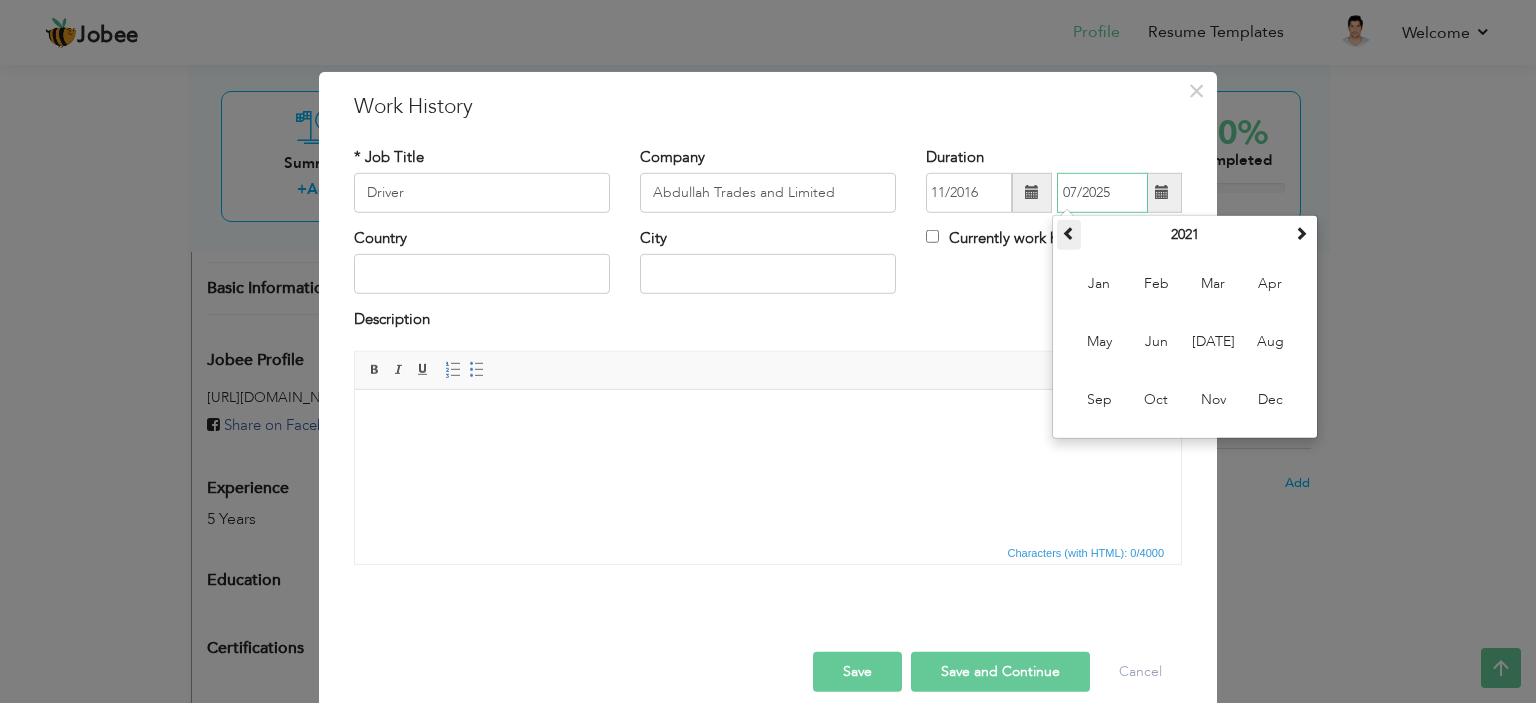 click at bounding box center [1069, 235] 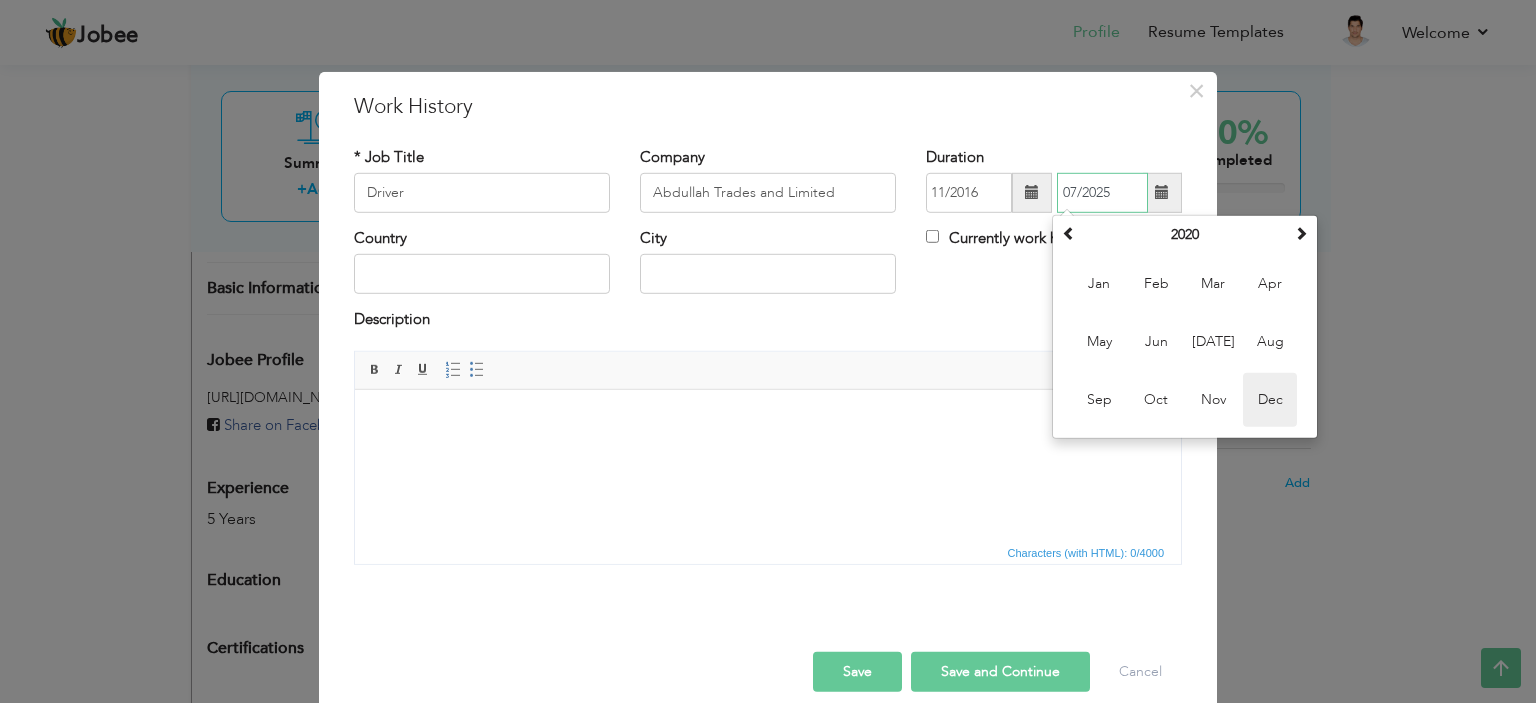 click on "Dec" at bounding box center (1270, 400) 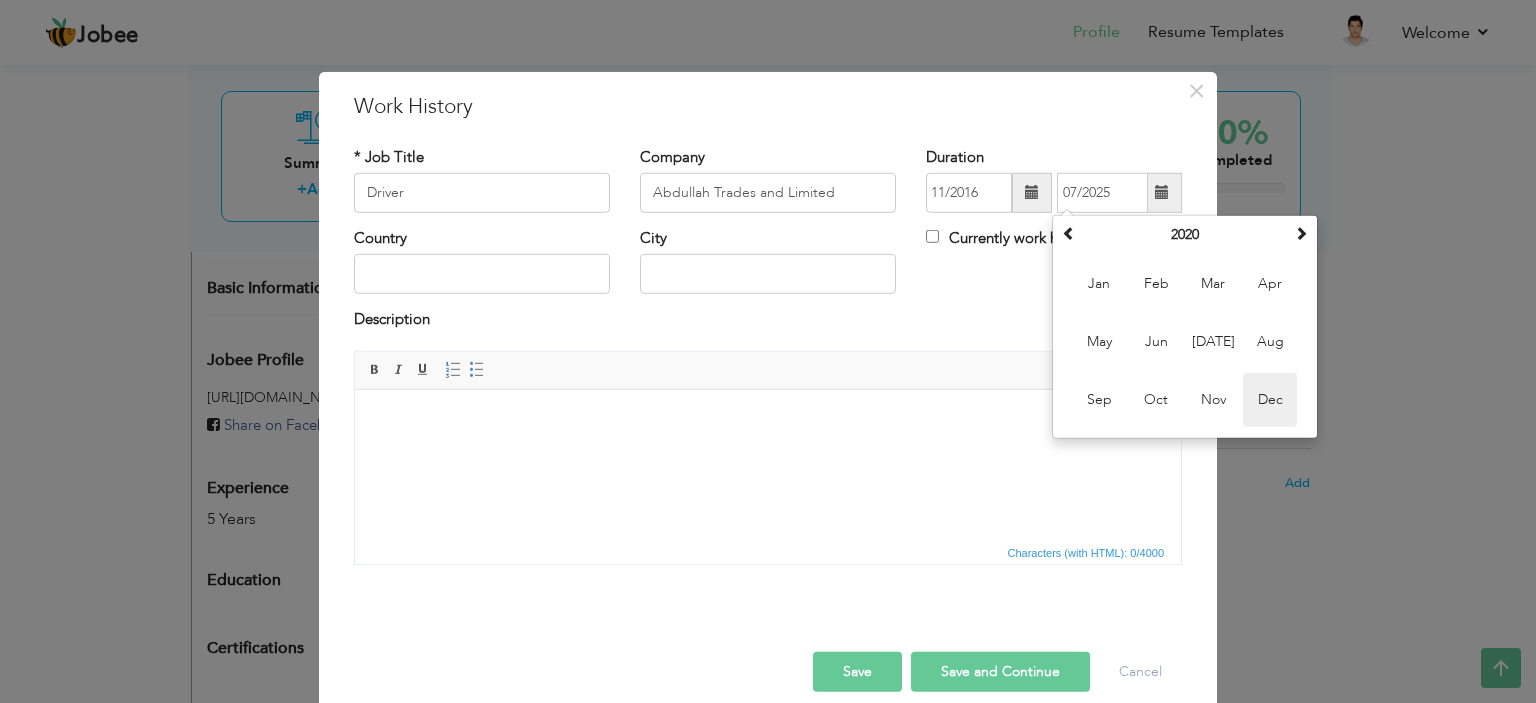 type on "12/2020" 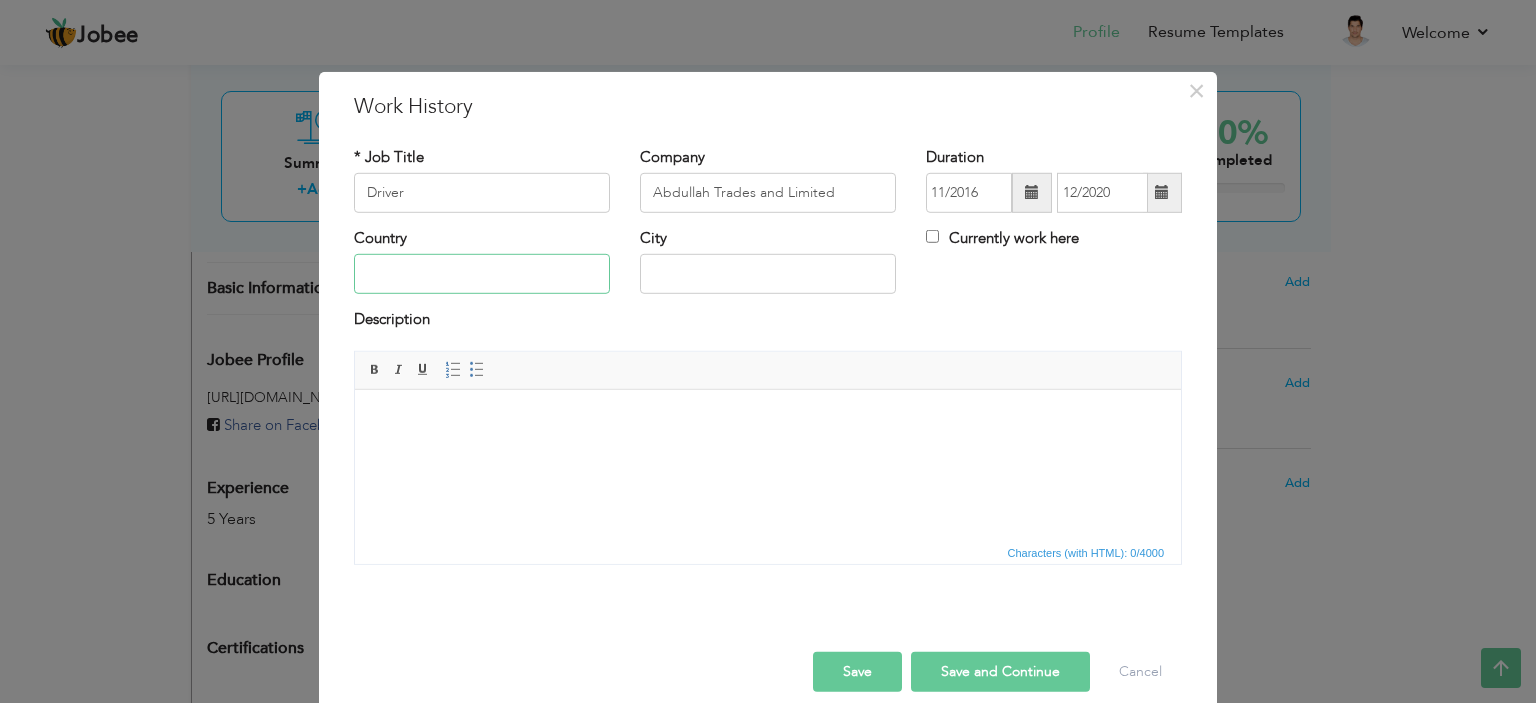 click at bounding box center (482, 274) 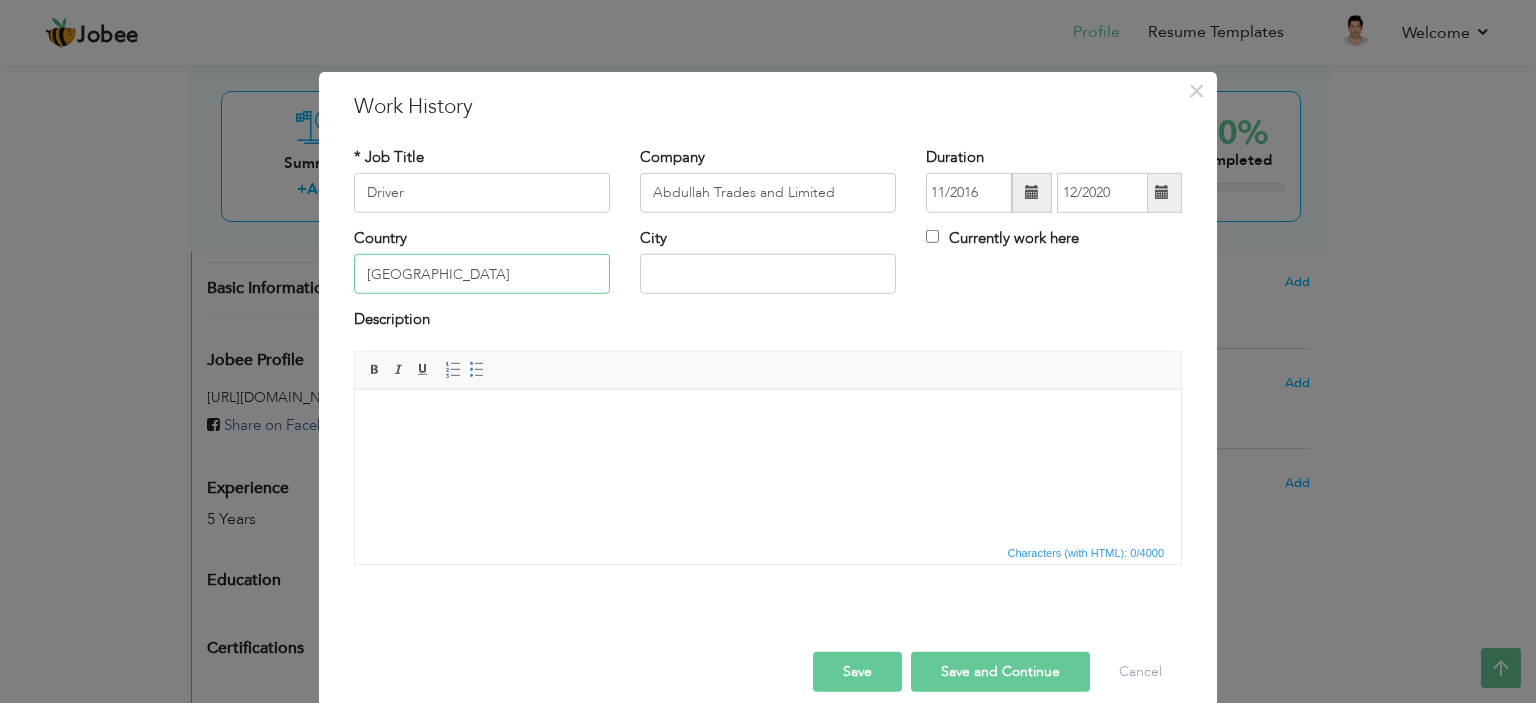 type on "Pakistan" 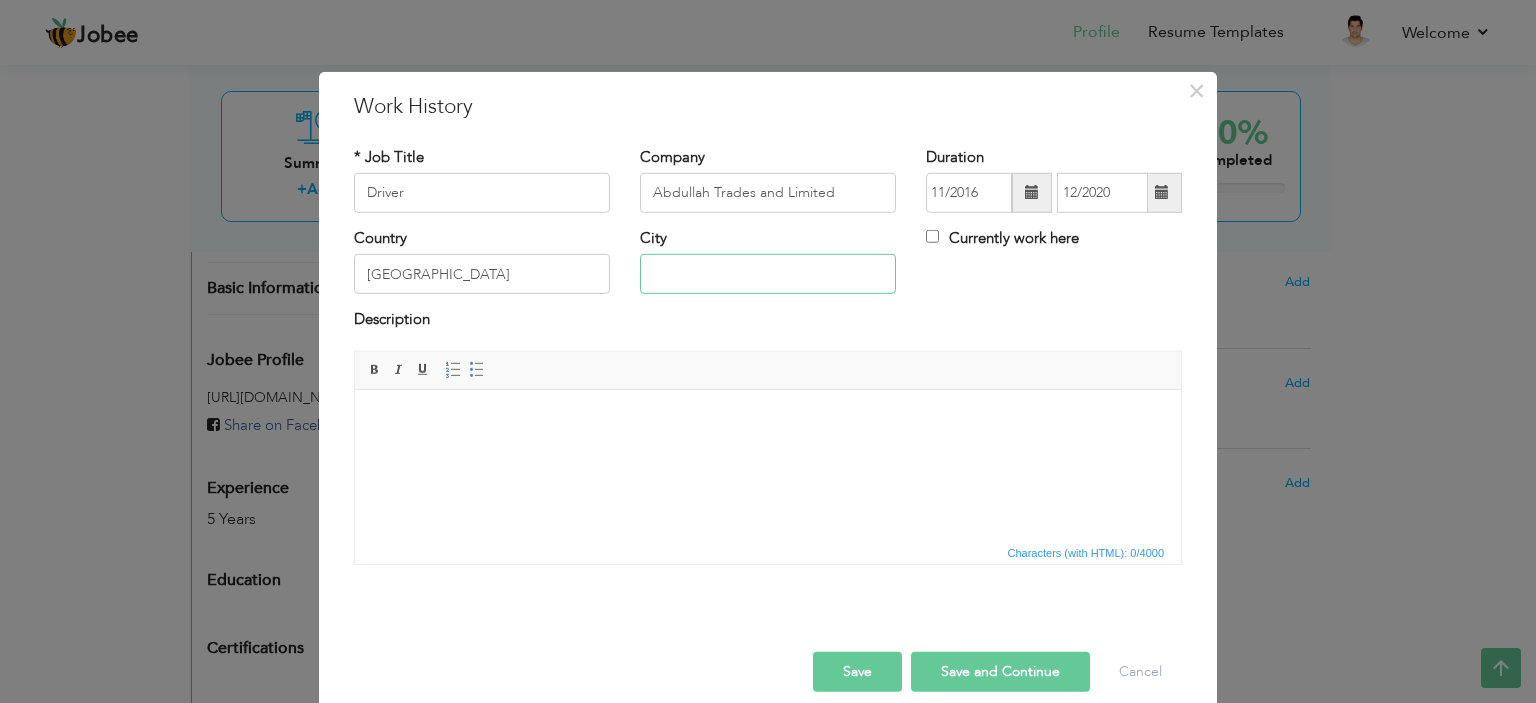 click at bounding box center (768, 274) 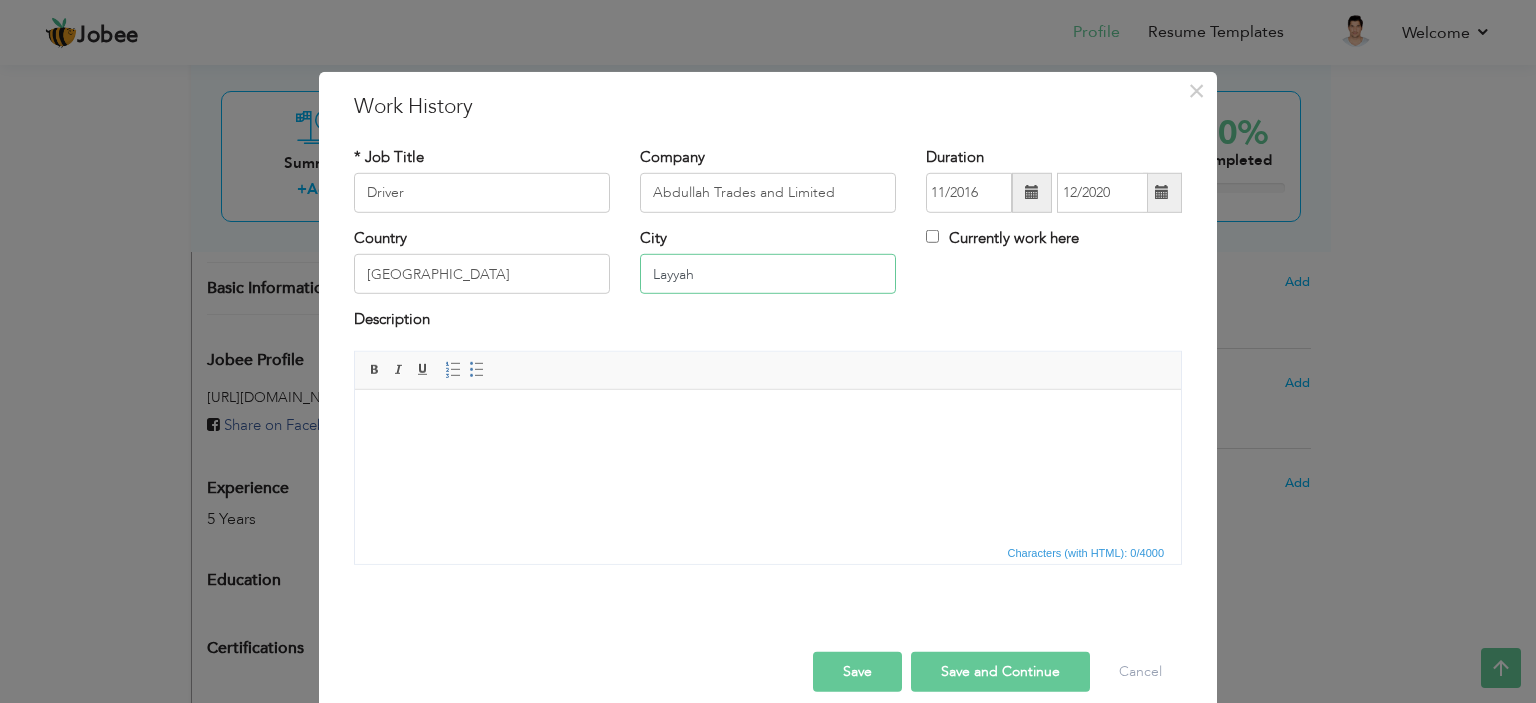 type on "Layyah" 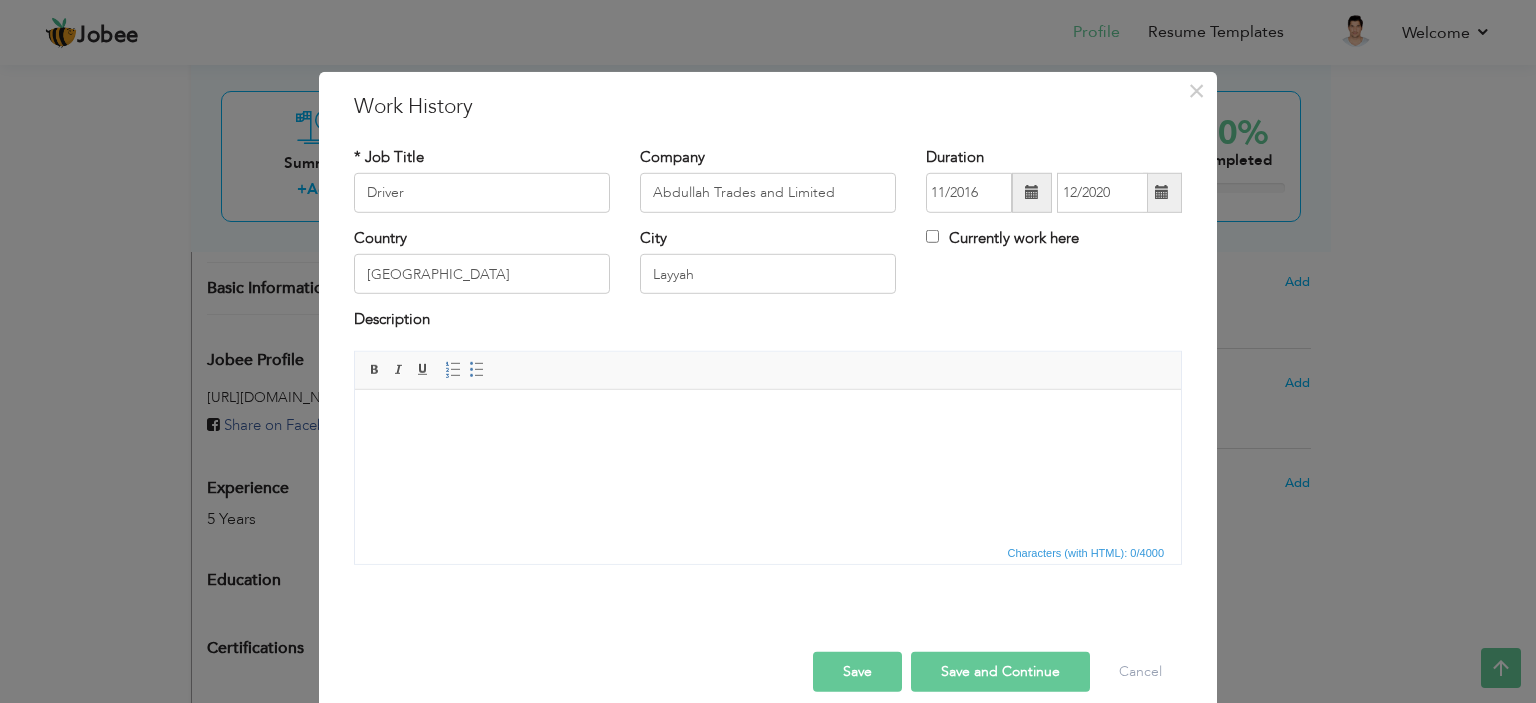 click on "Save" at bounding box center [857, 672] 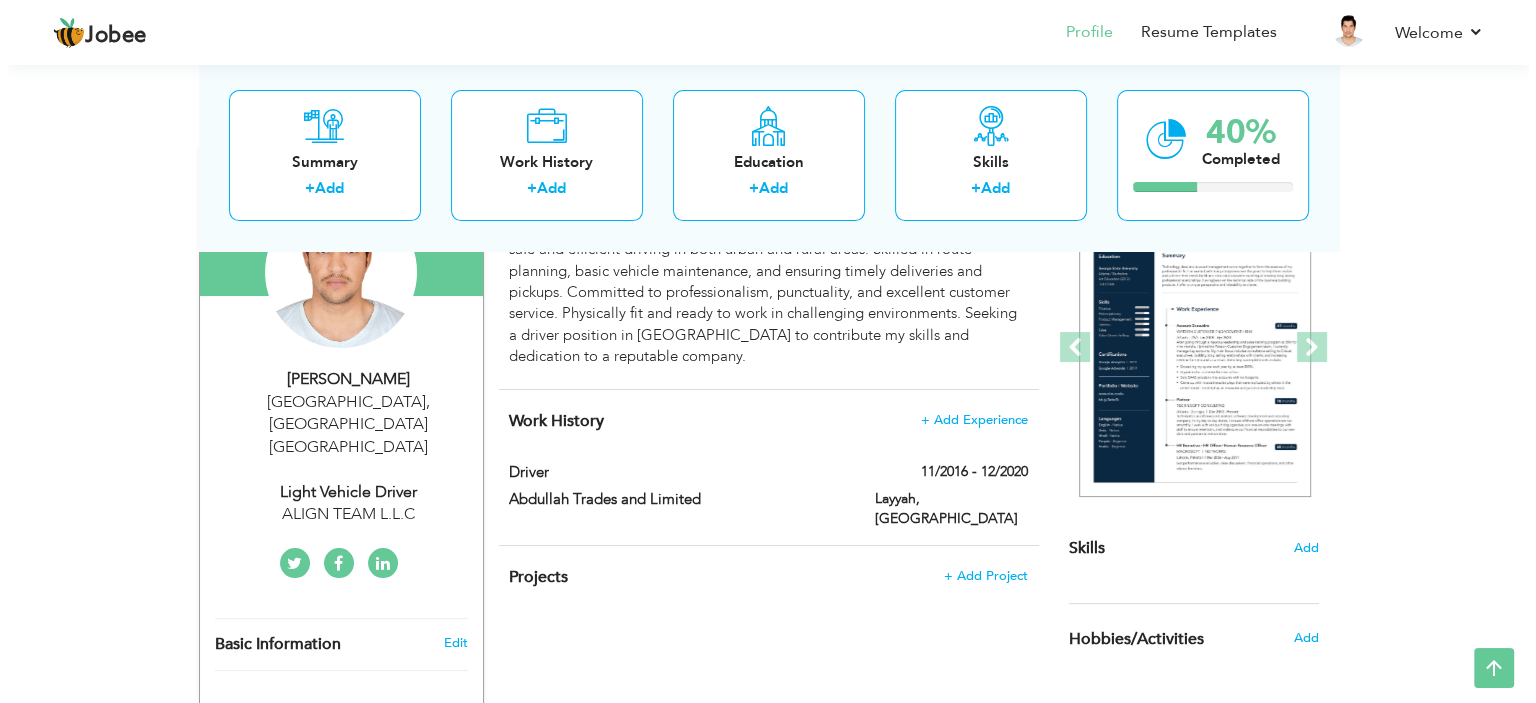 scroll, scrollTop: 256, scrollLeft: 0, axis: vertical 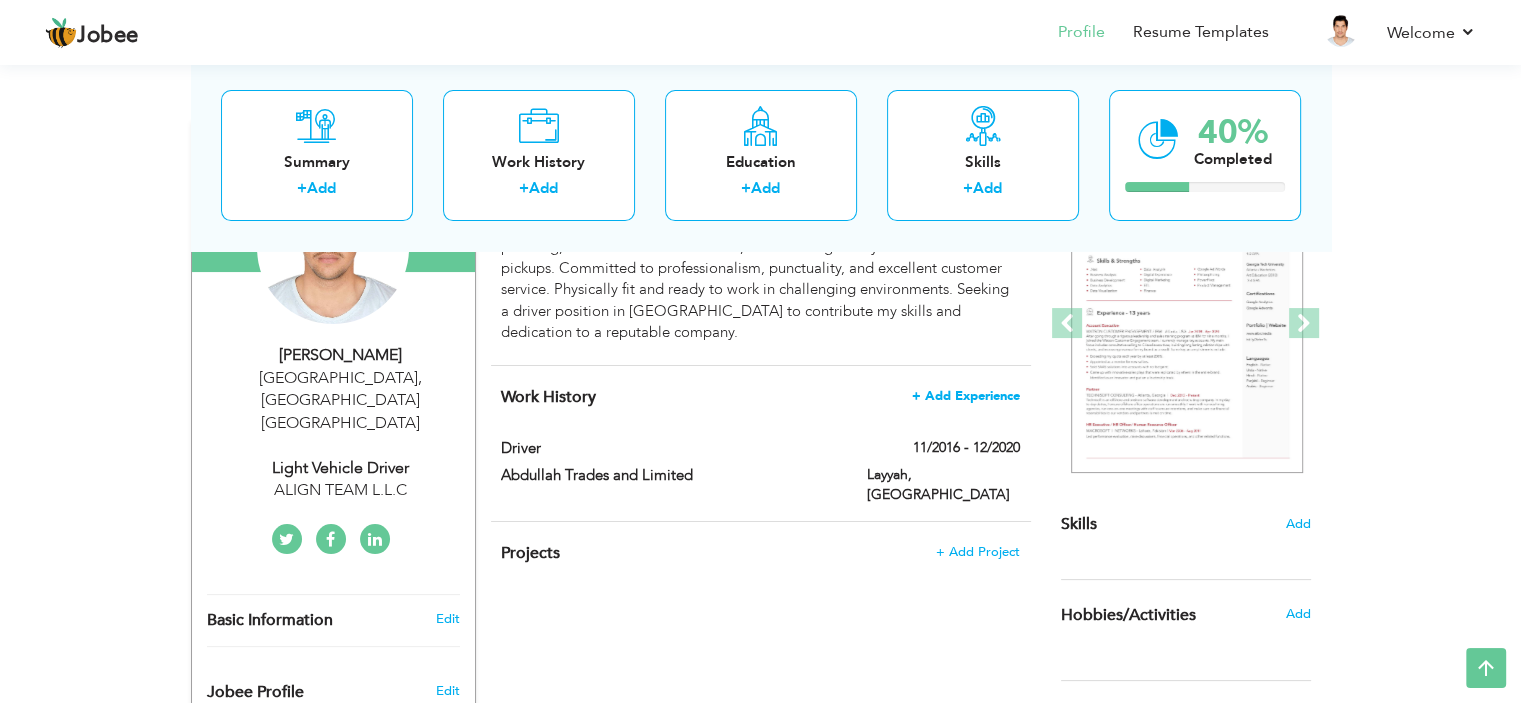 click on "+ Add Experience" at bounding box center [966, 396] 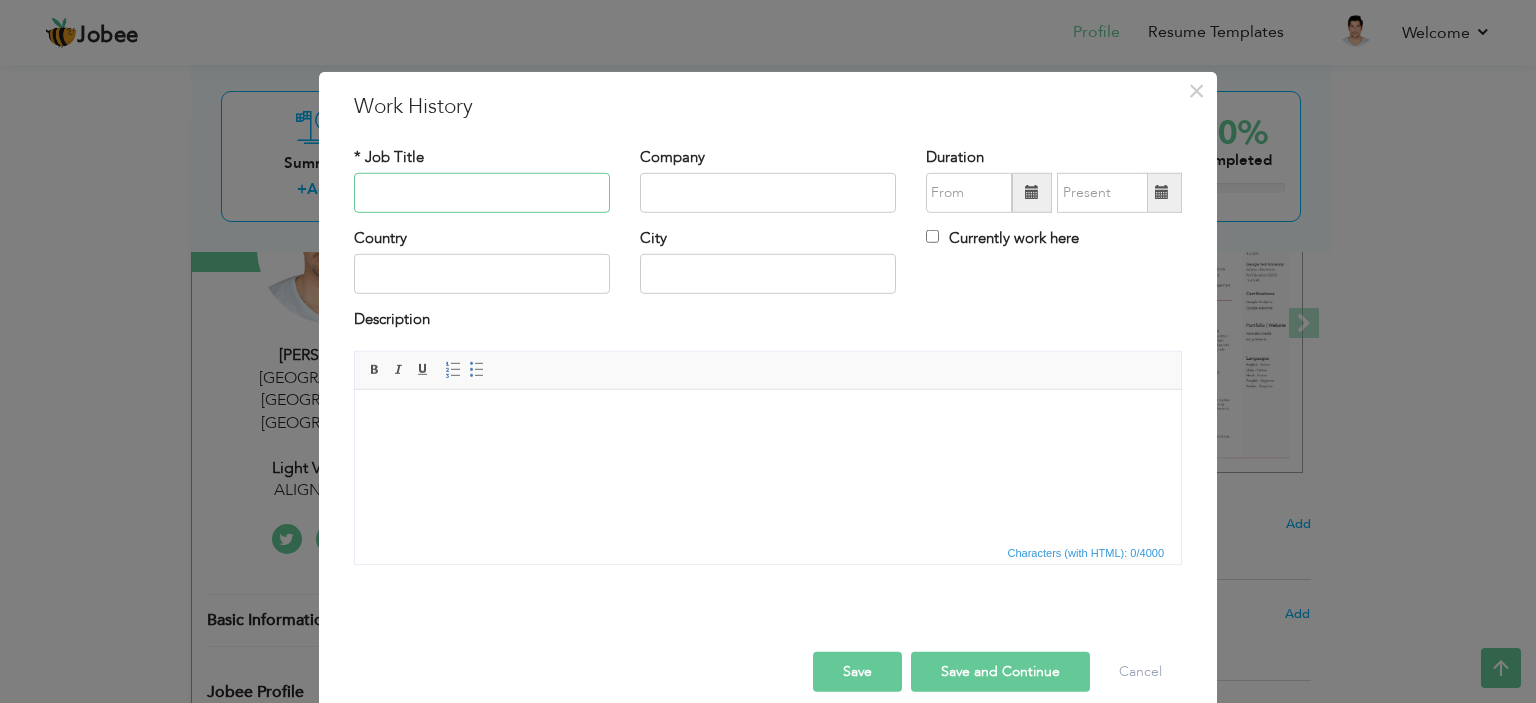 click at bounding box center [482, 193] 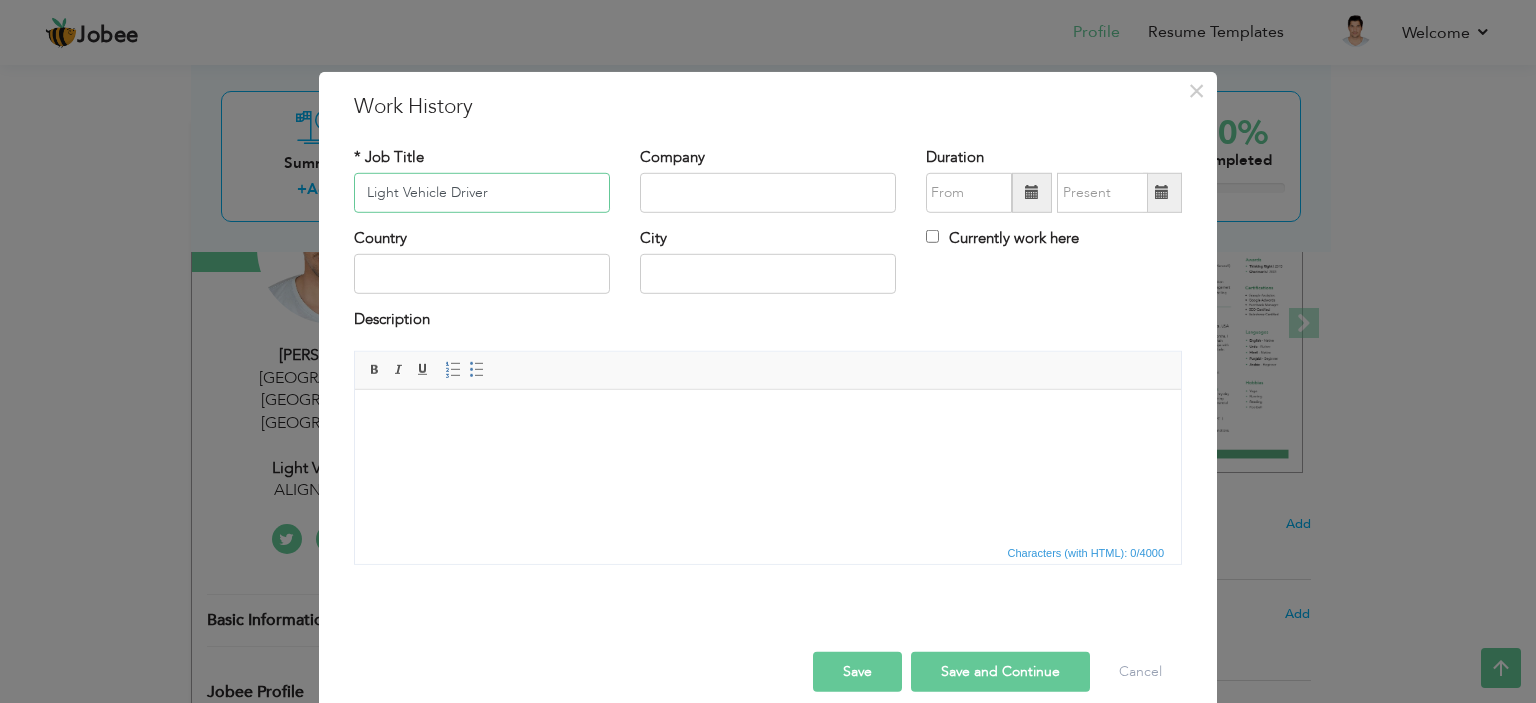 type on "Light Vehicle Driver" 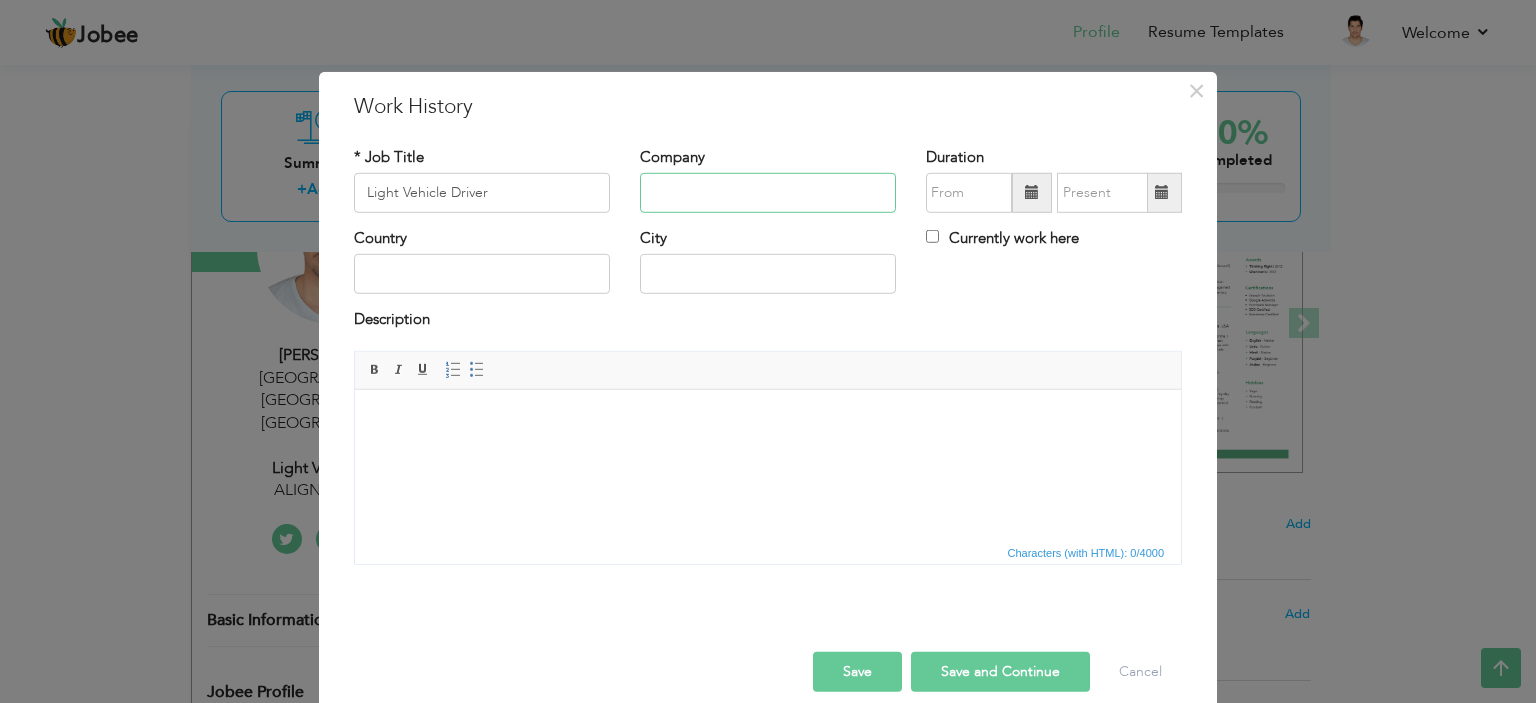 click at bounding box center [768, 193] 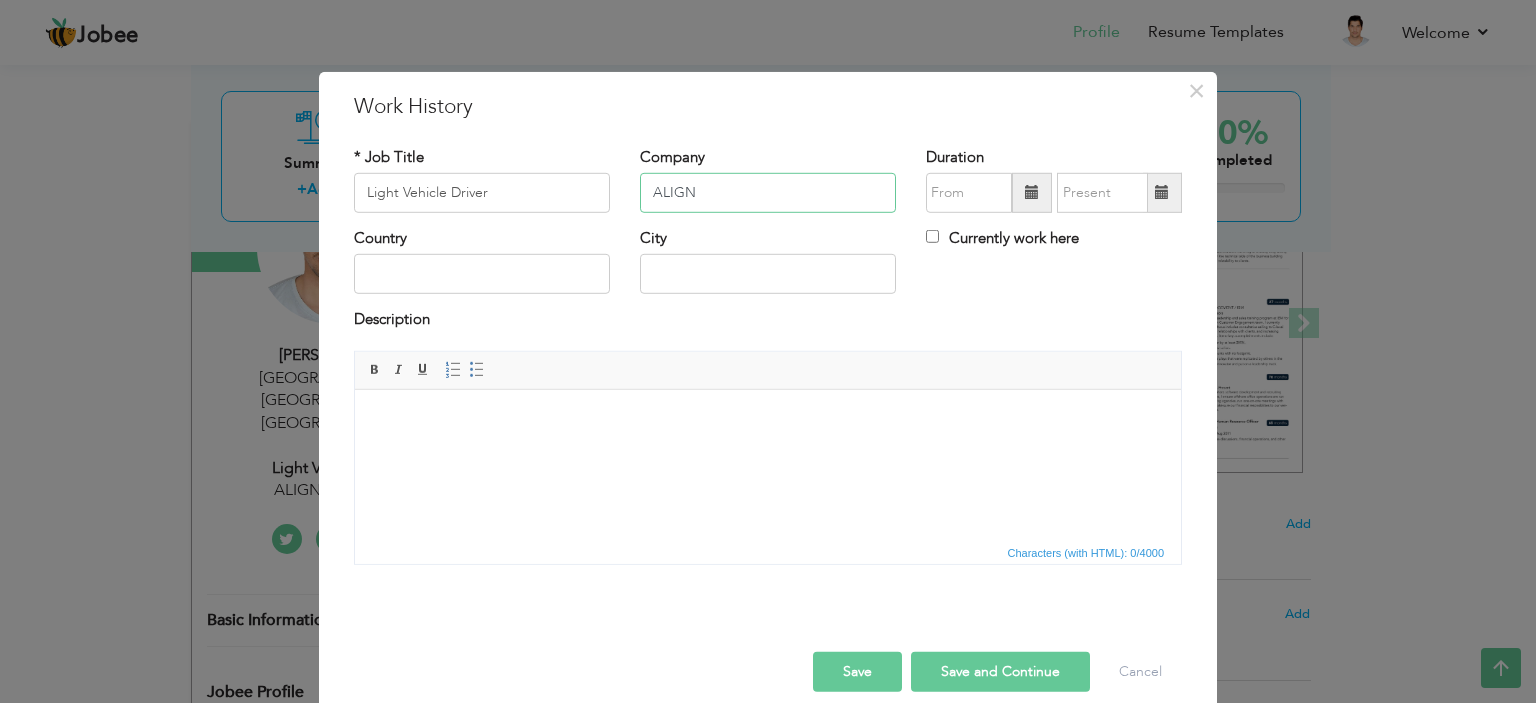 type on "ALIGN" 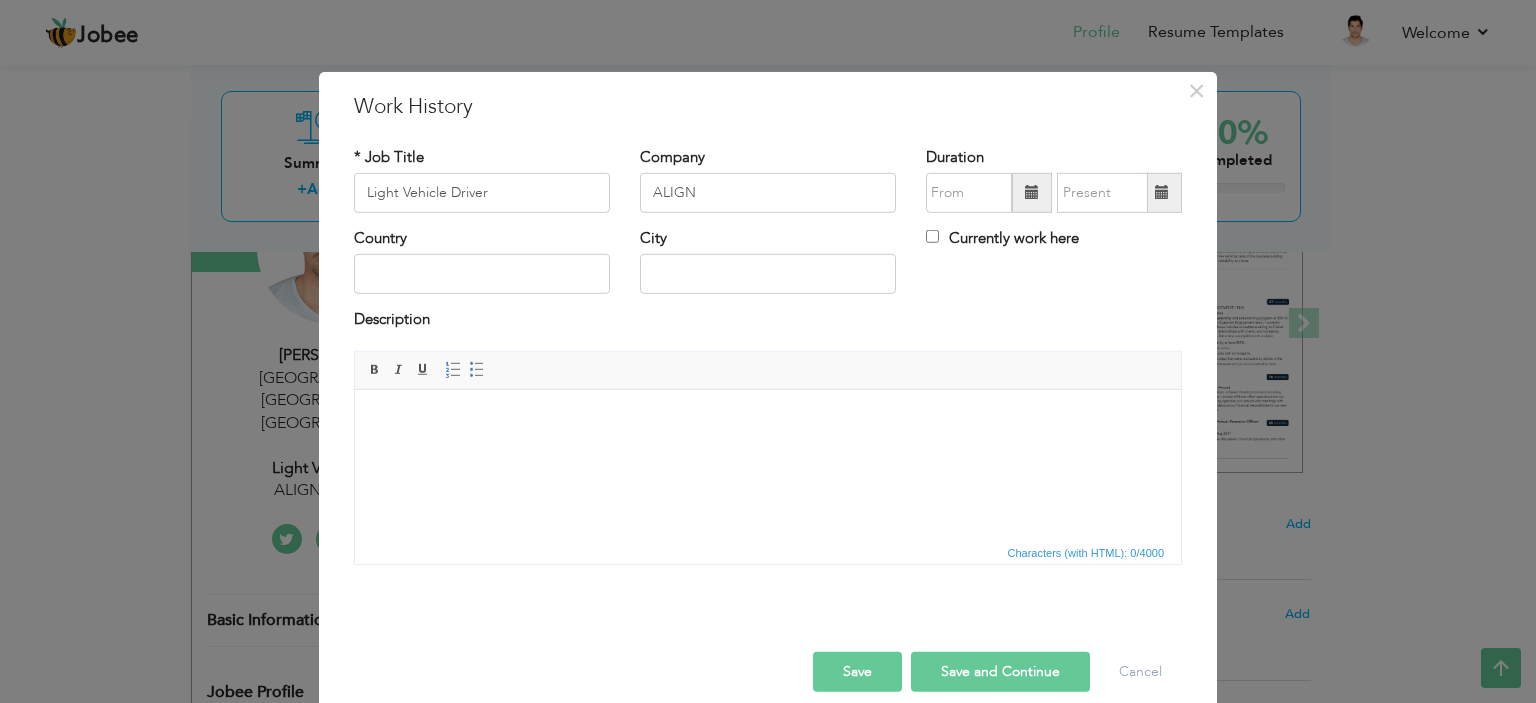 click on "×
Work History
* Job Title
Light Vehicle Driver
Company
ALIGN
Duration" at bounding box center (768, 351) 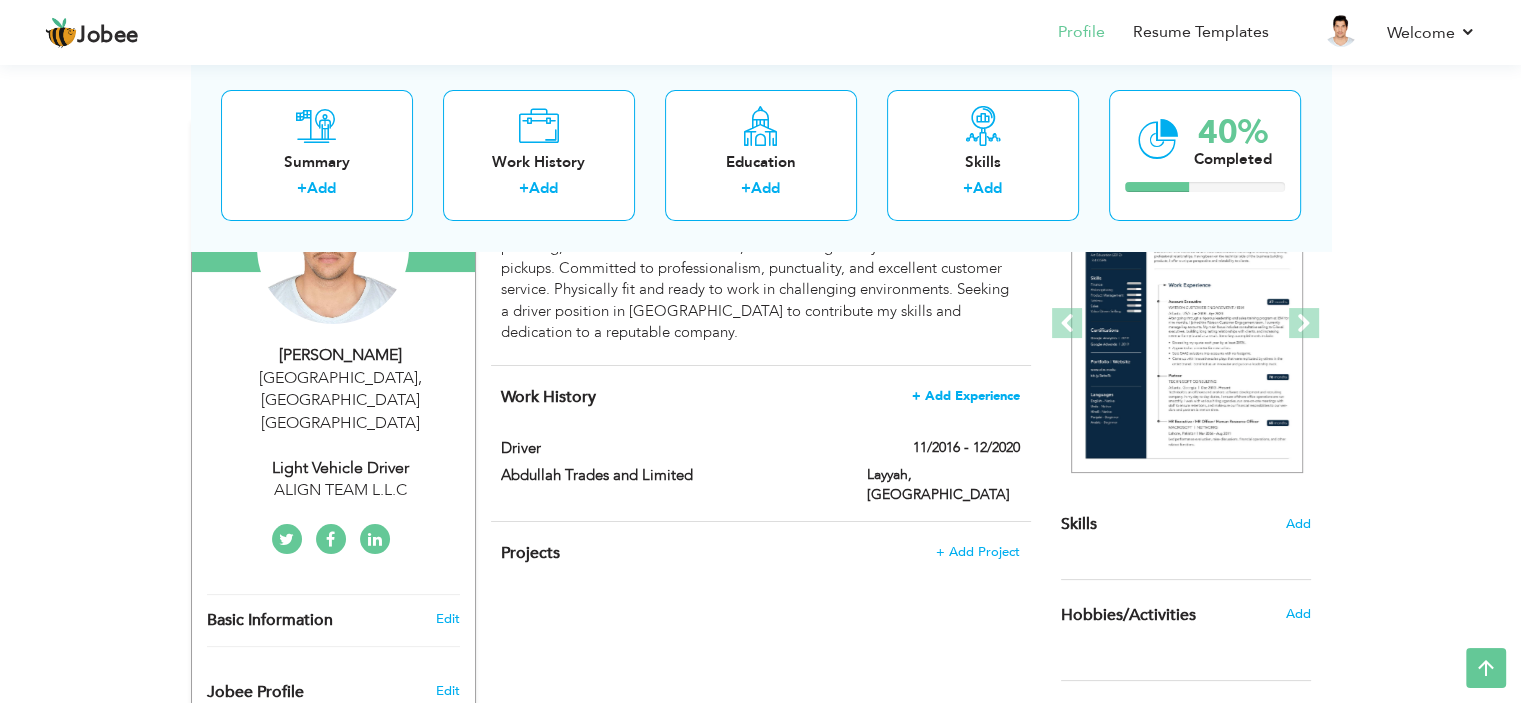 click on "+ Add Experience" at bounding box center [966, 396] 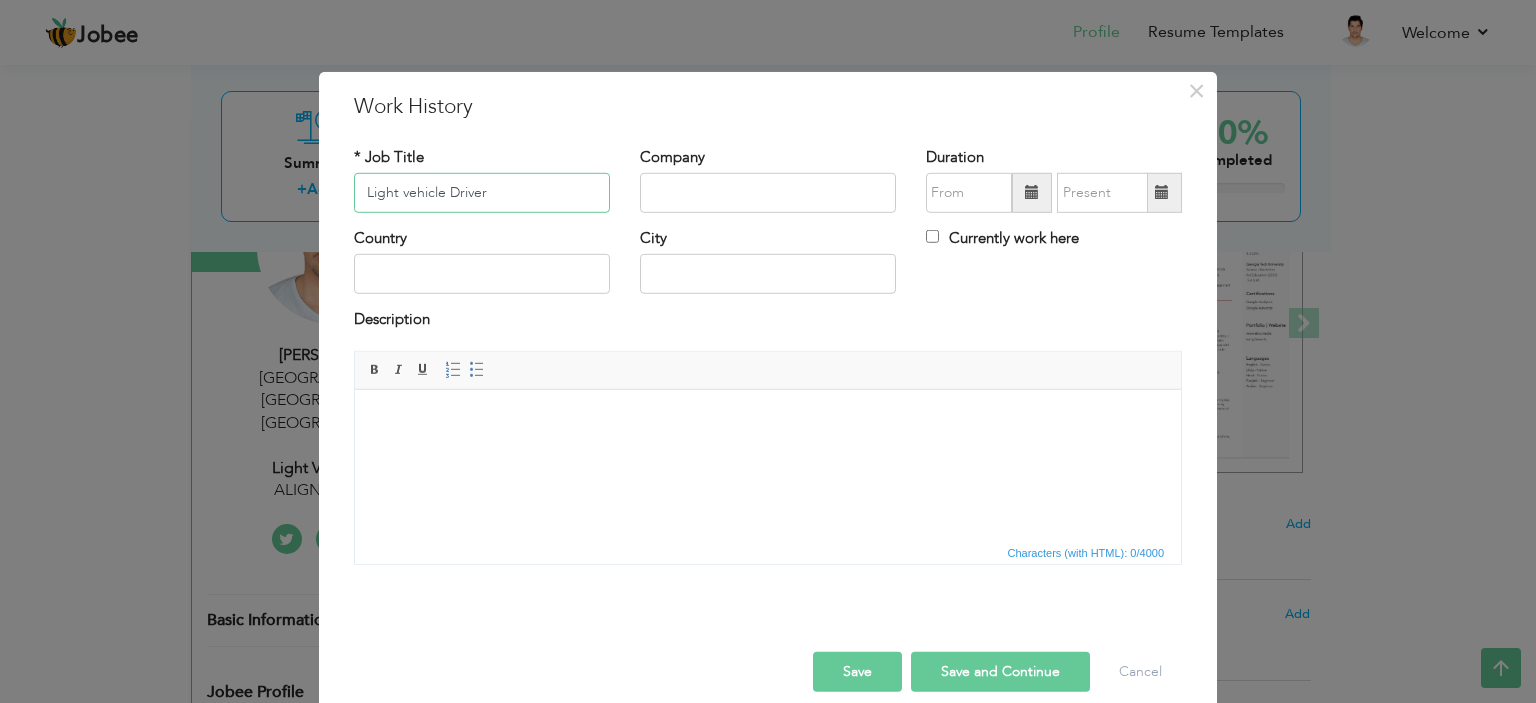 click on "Light vehicle Driver" at bounding box center (482, 193) 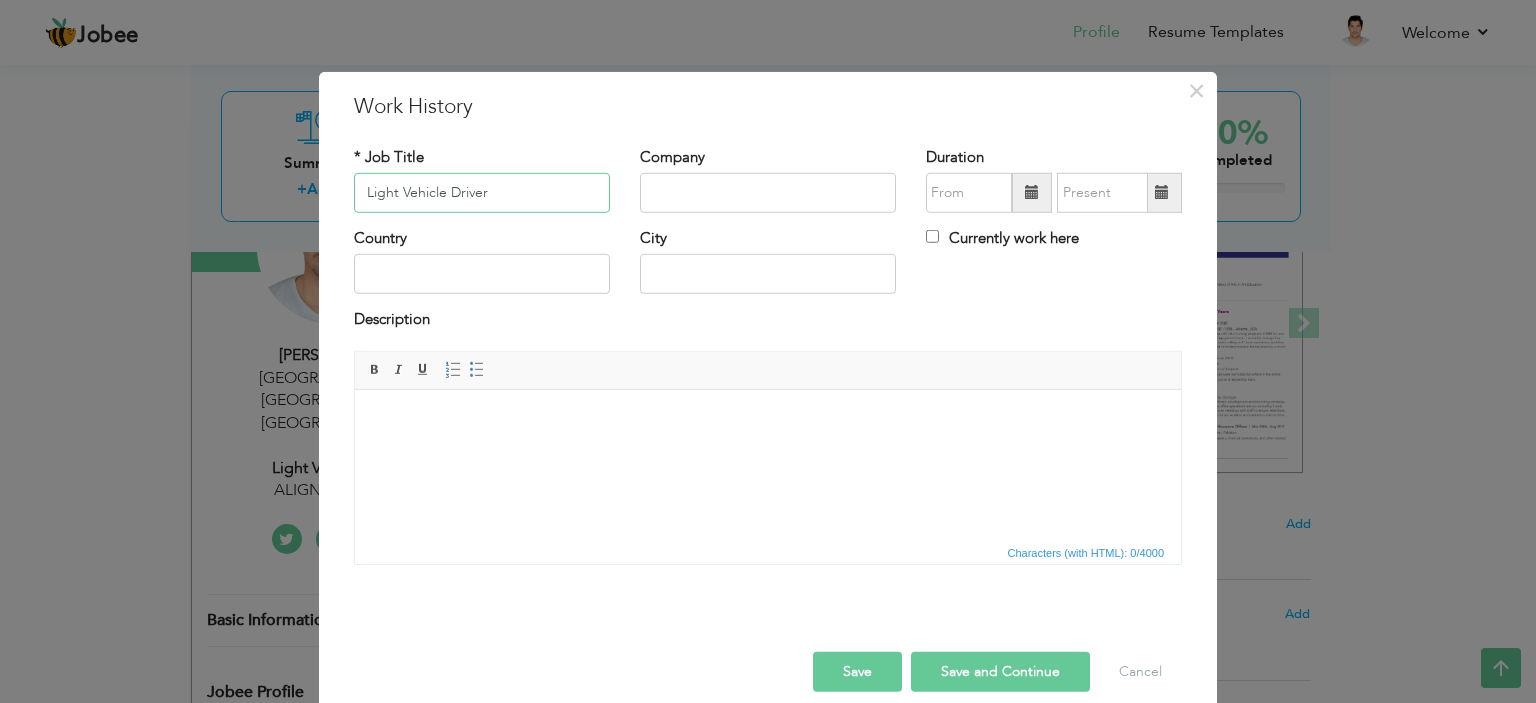 type on "Light Vehicle Driver" 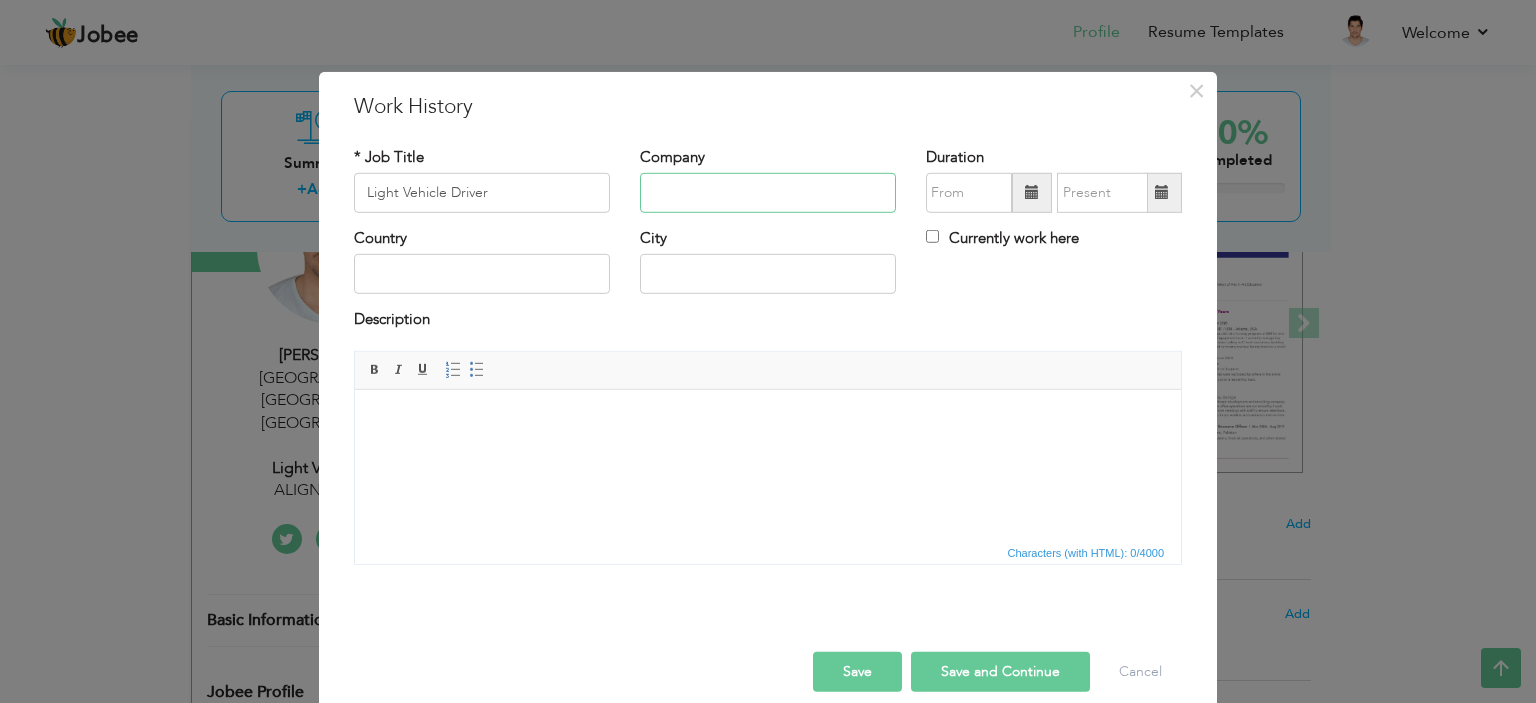 click at bounding box center (768, 193) 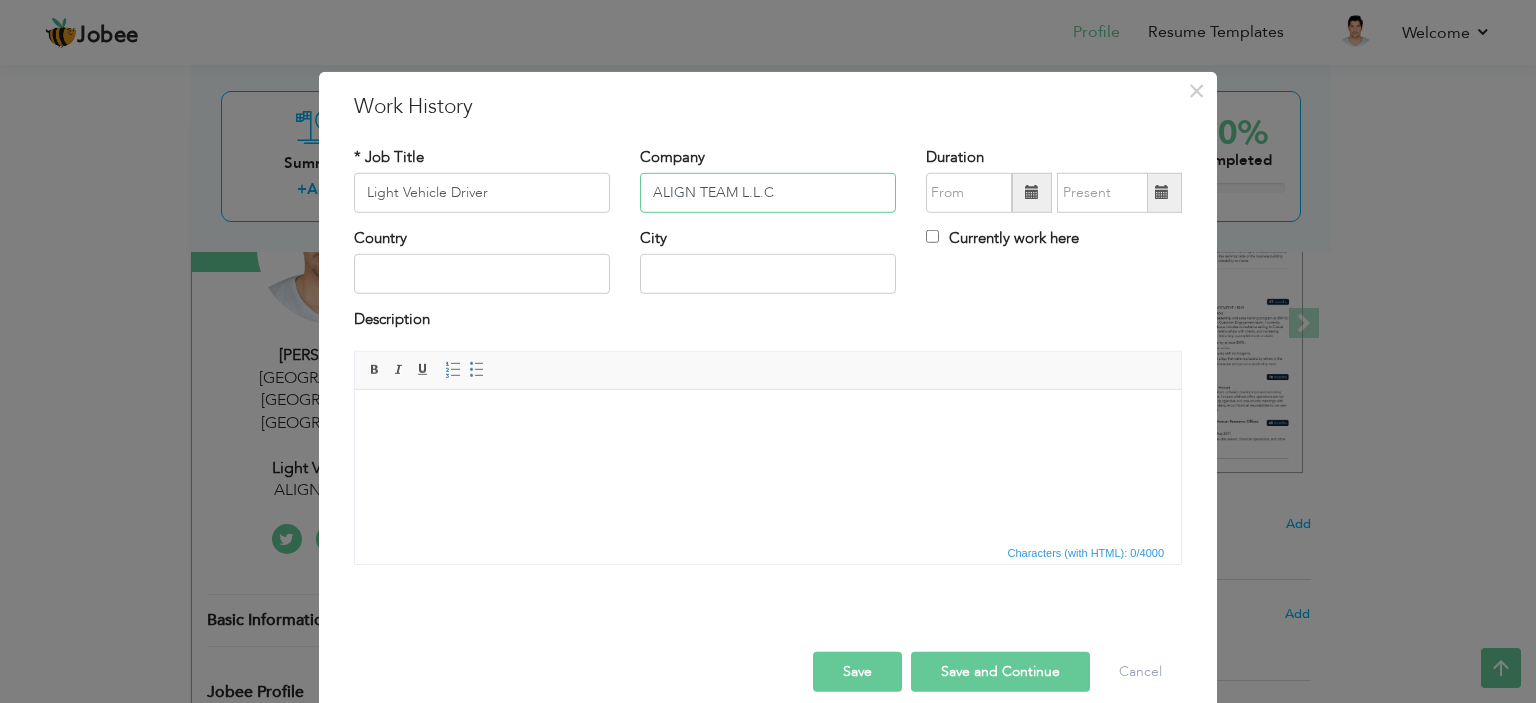 type on "ALIGN TEAM L.L.C" 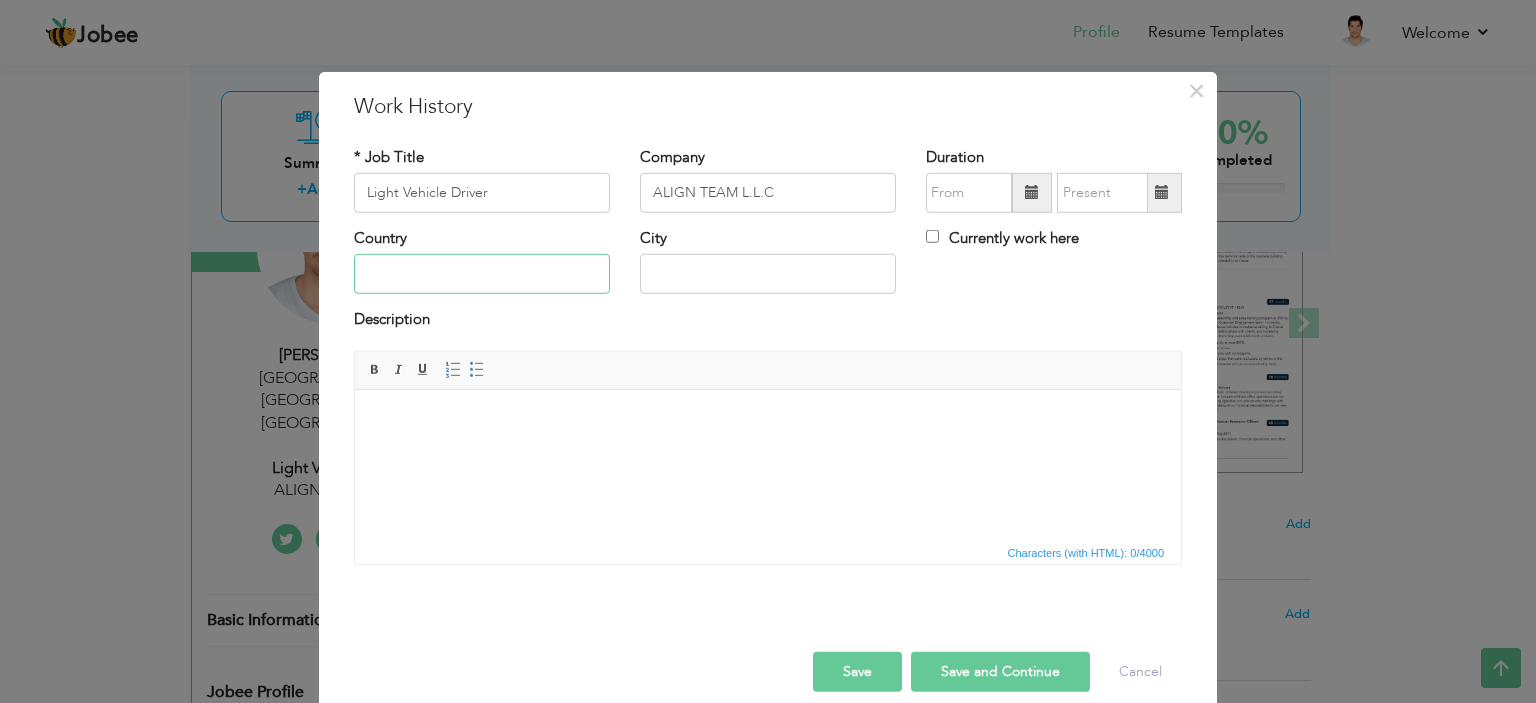 click at bounding box center [482, 274] 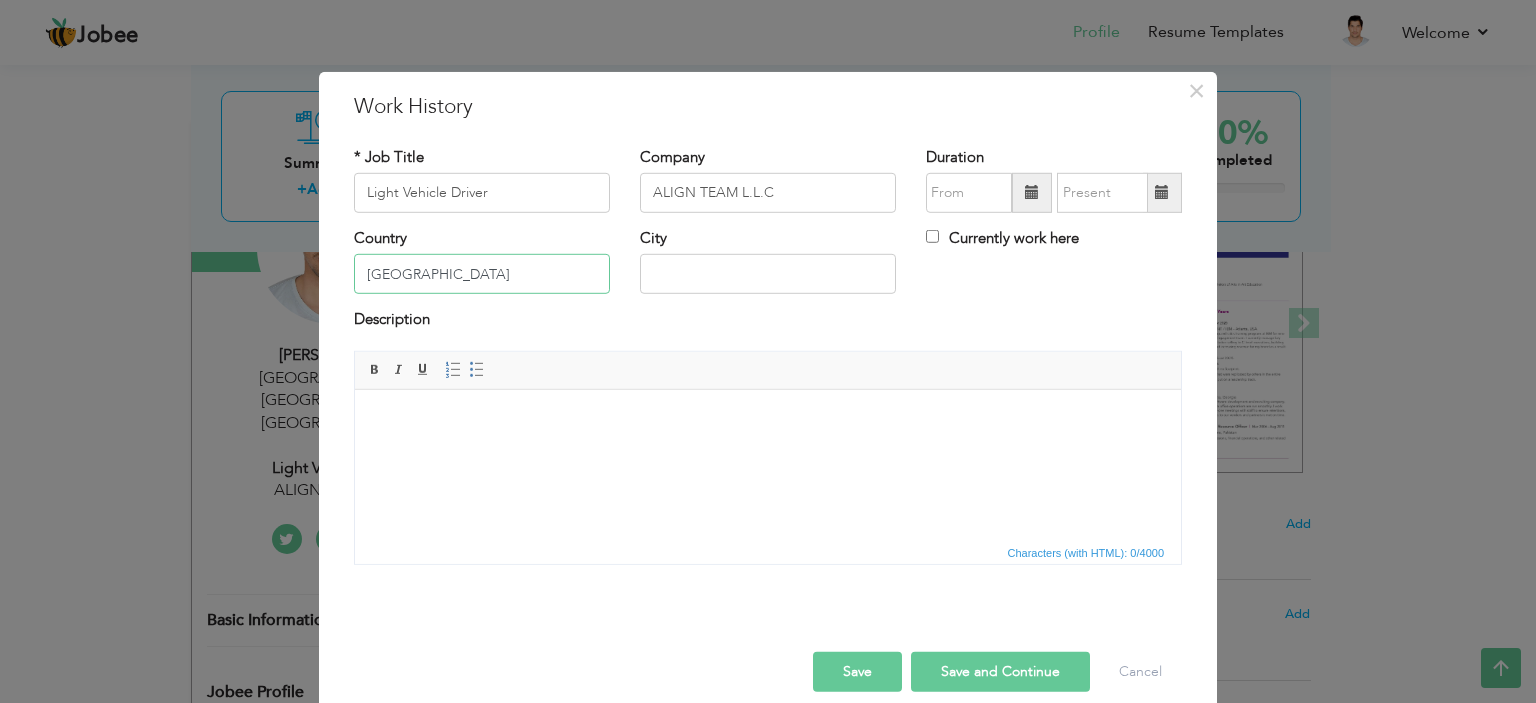 type on "Pakistan" 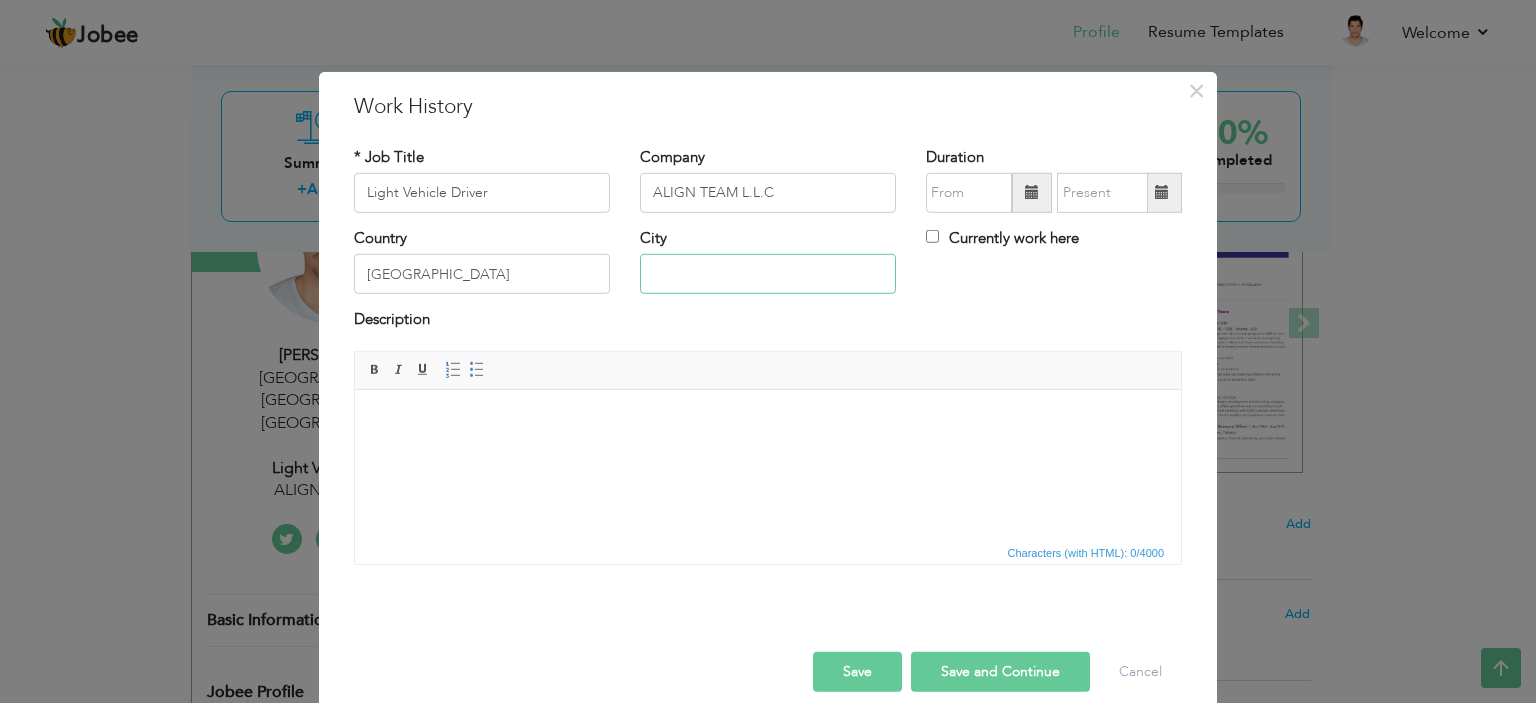 click at bounding box center [768, 274] 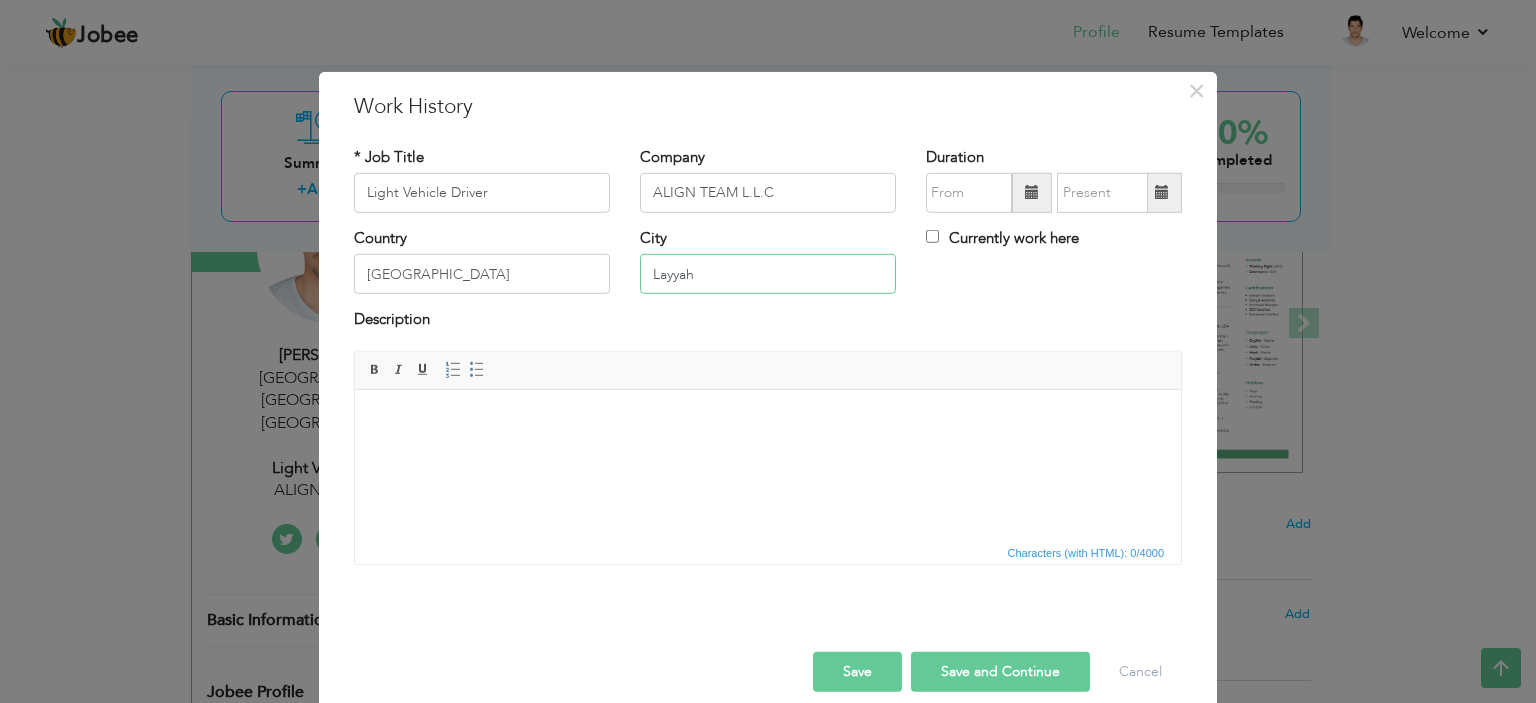 type on "Layyah" 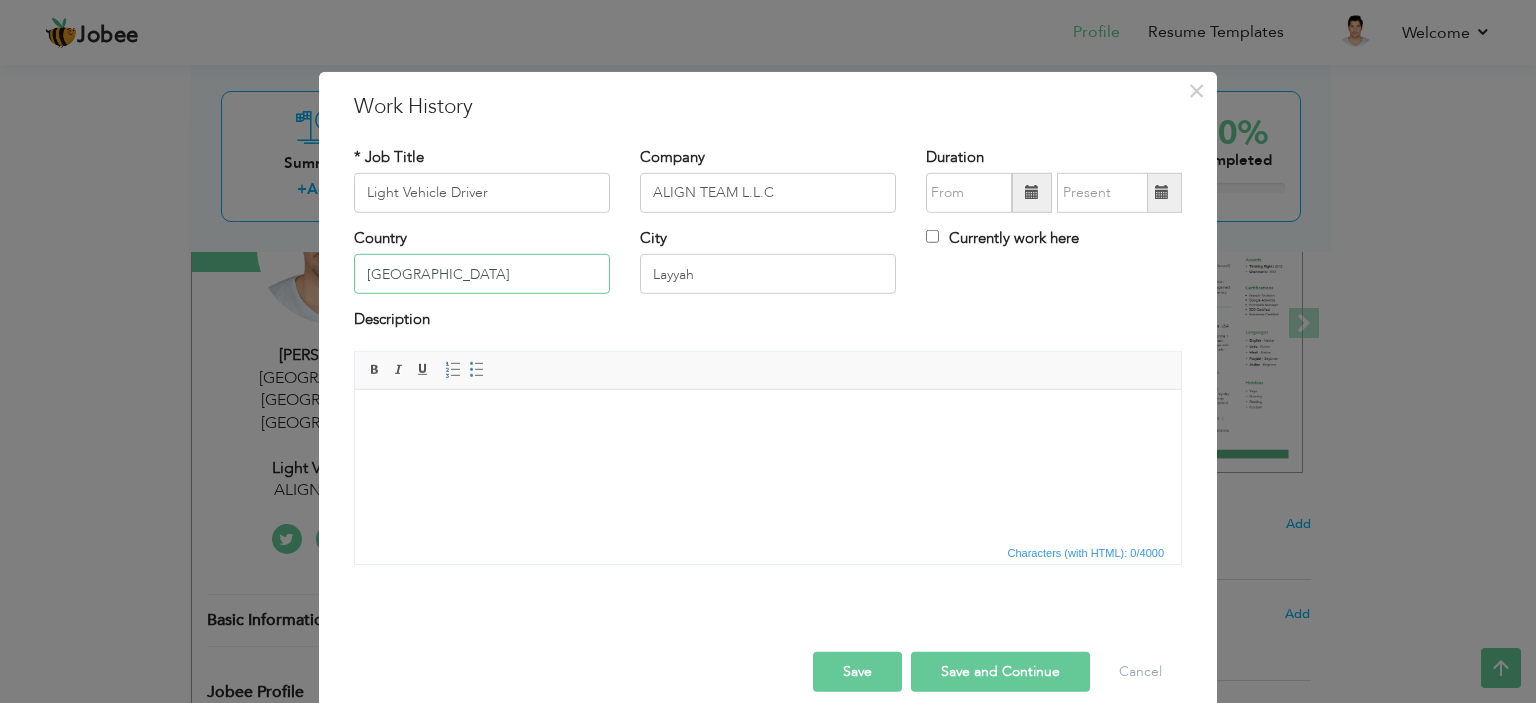drag, startPoint x: 448, startPoint y: 288, endPoint x: 307, endPoint y: 281, distance: 141.17365 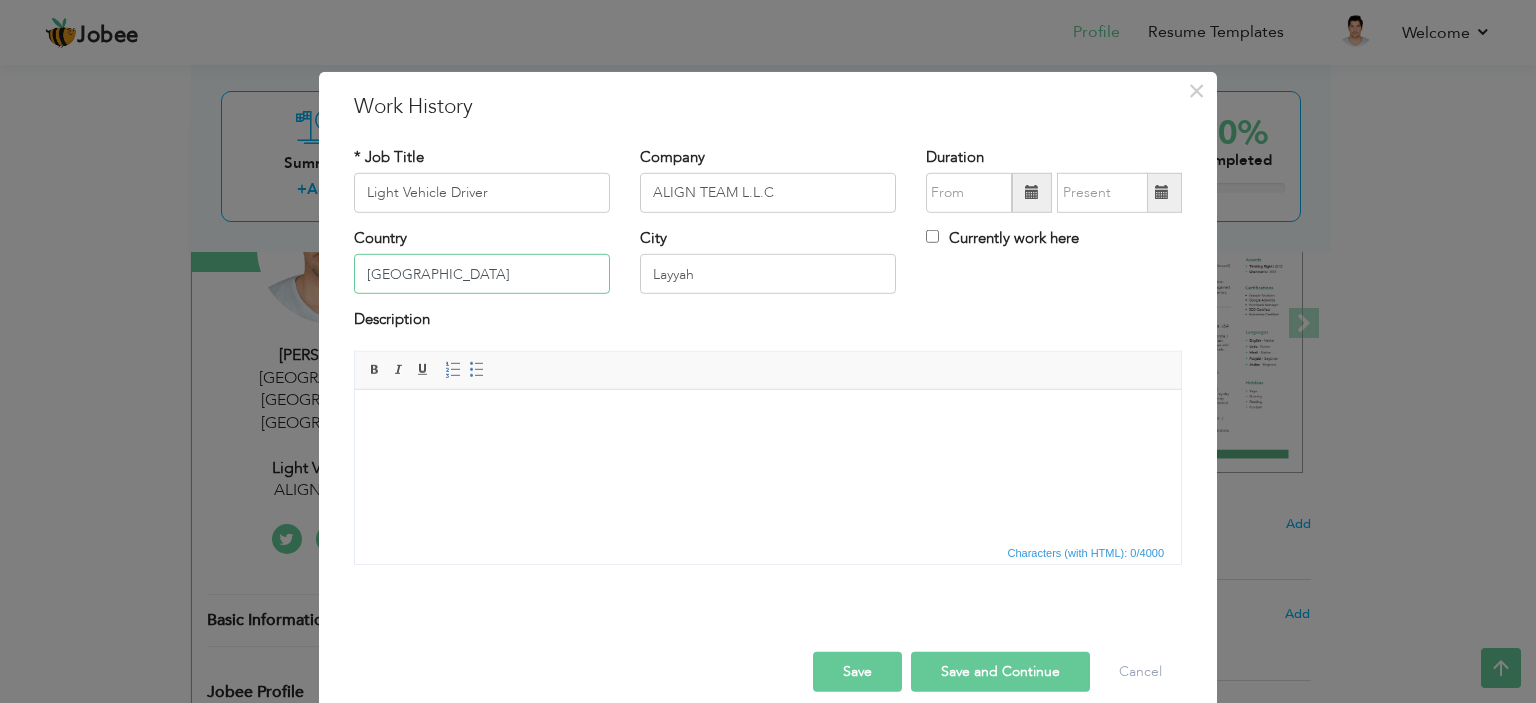 click on "United Arab Emirates" at bounding box center [482, 274] 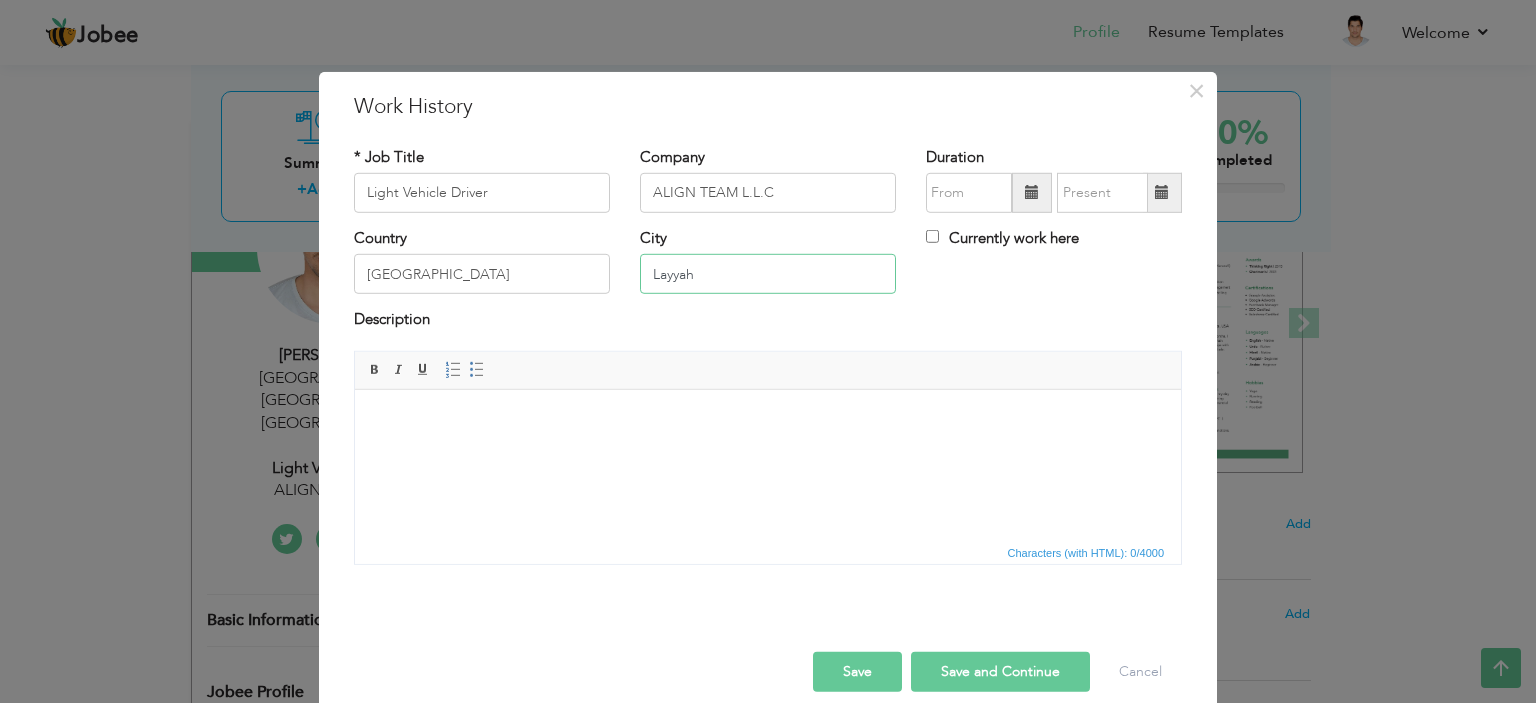 click on "Layyah" at bounding box center (768, 274) 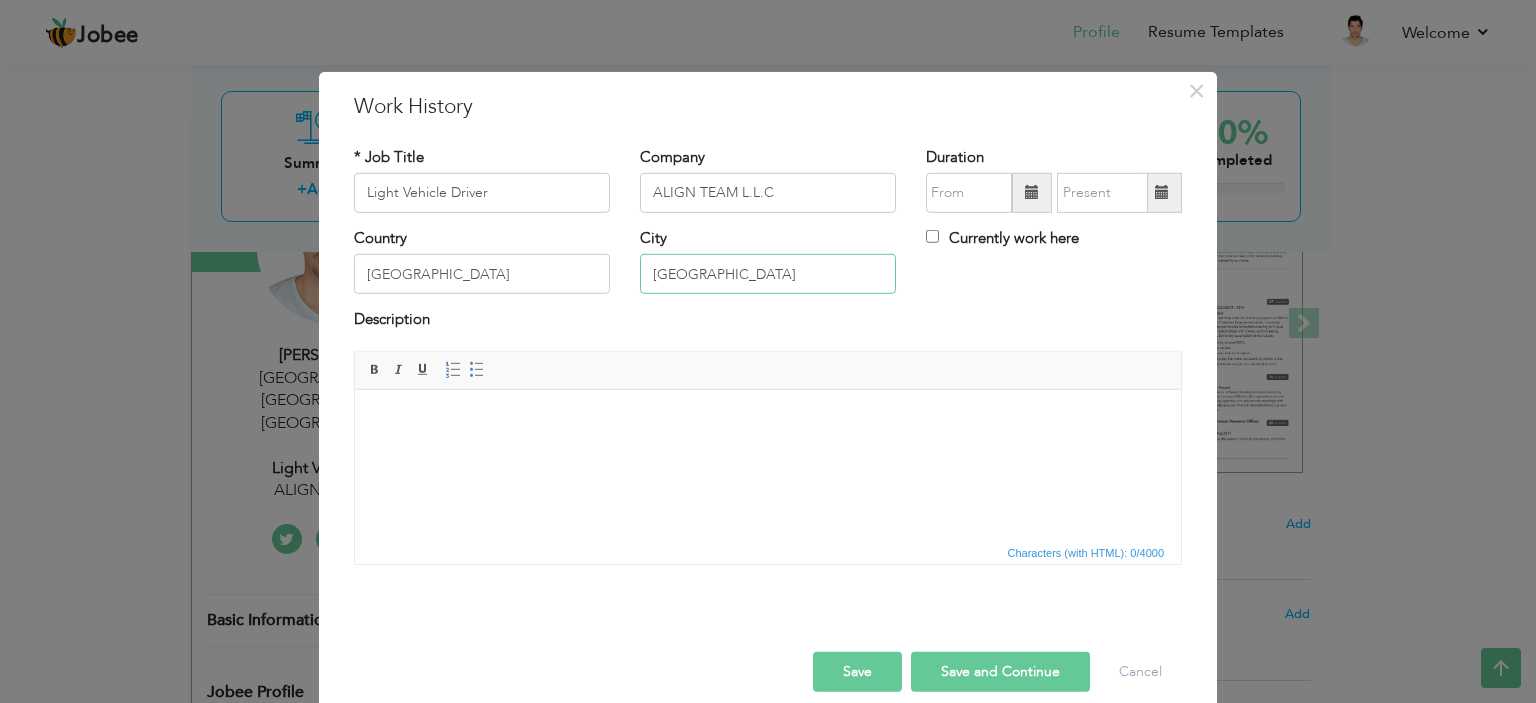 type on "Dubai" 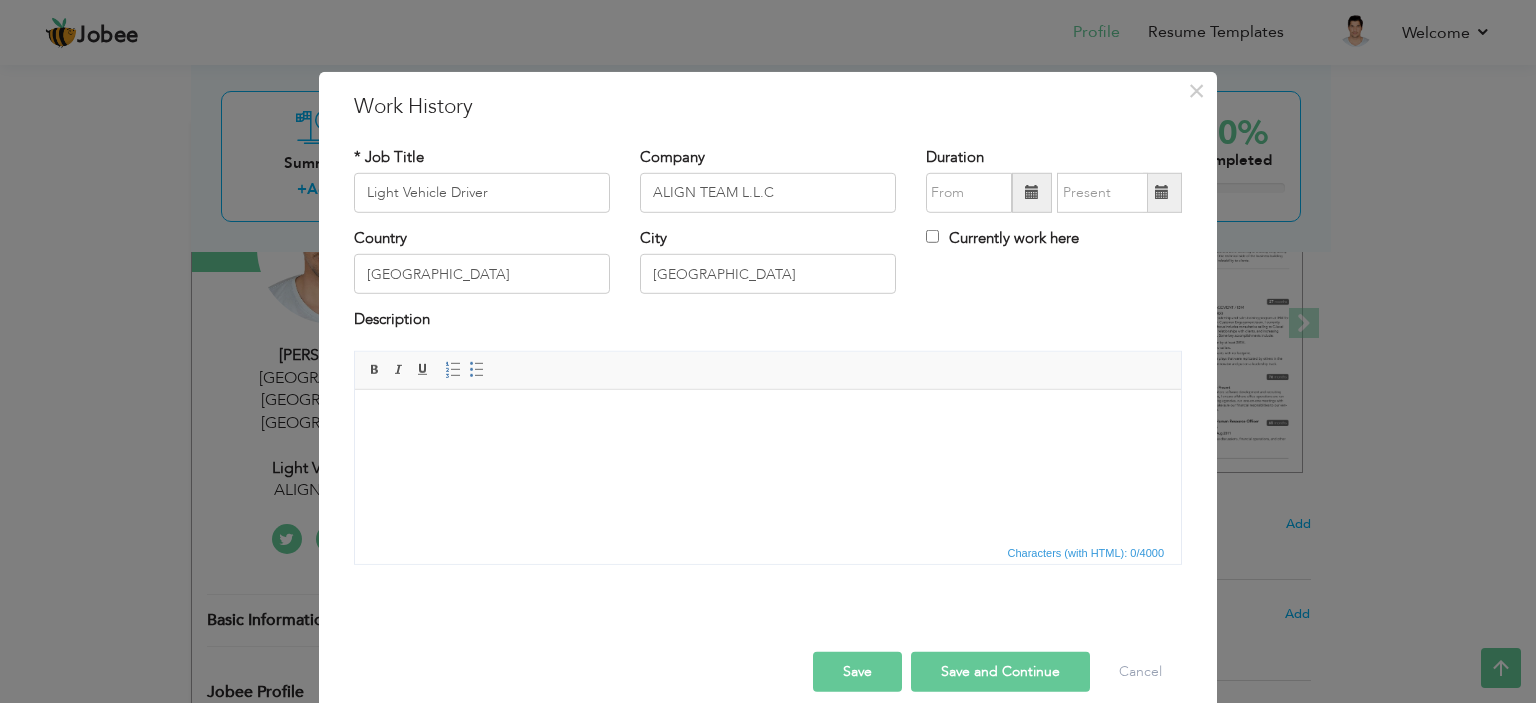 click at bounding box center [1032, 192] 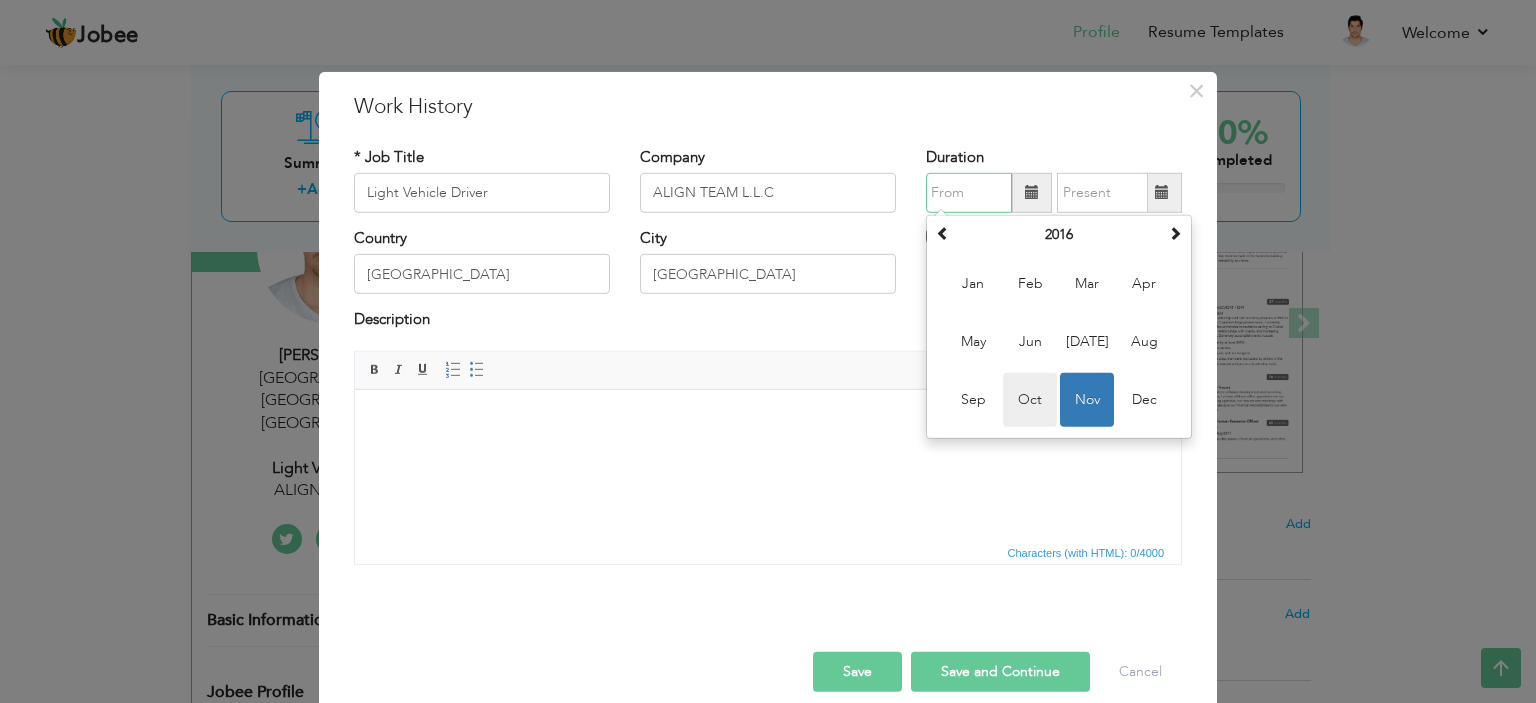 click on "Oct" at bounding box center [1030, 400] 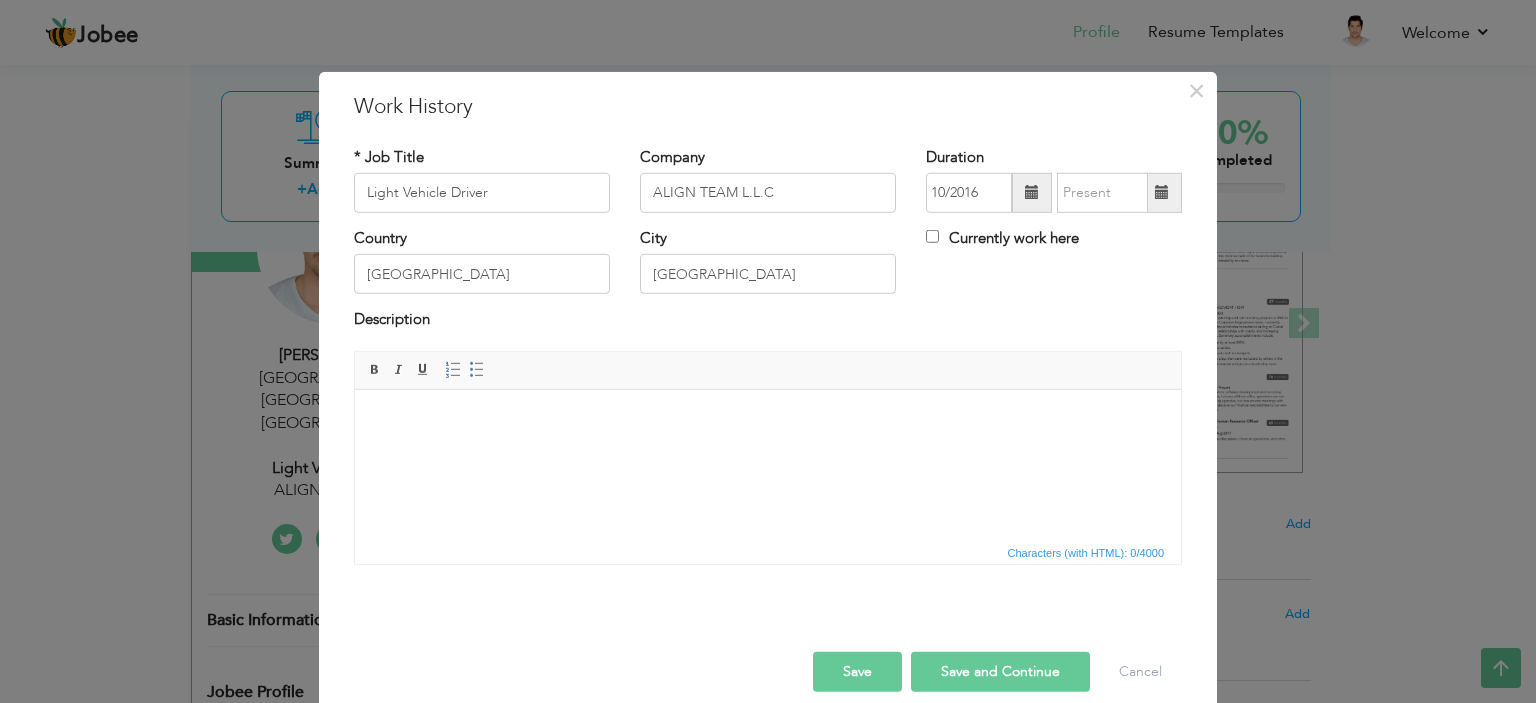 click at bounding box center (1032, 192) 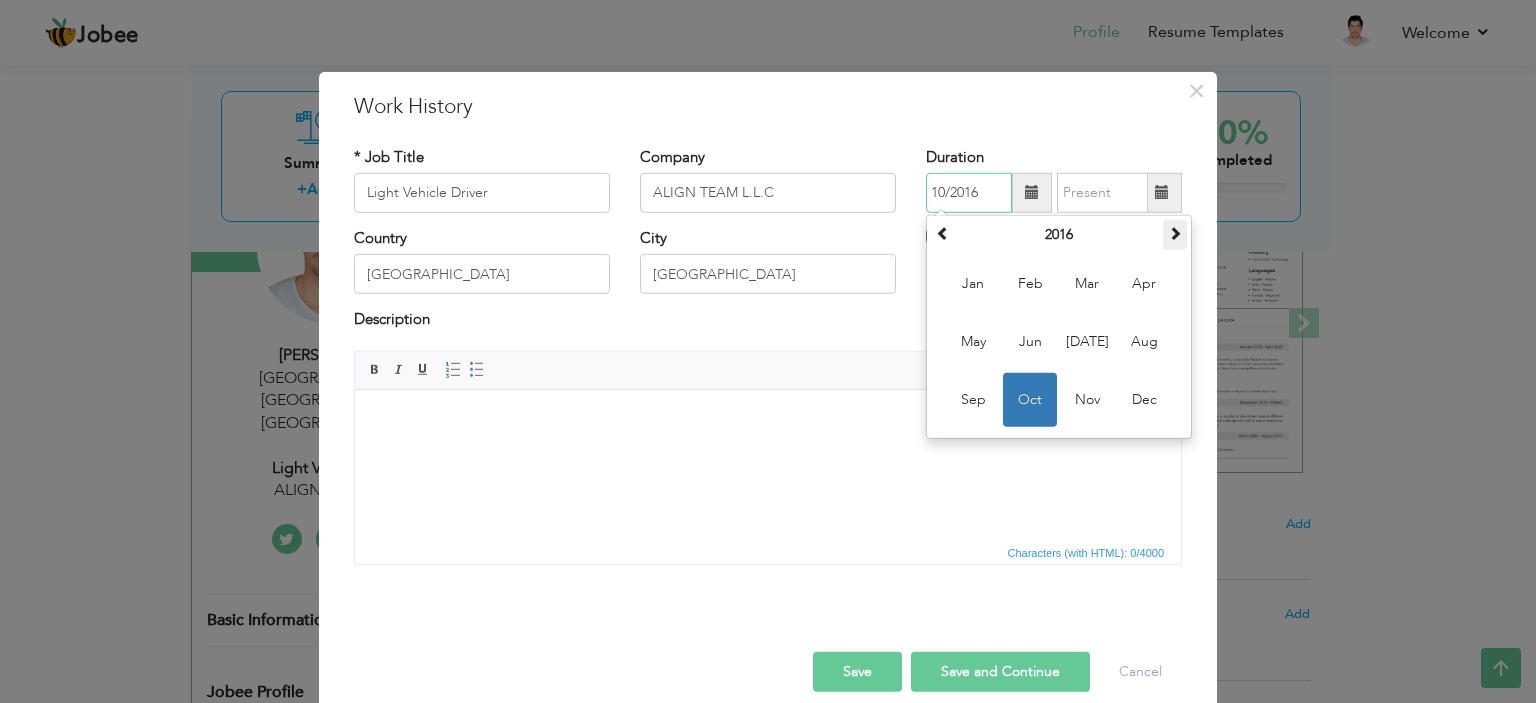 click at bounding box center (1175, 233) 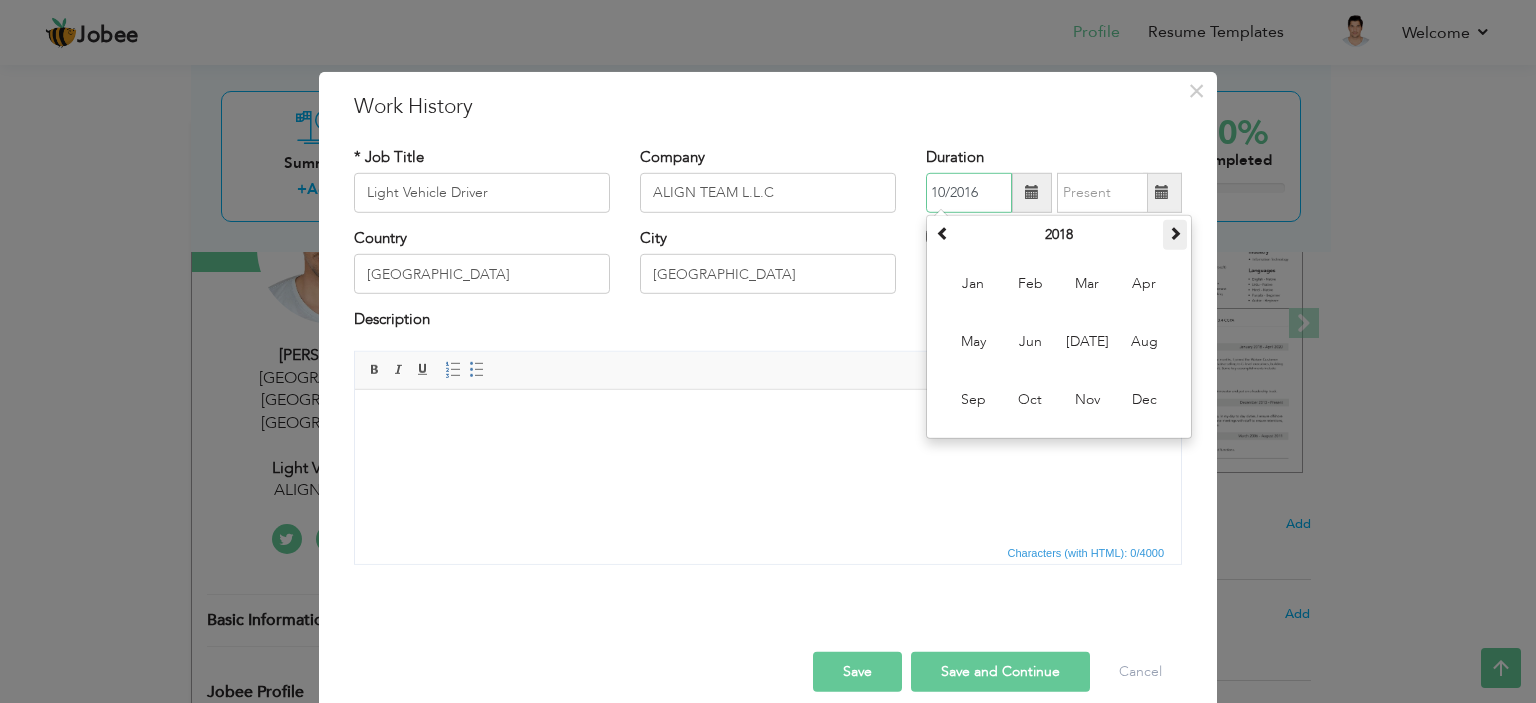 click at bounding box center [1175, 233] 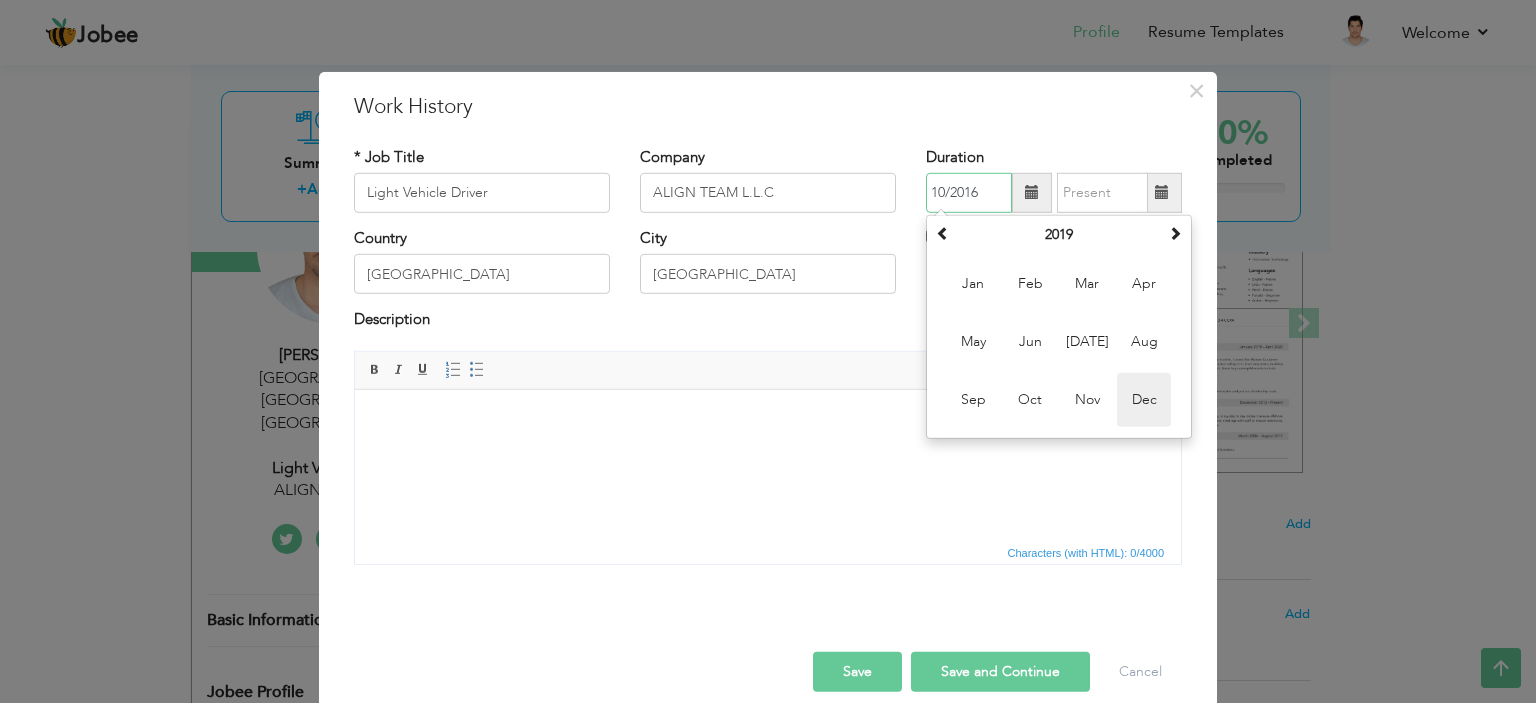 click on "Dec" at bounding box center [1144, 400] 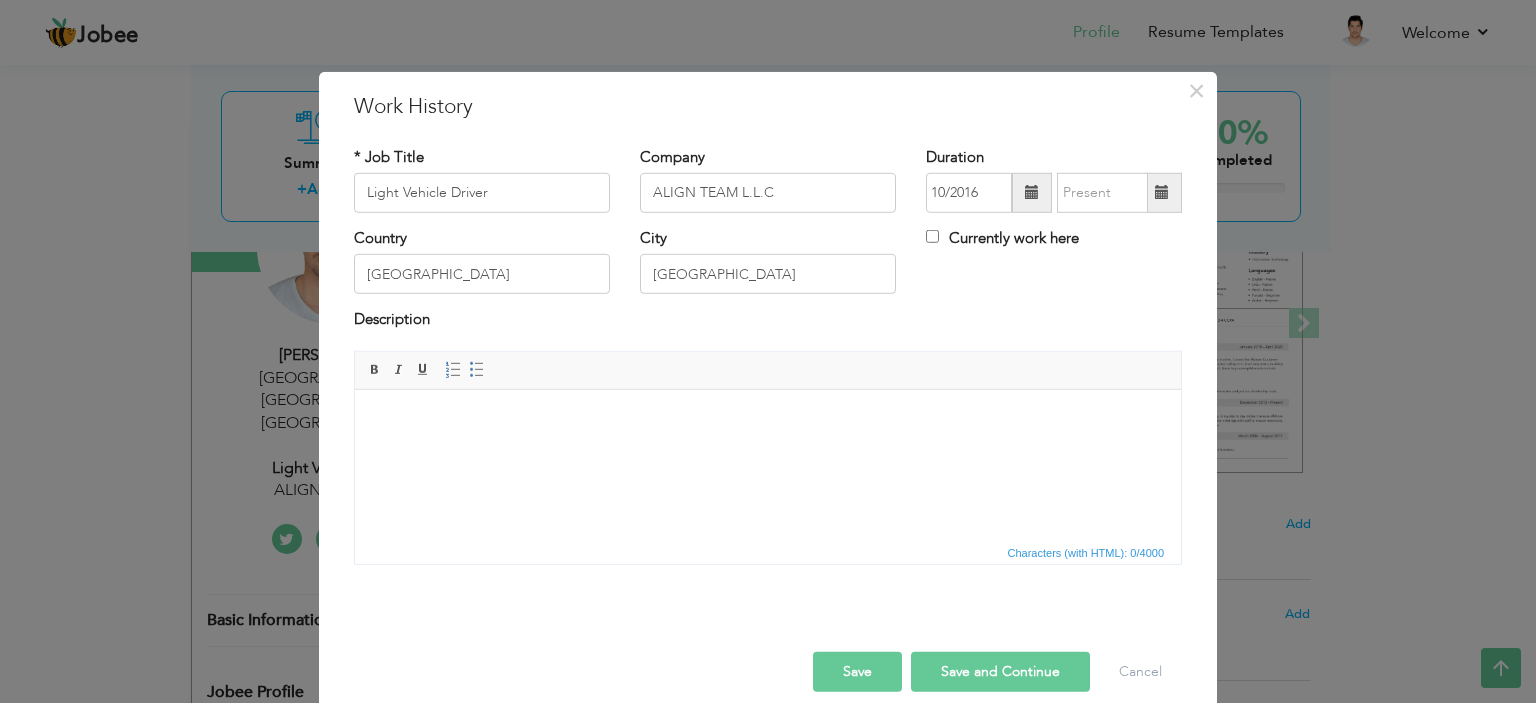 type on "12/2019" 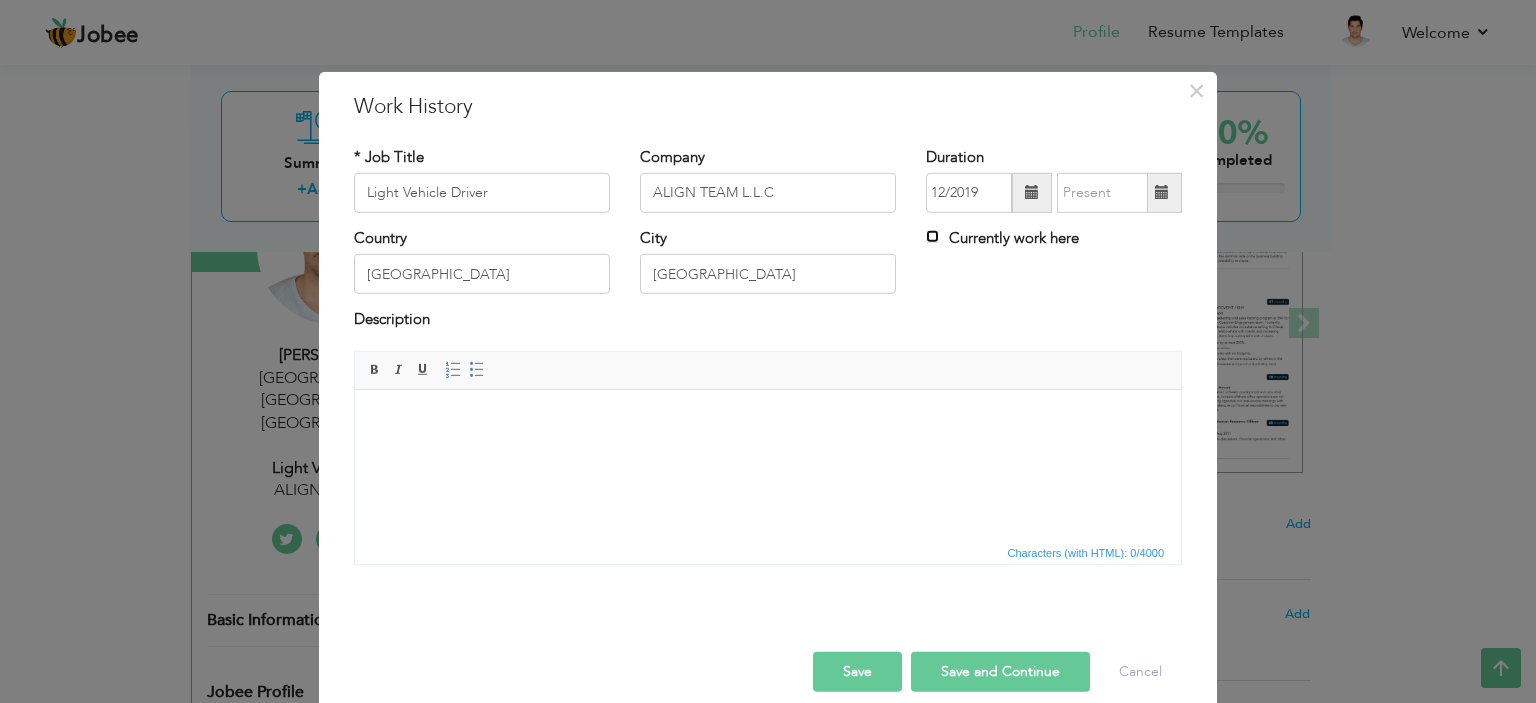 click on "Currently work here" at bounding box center [932, 236] 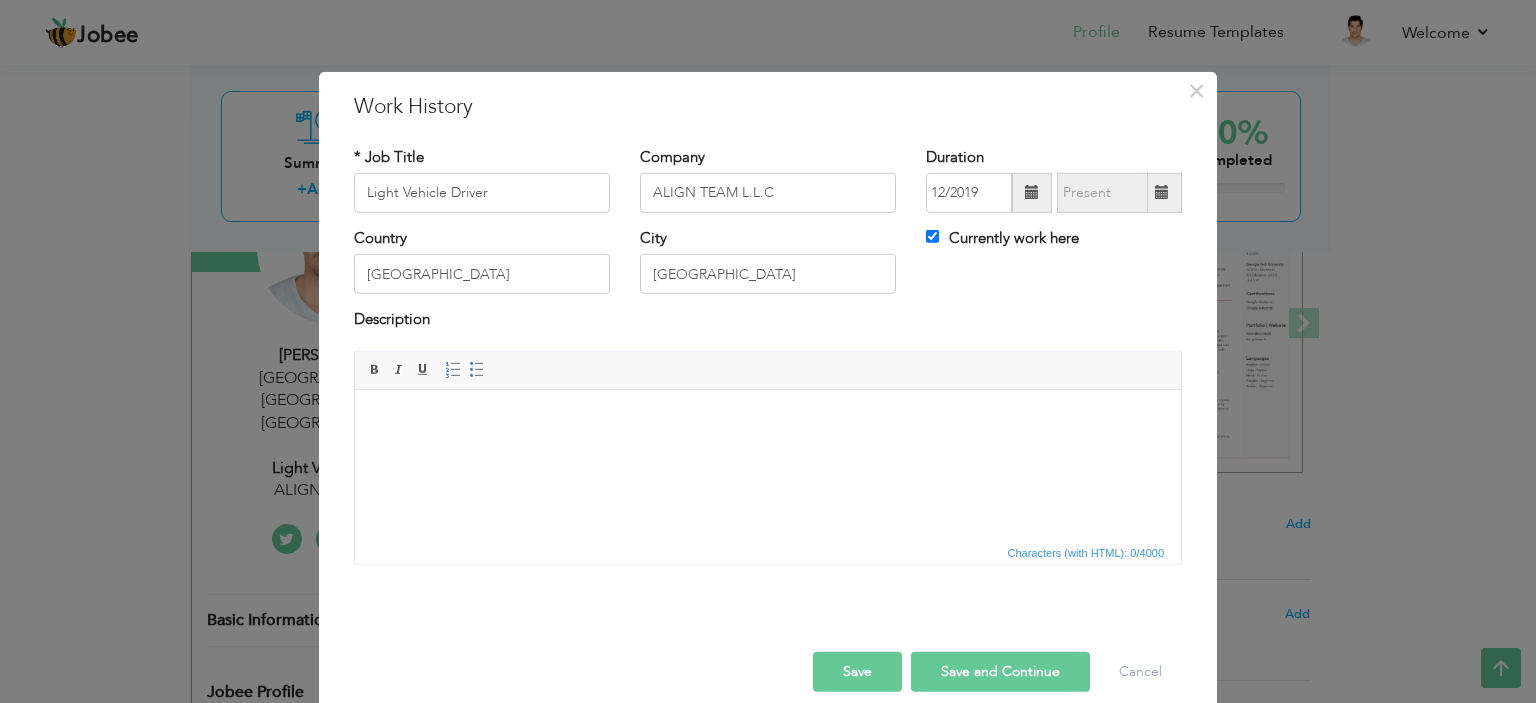 click at bounding box center (1032, 192) 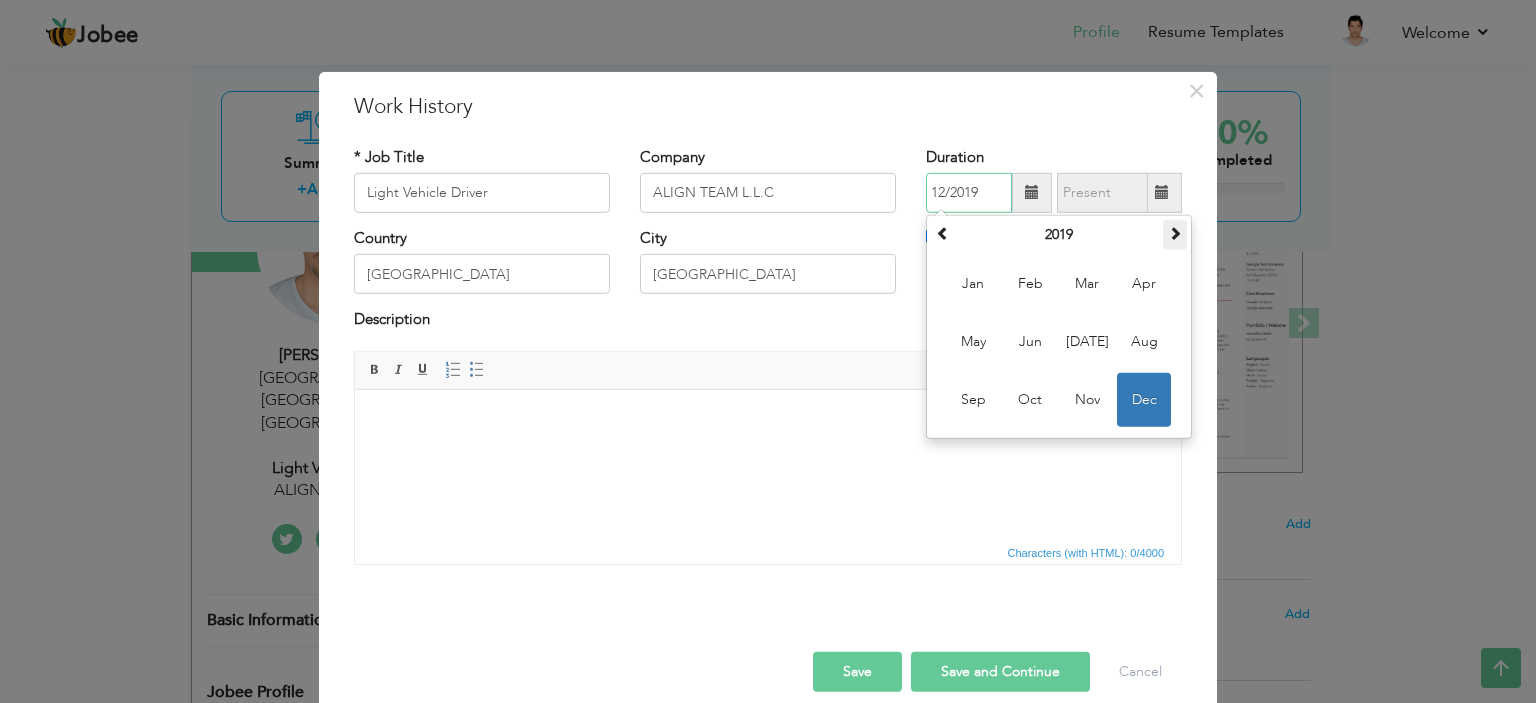 click at bounding box center (1175, 233) 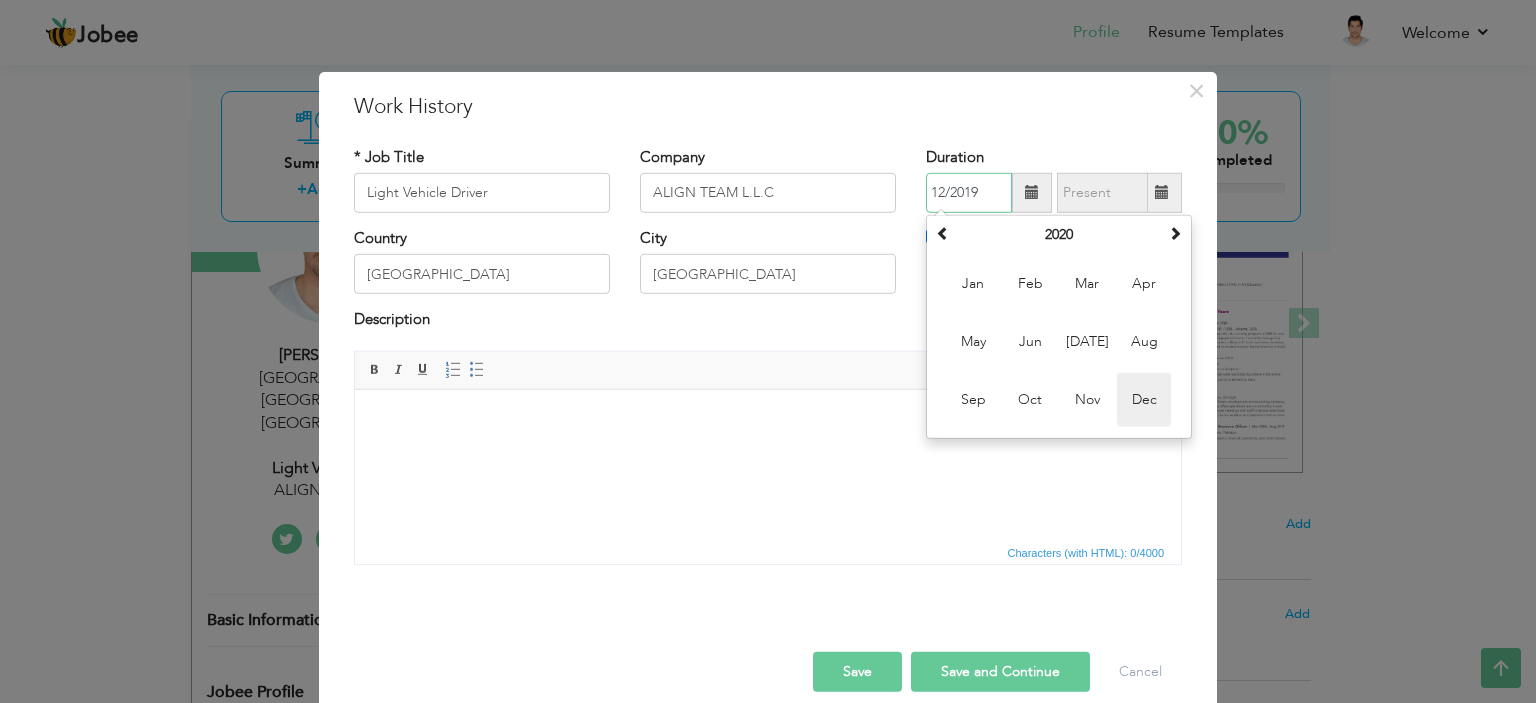 click on "Dec" at bounding box center (1144, 400) 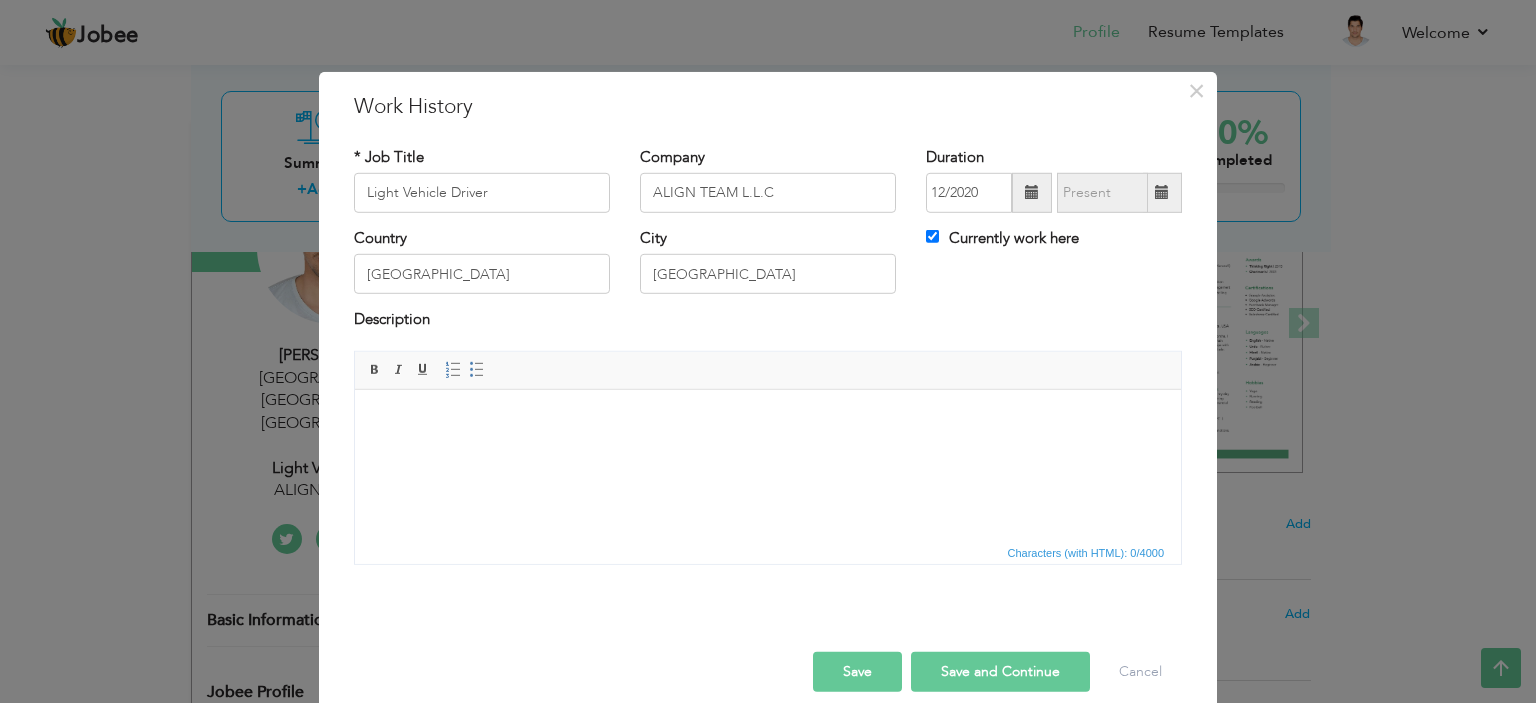 click at bounding box center [1032, 192] 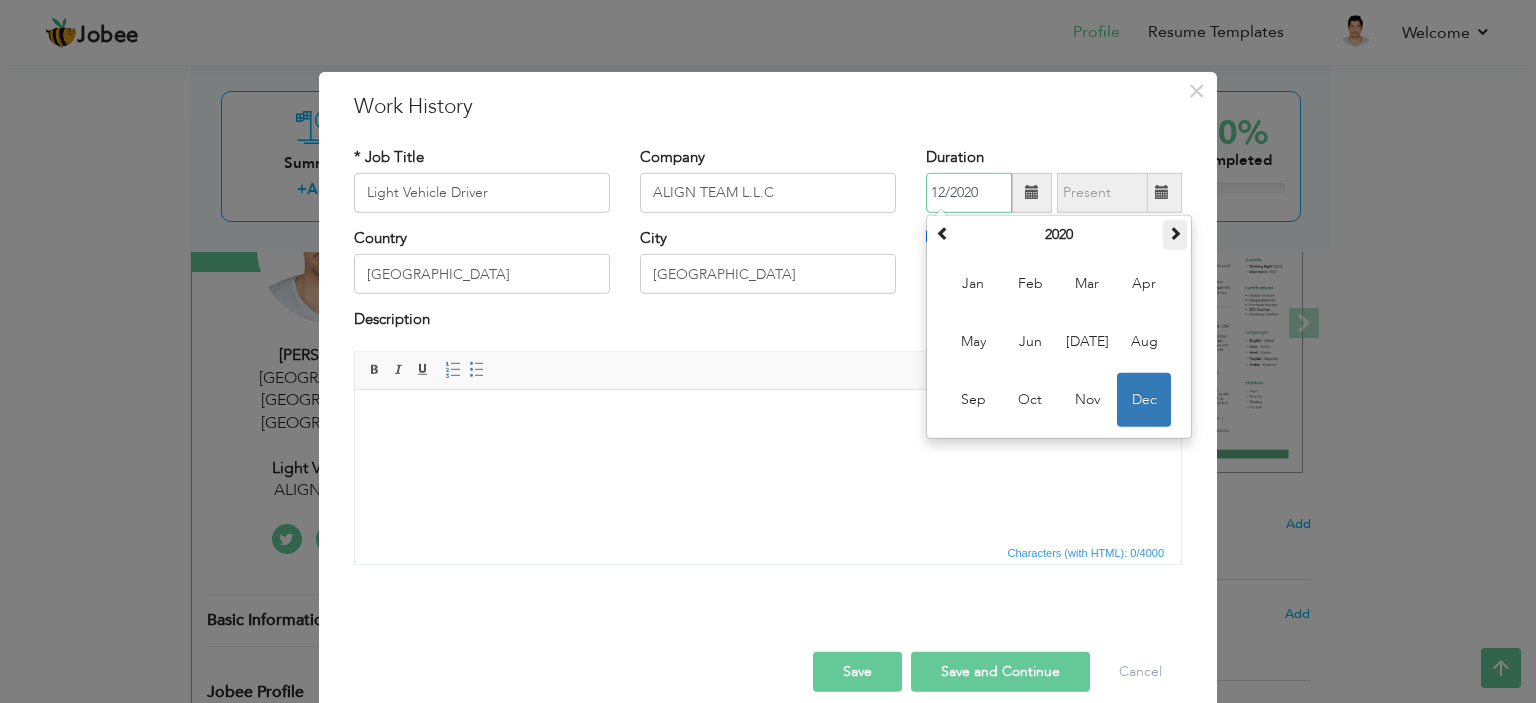 click at bounding box center (1175, 233) 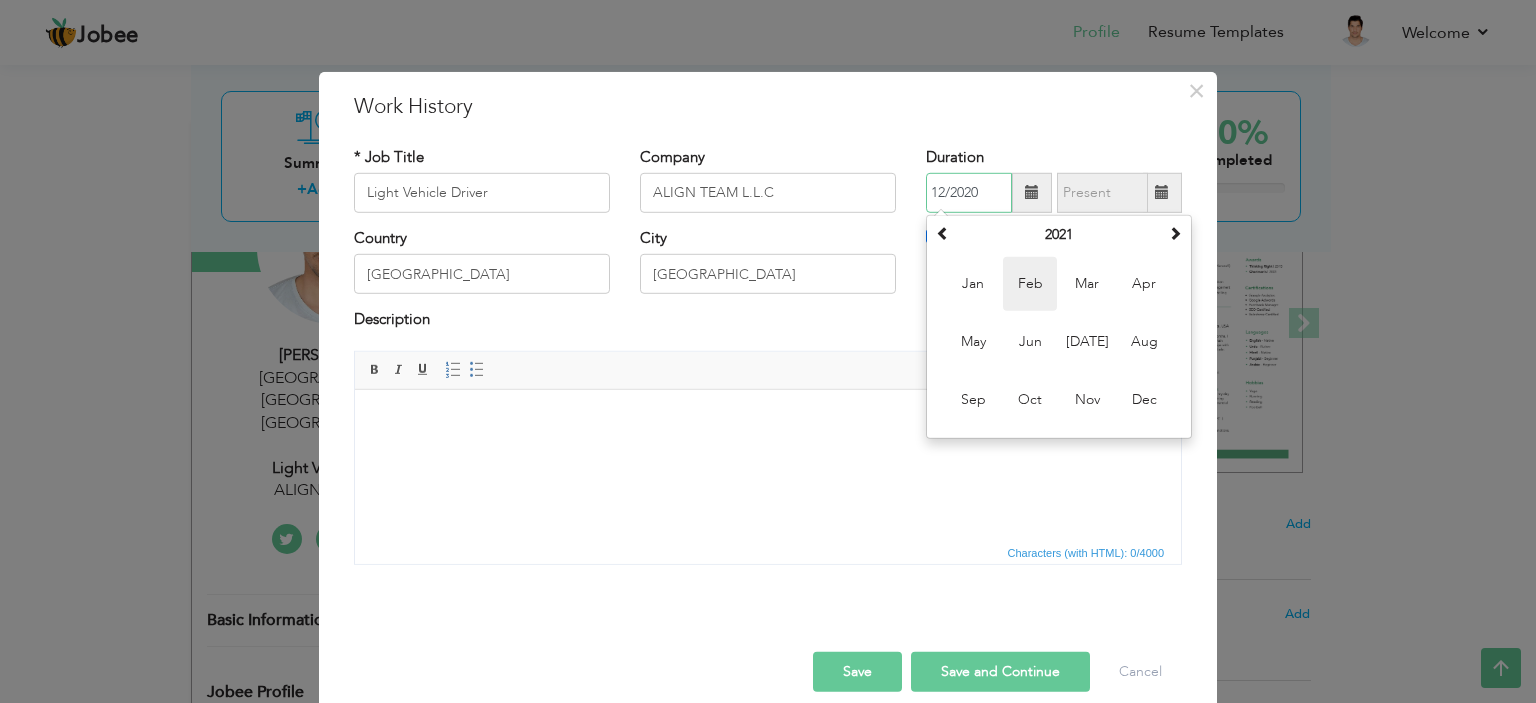 click on "Feb" at bounding box center [1030, 284] 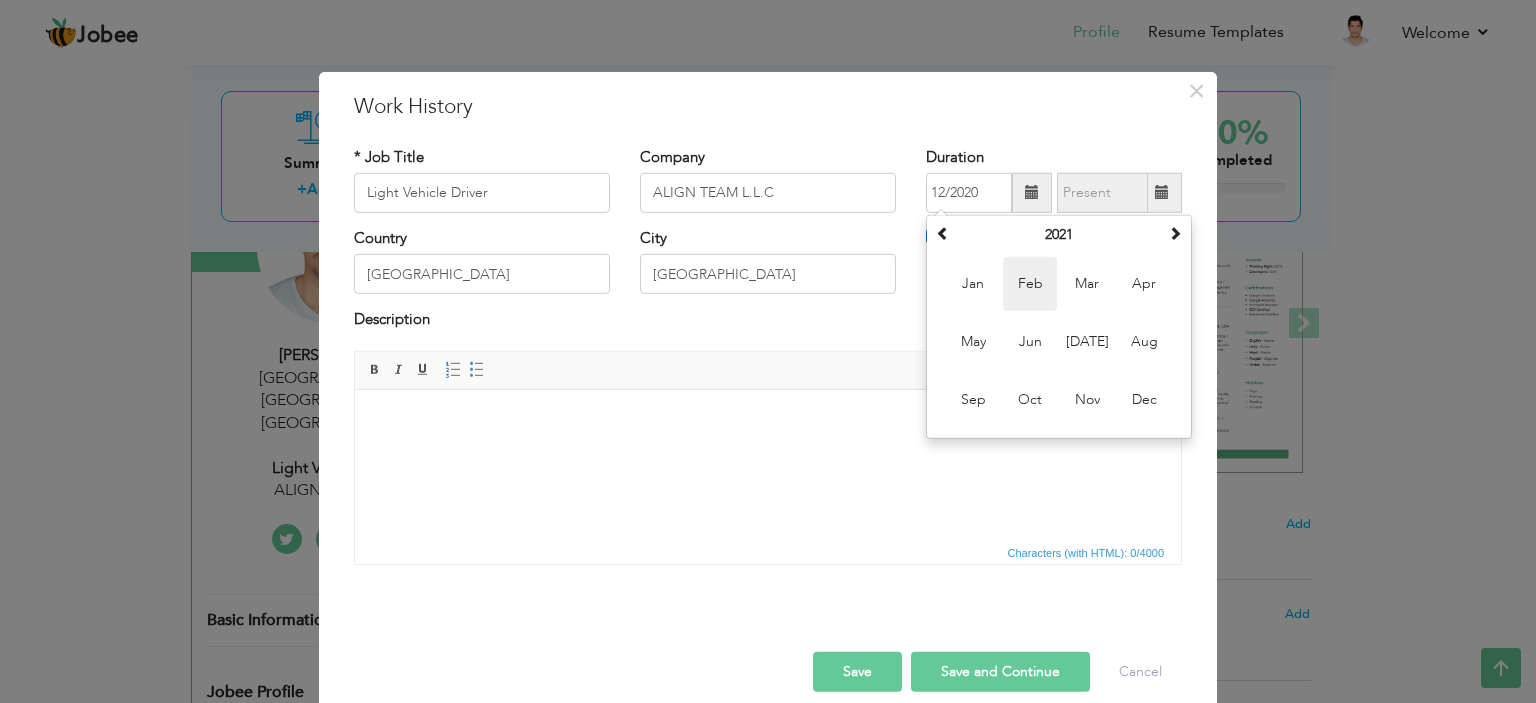 type on "02/2021" 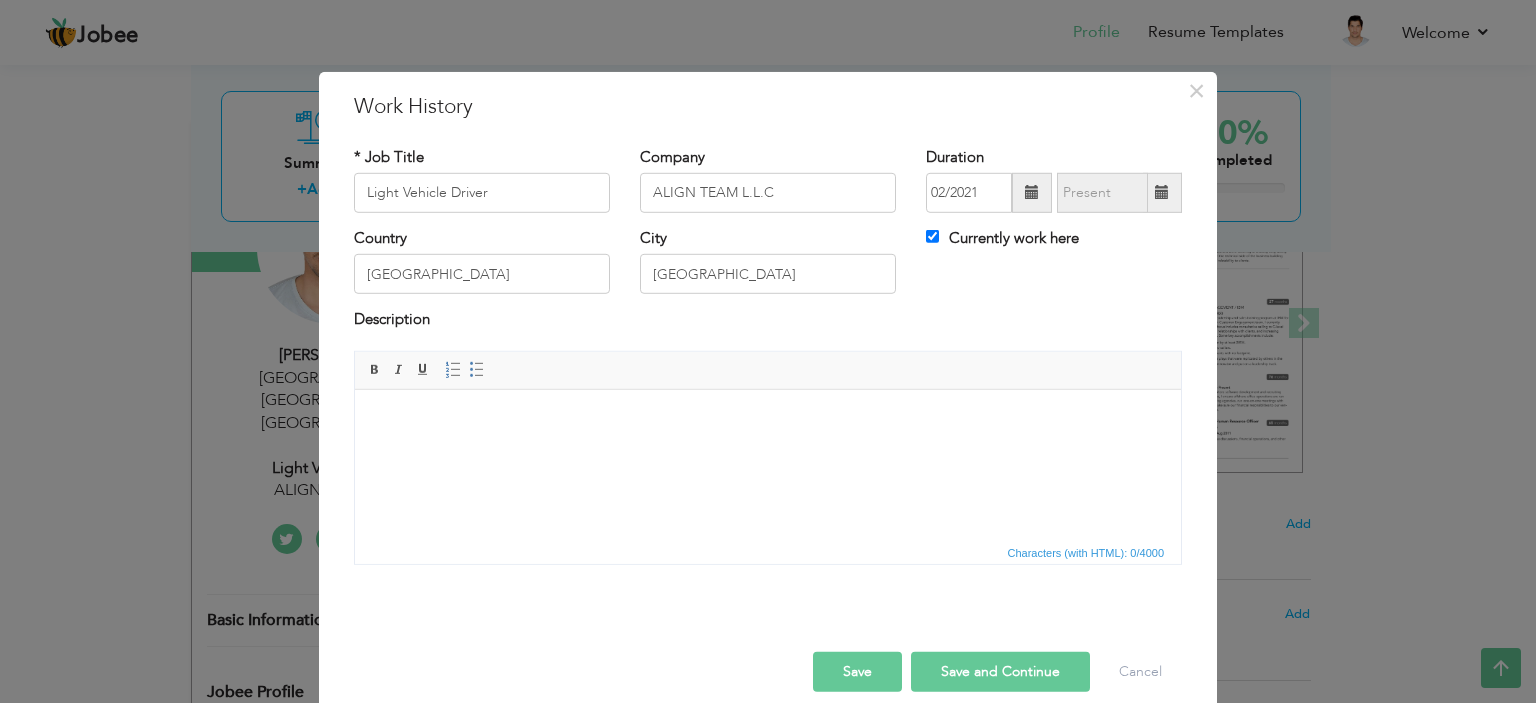 click on "Save" at bounding box center (857, 672) 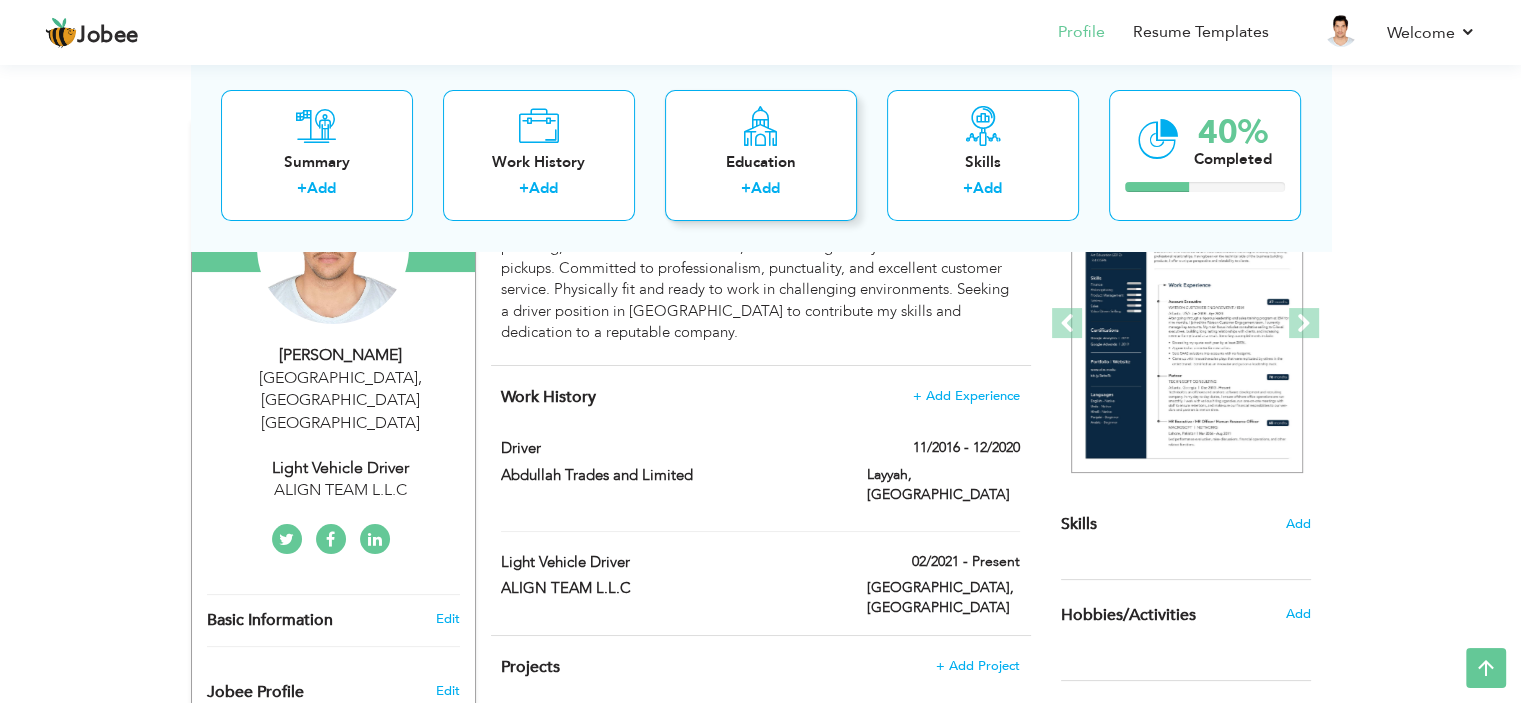 click on "Add" at bounding box center [765, 189] 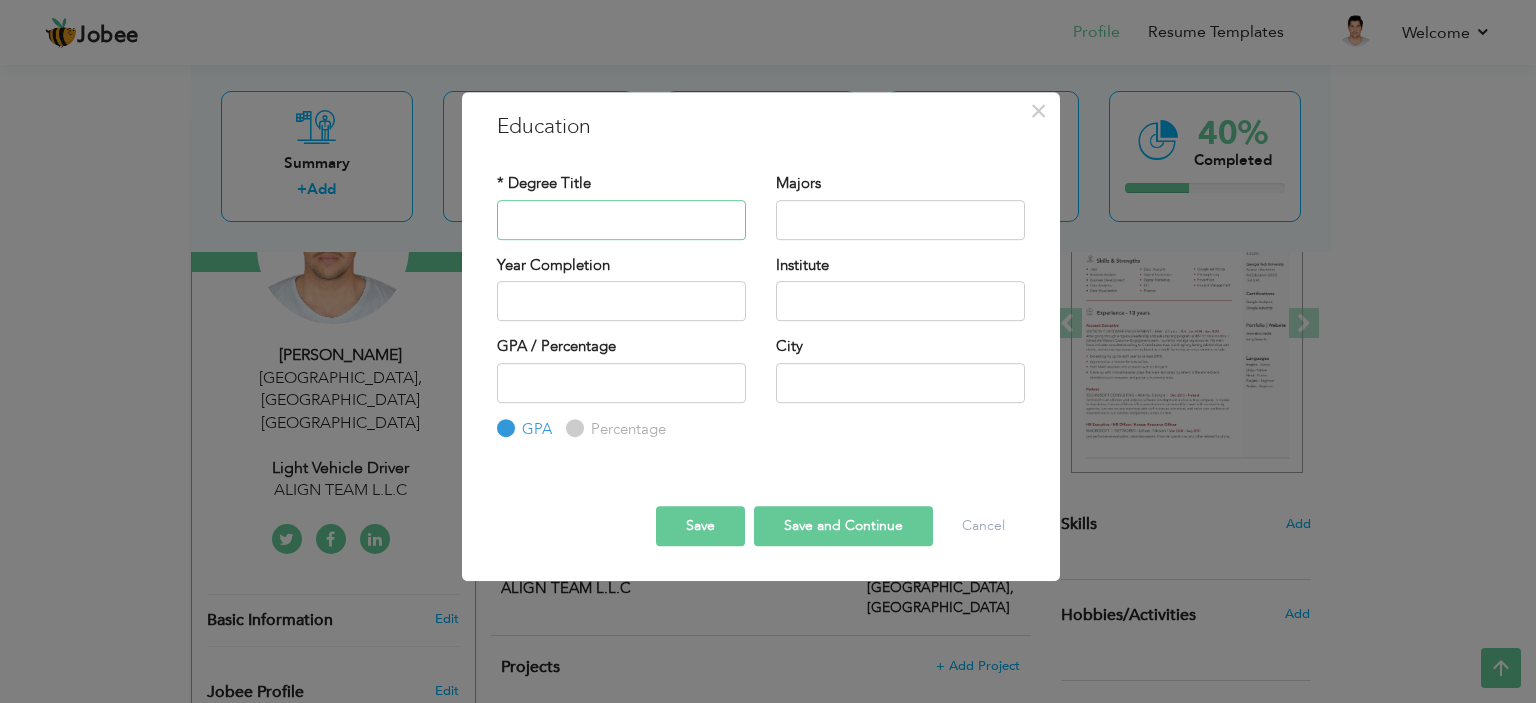 click at bounding box center (621, 220) 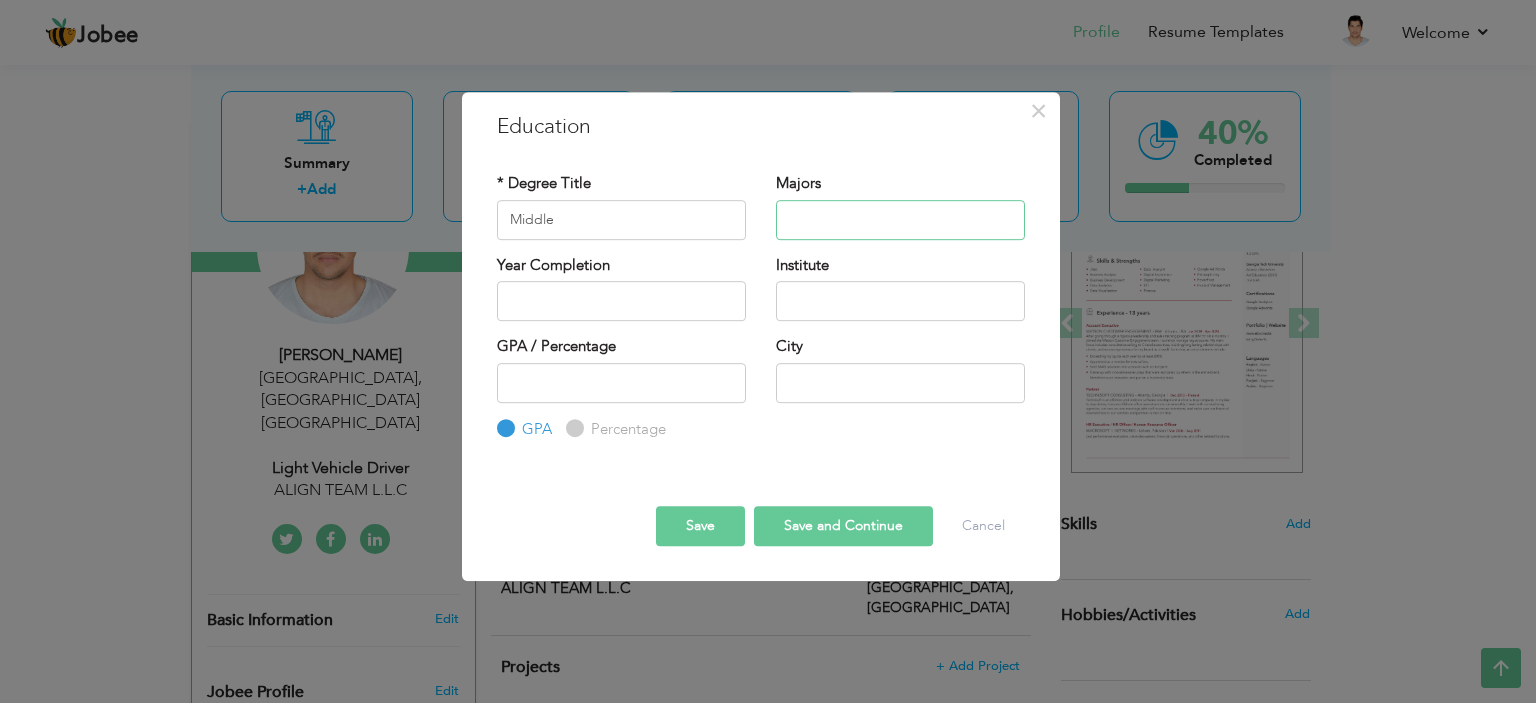 click at bounding box center [900, 220] 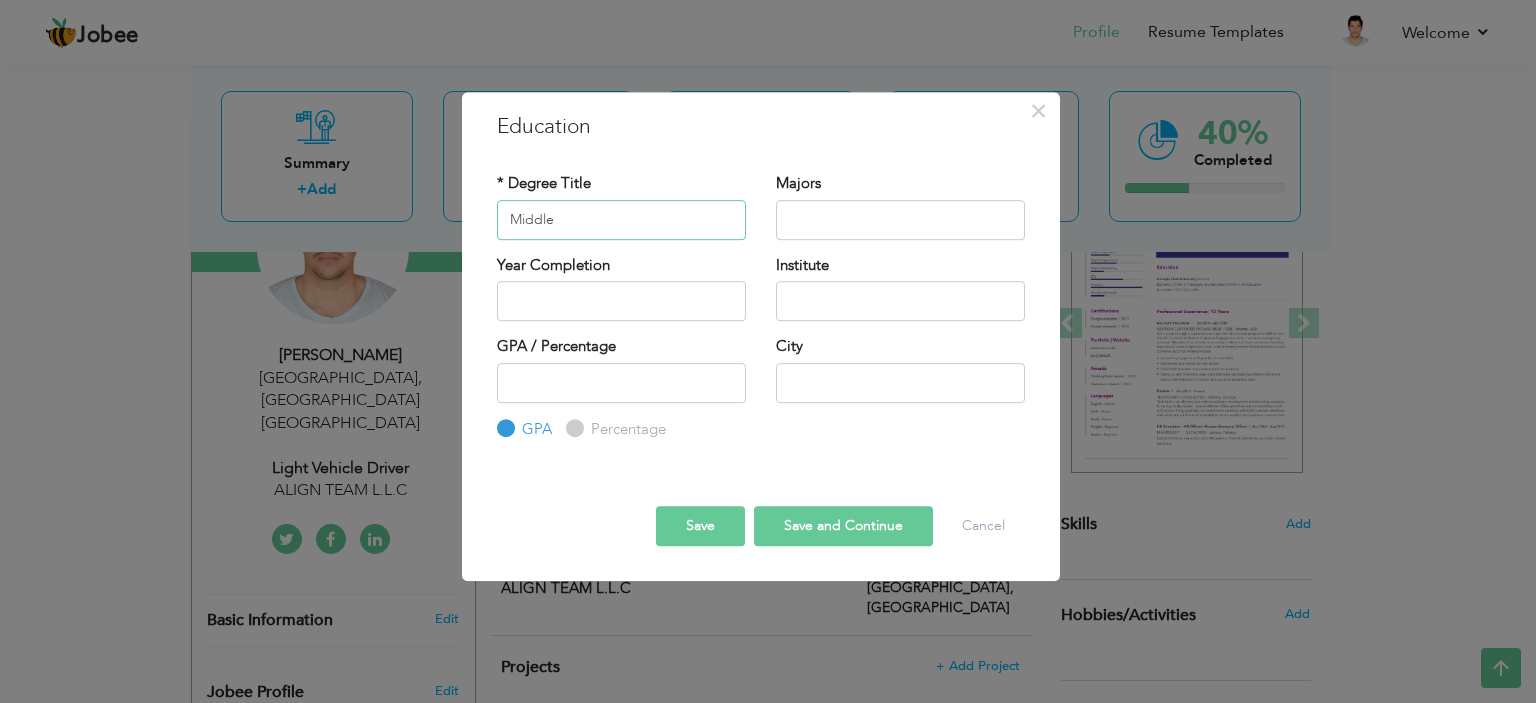 drag, startPoint x: 627, startPoint y: 229, endPoint x: 468, endPoint y: 239, distance: 159.31415 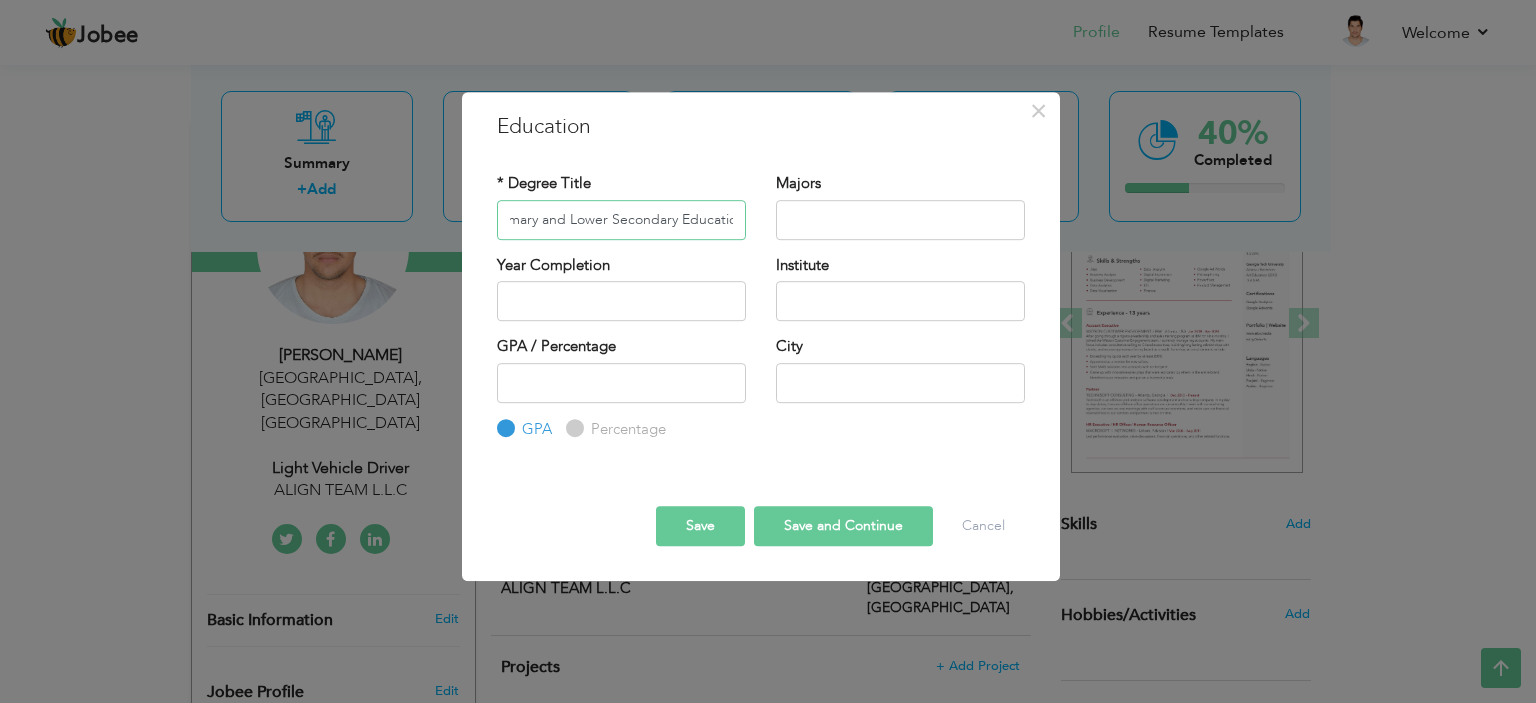 scroll, scrollTop: 0, scrollLeft: 26, axis: horizontal 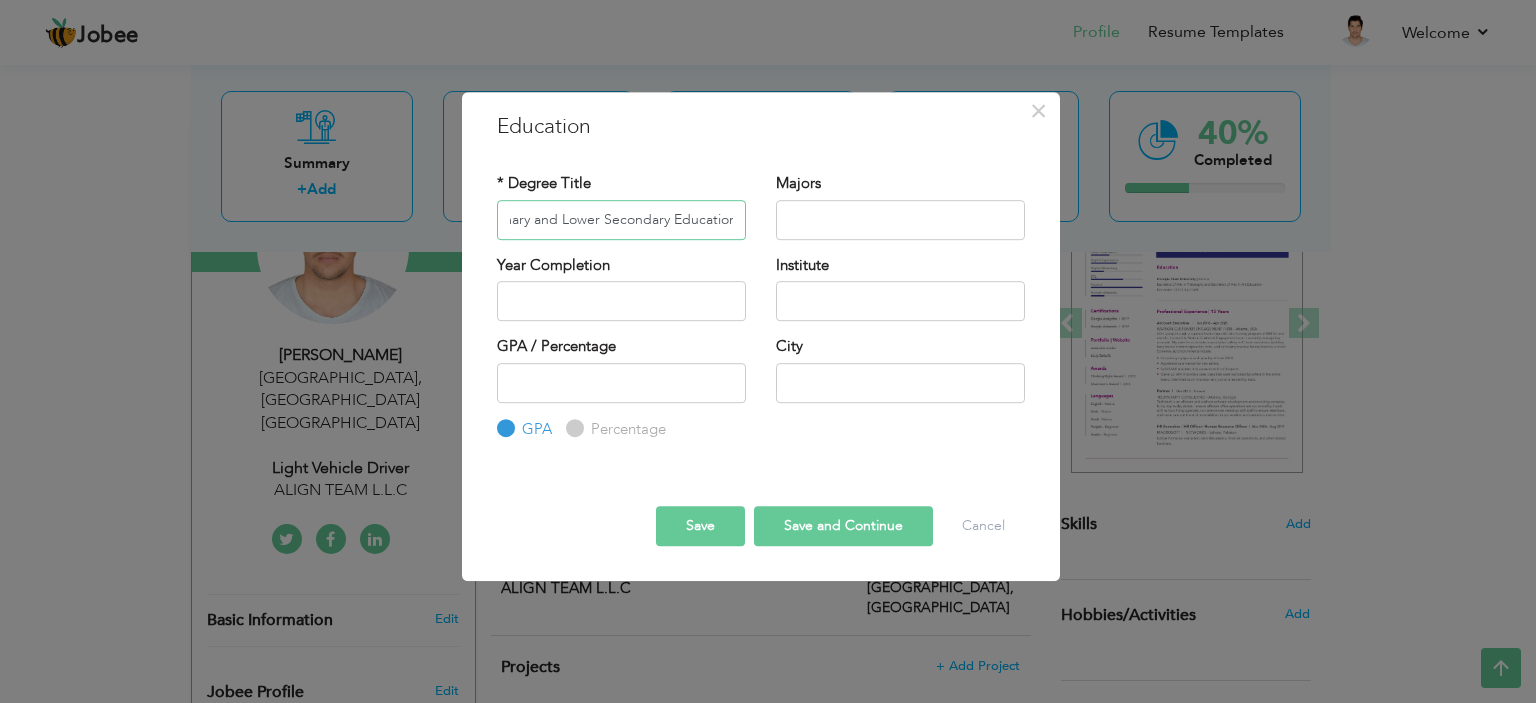 type on "Primary and Lower Secondary Education" 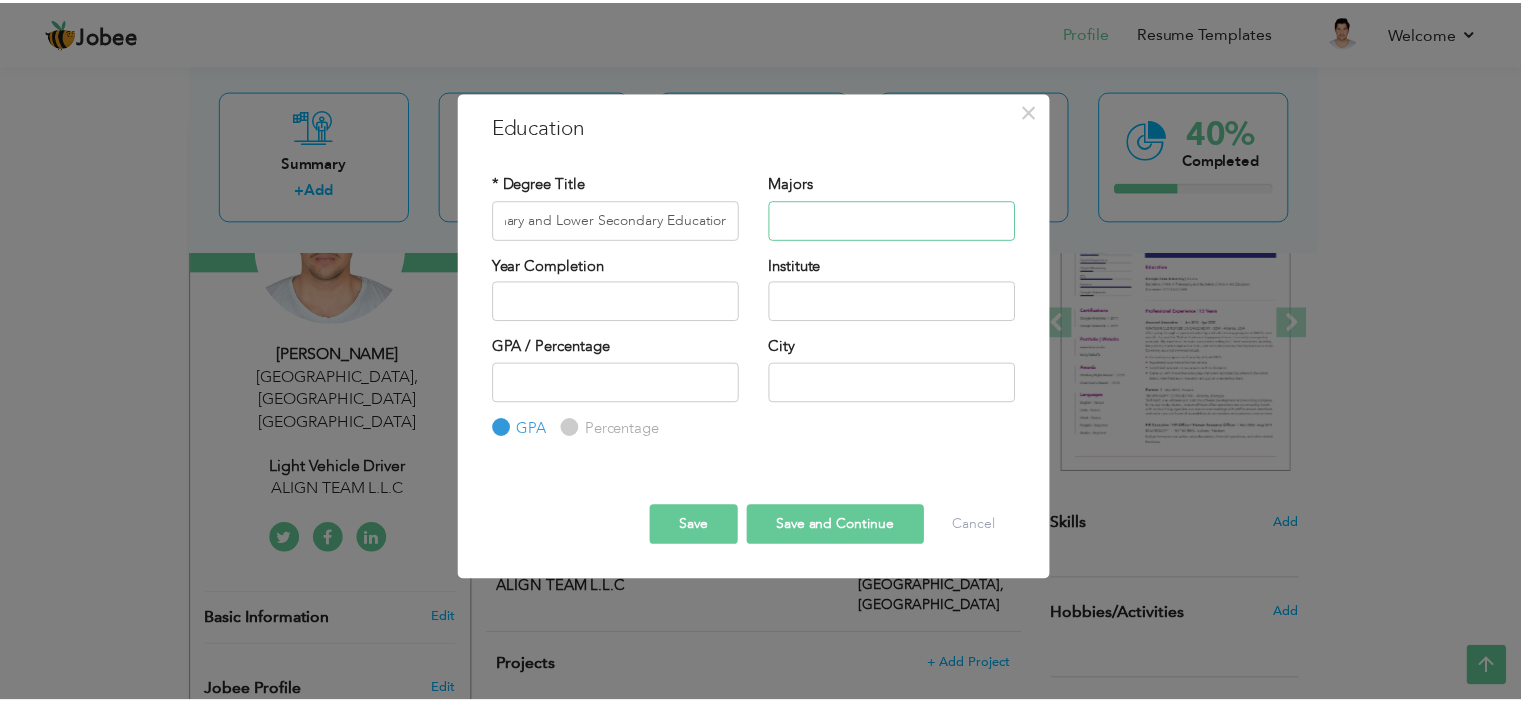 scroll, scrollTop: 0, scrollLeft: 0, axis: both 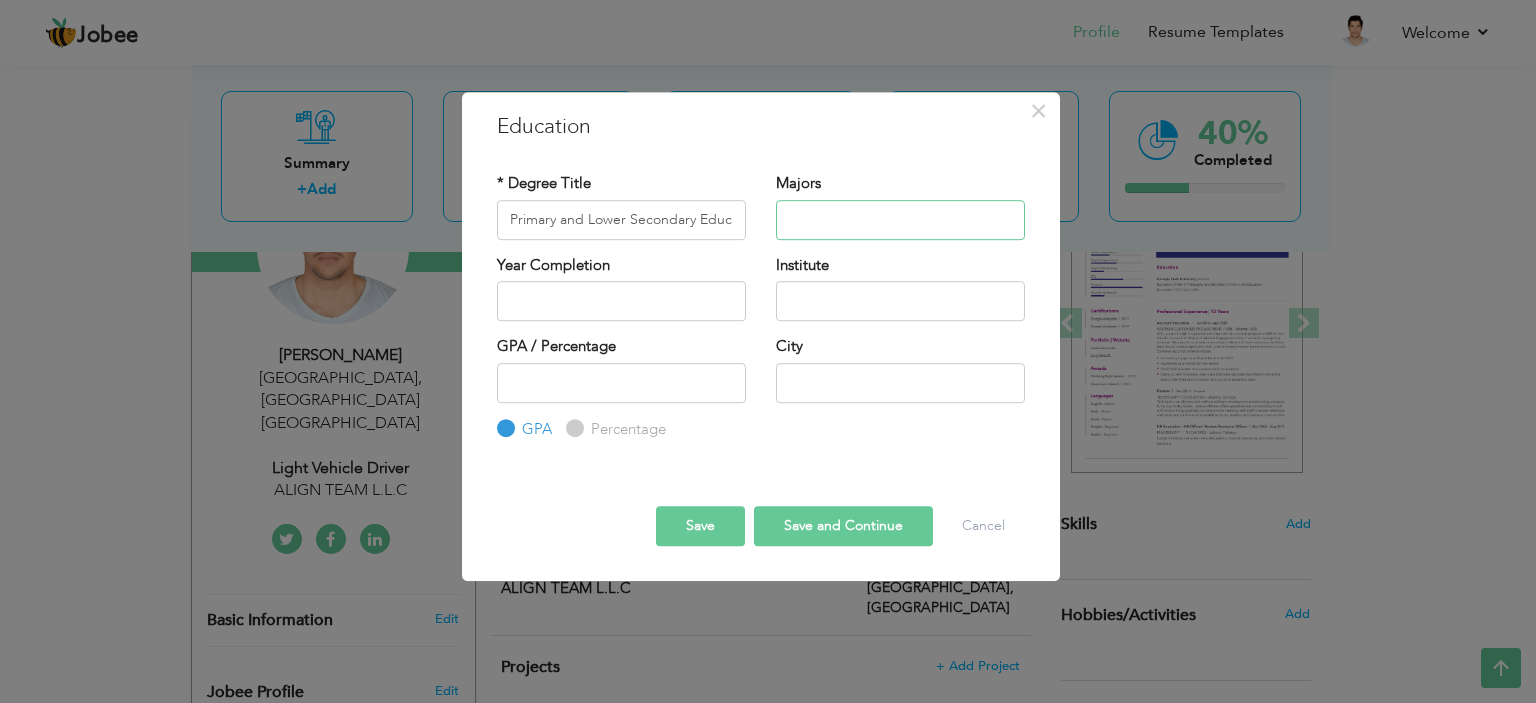 click at bounding box center (900, 220) 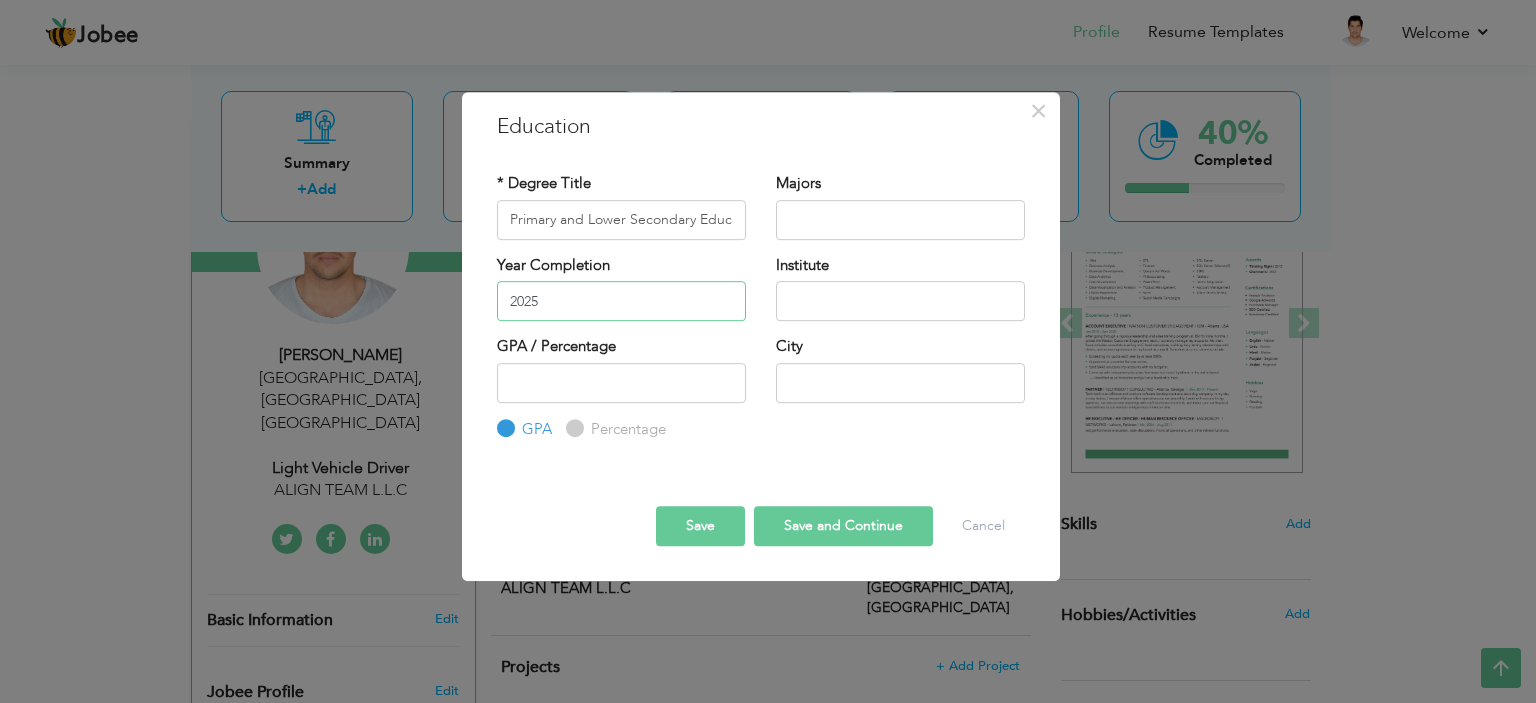 click on "2025" at bounding box center [621, 301] 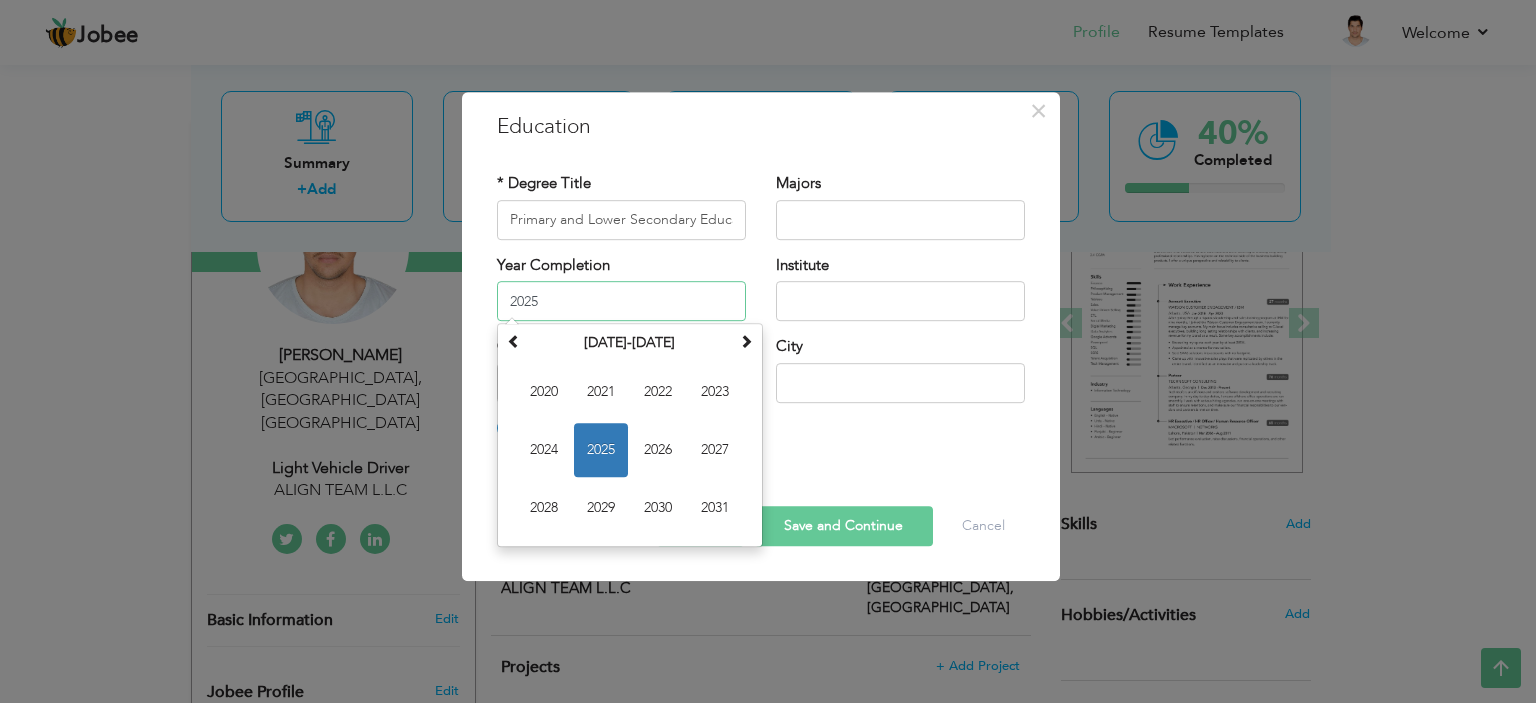 drag, startPoint x: 564, startPoint y: 307, endPoint x: 521, endPoint y: 302, distance: 43.289722 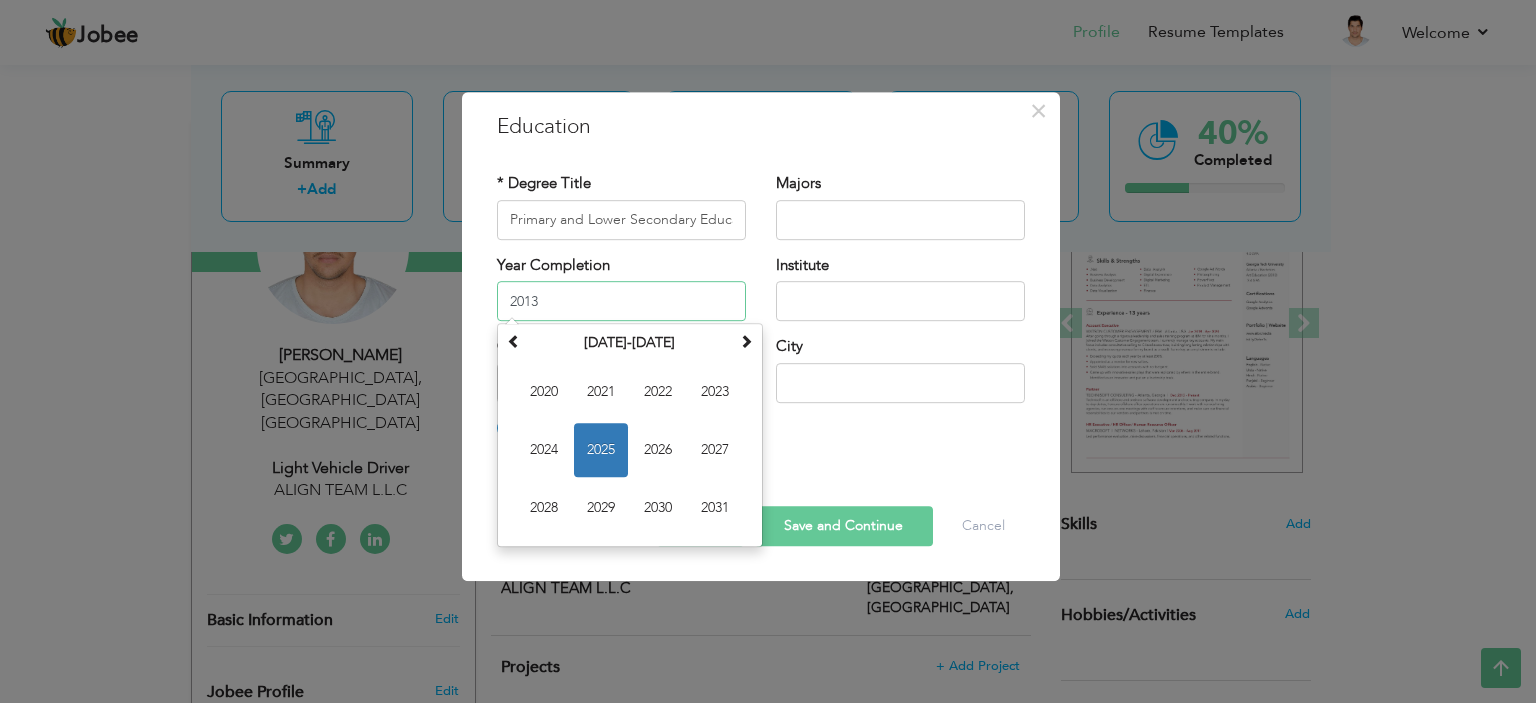 type on "2013" 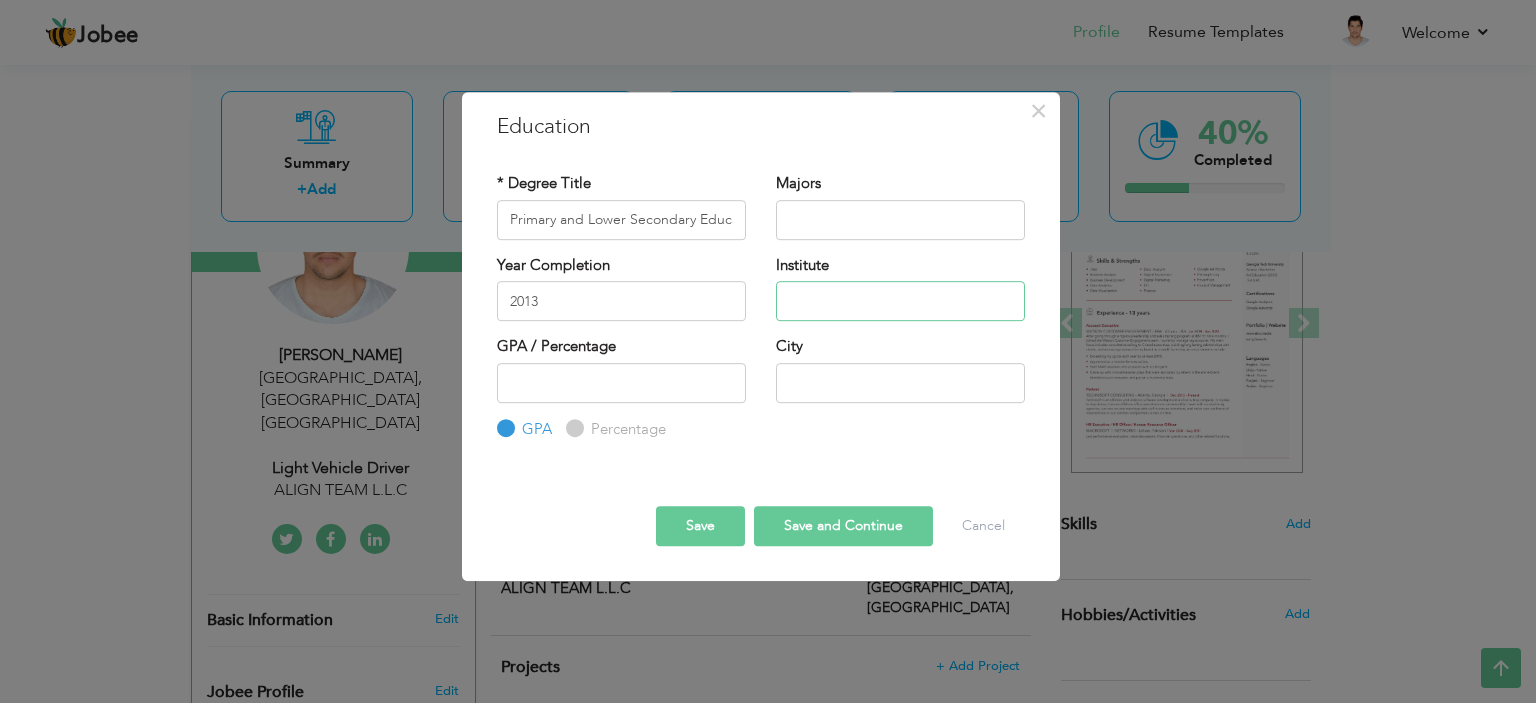 click at bounding box center [900, 301] 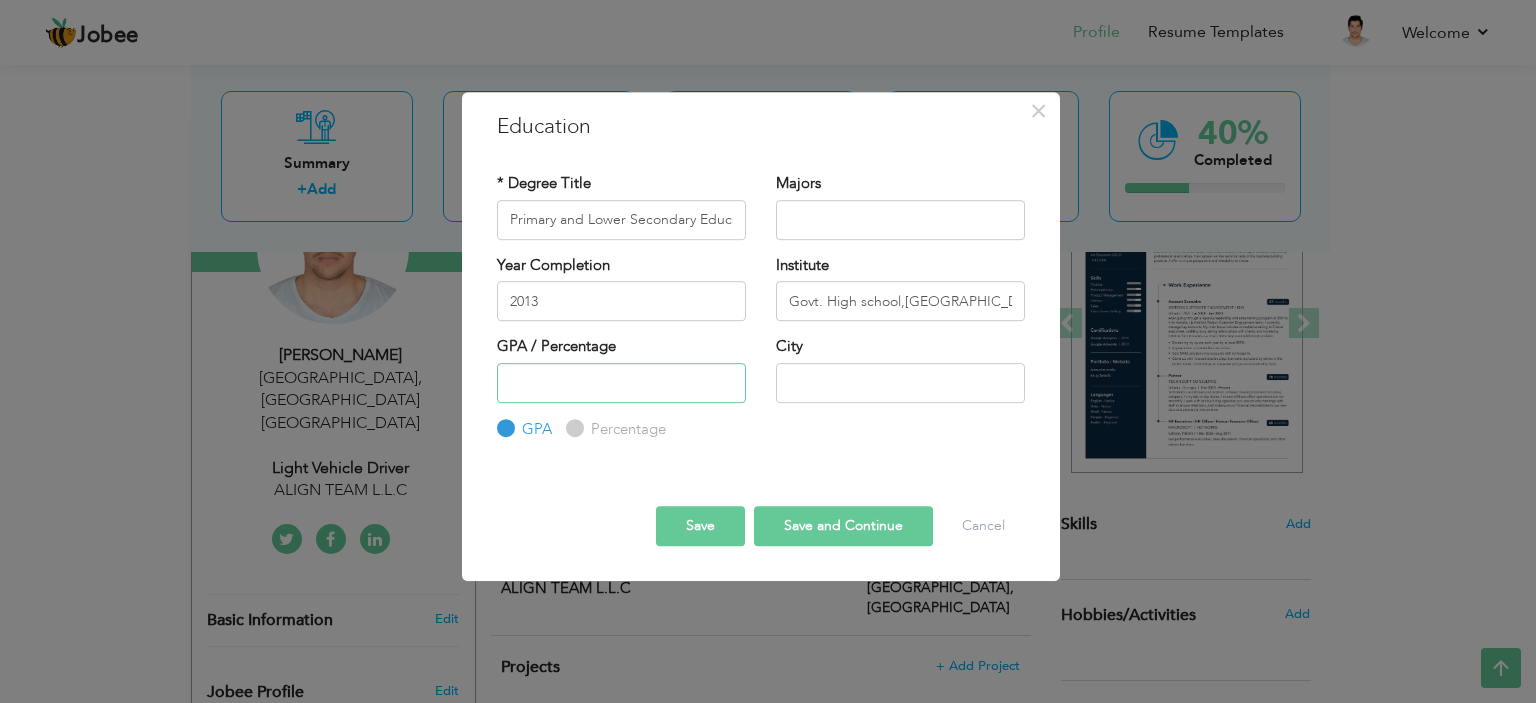 click at bounding box center [621, 383] 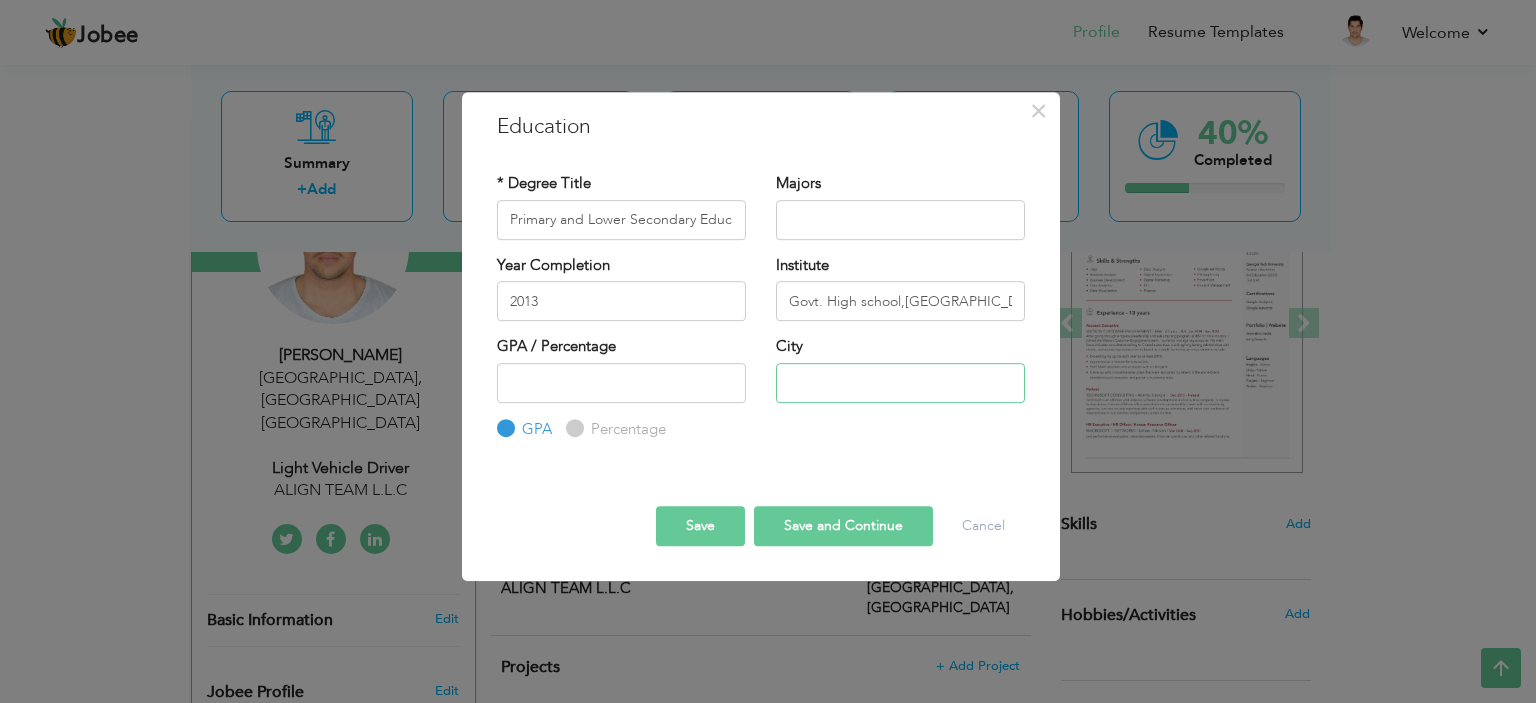 click at bounding box center [900, 383] 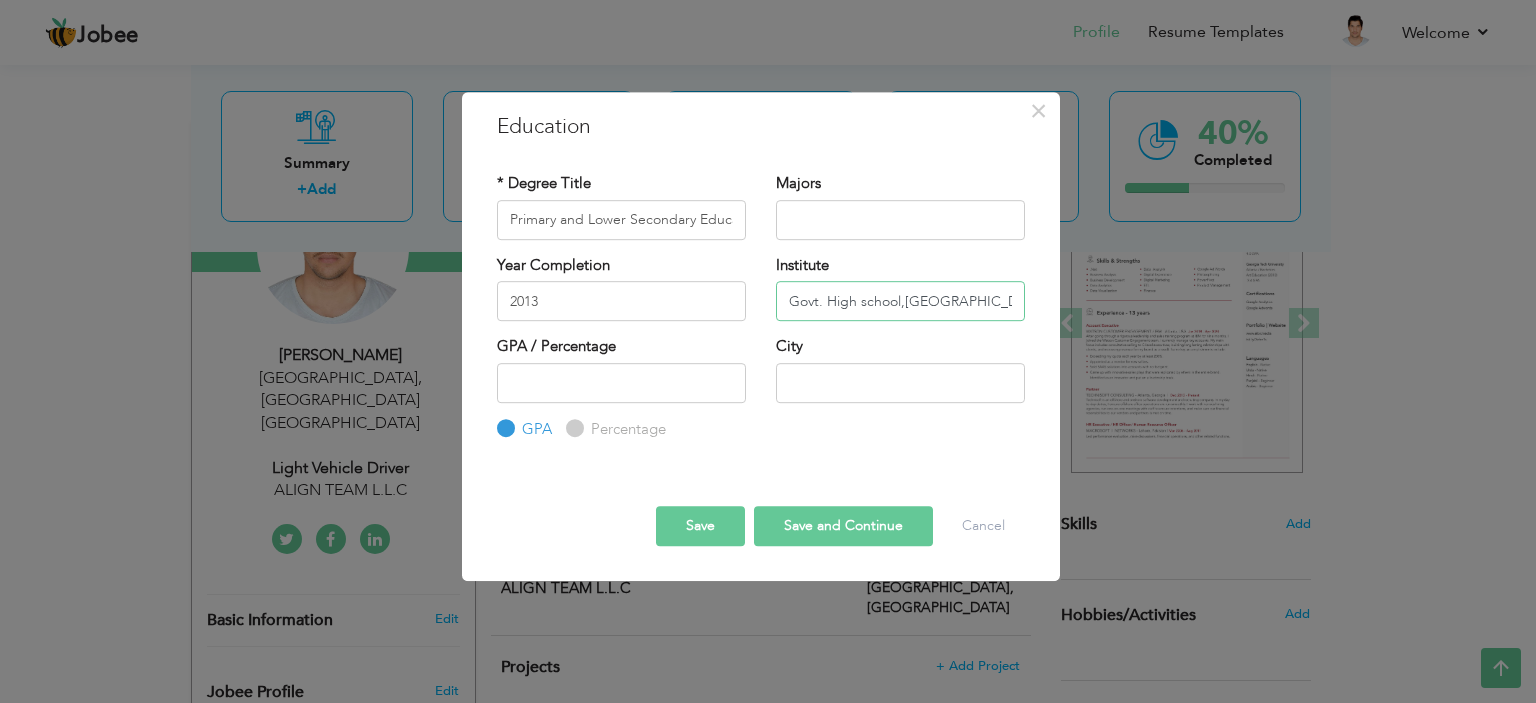 click on "Govt. High school,Swabi" at bounding box center (900, 301) 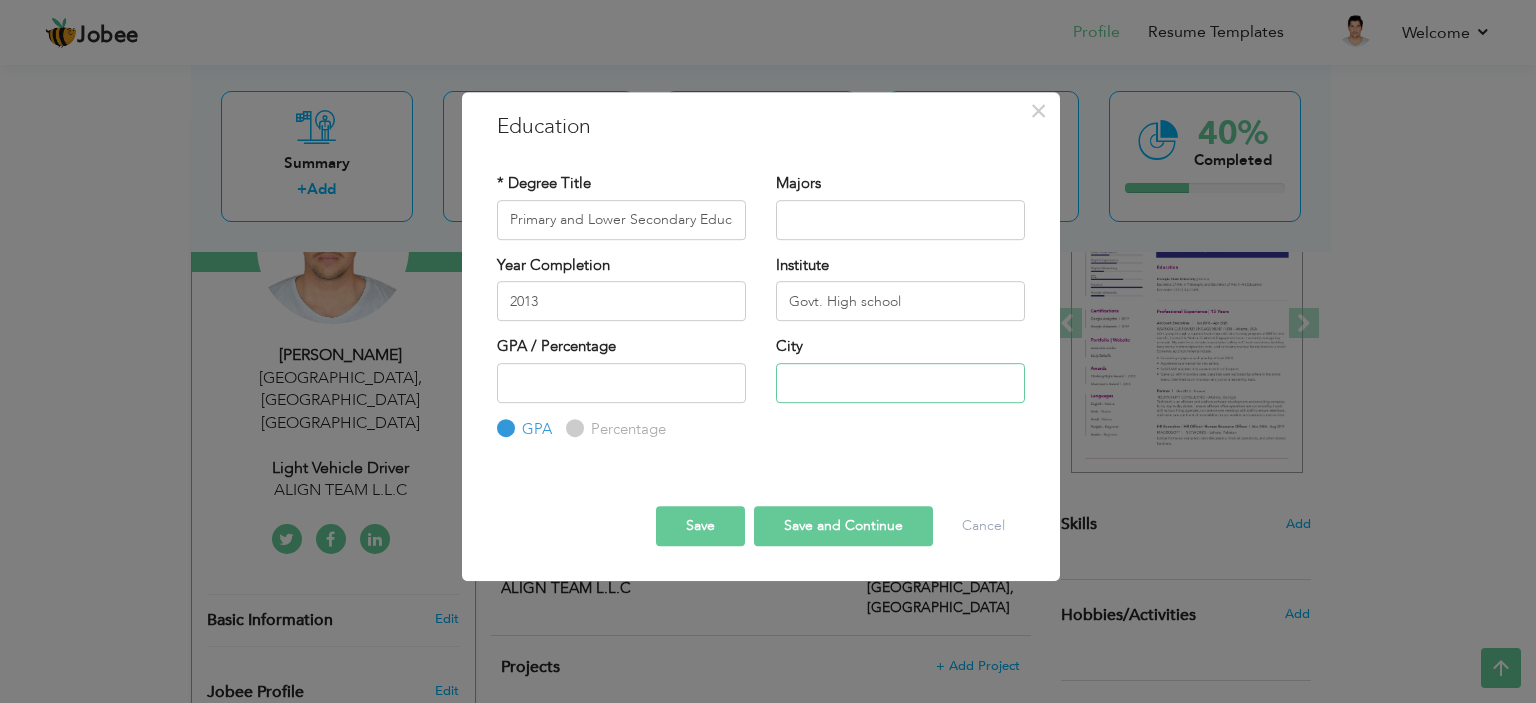 click at bounding box center (900, 383) 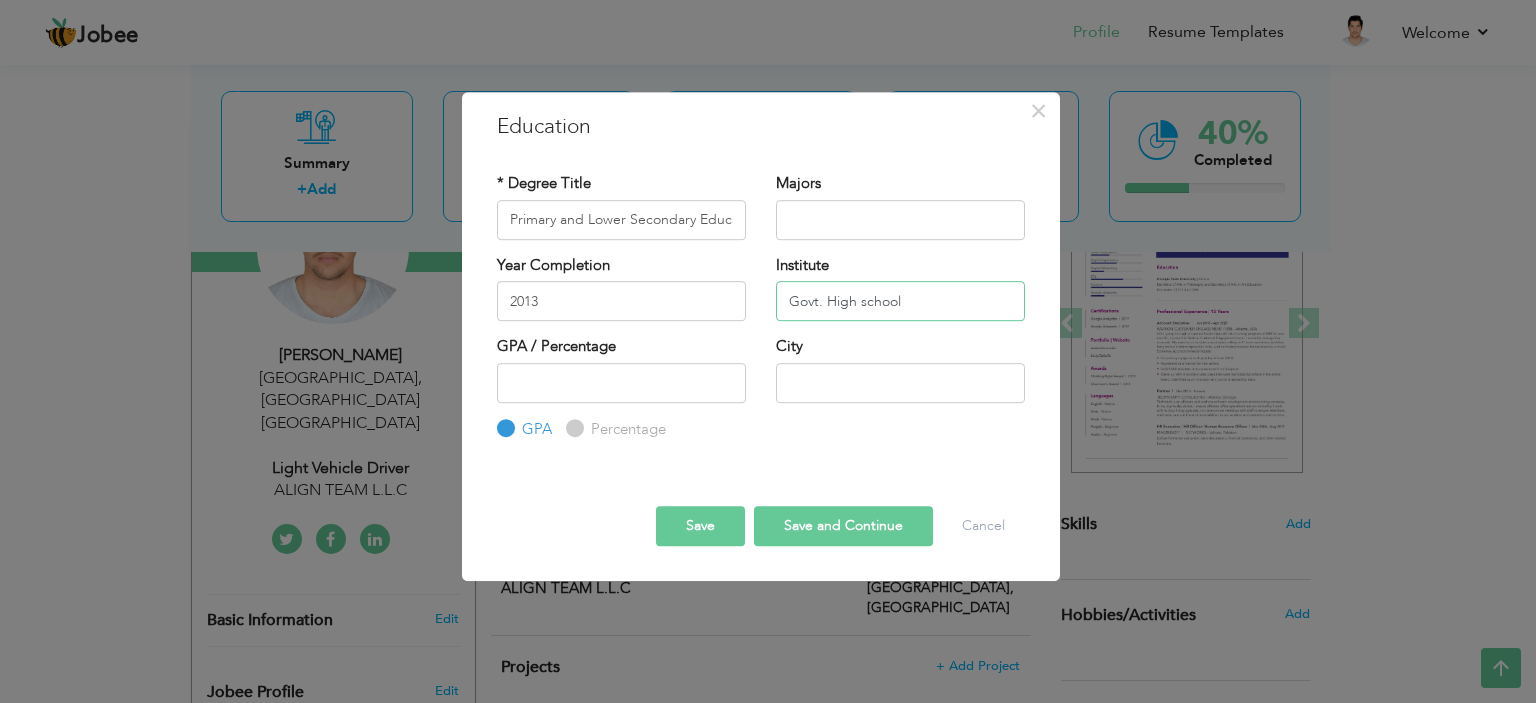 click on "Govt. High school" at bounding box center (900, 301) 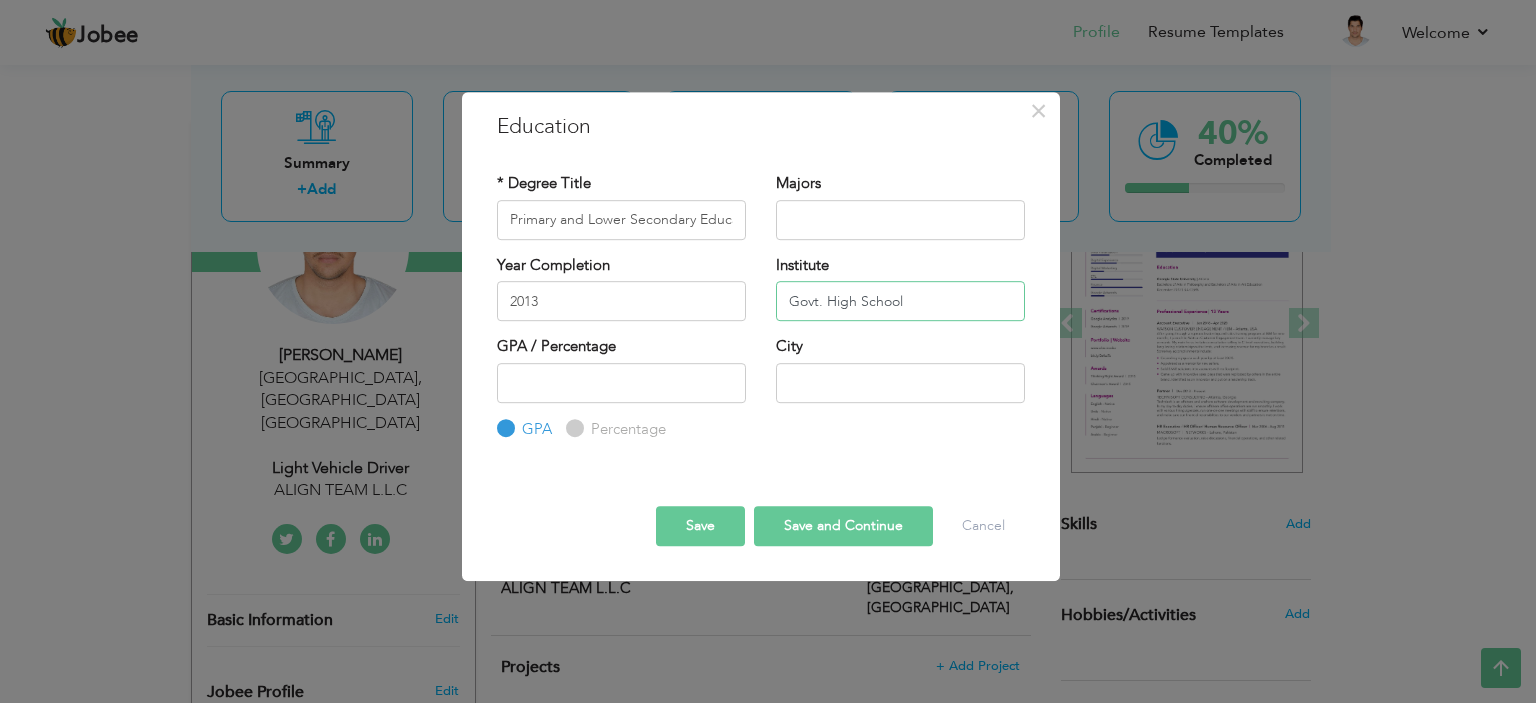 type on "Govt. High School" 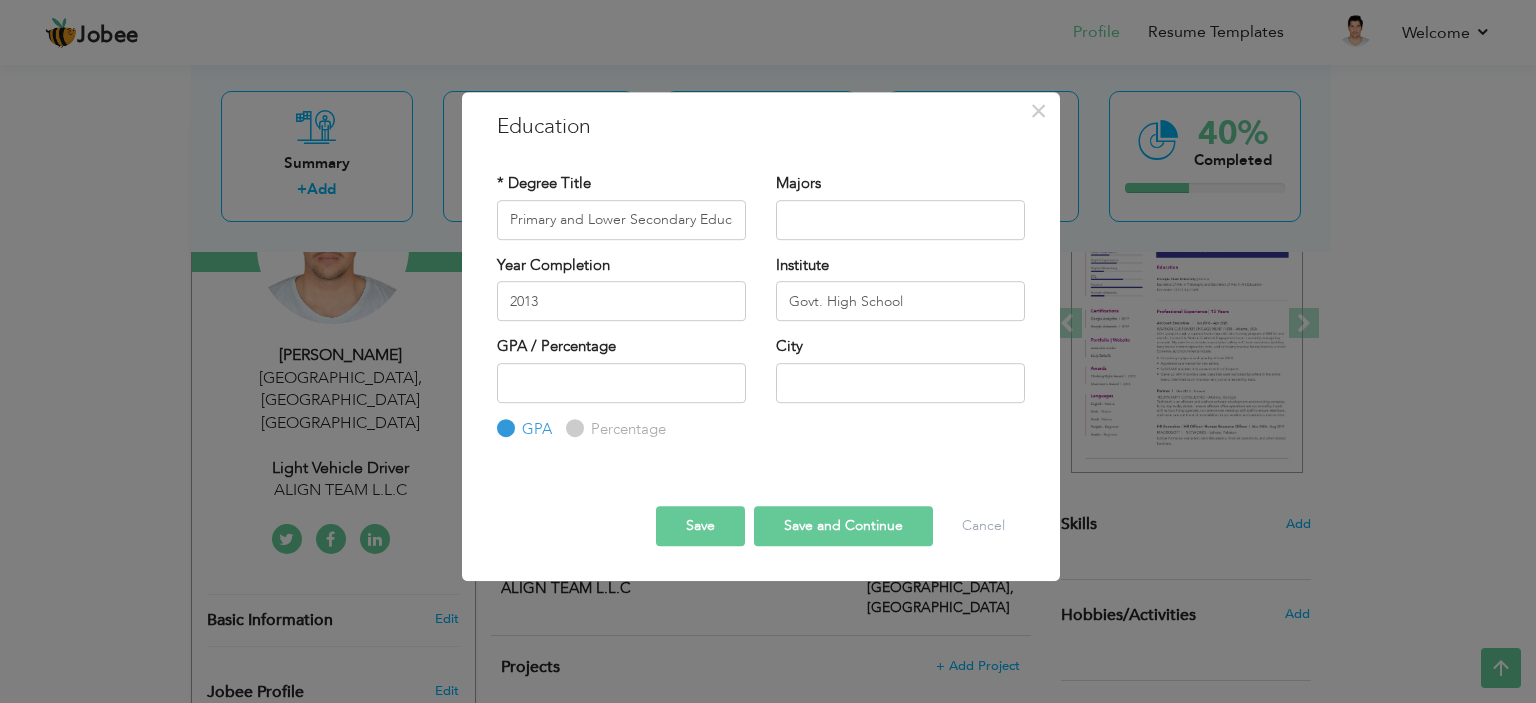 click on "City" at bounding box center [900, 369] 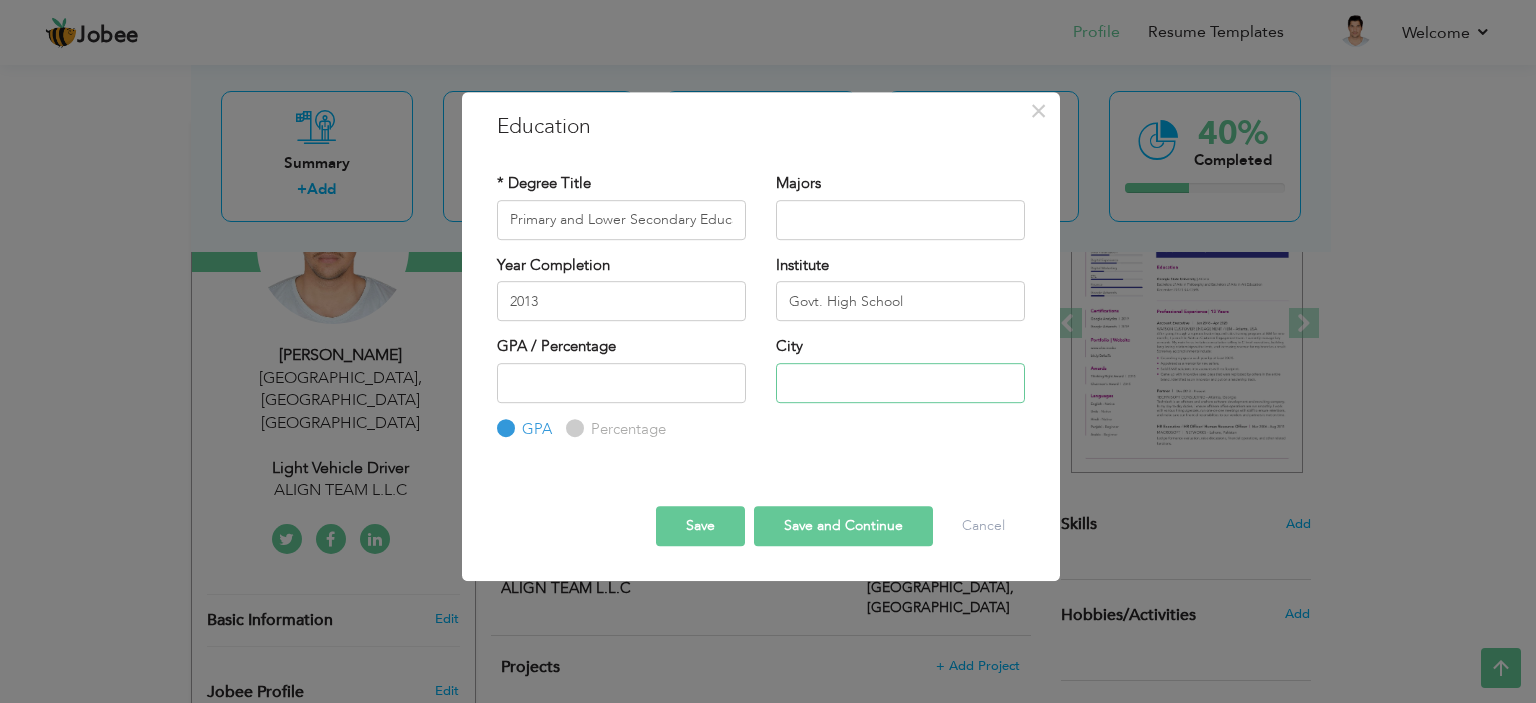 click at bounding box center [900, 383] 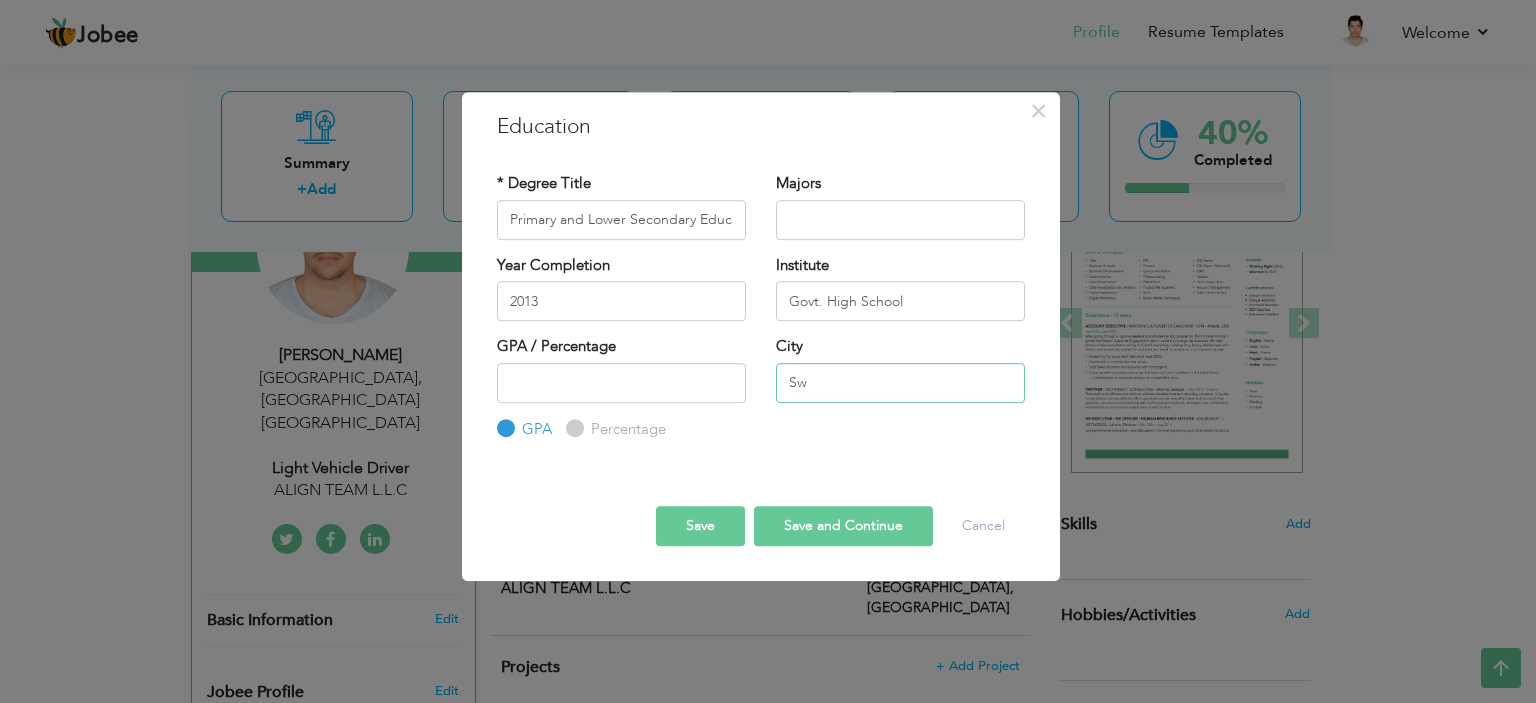 type on "S" 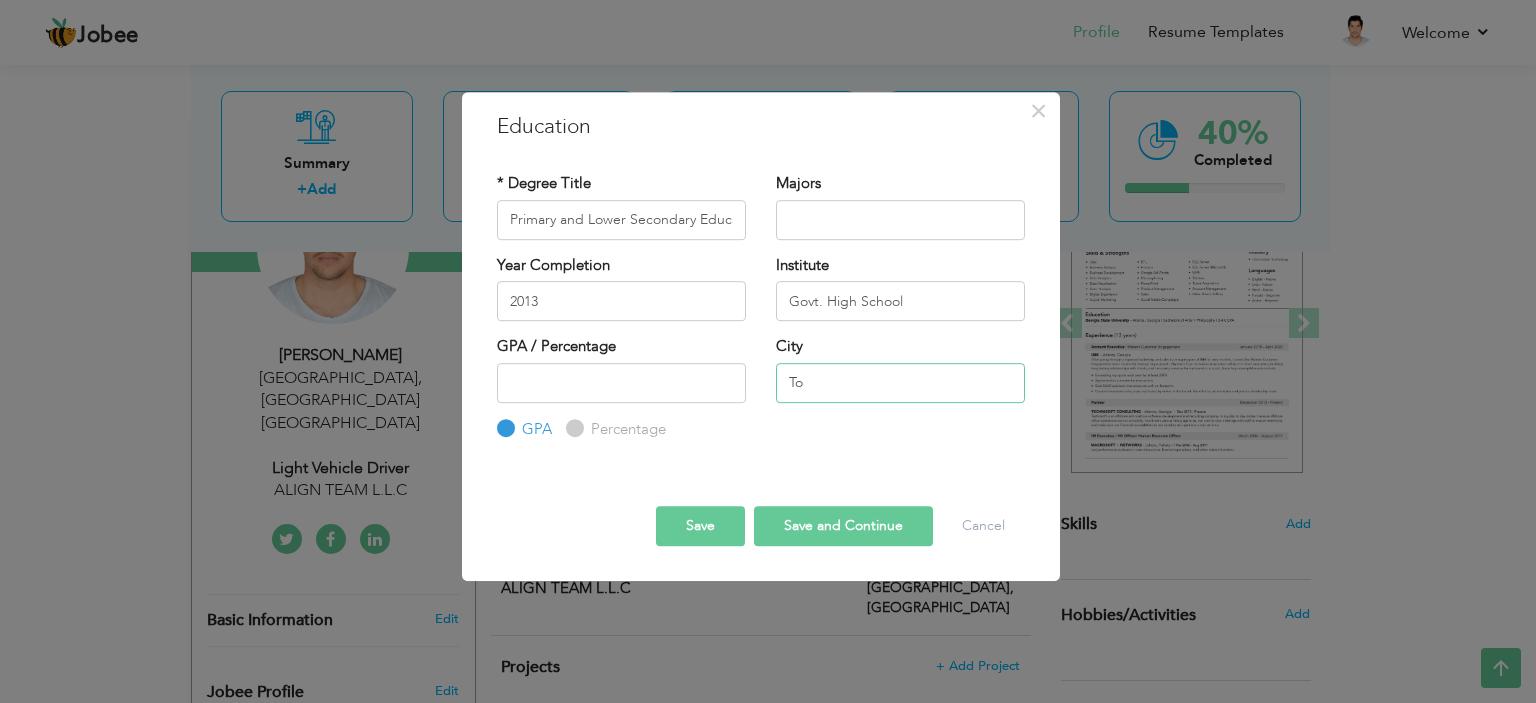 type on "T" 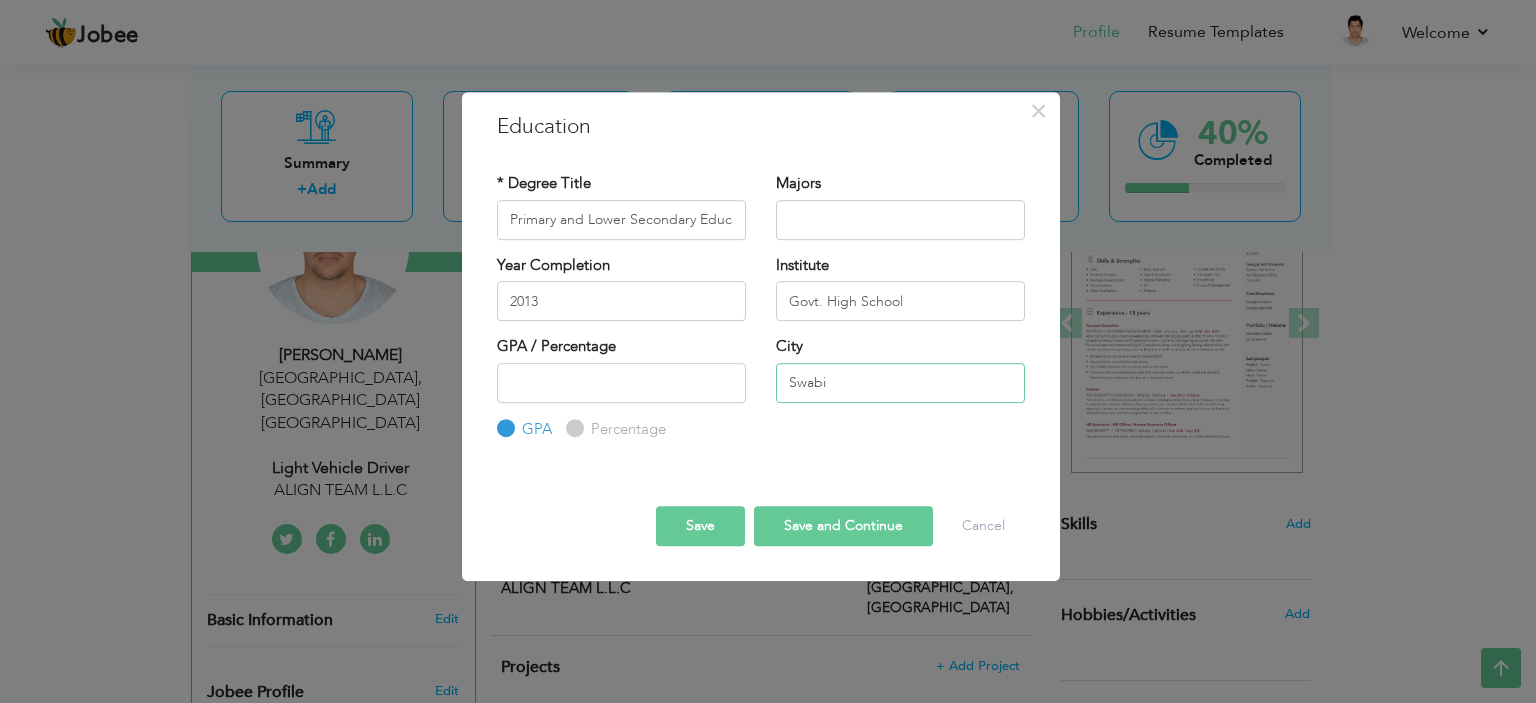 type on "Swabi" 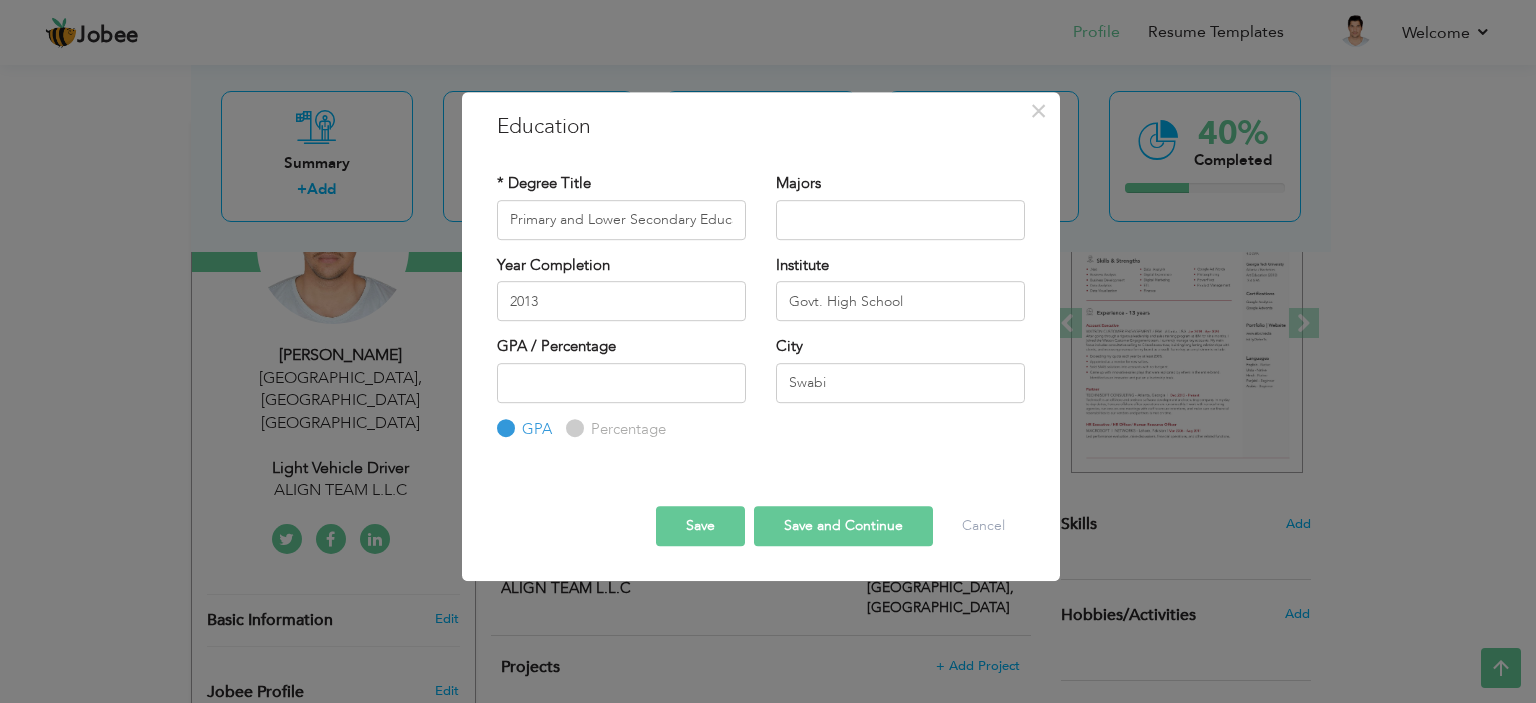 click on "Save" at bounding box center (700, 526) 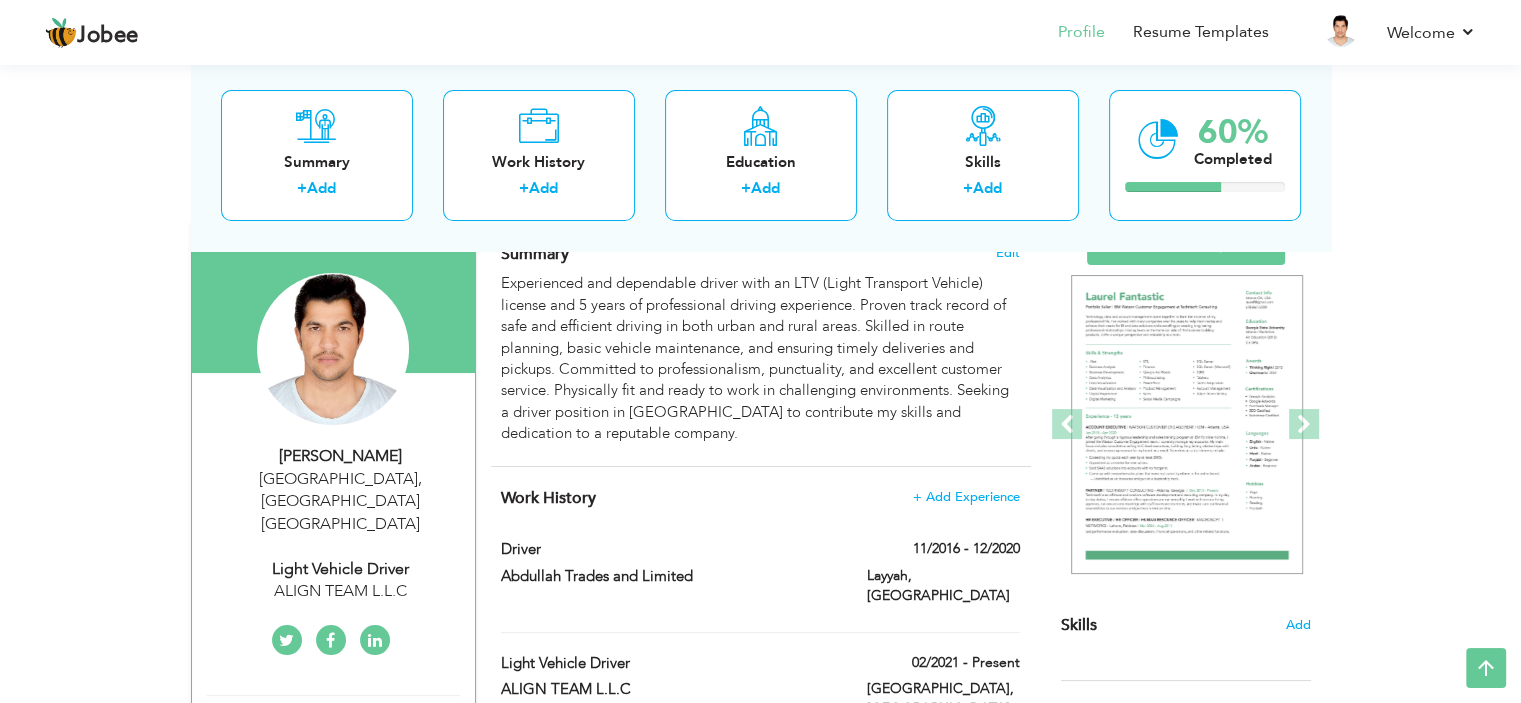scroll, scrollTop: 158, scrollLeft: 0, axis: vertical 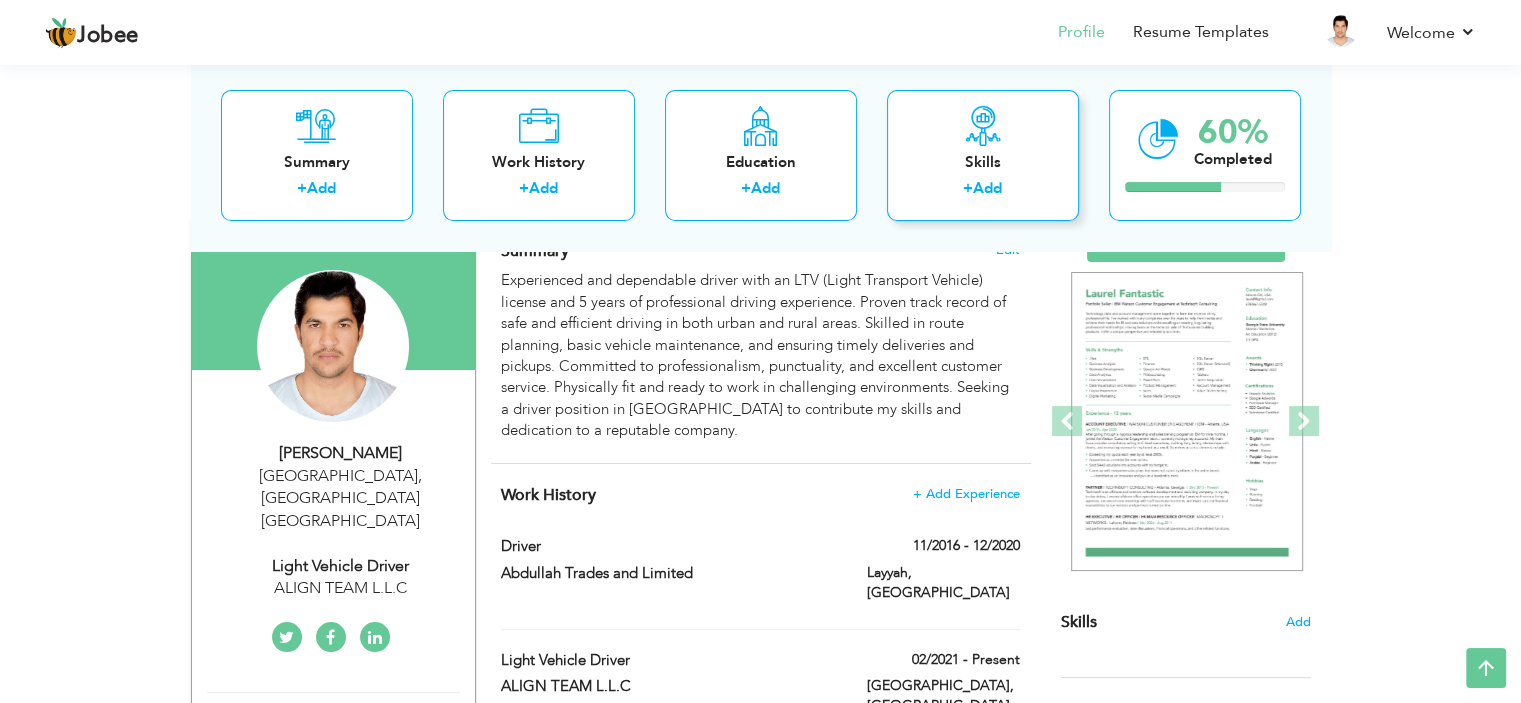click on "Add" at bounding box center [987, 189] 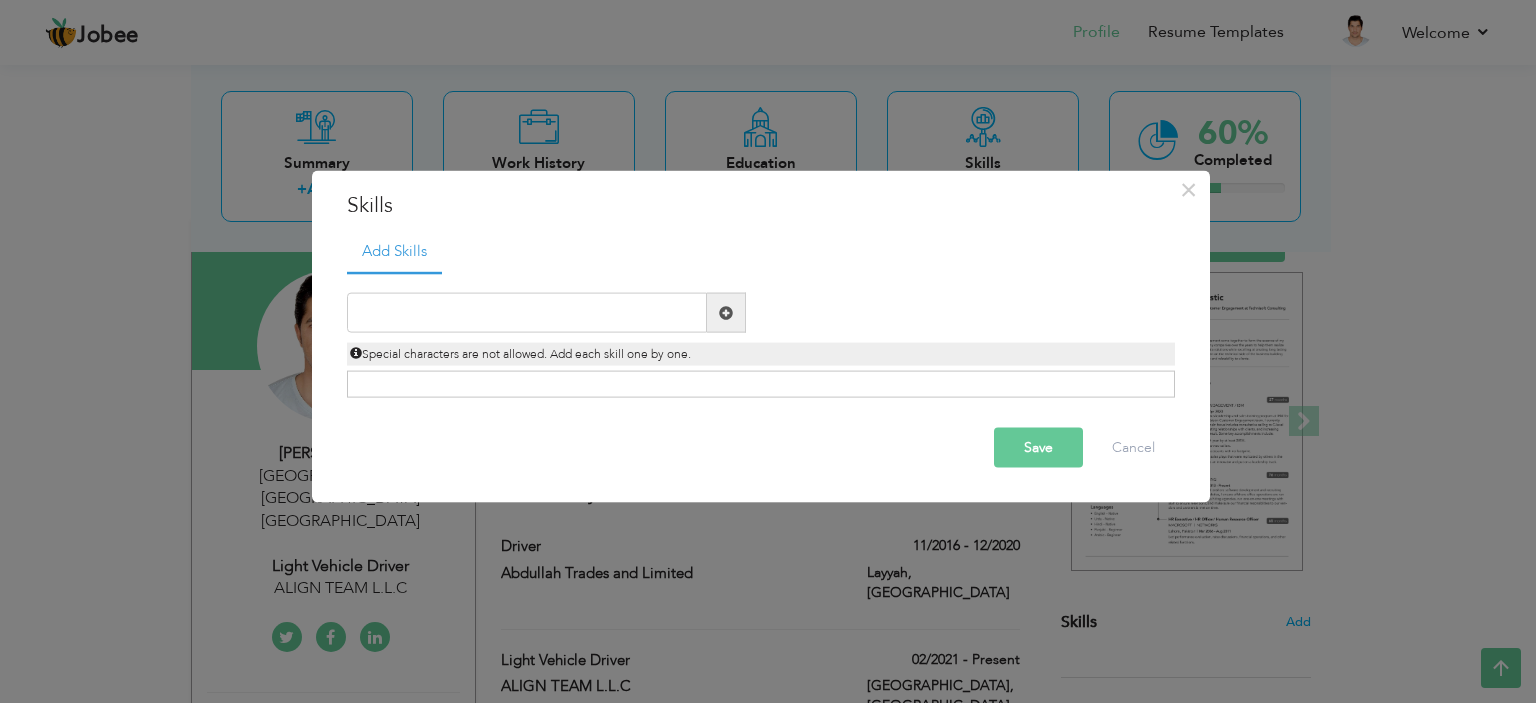 click at bounding box center [726, 312] 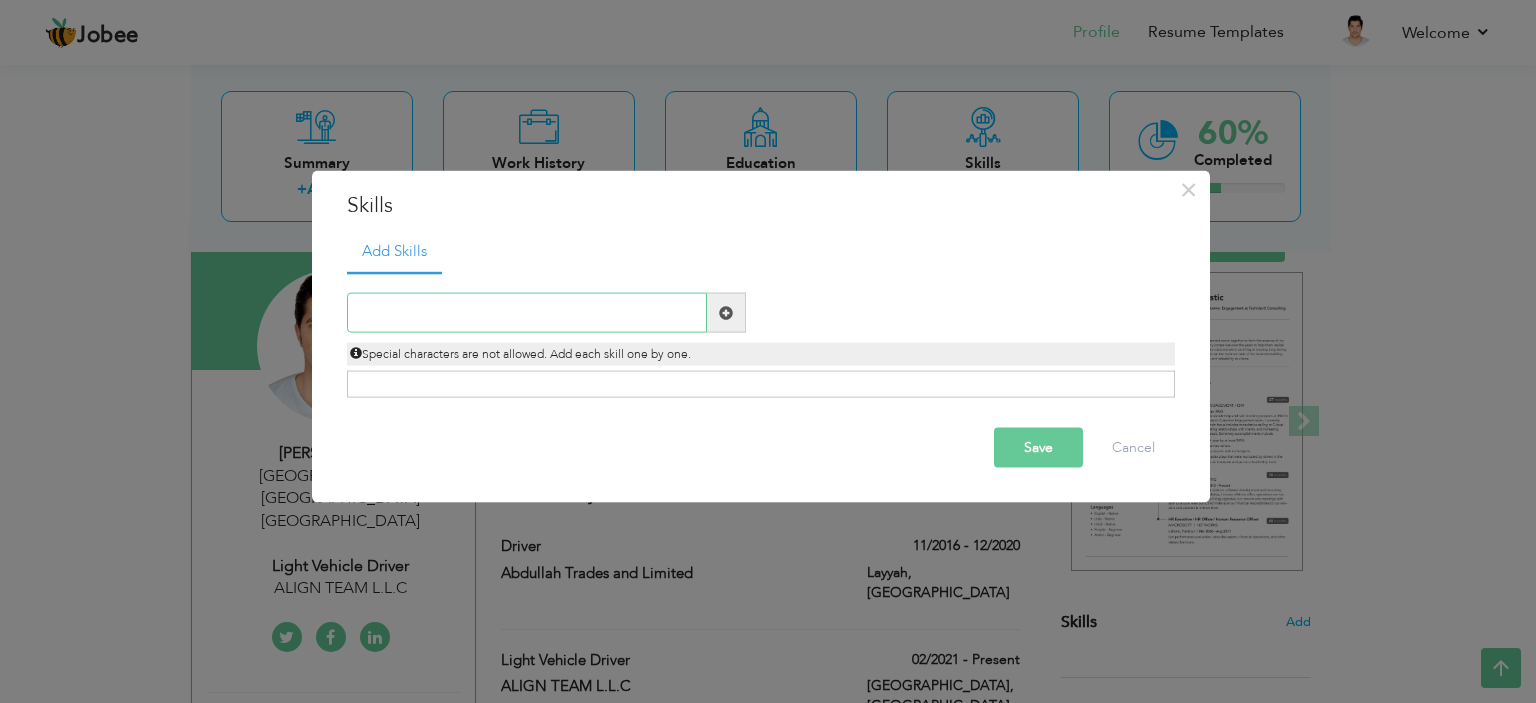 click at bounding box center (527, 313) 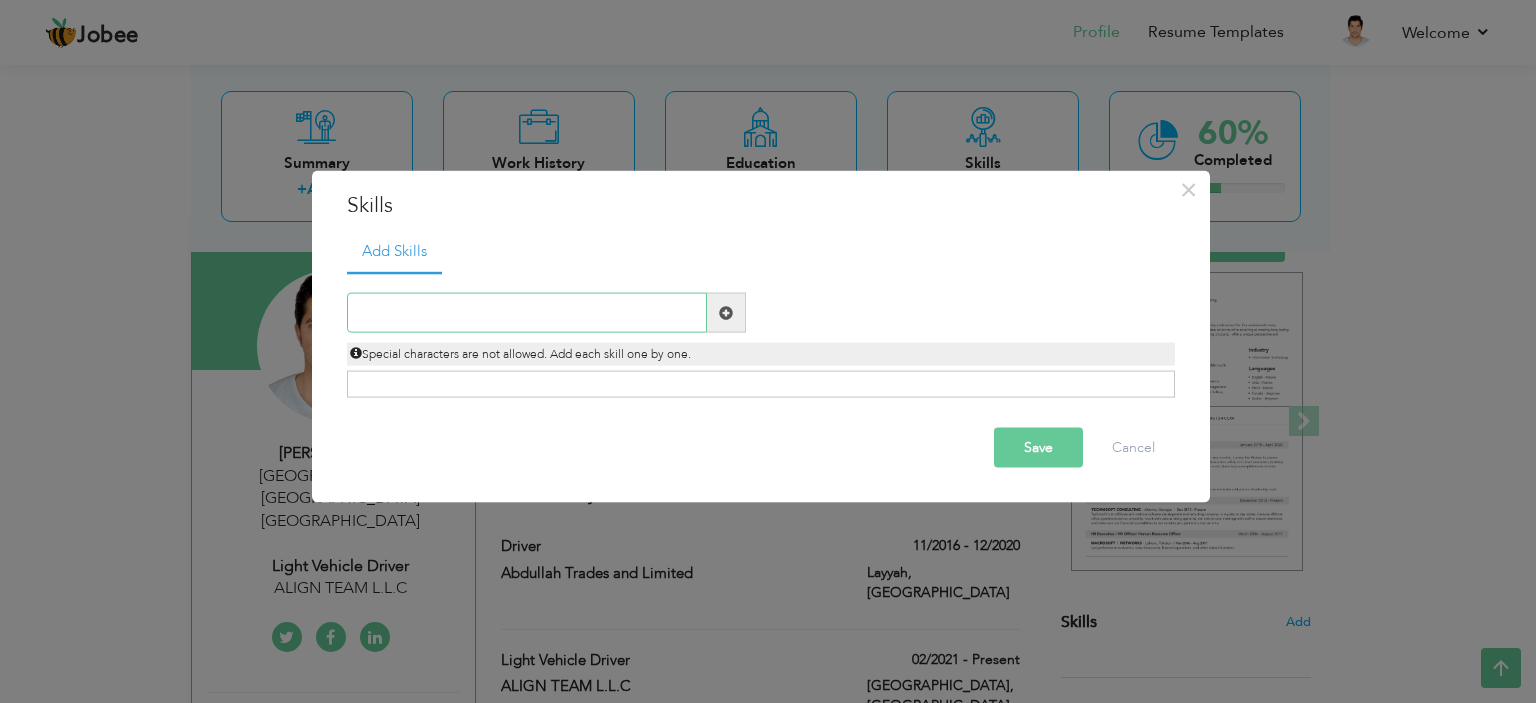 click at bounding box center [527, 313] 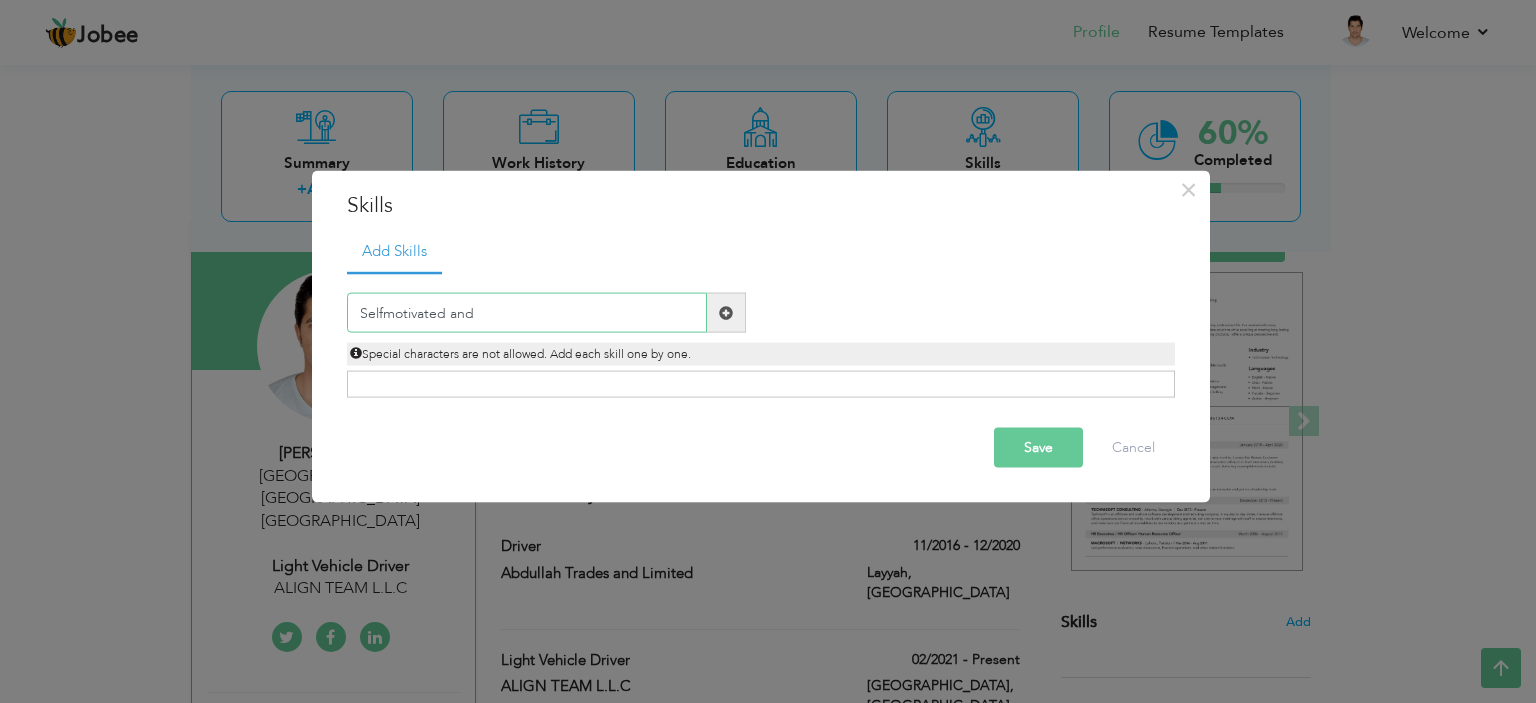 click on "Selfmotivated and" at bounding box center (527, 313) 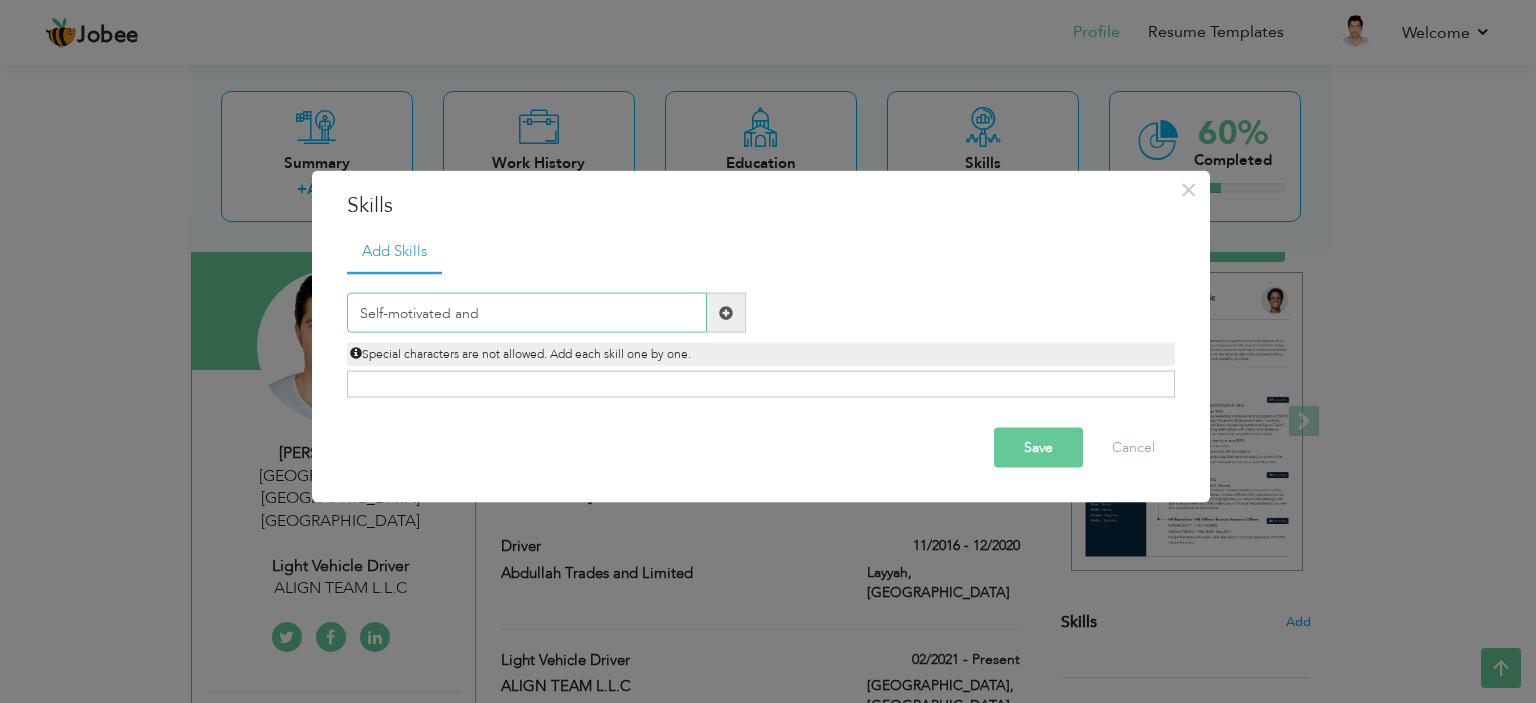 click on "Self-motivated and" at bounding box center [527, 313] 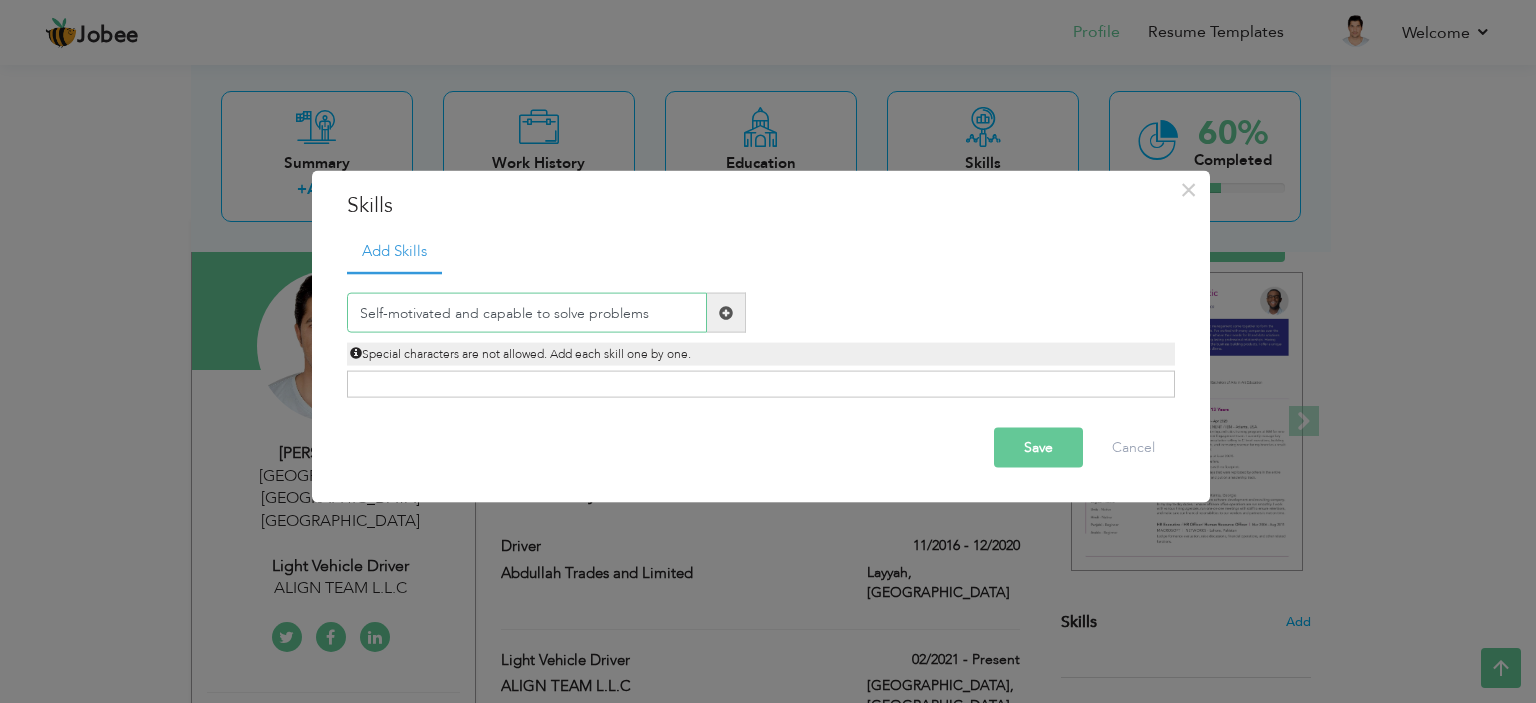 type on "Self-motivated and capable to solve problems" 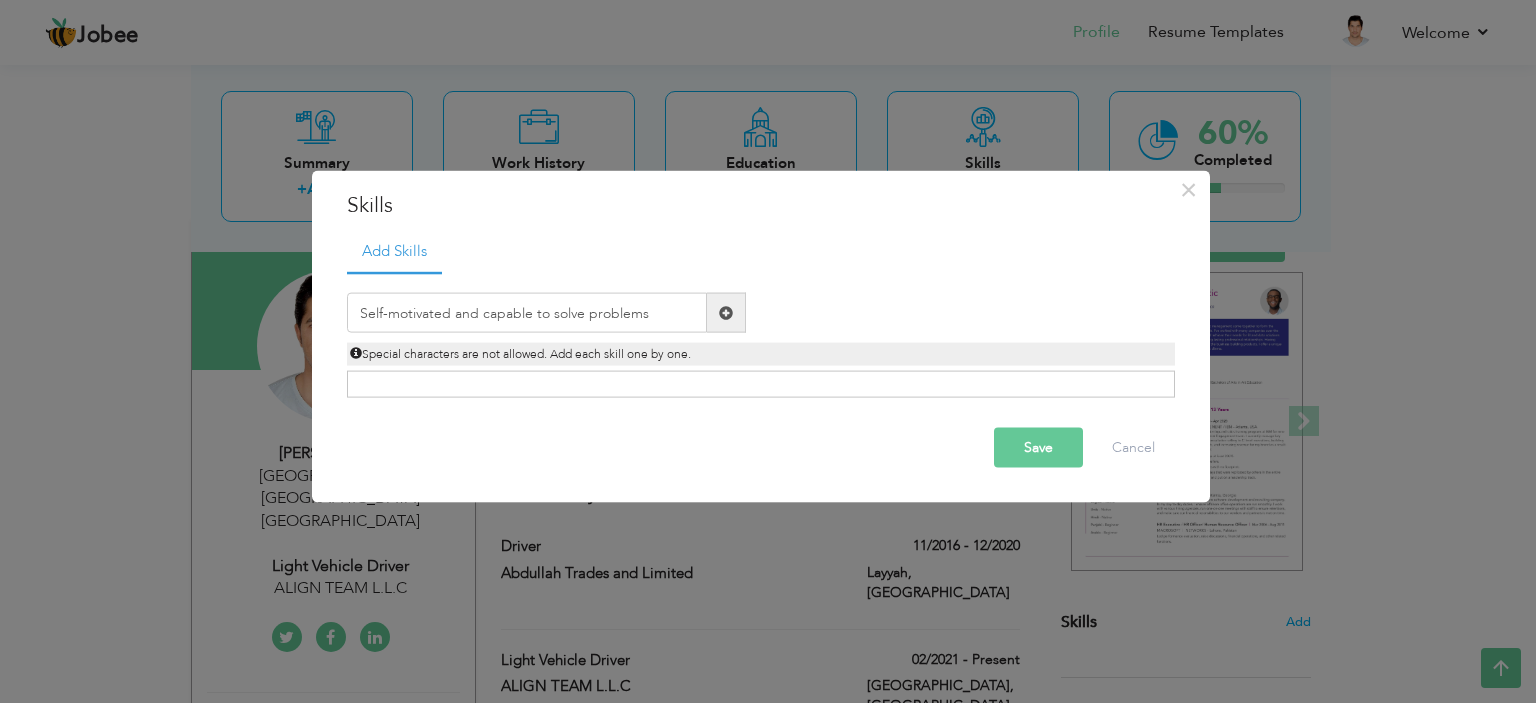 click at bounding box center (726, 312) 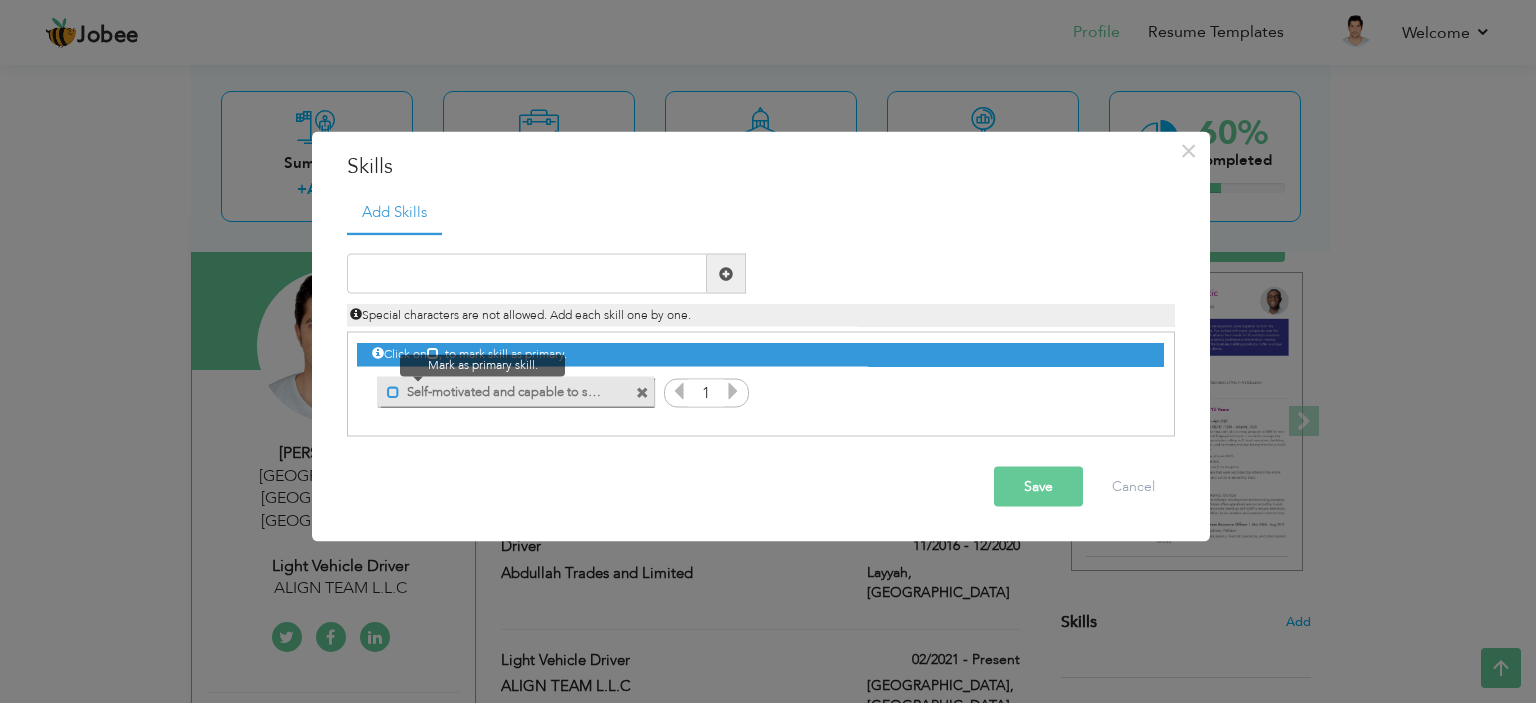 click at bounding box center [393, 391] 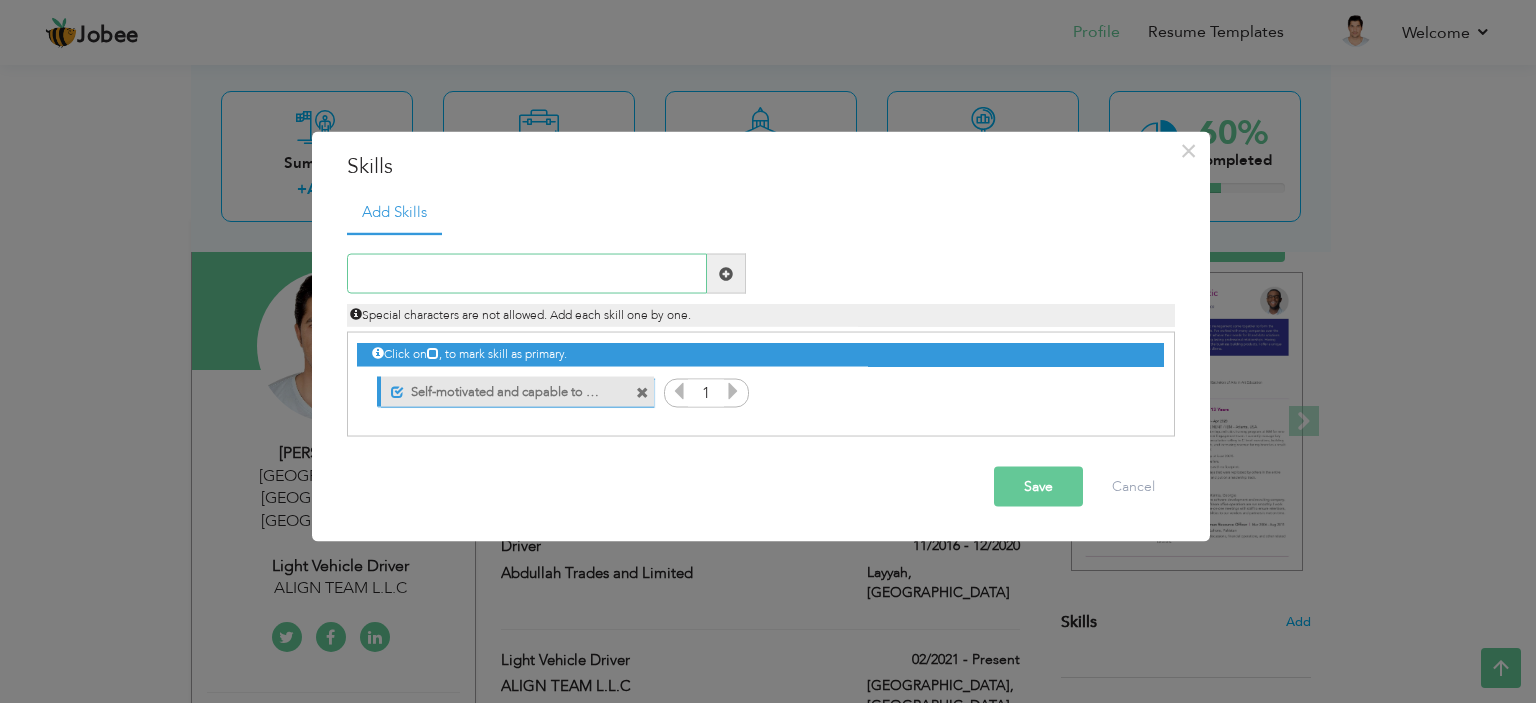 click at bounding box center [527, 274] 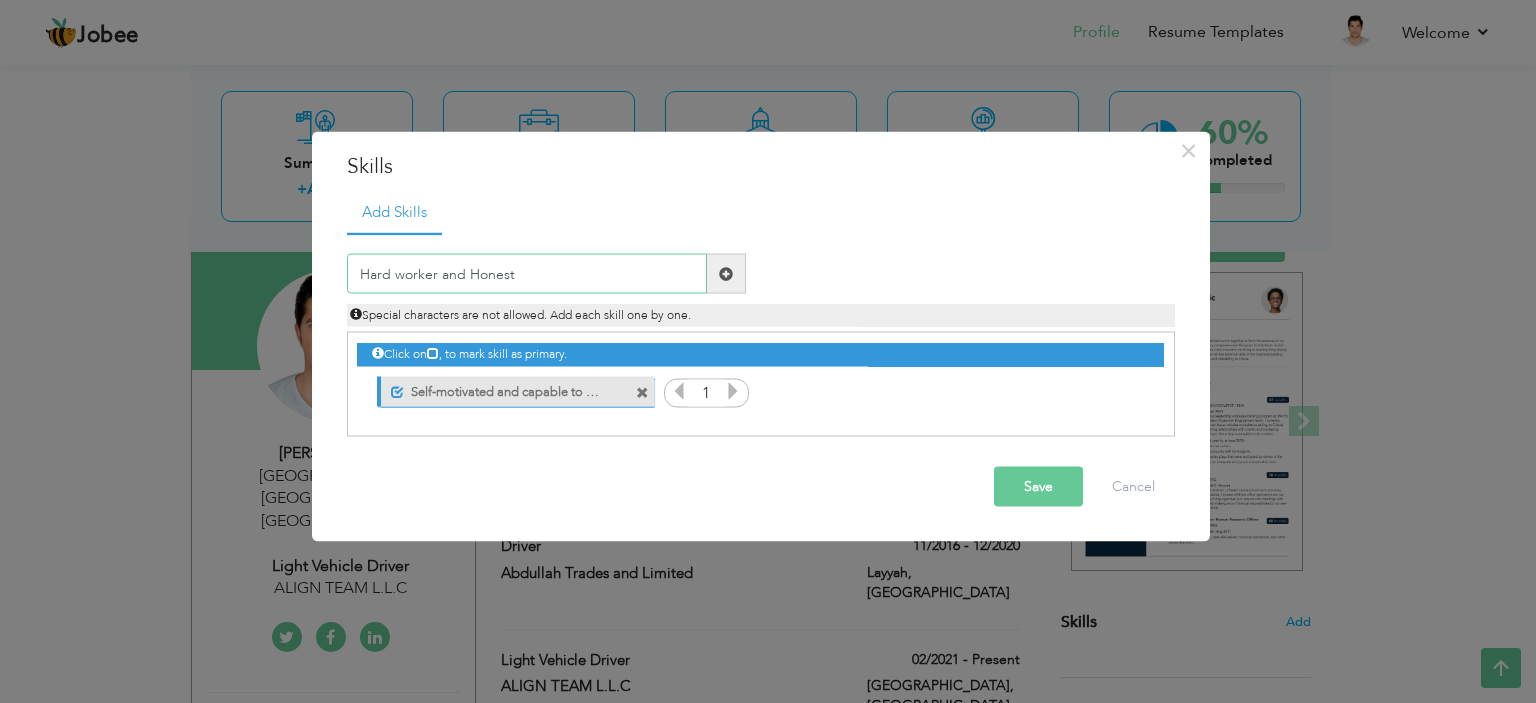 type on "Hard worker and Honest" 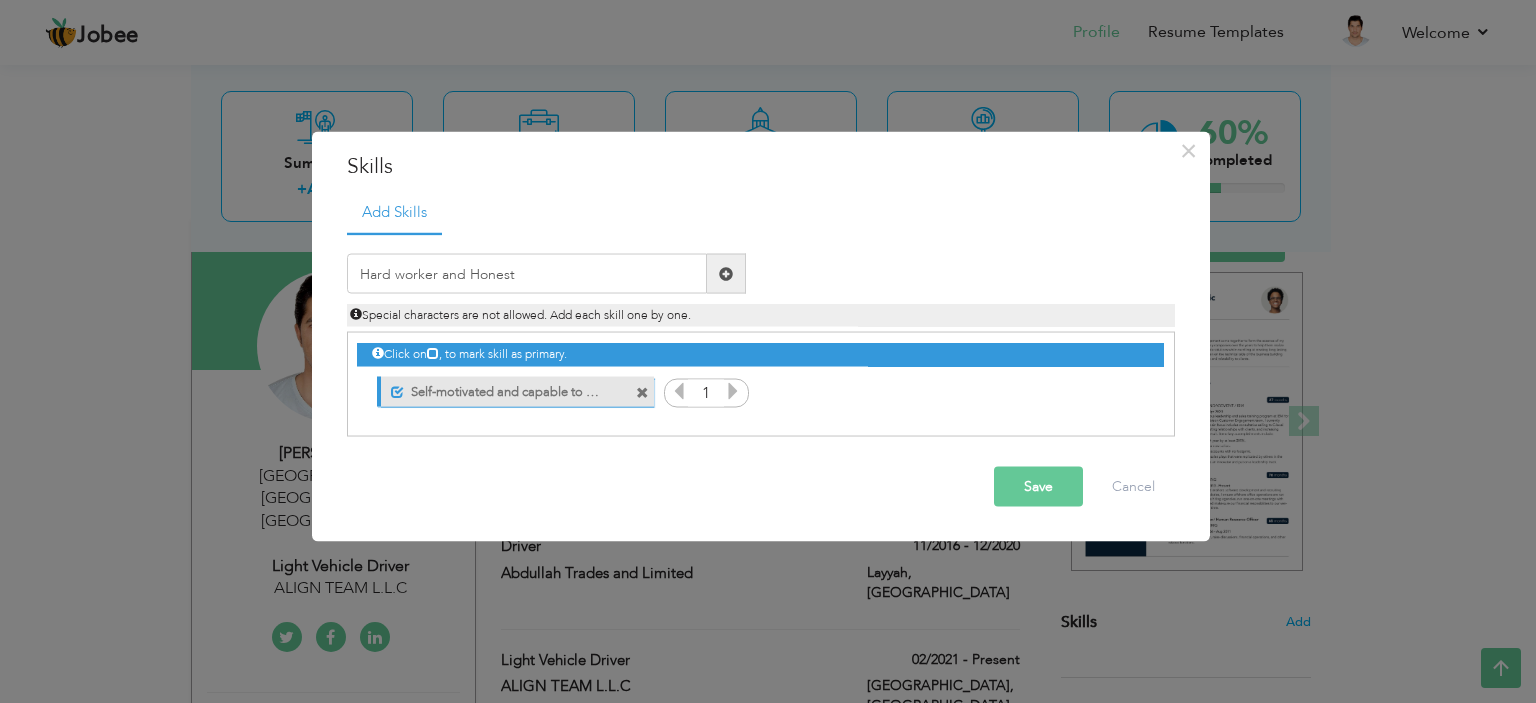 click at bounding box center (726, 274) 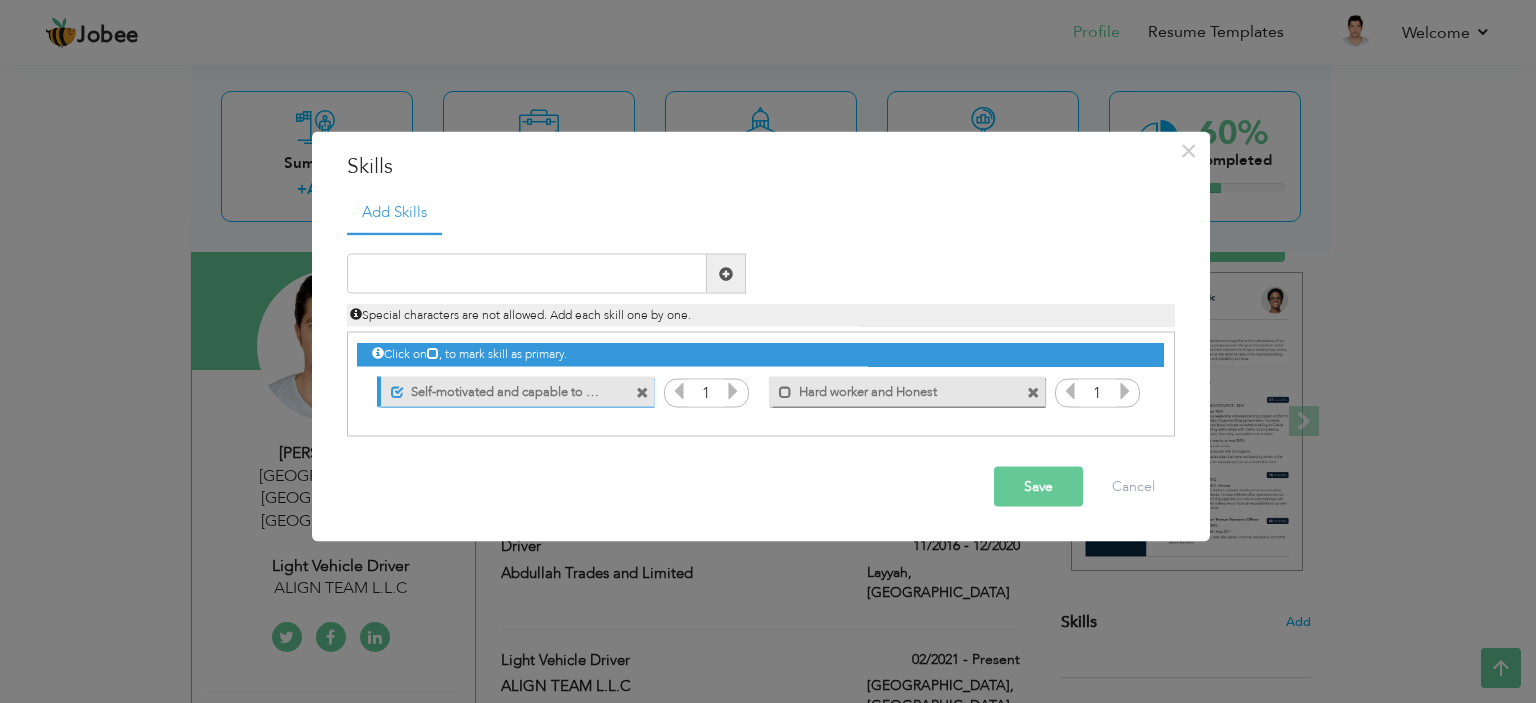 click at bounding box center [1125, 391] 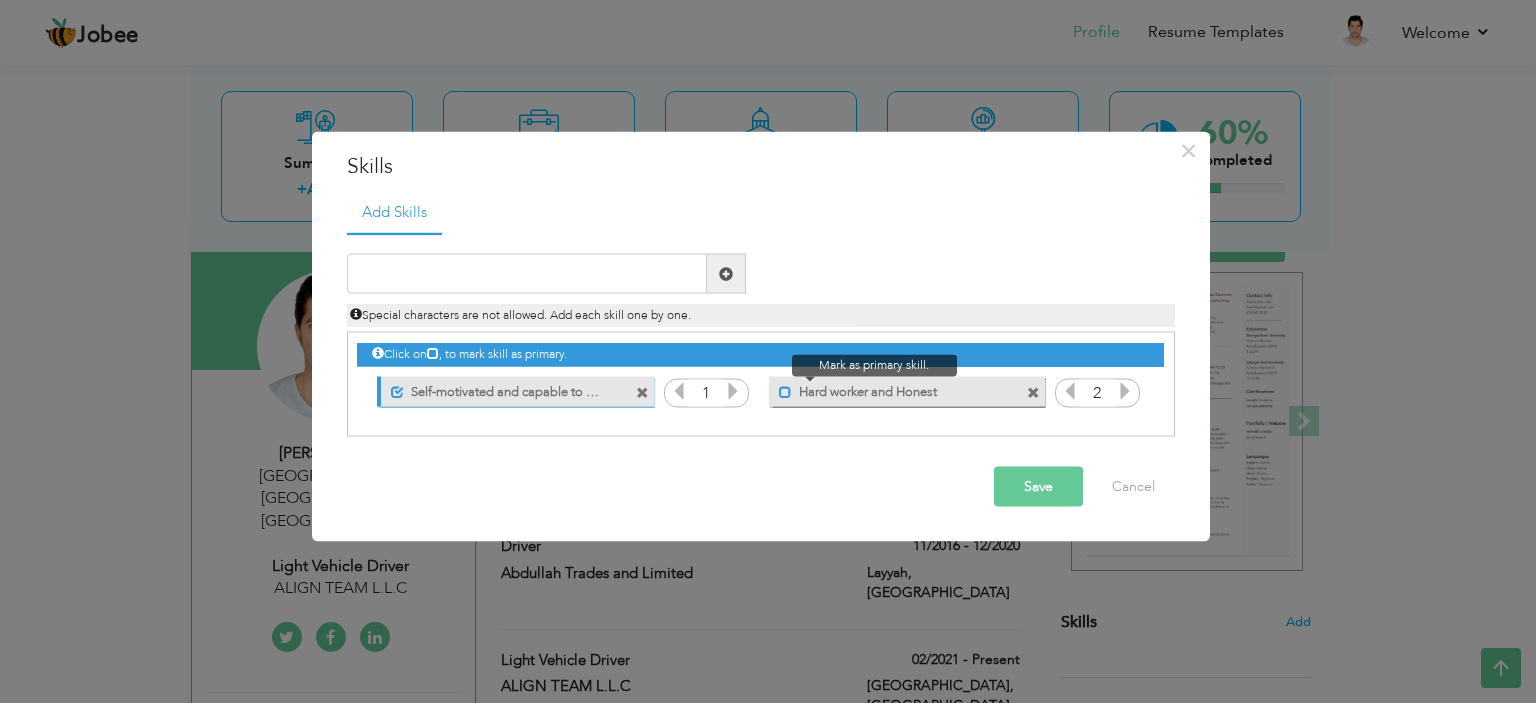 click at bounding box center (785, 391) 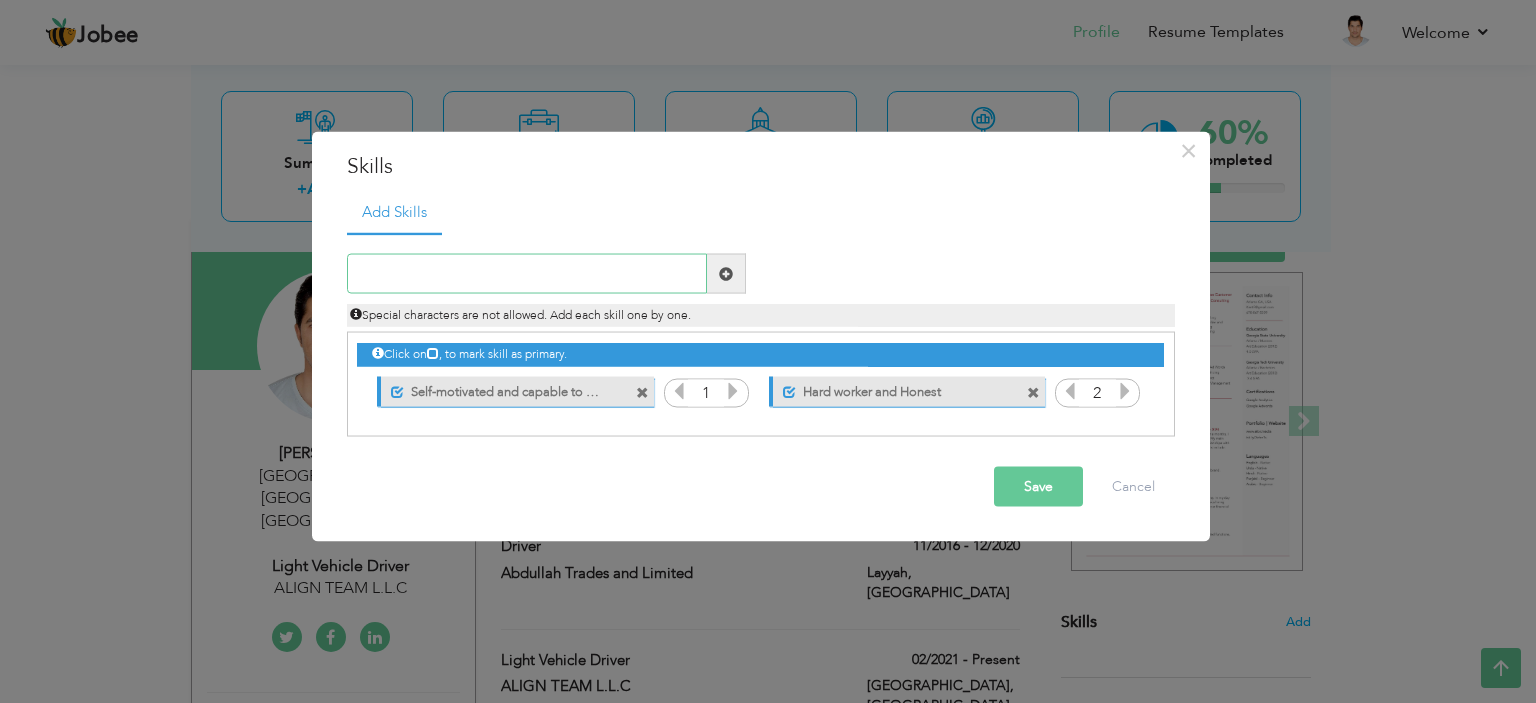 click at bounding box center (527, 274) 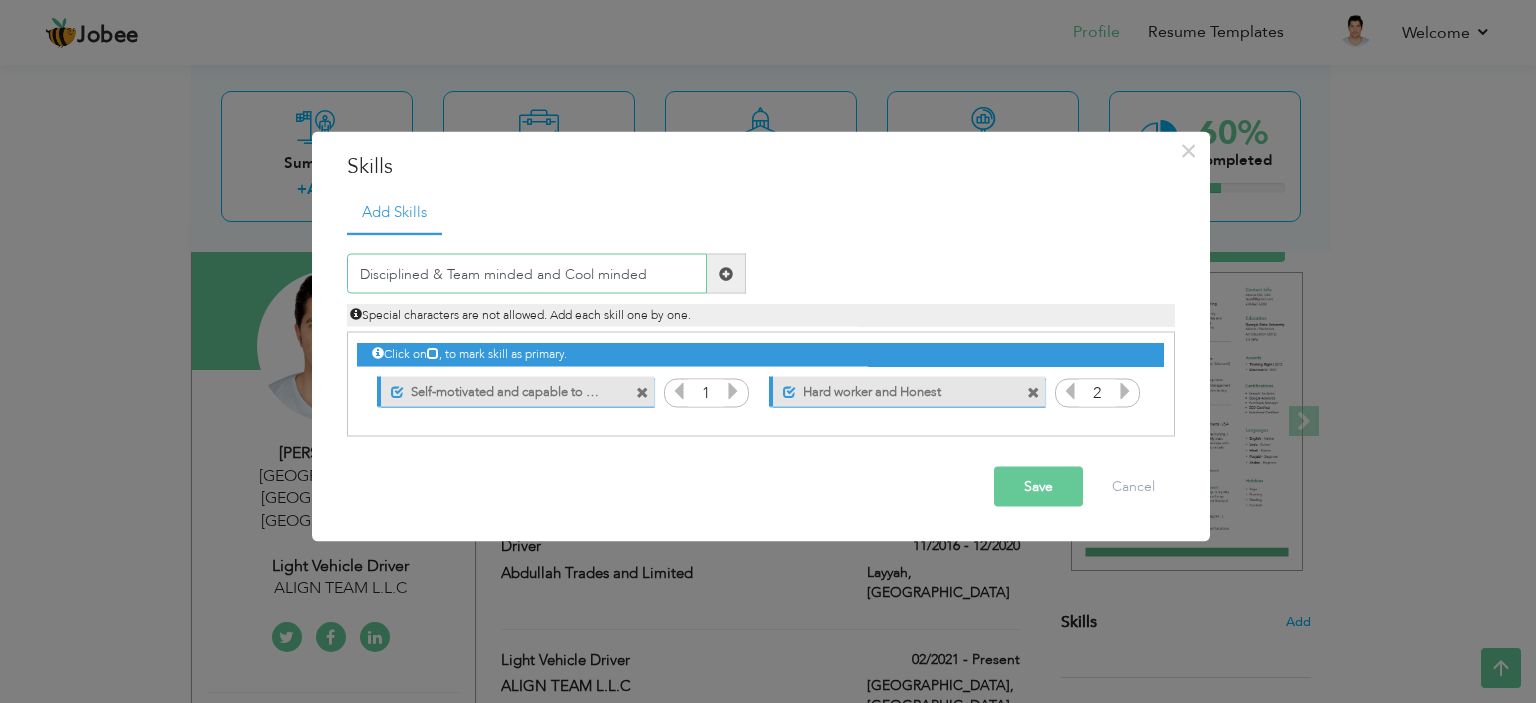 type on "Disciplined & Team minded and Cool minded" 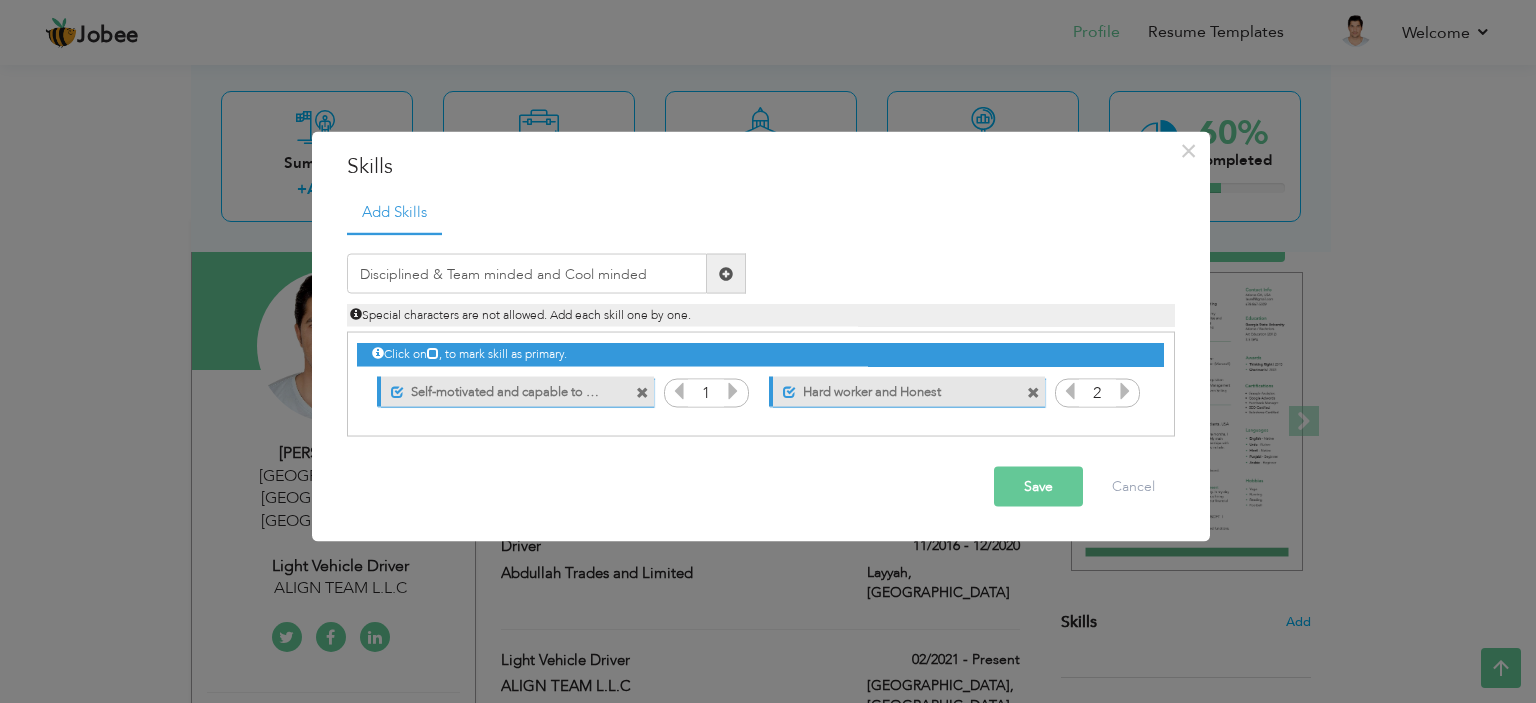 click at bounding box center (726, 273) 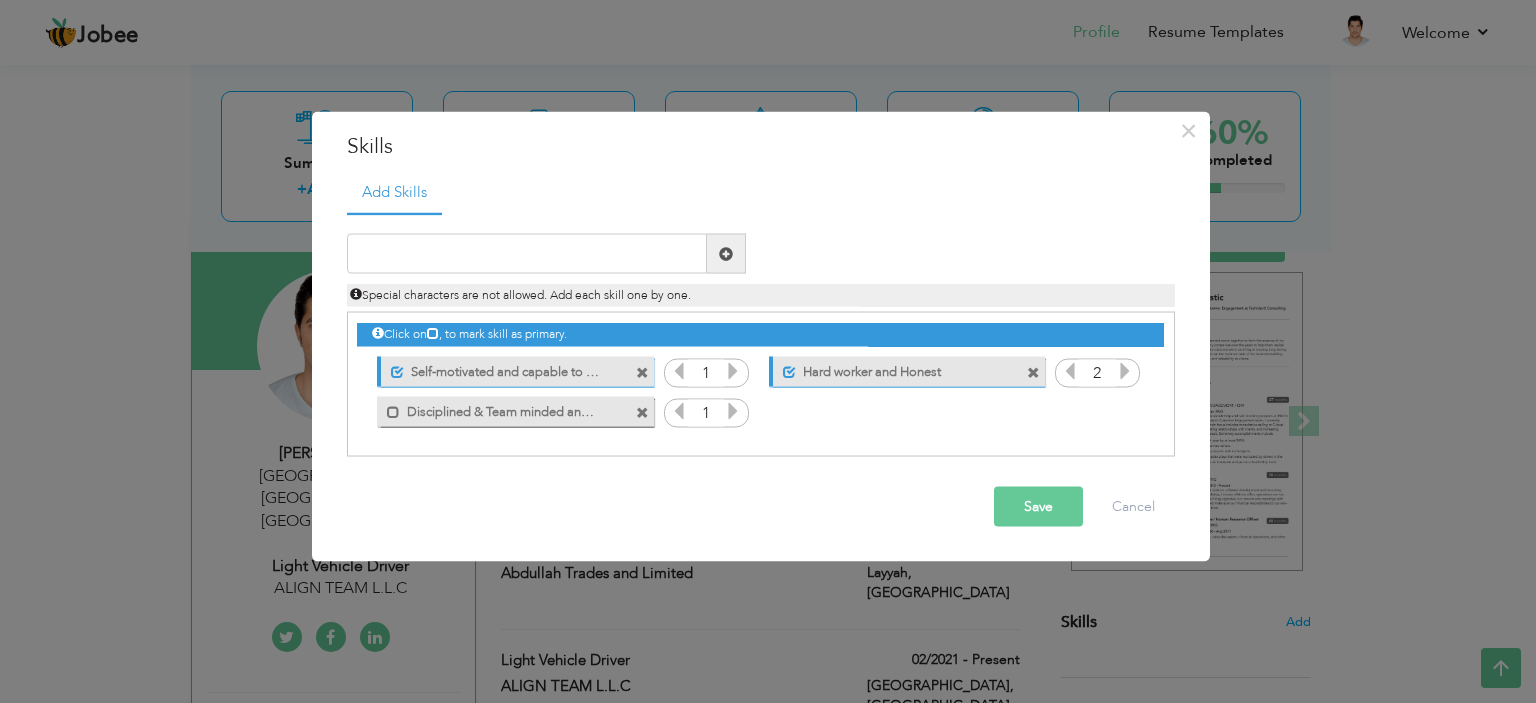 click at bounding box center [733, 411] 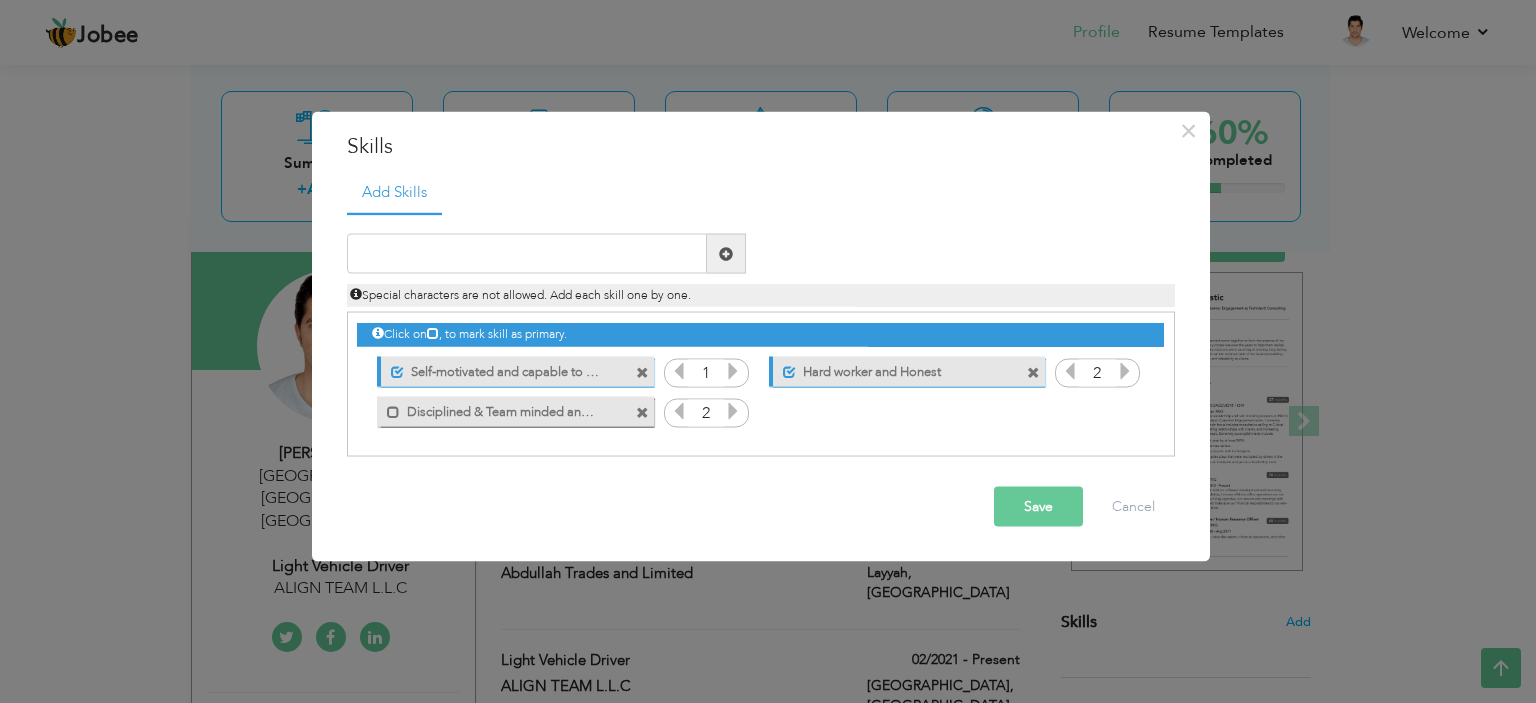 click at bounding box center [733, 411] 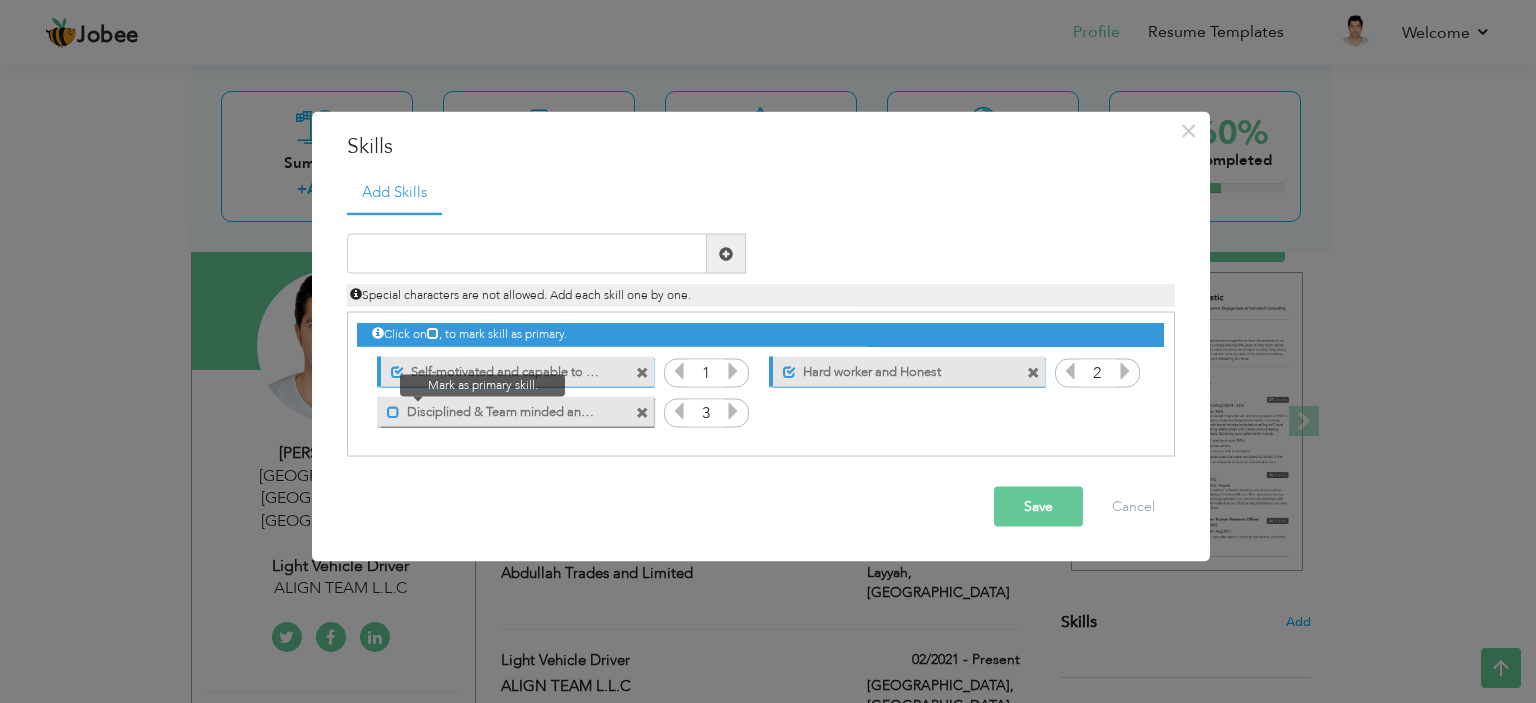 click at bounding box center (393, 411) 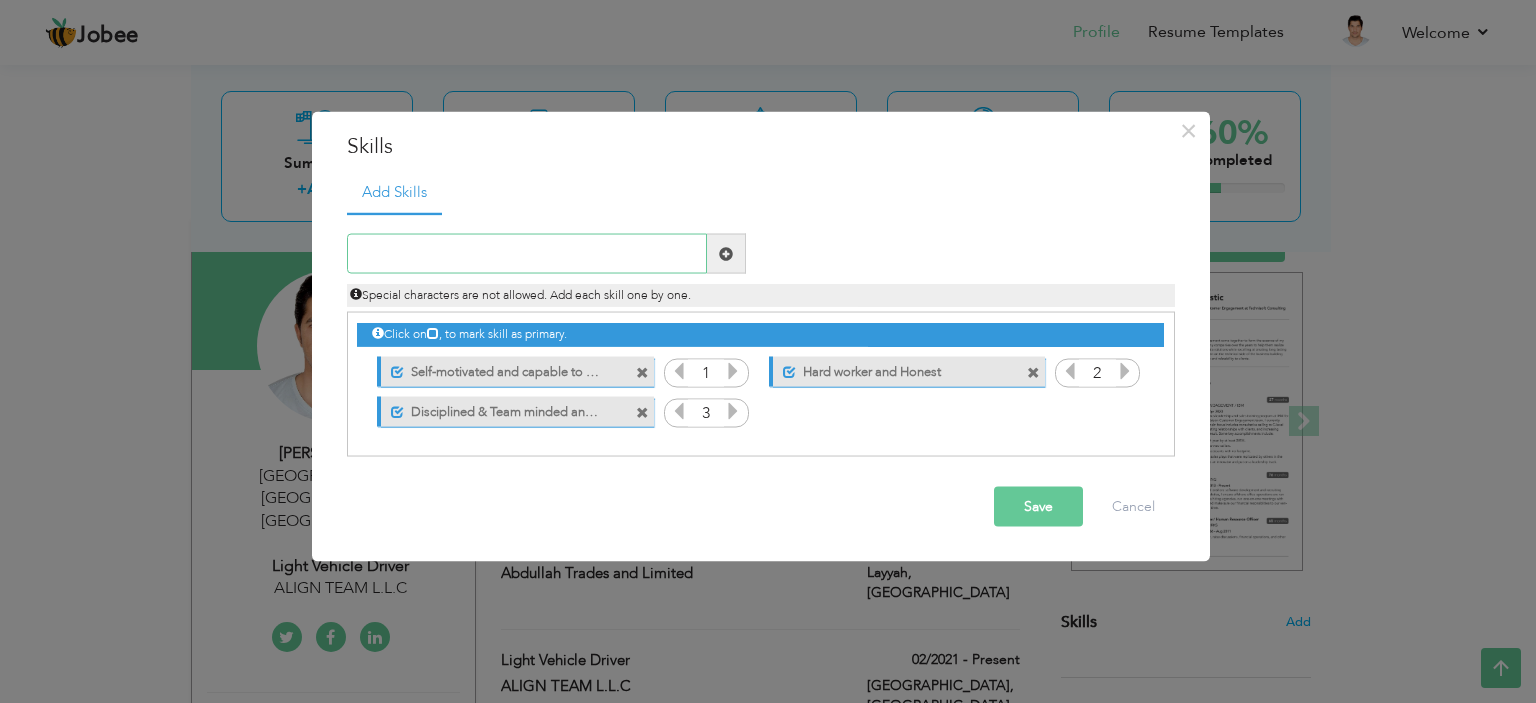 click at bounding box center (527, 254) 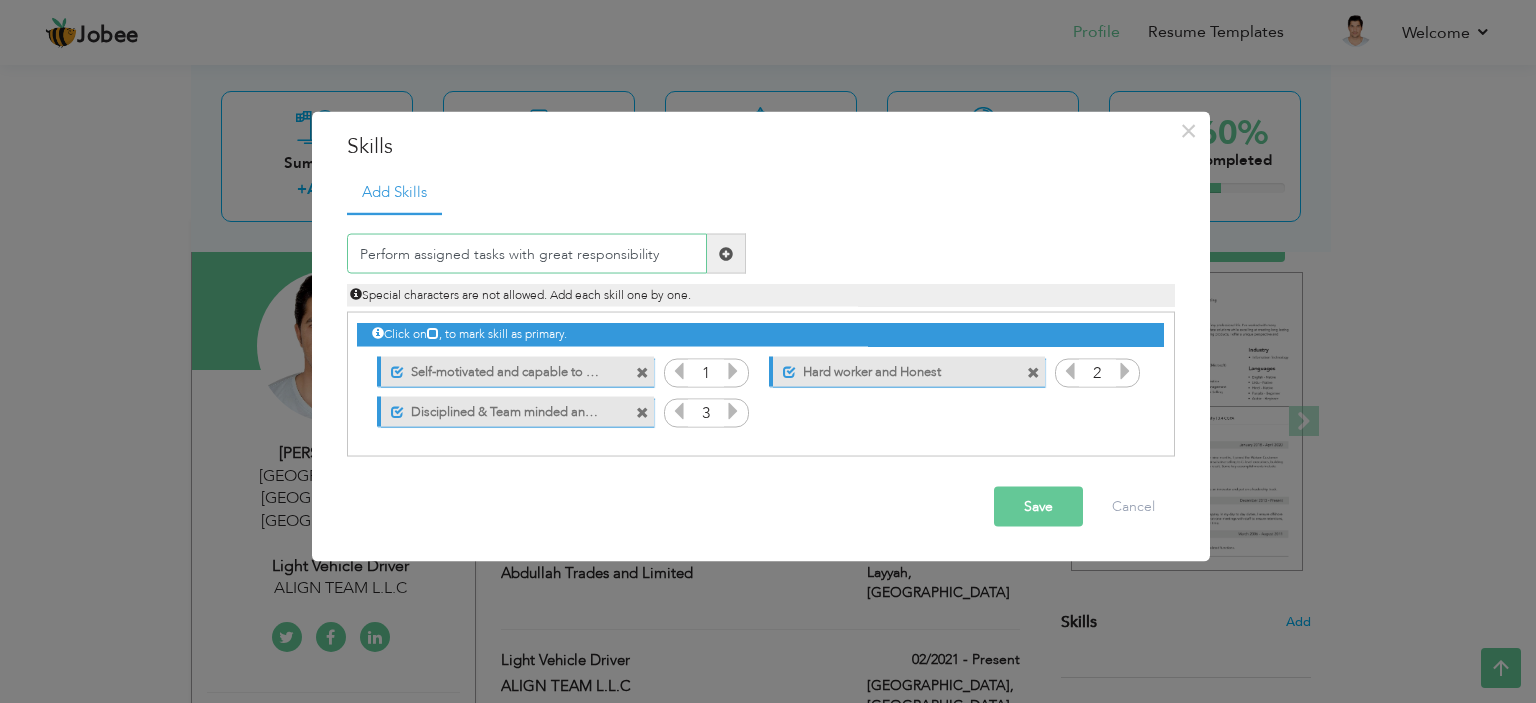 type on "Perform assigned tasks with great responsibility" 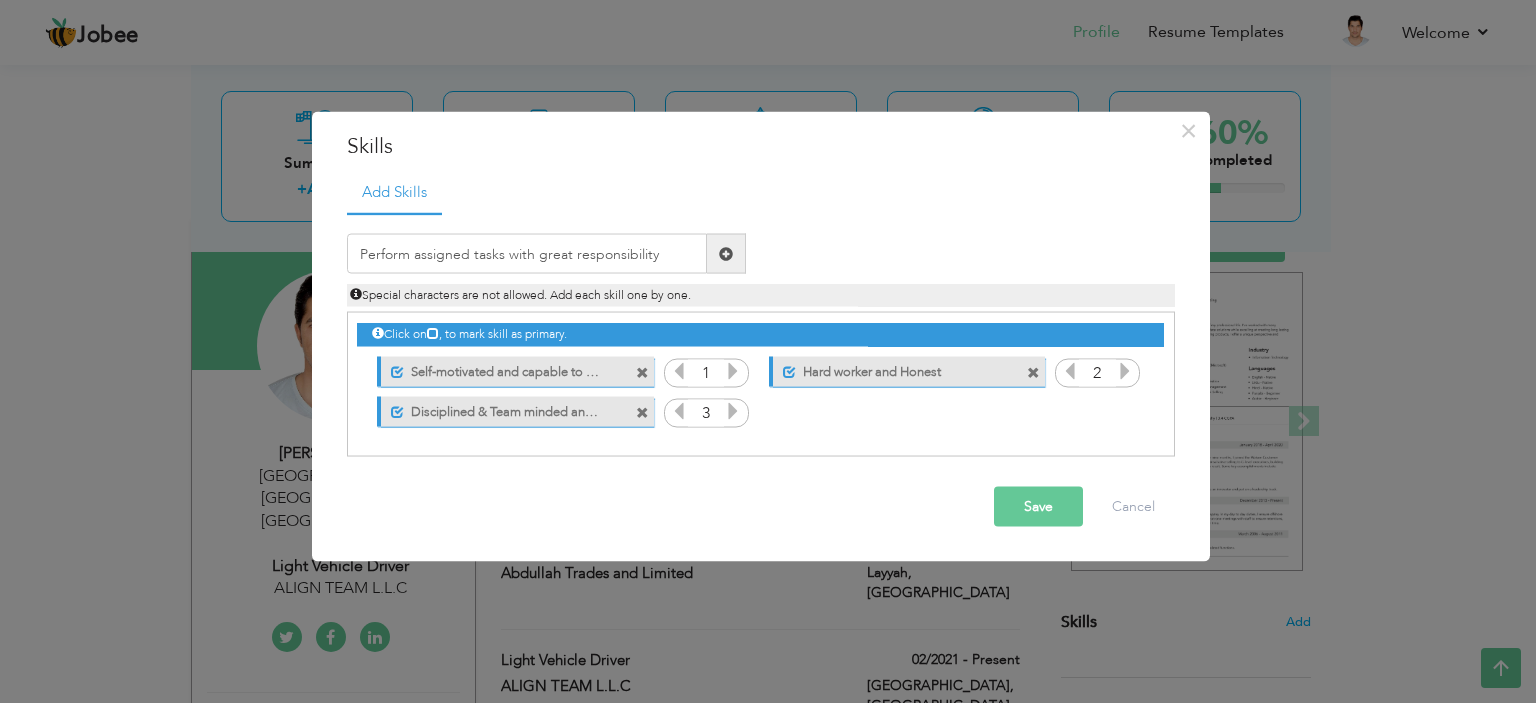 click at bounding box center [726, 253] 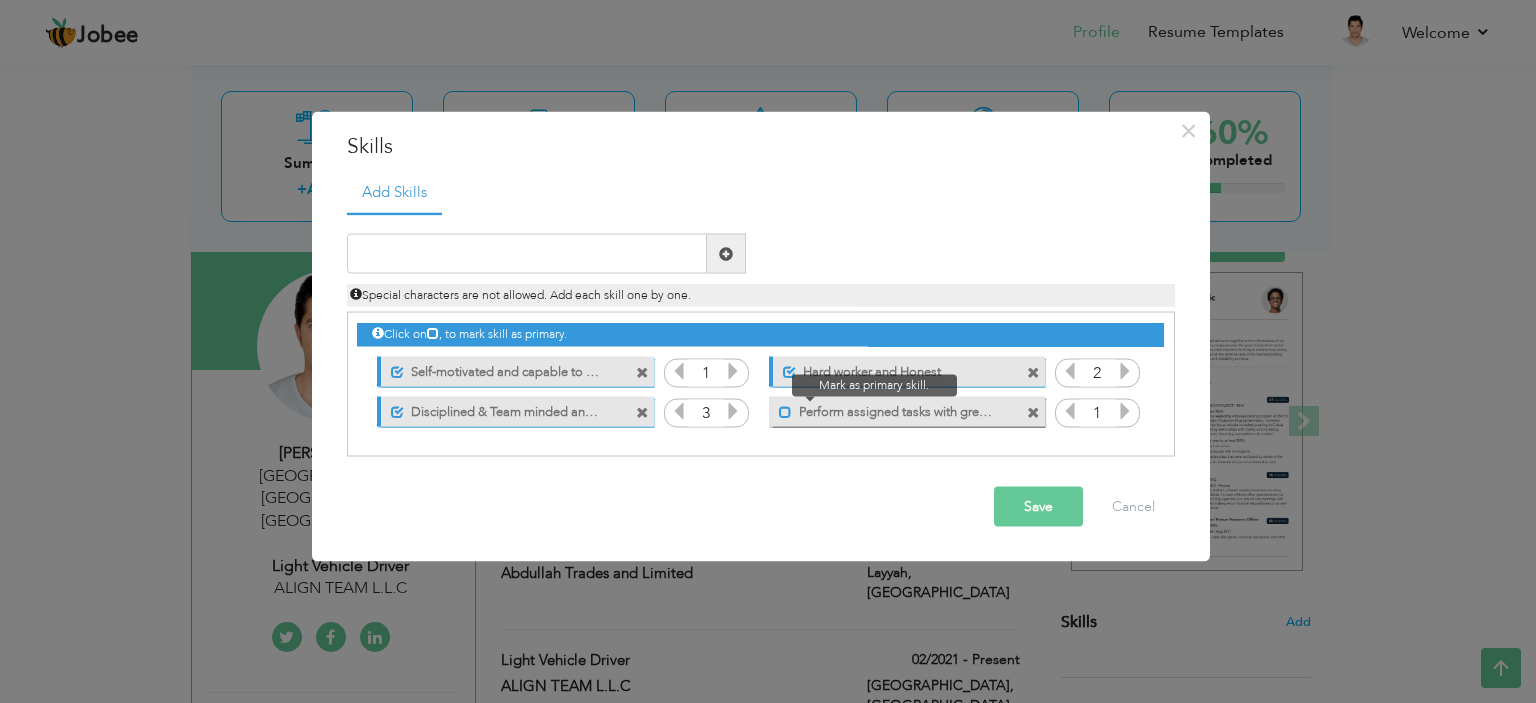 click at bounding box center [785, 411] 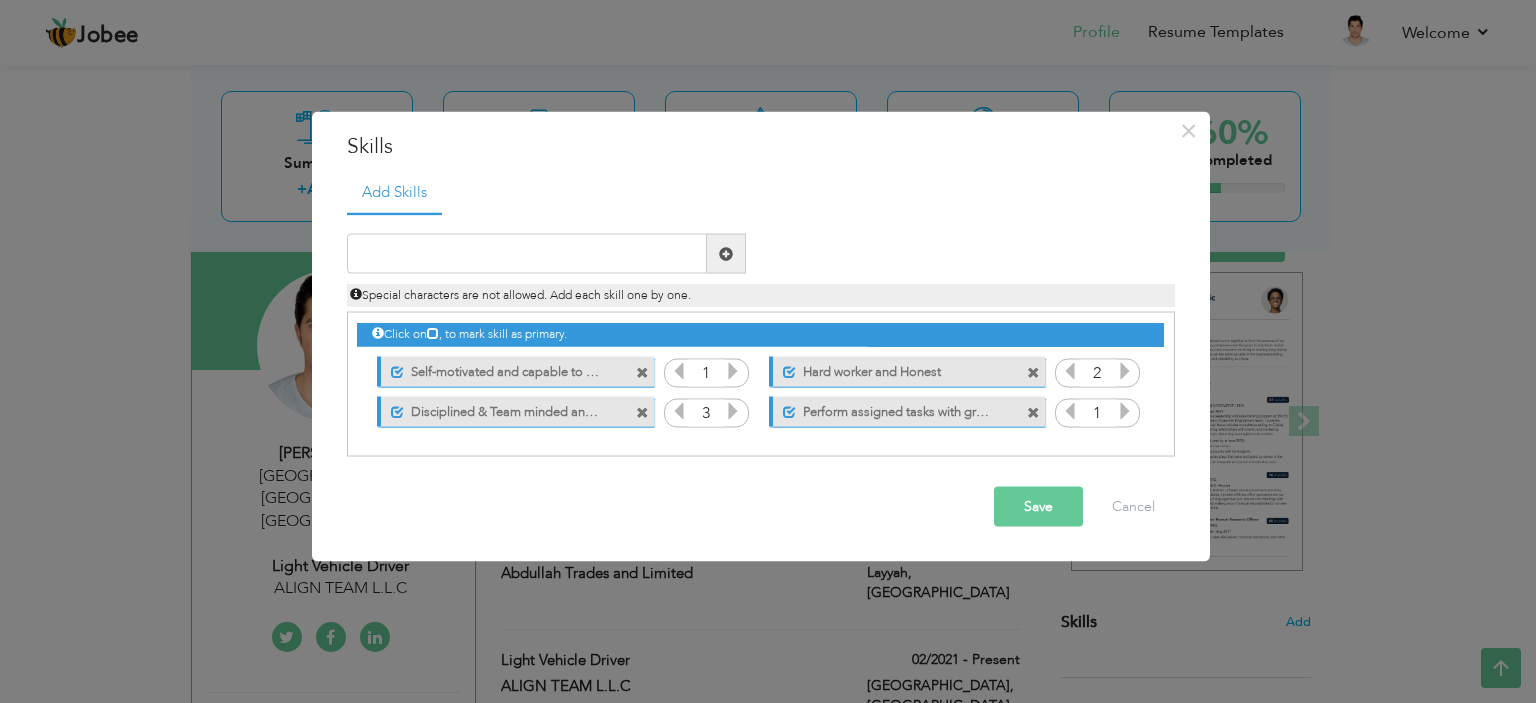 click at bounding box center [1125, 411] 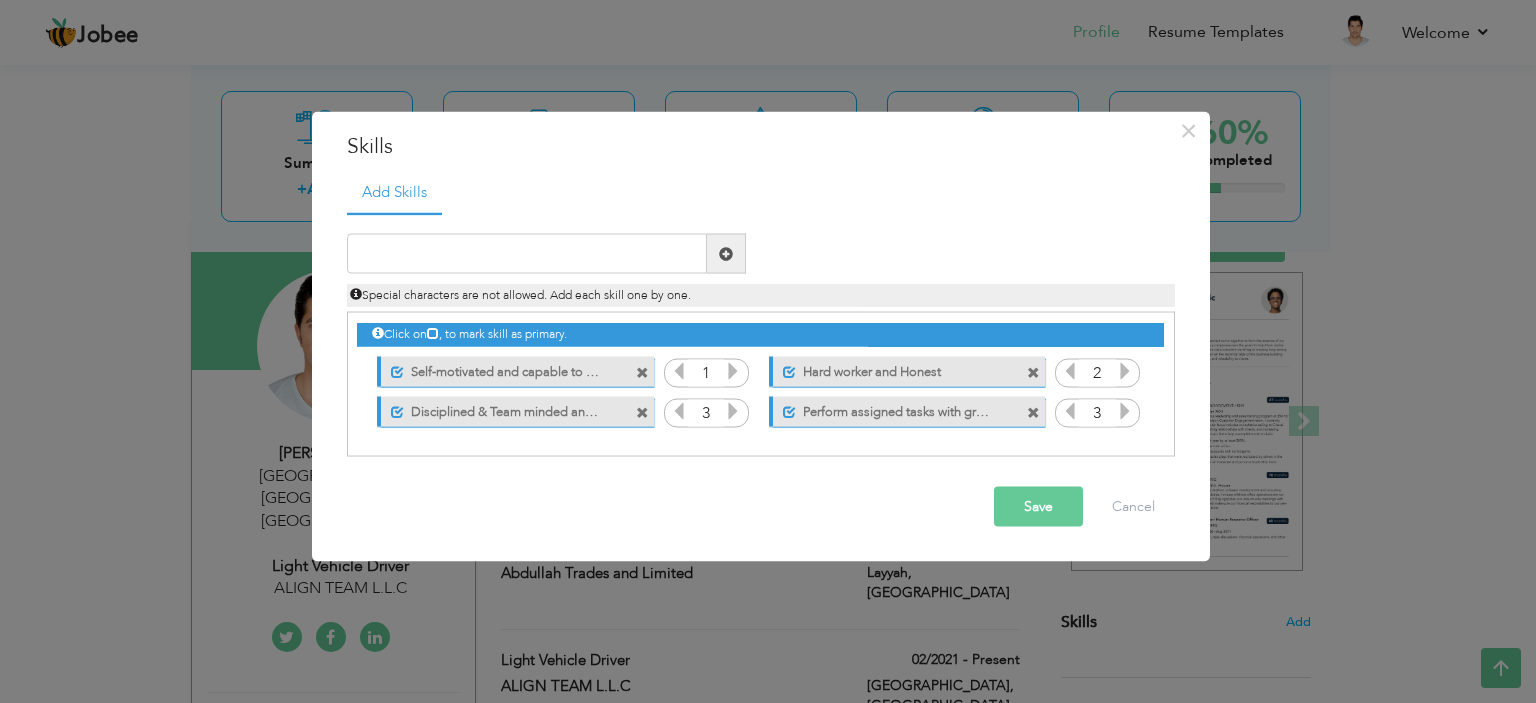 click at bounding box center [1125, 411] 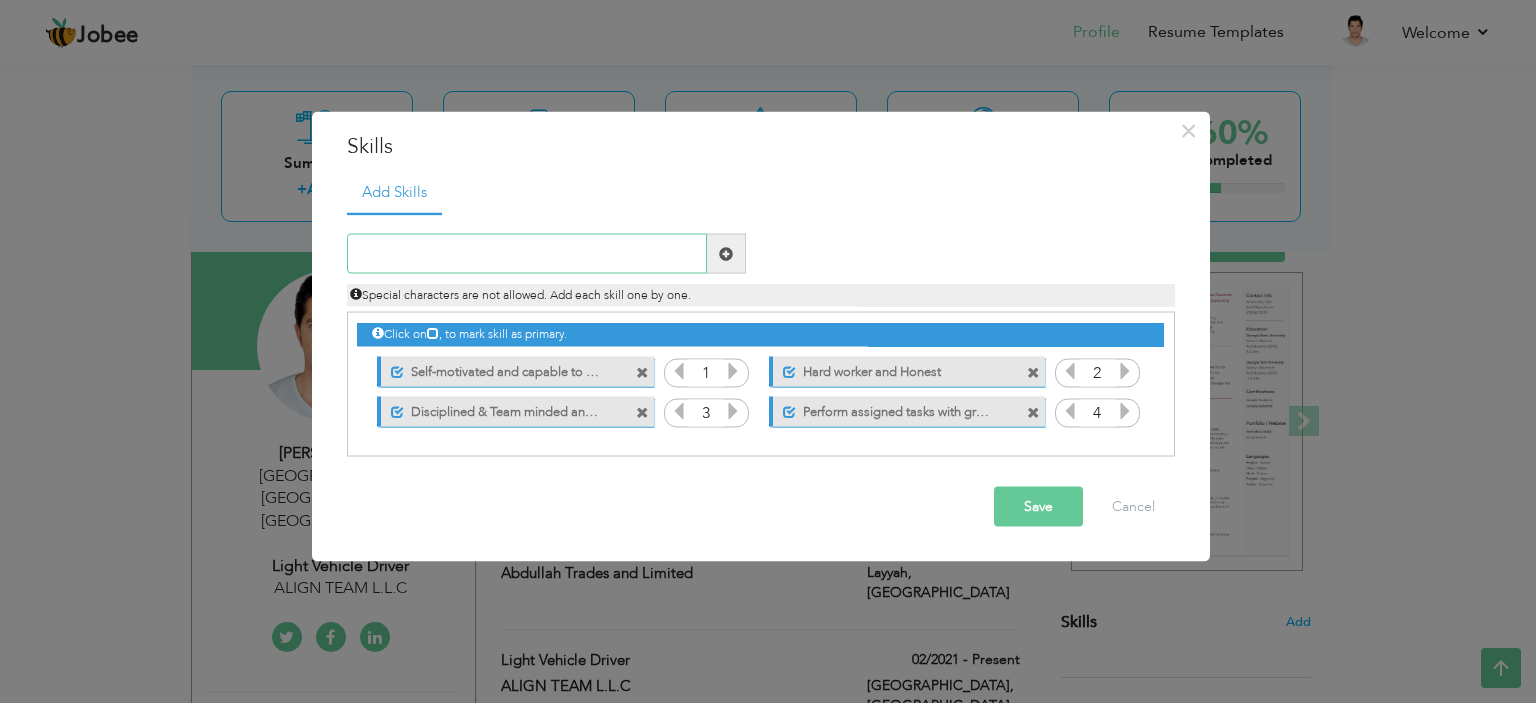 click at bounding box center [527, 254] 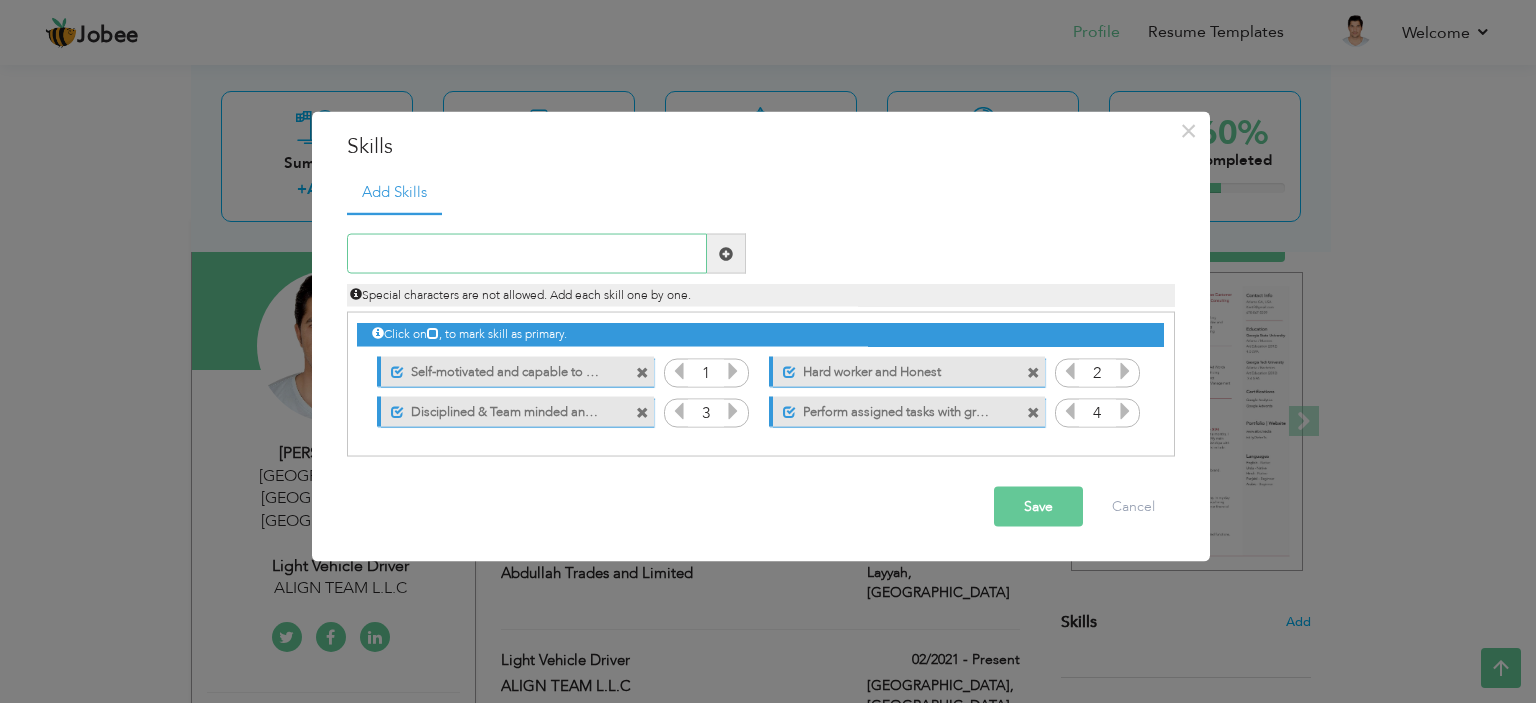 type on "A" 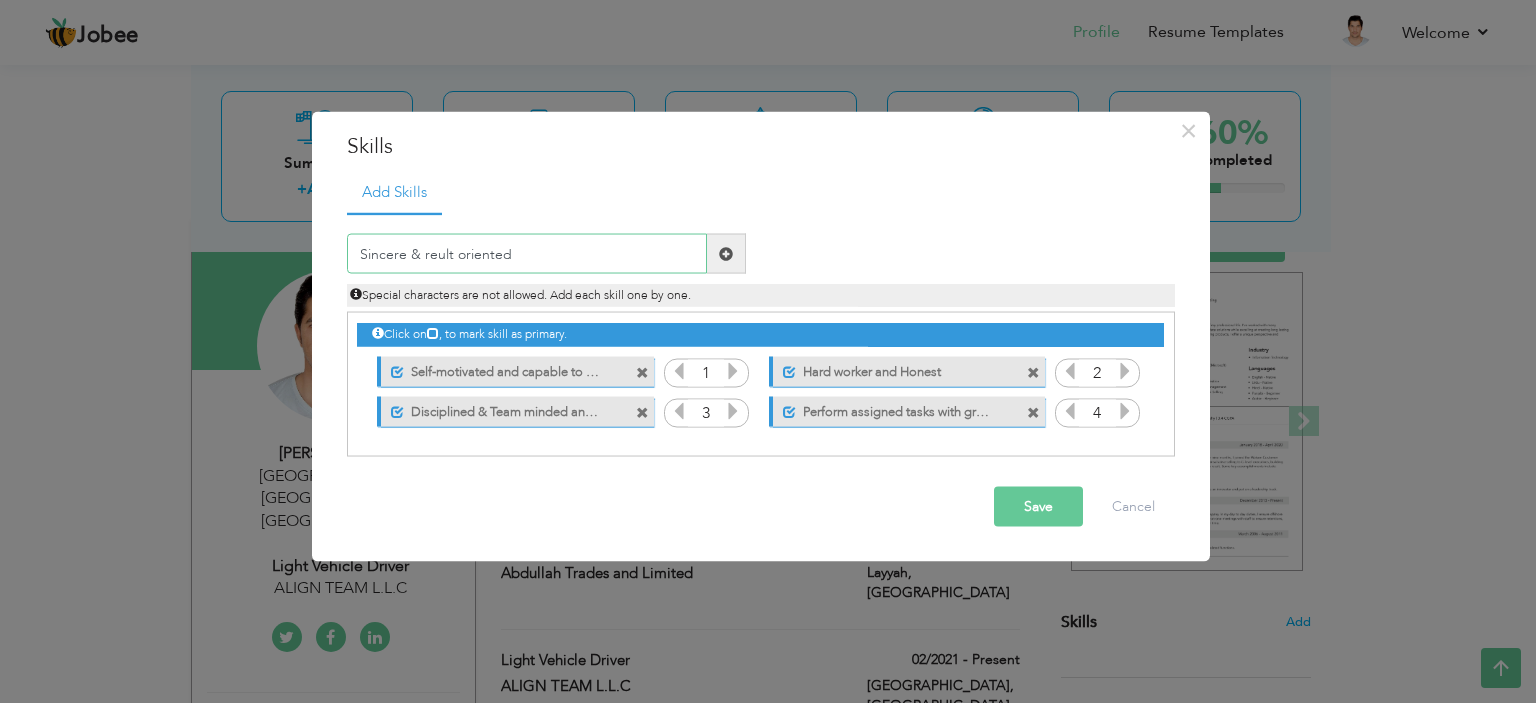click on "Sincere & reult oriented" at bounding box center (527, 254) 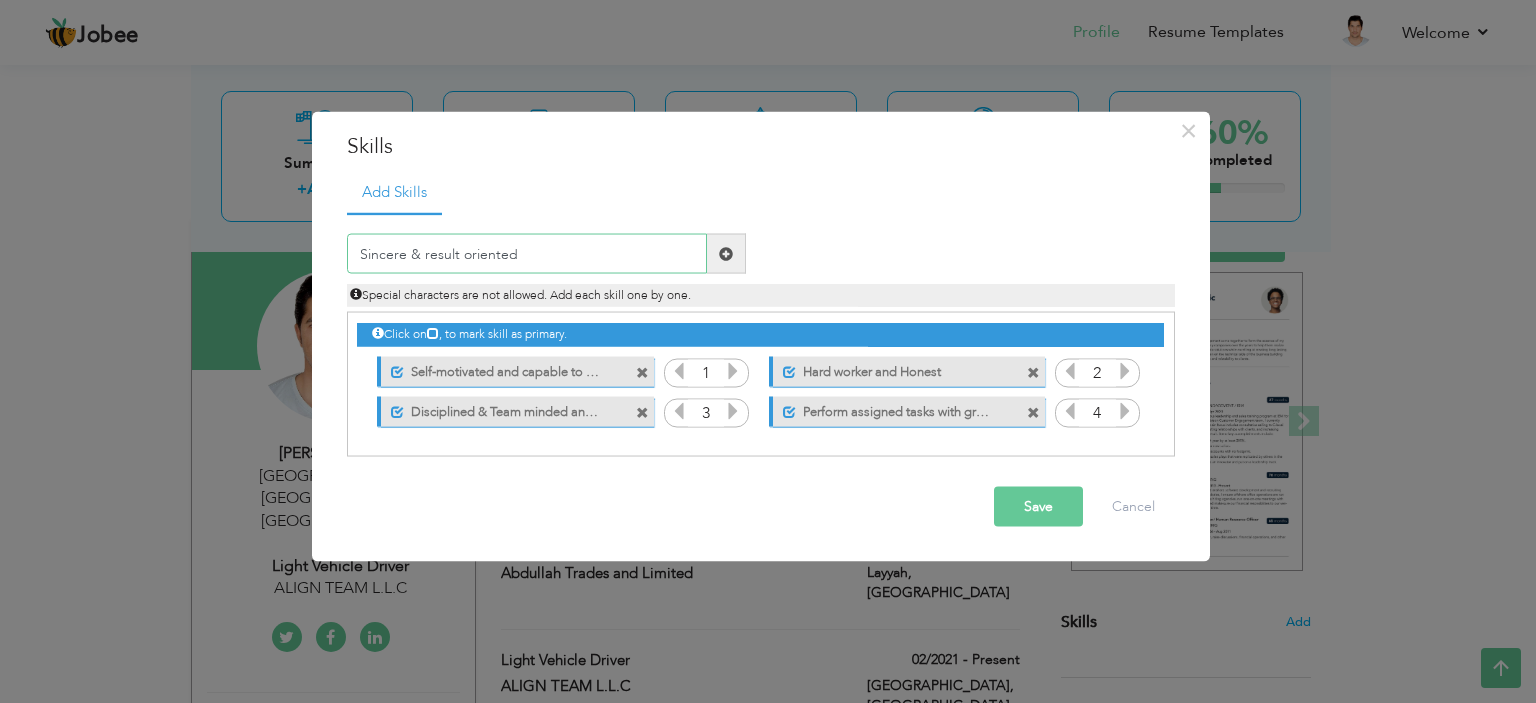 click on "Sincere & result oriented" at bounding box center [527, 254] 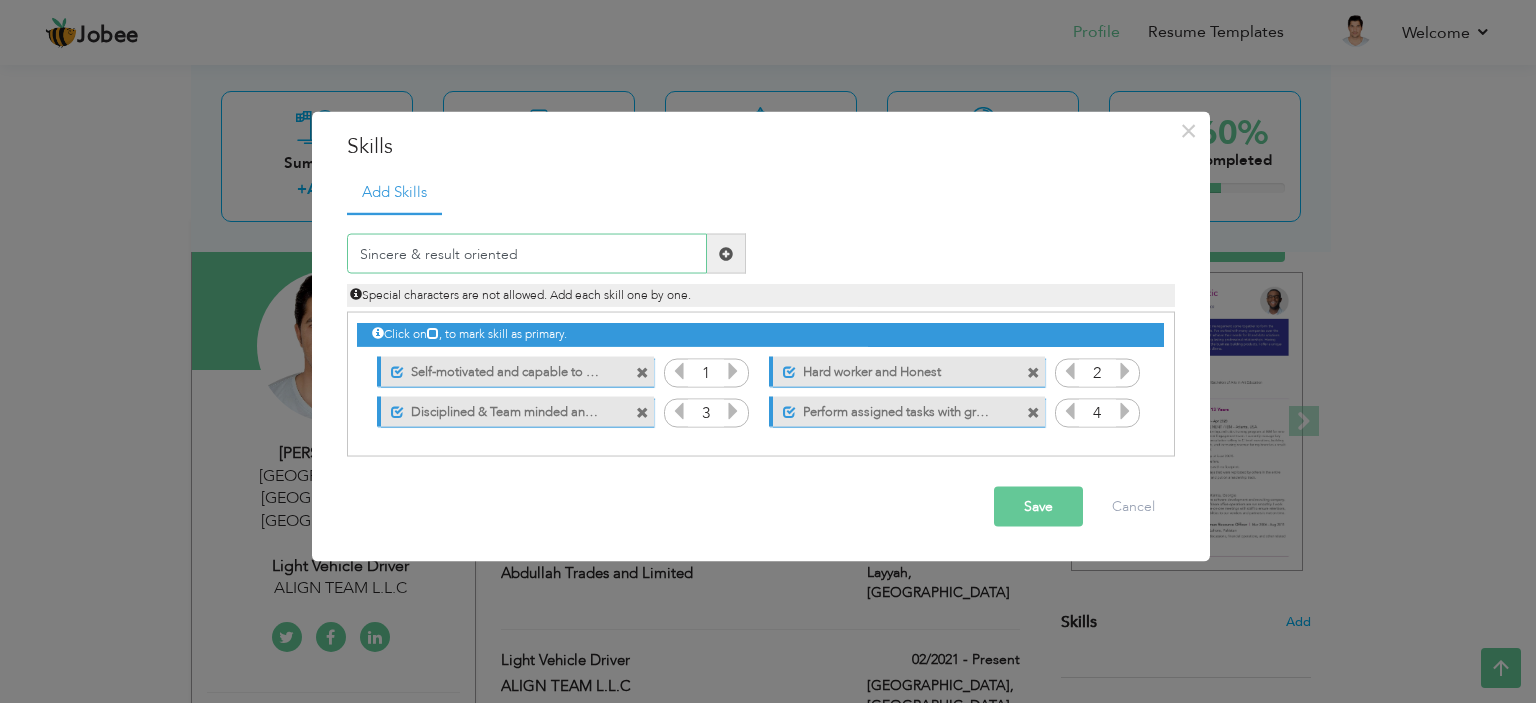 type on "Sincere & result oriented" 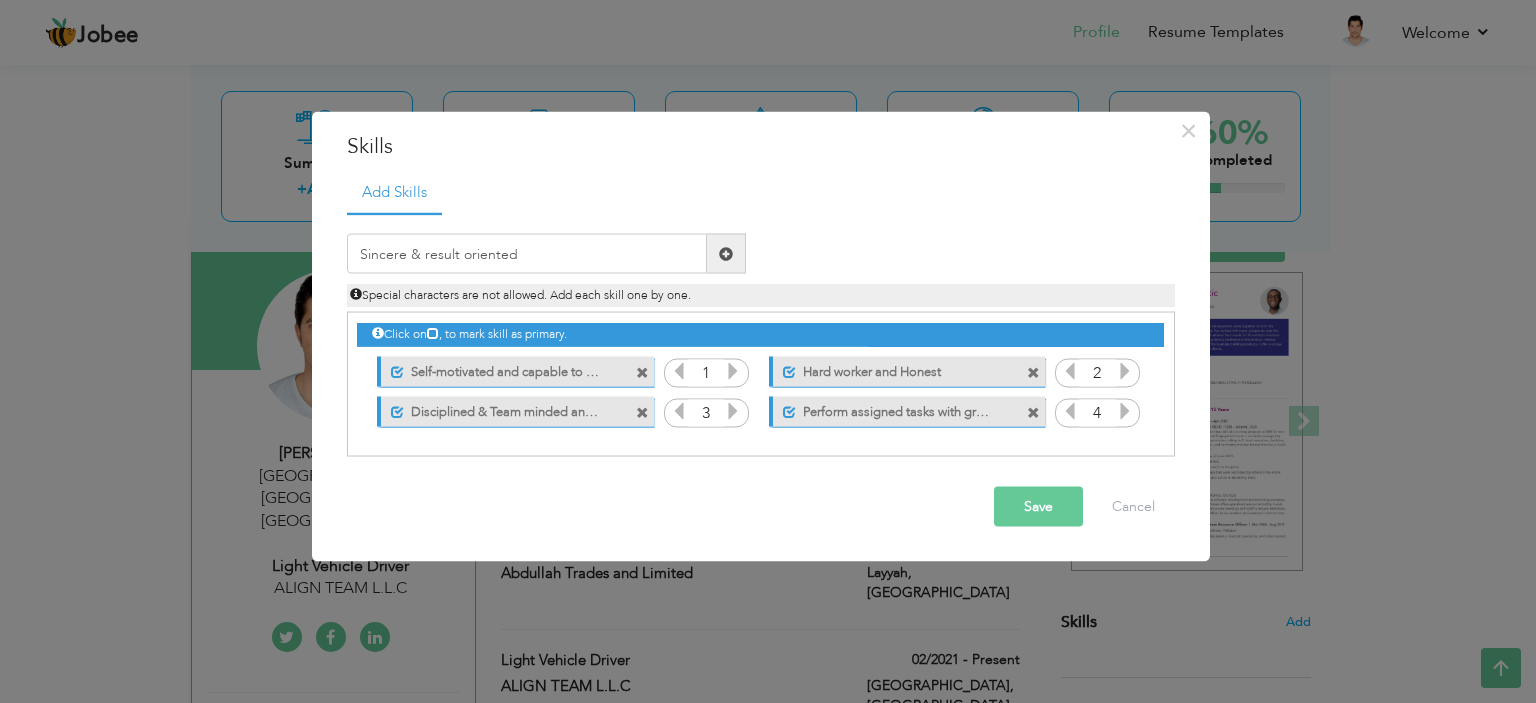 click at bounding box center [726, 253] 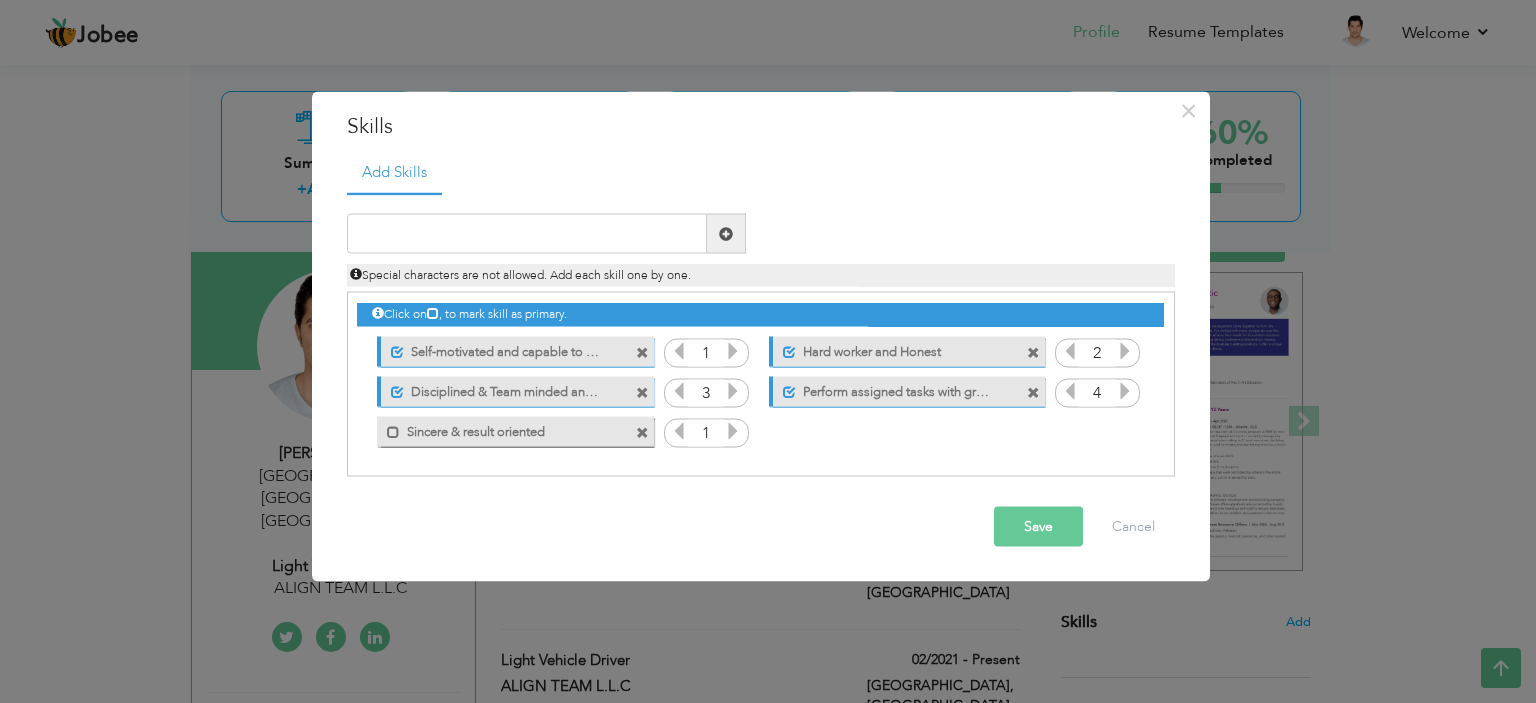 click at bounding box center (733, 431) 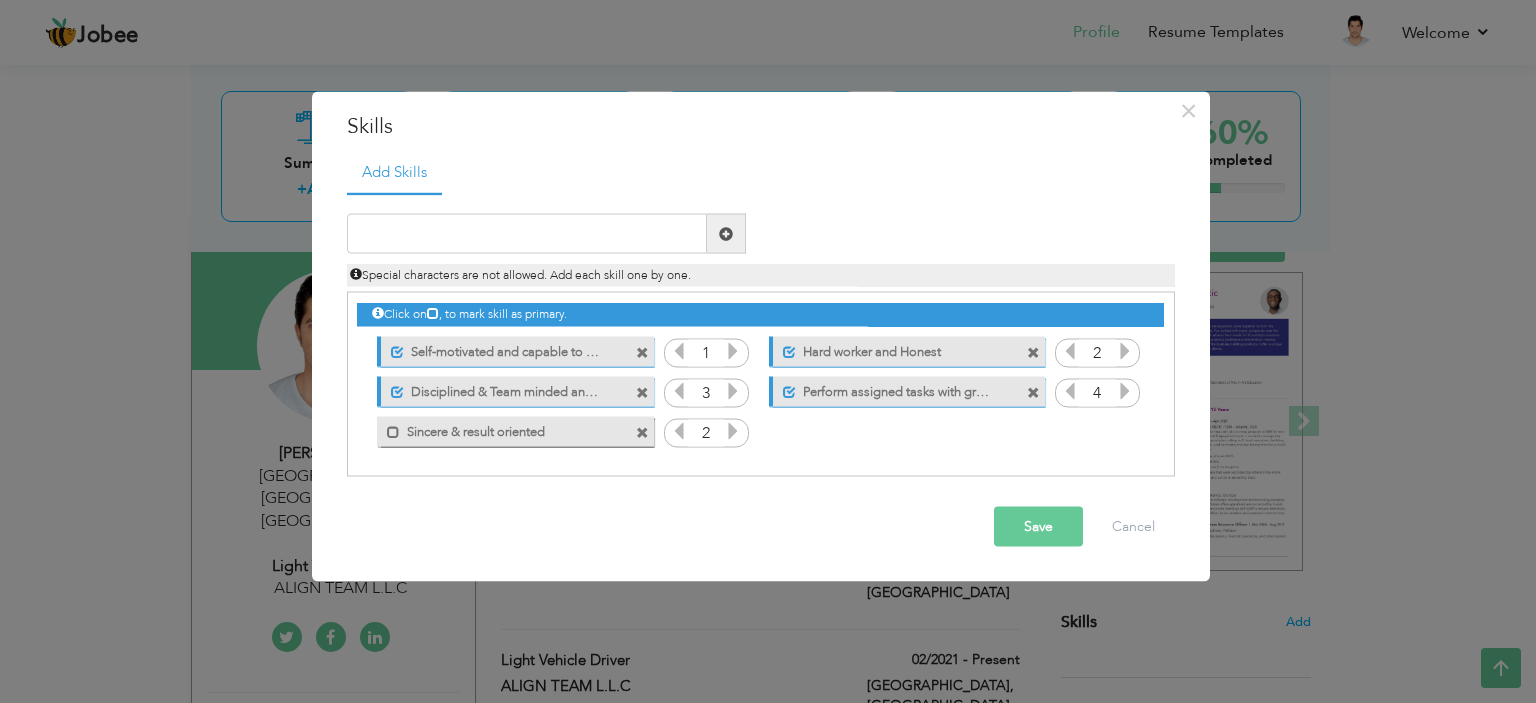 click at bounding box center (733, 431) 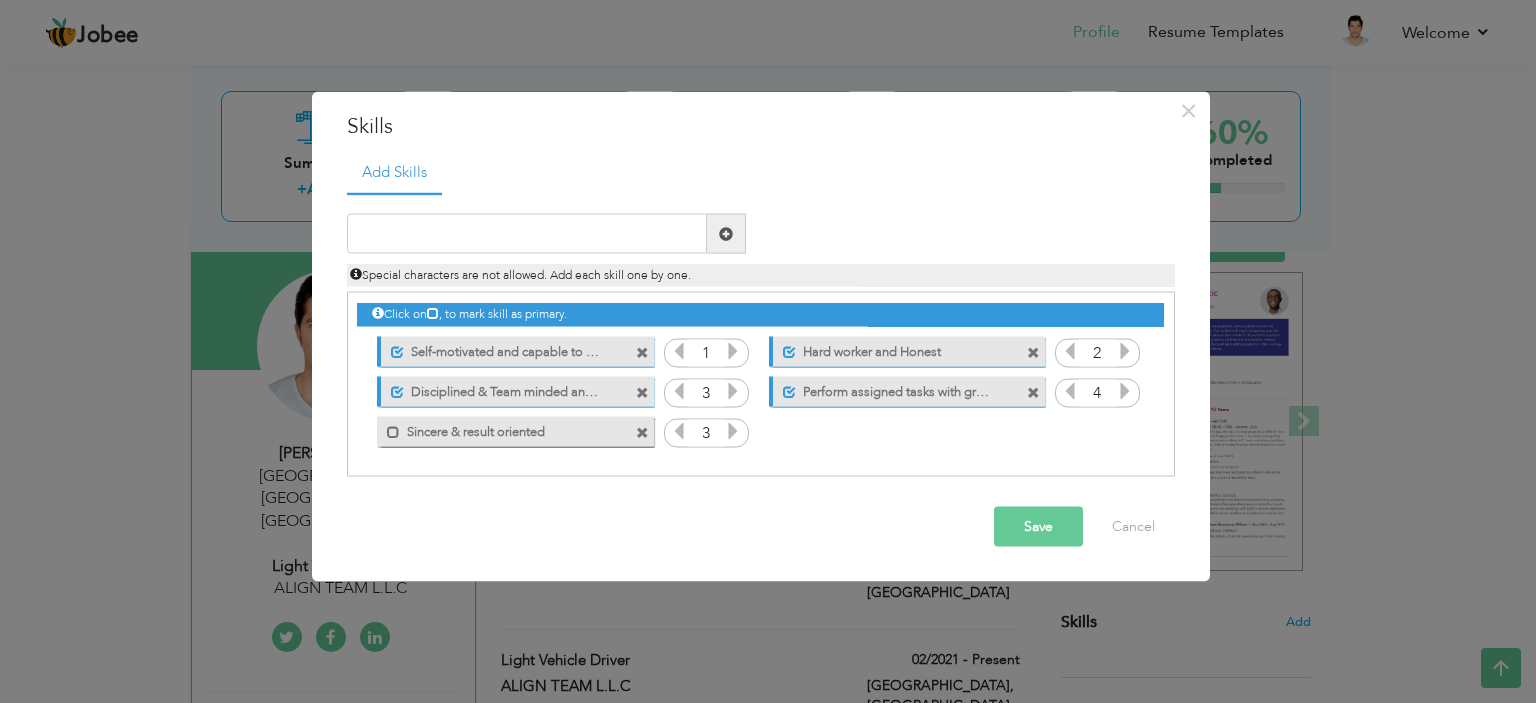 click at bounding box center (733, 431) 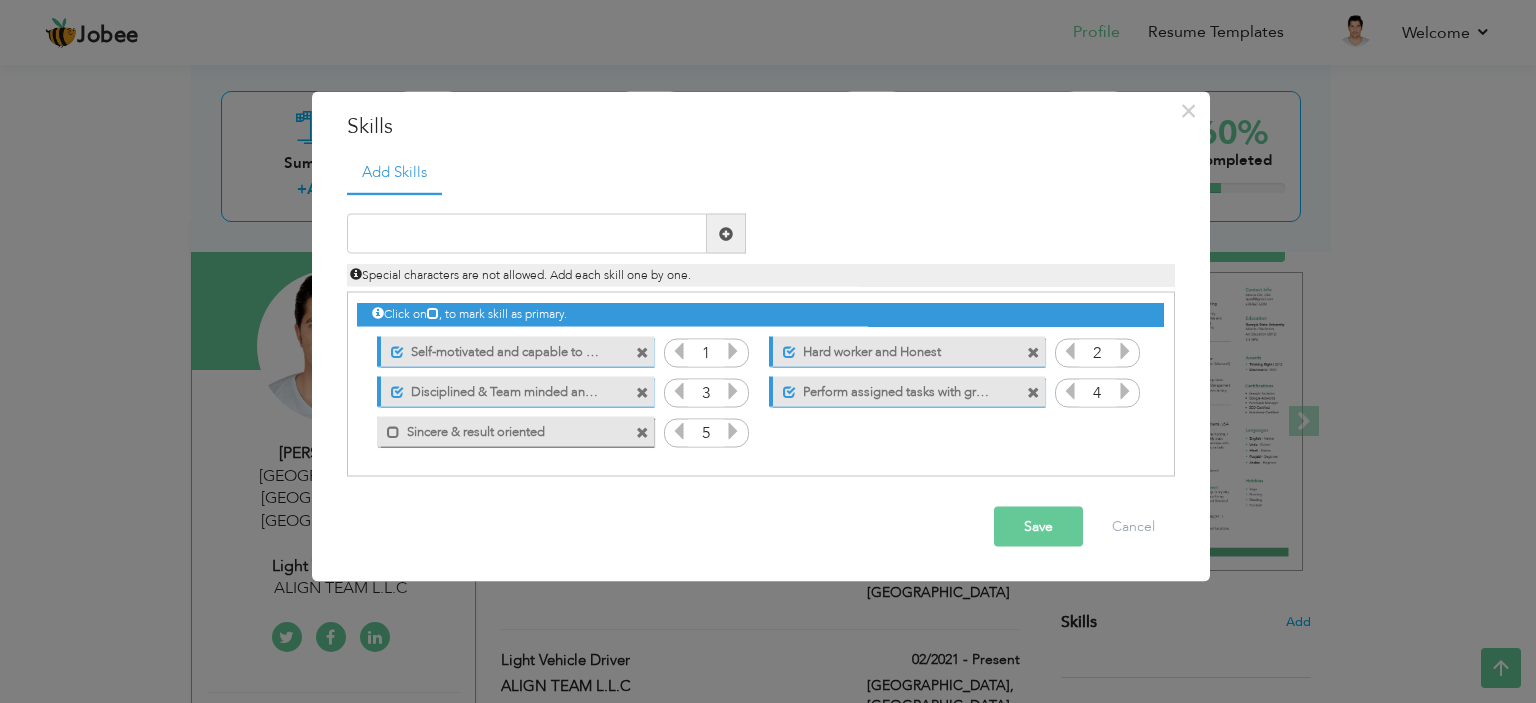 click at bounding box center [733, 431] 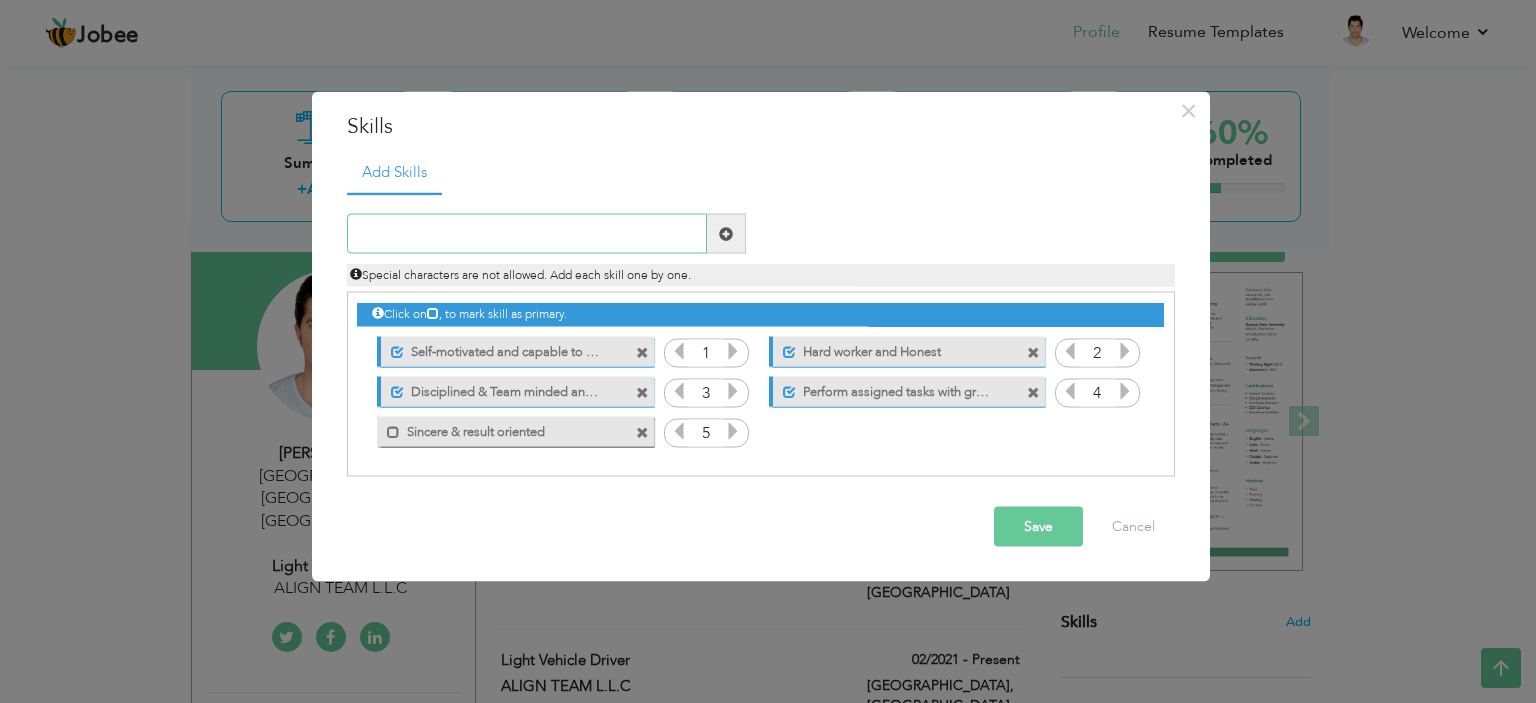 click at bounding box center (527, 234) 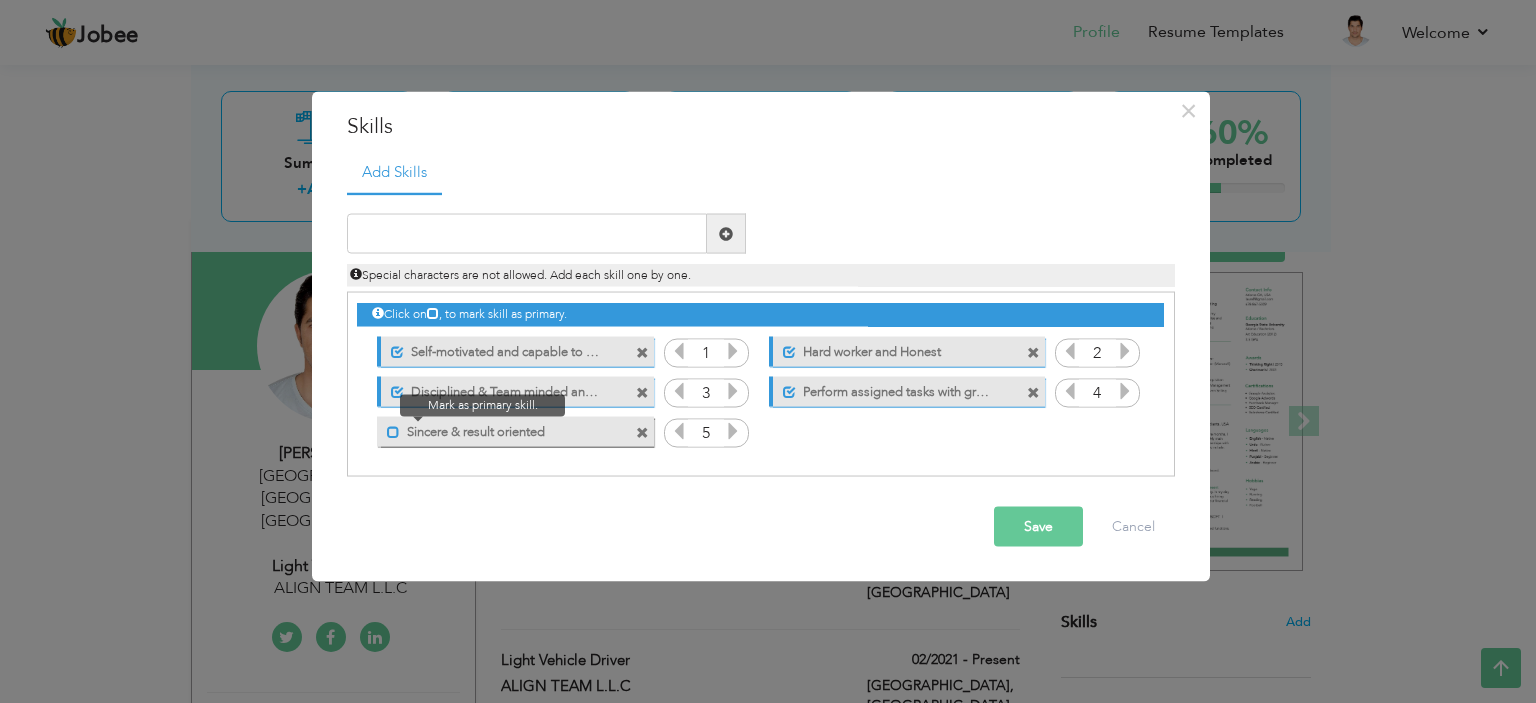 click at bounding box center [393, 431] 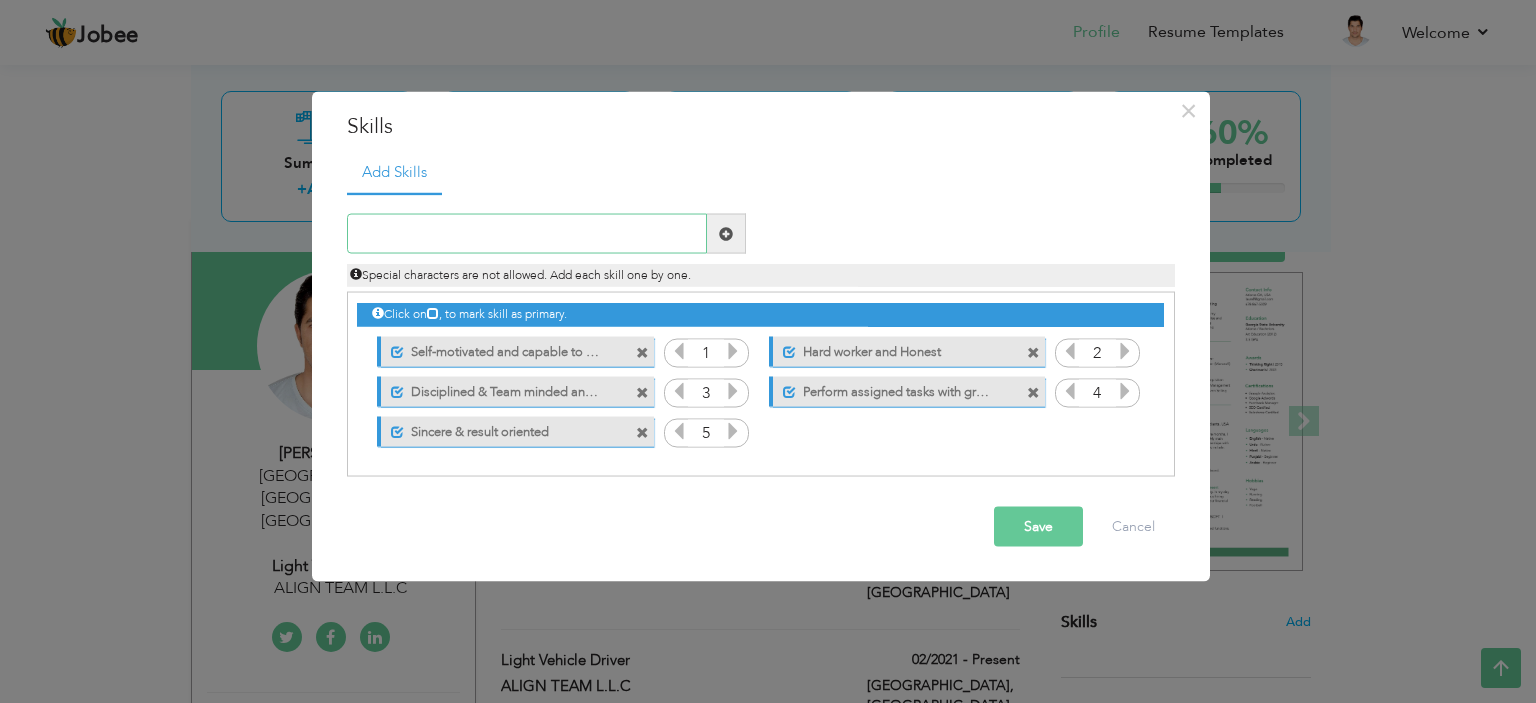 click at bounding box center (527, 234) 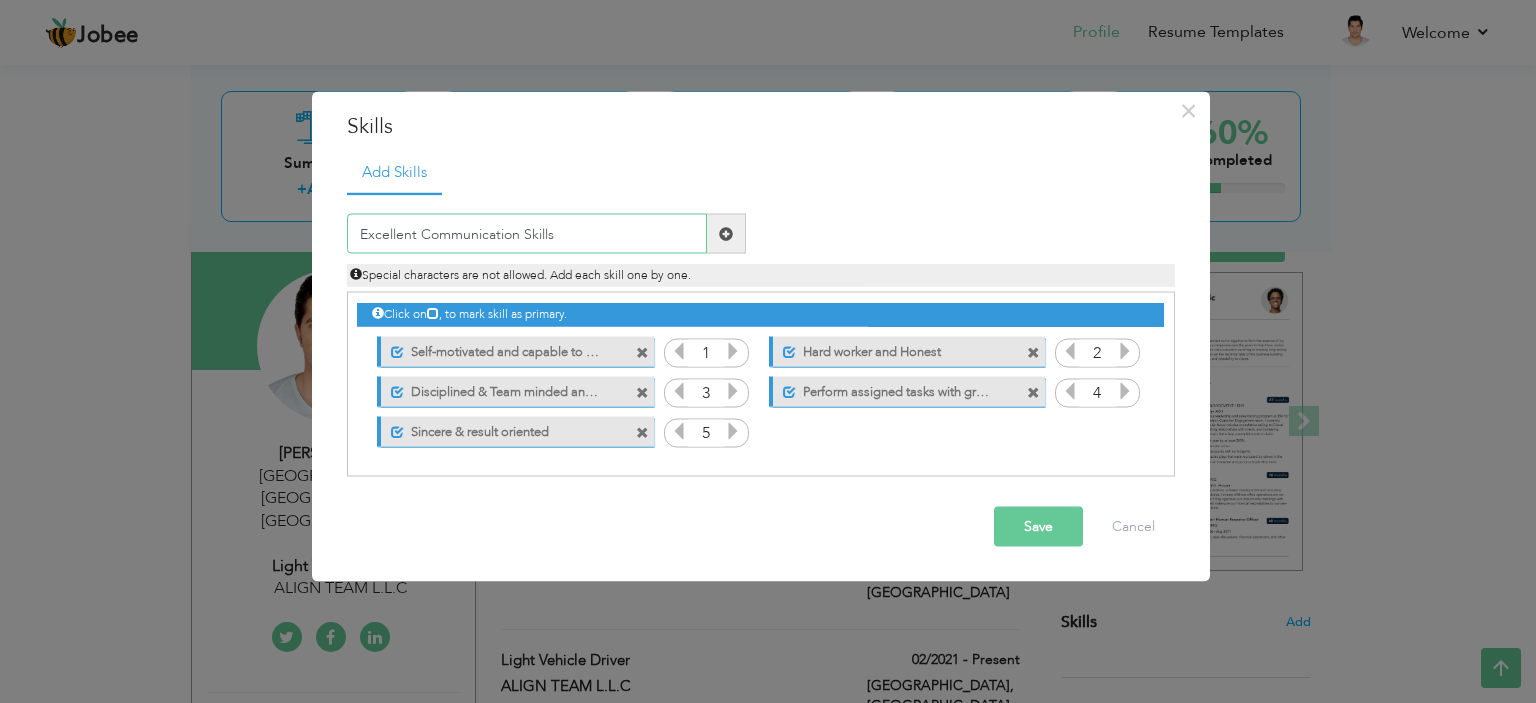 type on "Excellent Communication Skills" 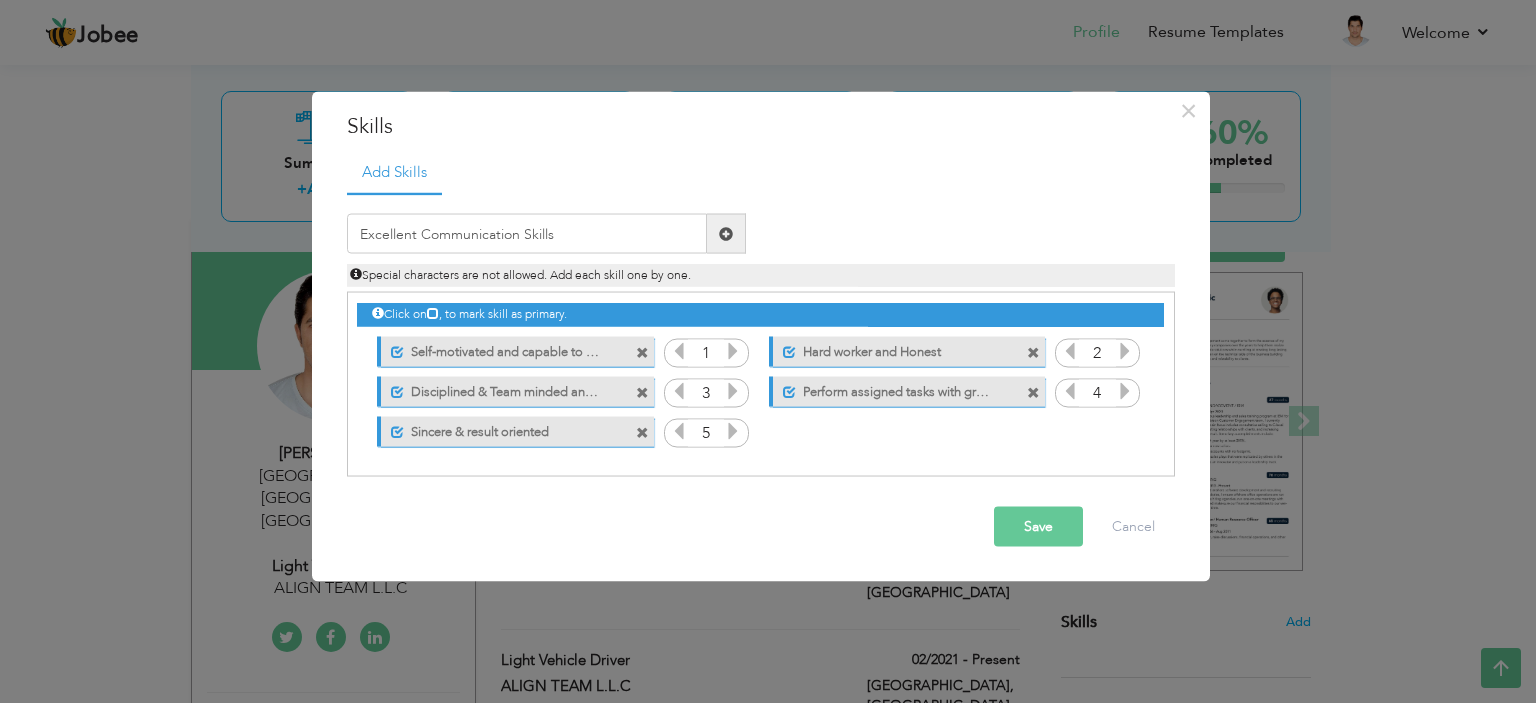 click at bounding box center [726, 233] 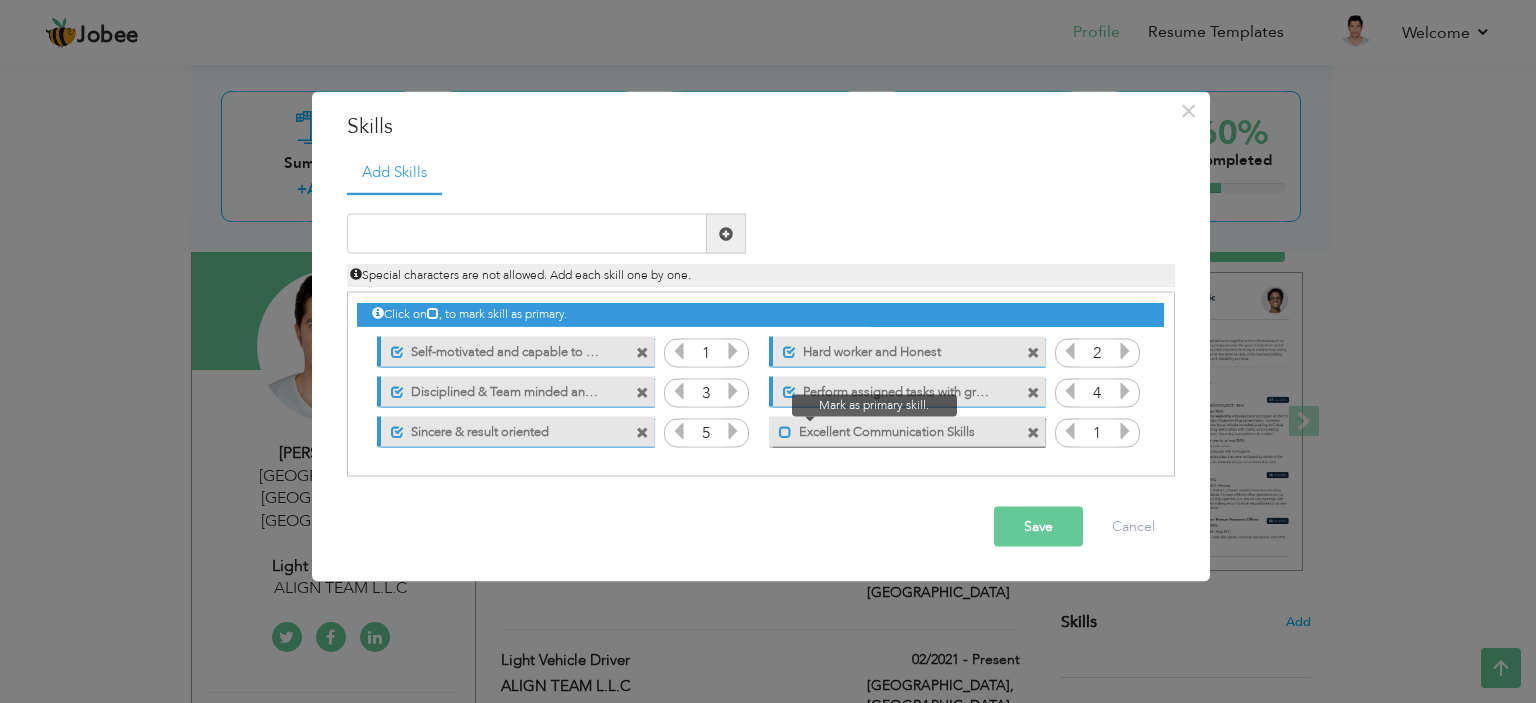 click at bounding box center [785, 431] 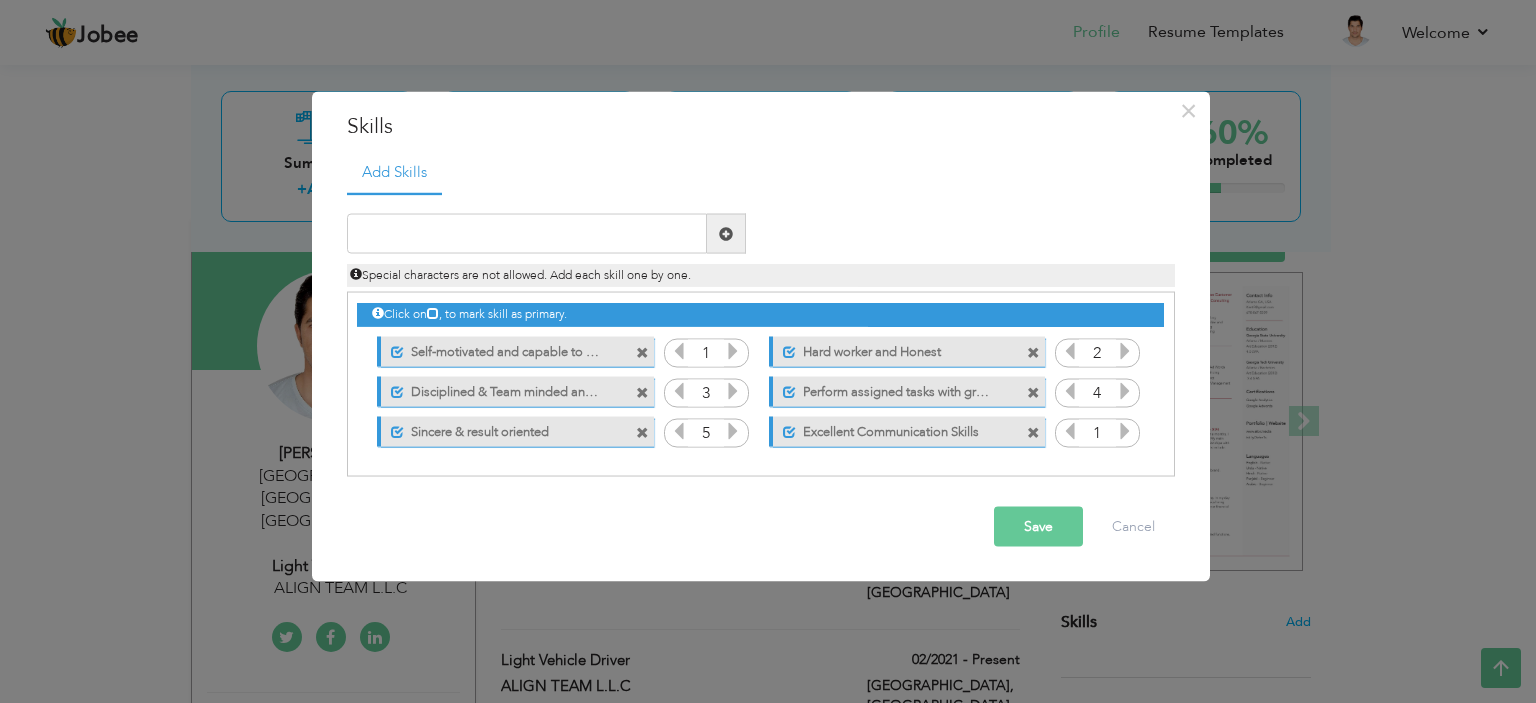 click at bounding box center [1125, 431] 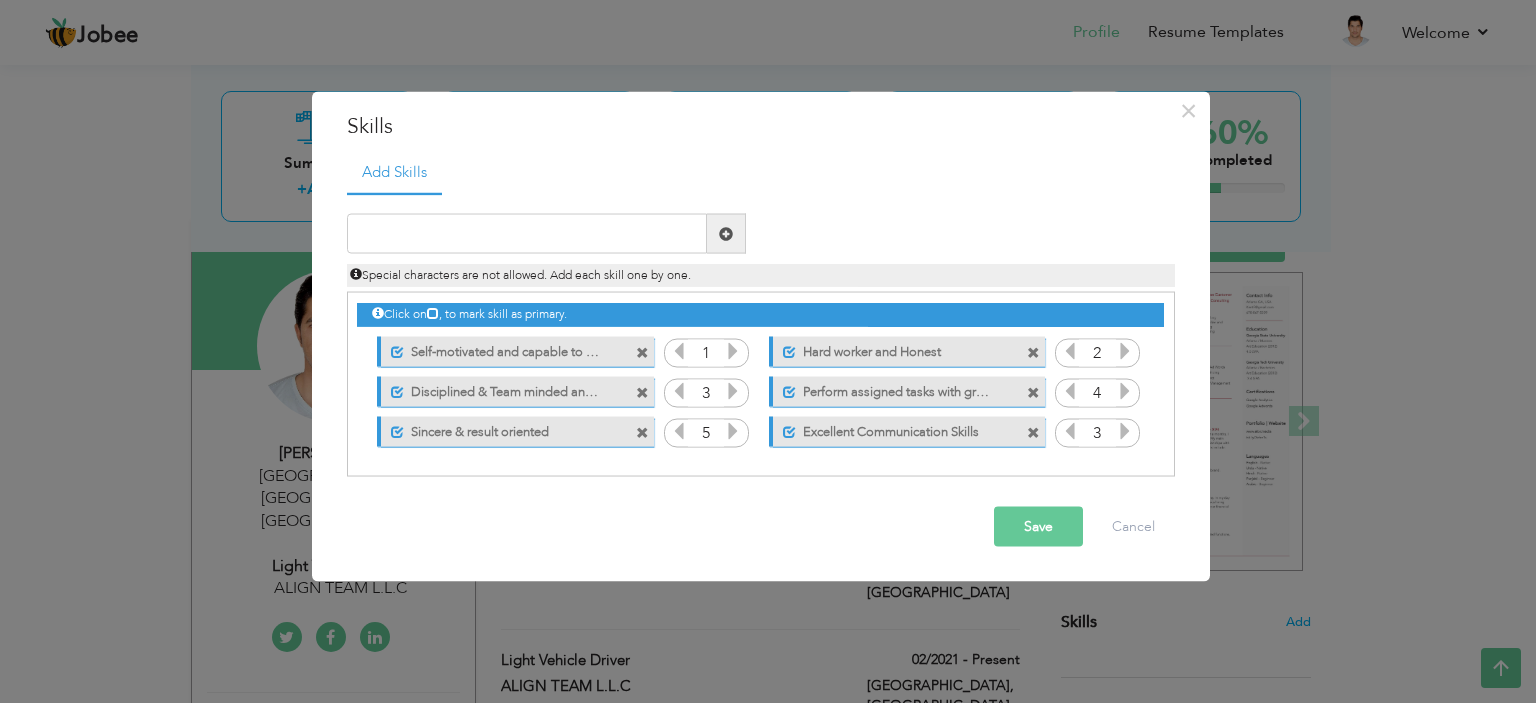 click at bounding box center [1125, 431] 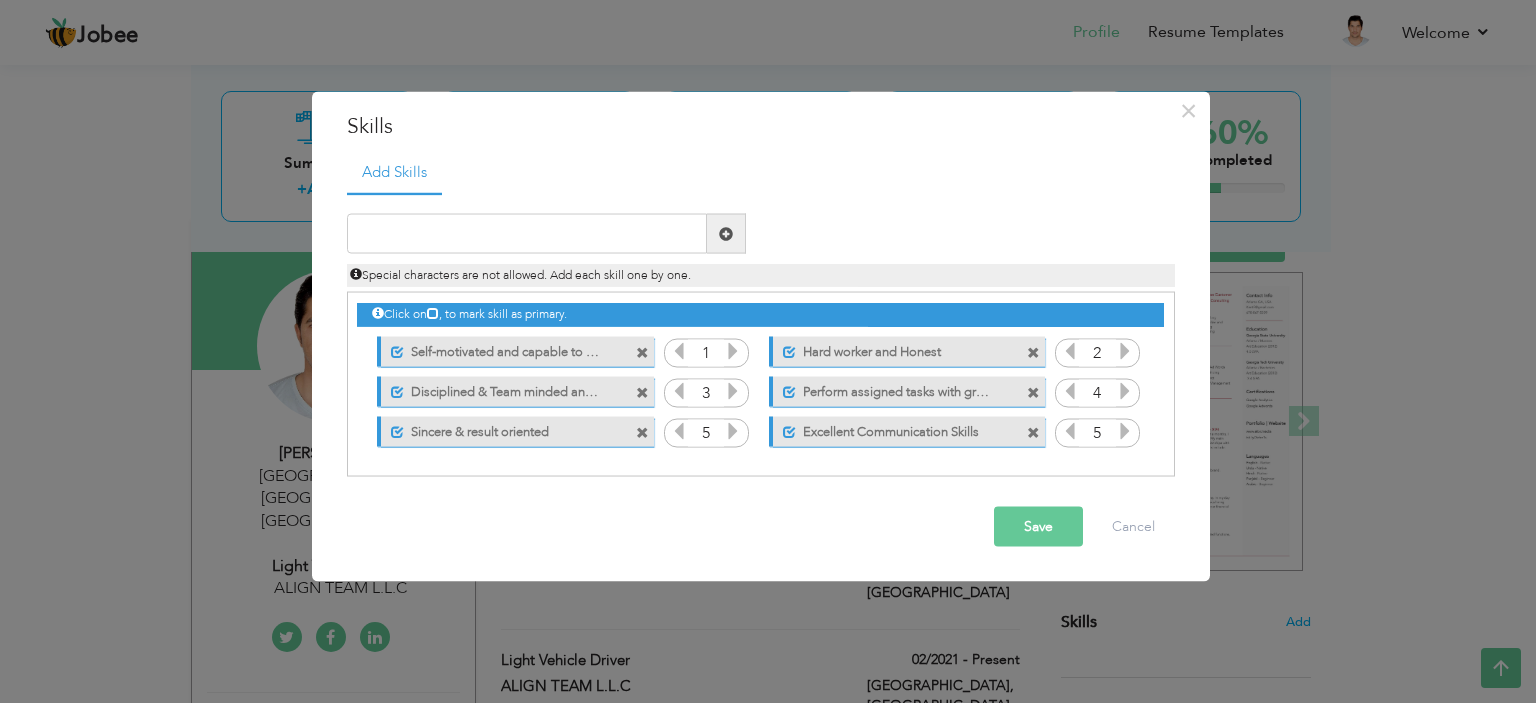 click at bounding box center (1125, 431) 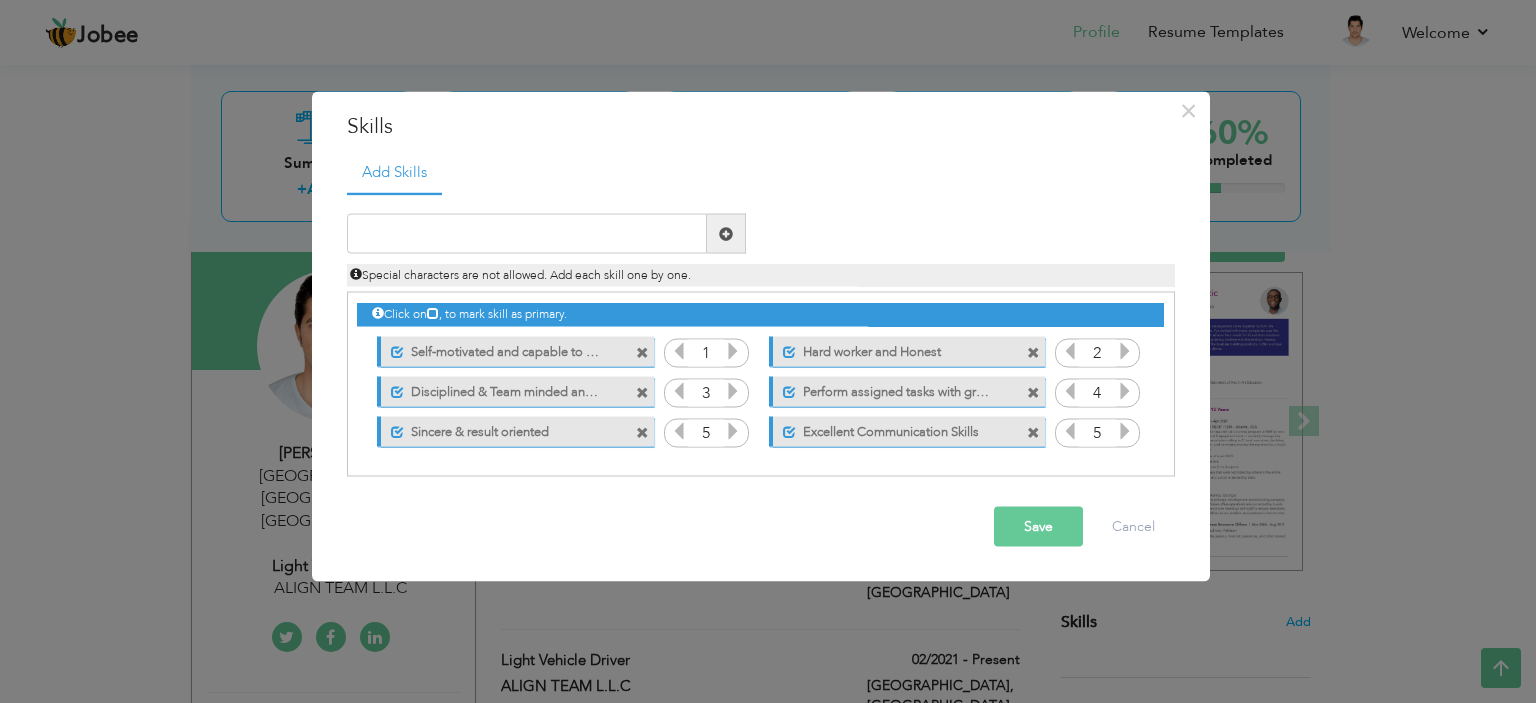 click at bounding box center [642, 432] 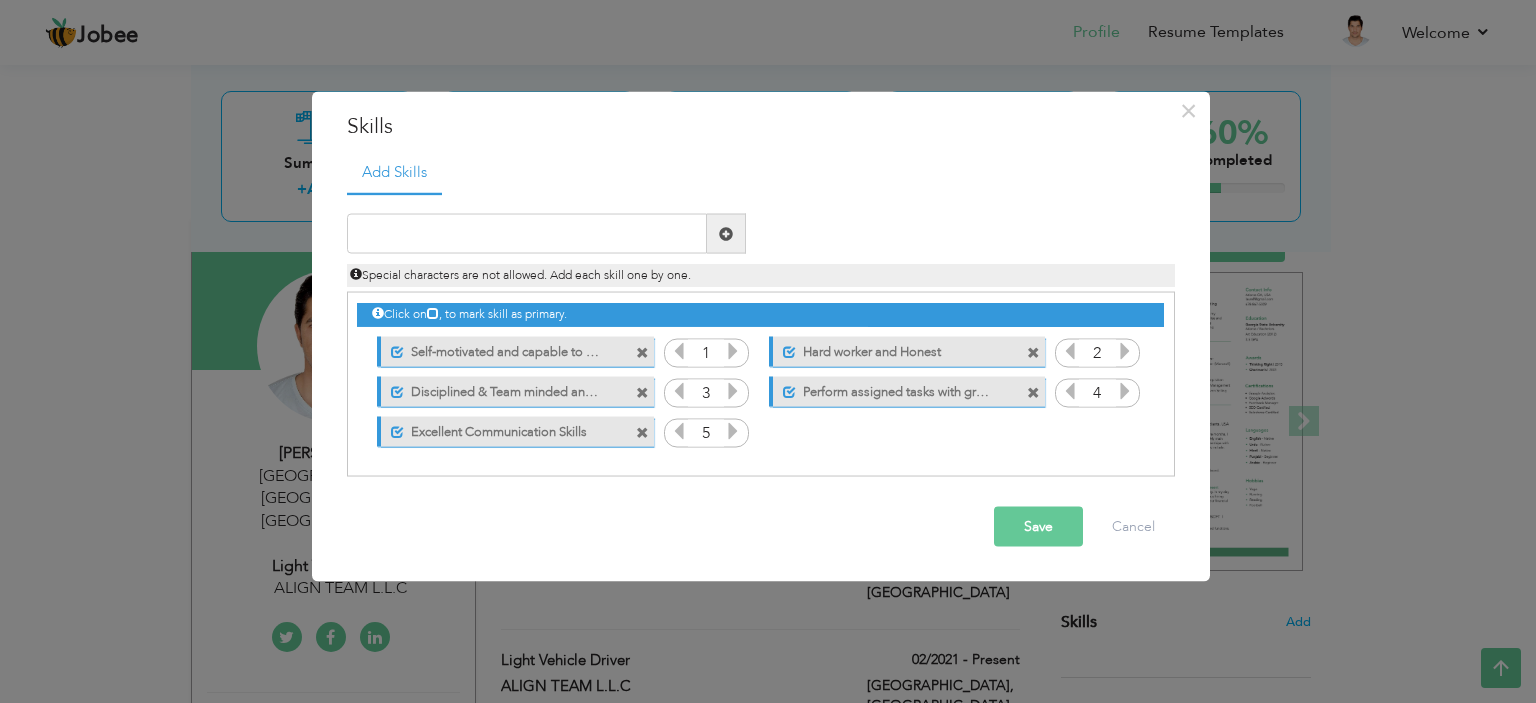 click on "Save" at bounding box center (1038, 527) 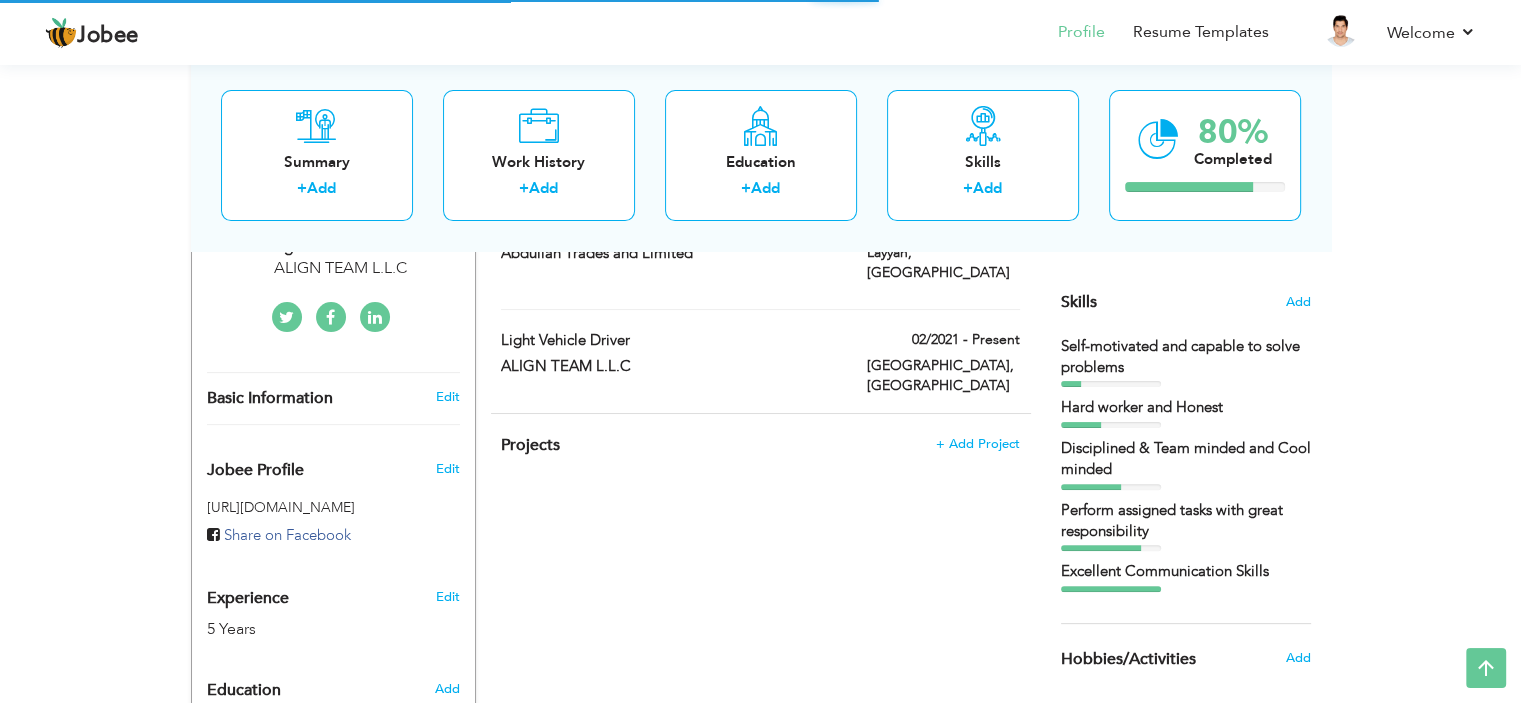 scroll, scrollTop: 480, scrollLeft: 0, axis: vertical 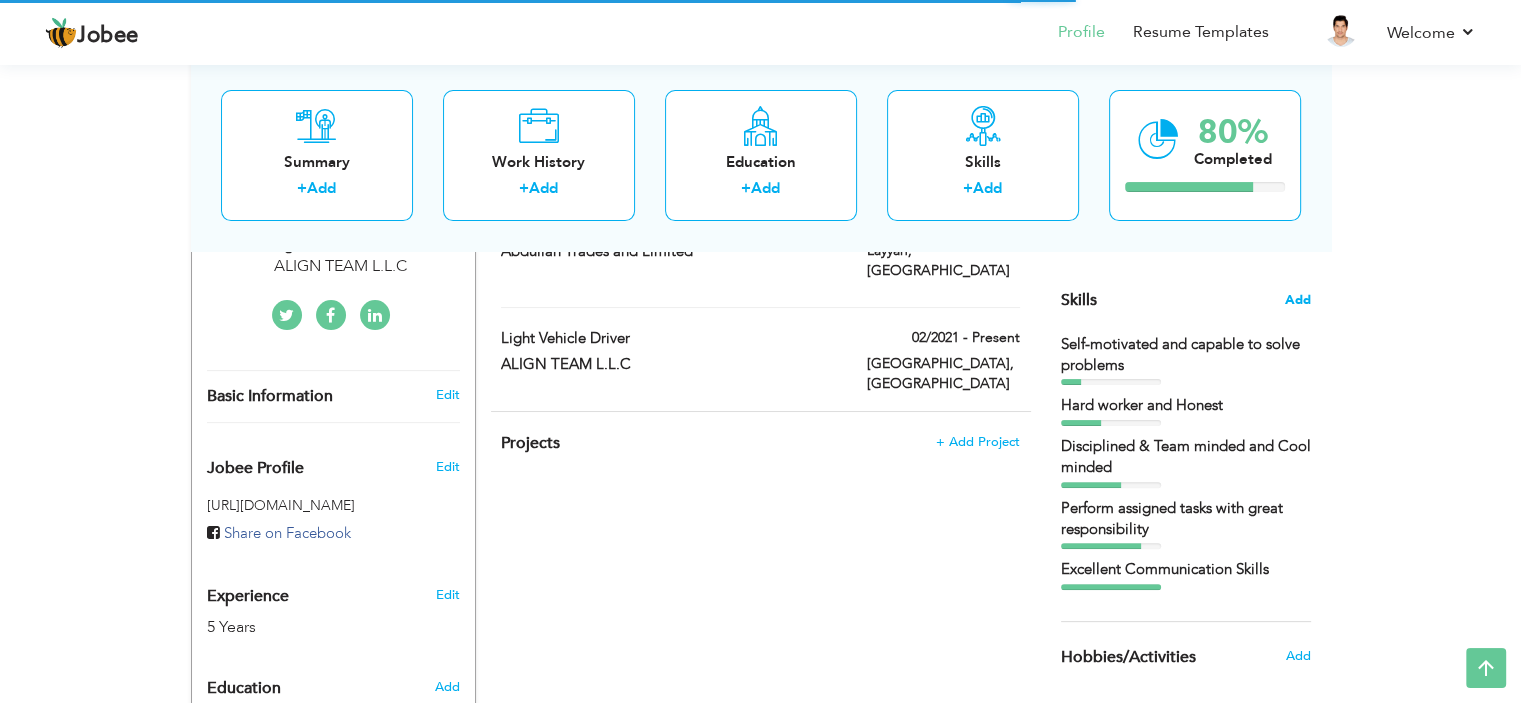 click on "Add" at bounding box center [1298, 300] 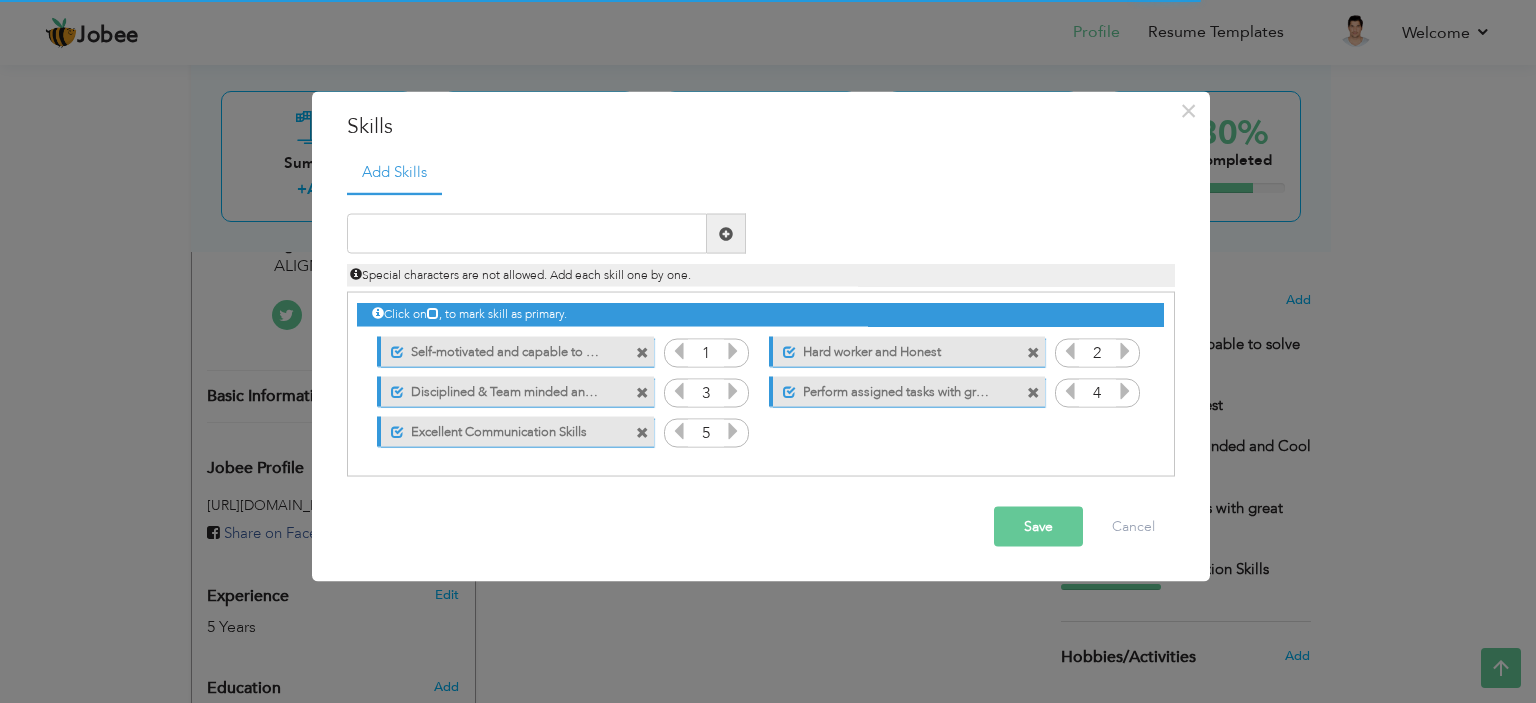click at bounding box center (733, 351) 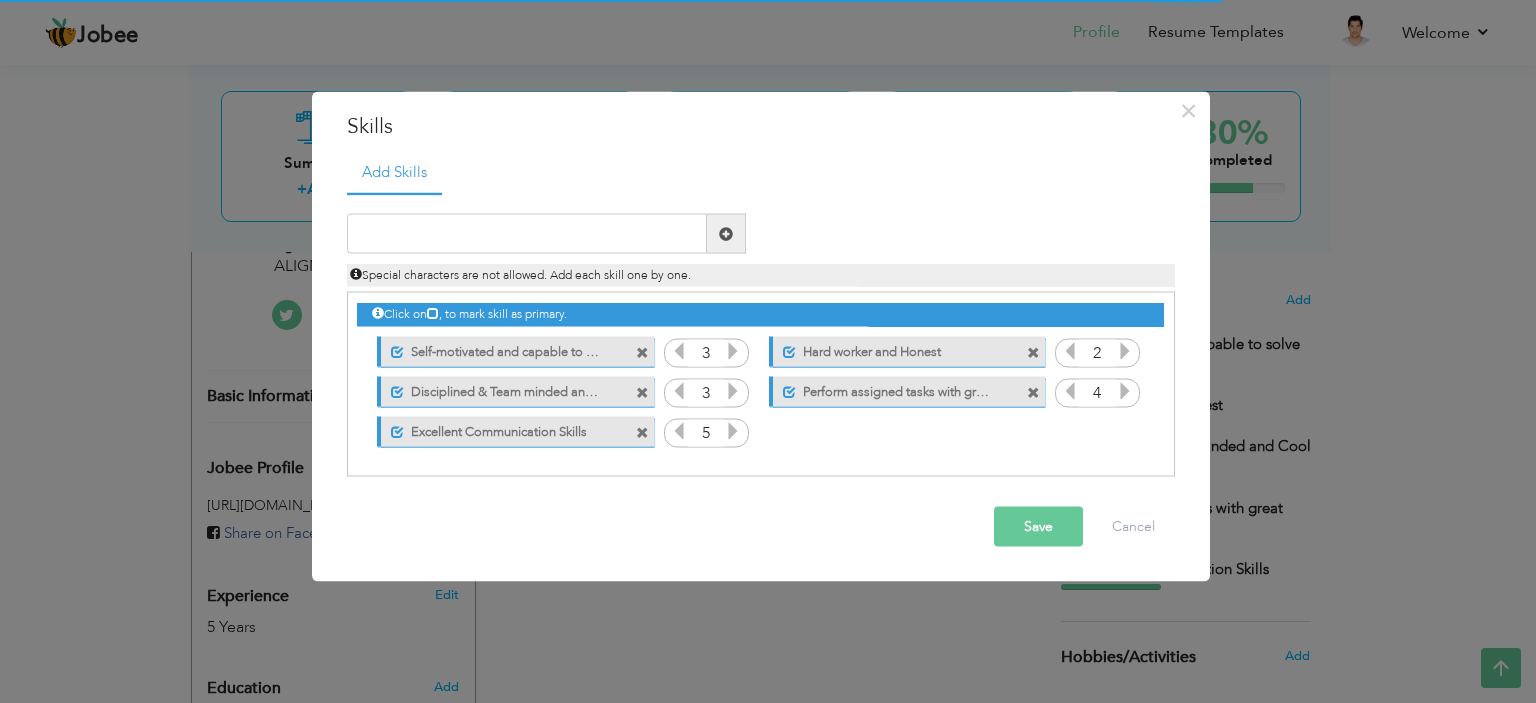 click at bounding box center [733, 351] 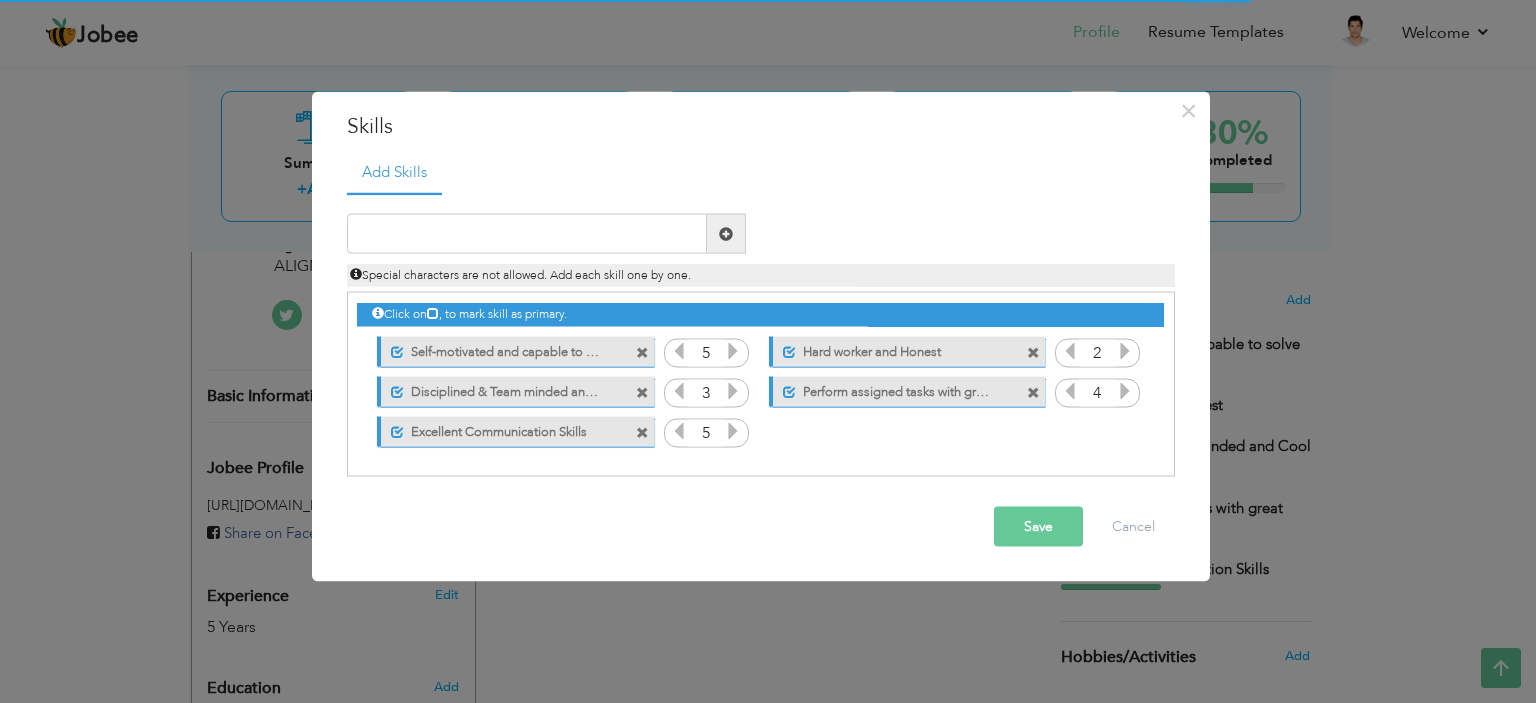 click at bounding box center (733, 351) 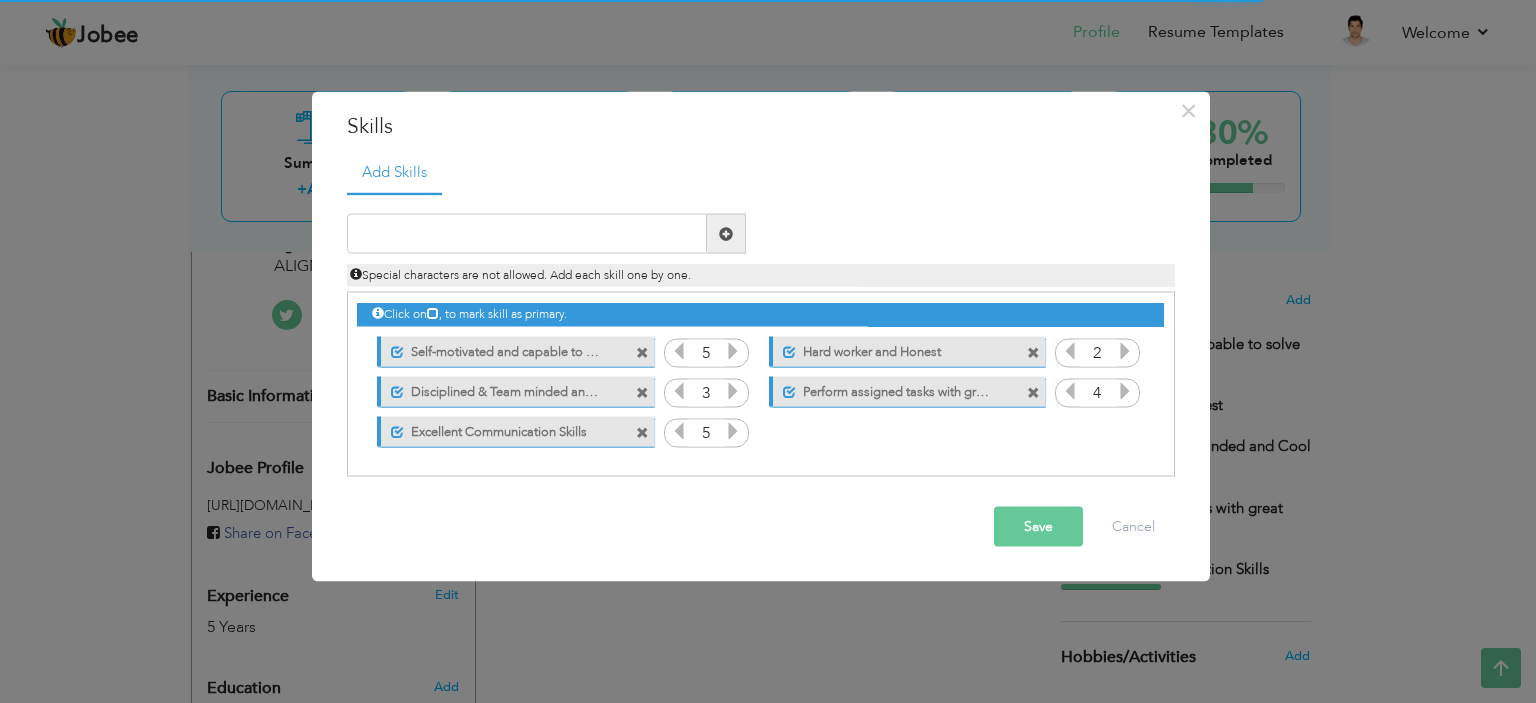 click at bounding box center [733, 351] 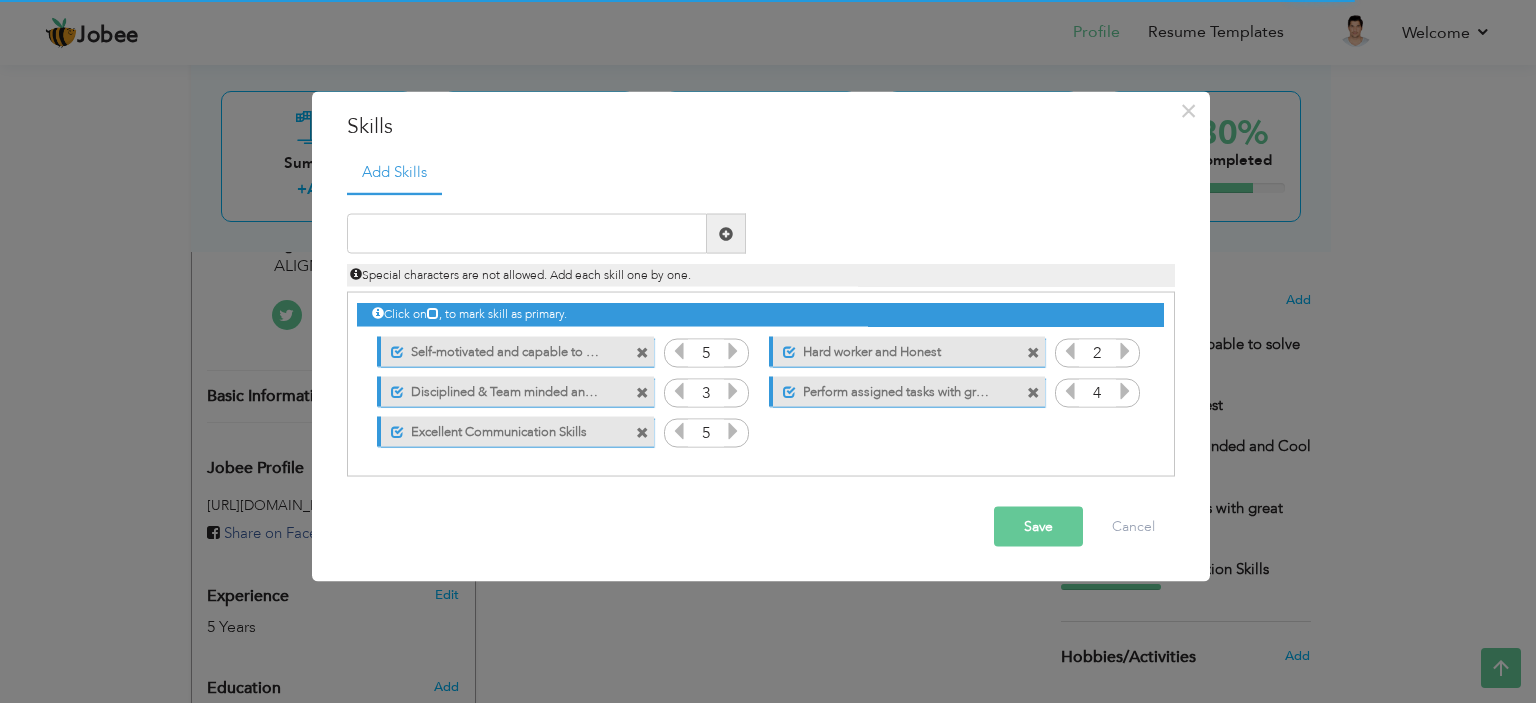 click at bounding box center [733, 391] 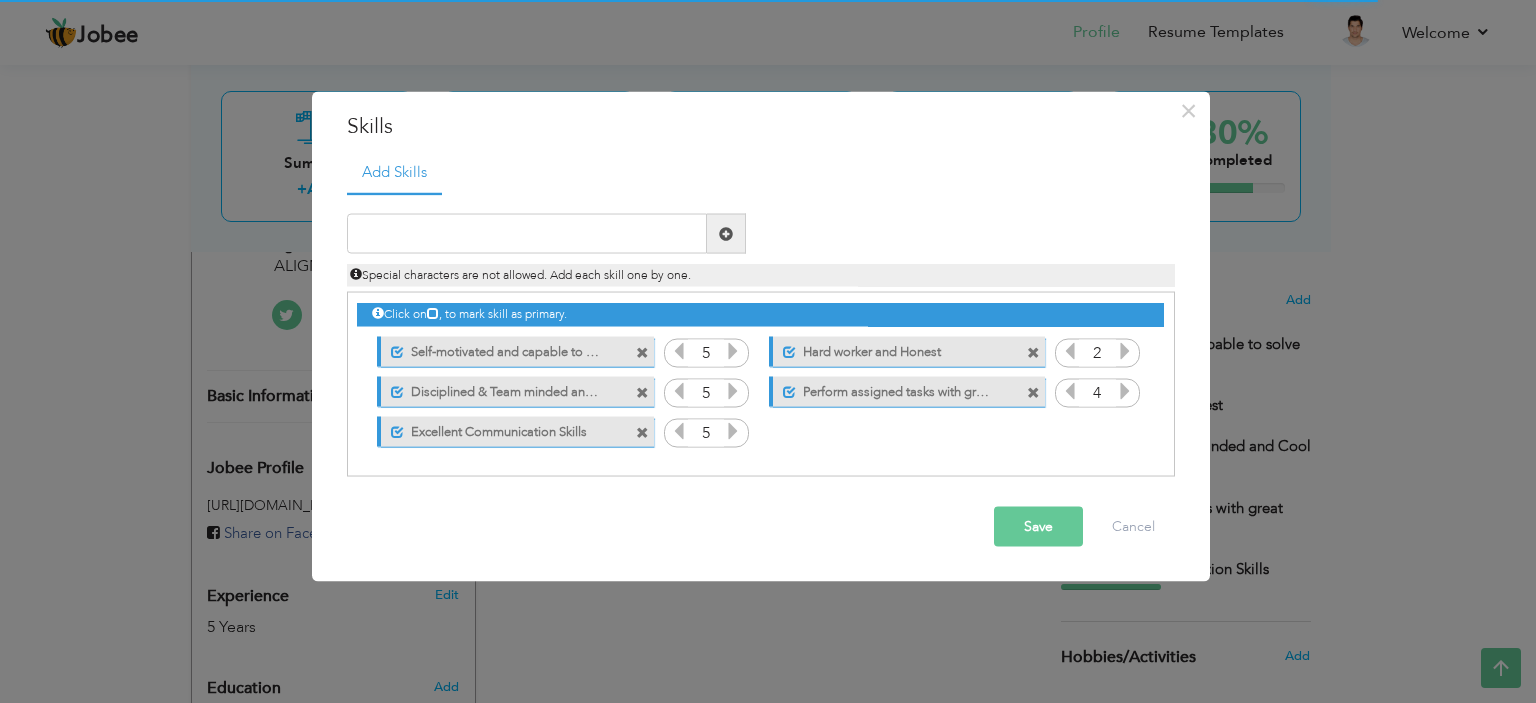 click at bounding box center (733, 391) 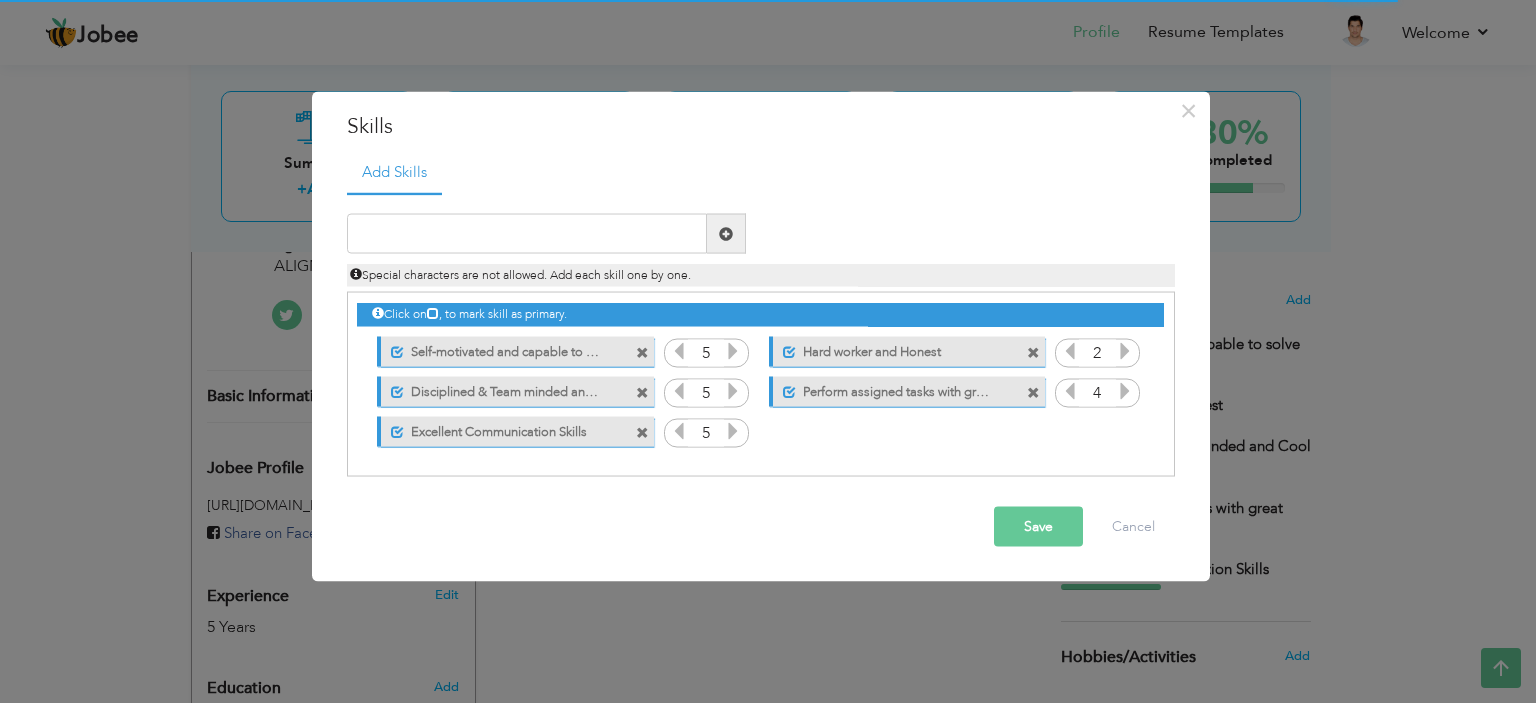 drag, startPoint x: 735, startPoint y: 391, endPoint x: 1040, endPoint y: 387, distance: 305.0262 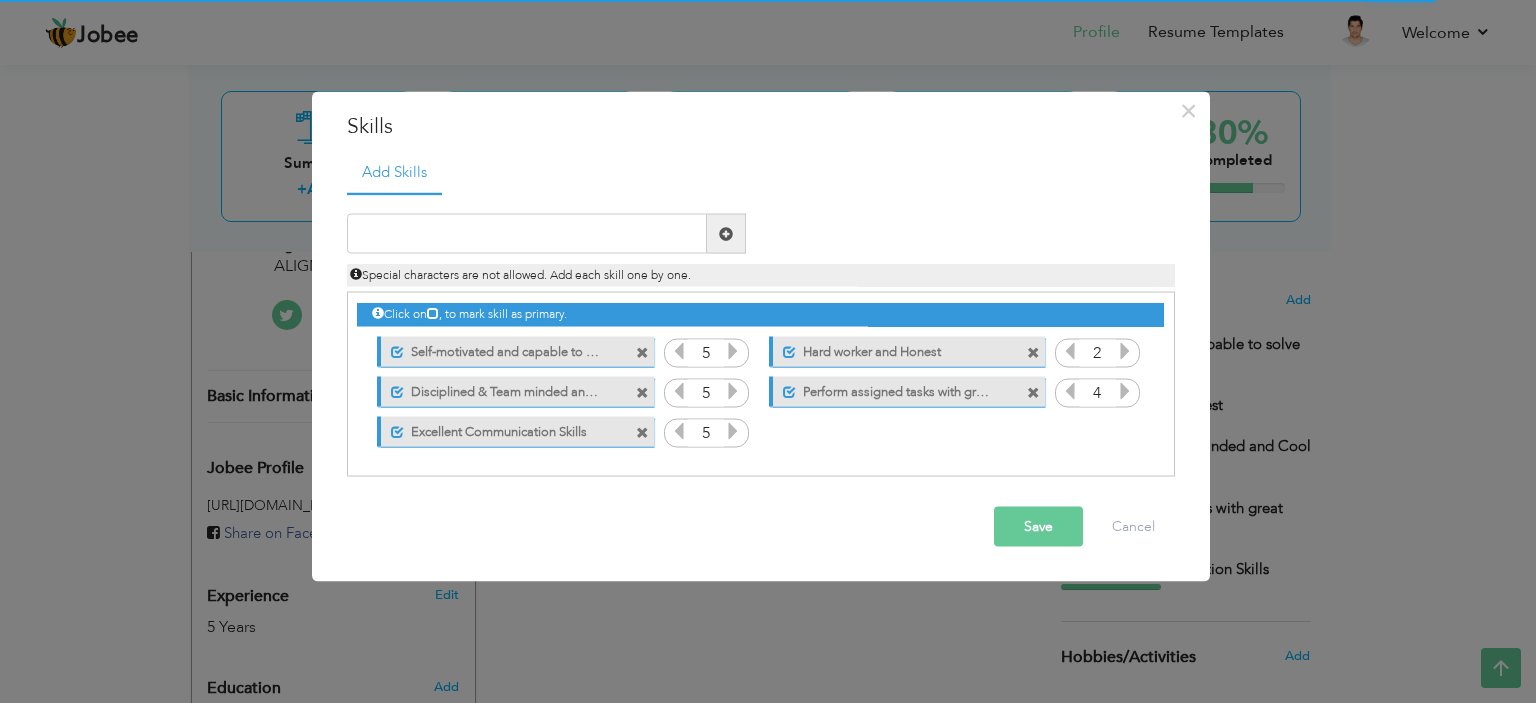 click at bounding box center [1125, 351] 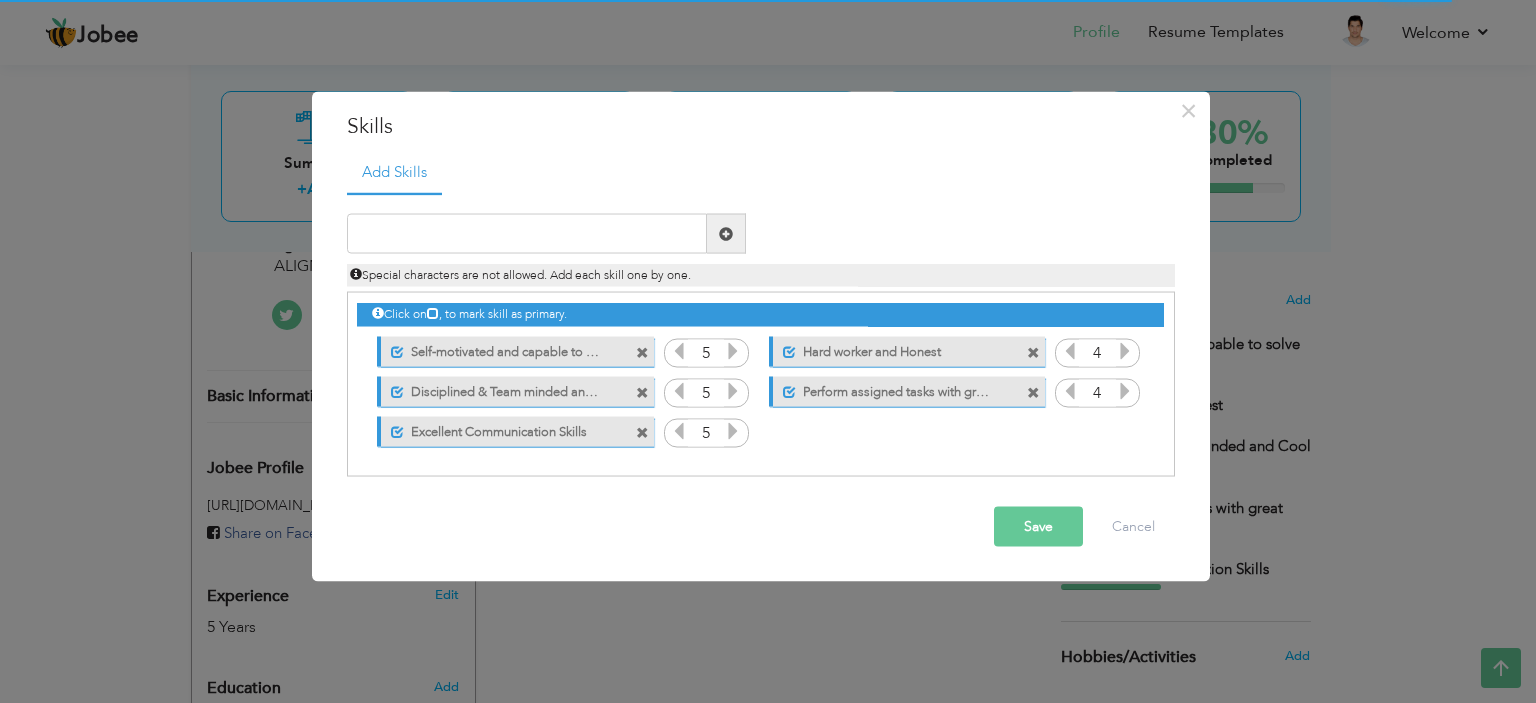 click at bounding box center [1125, 351] 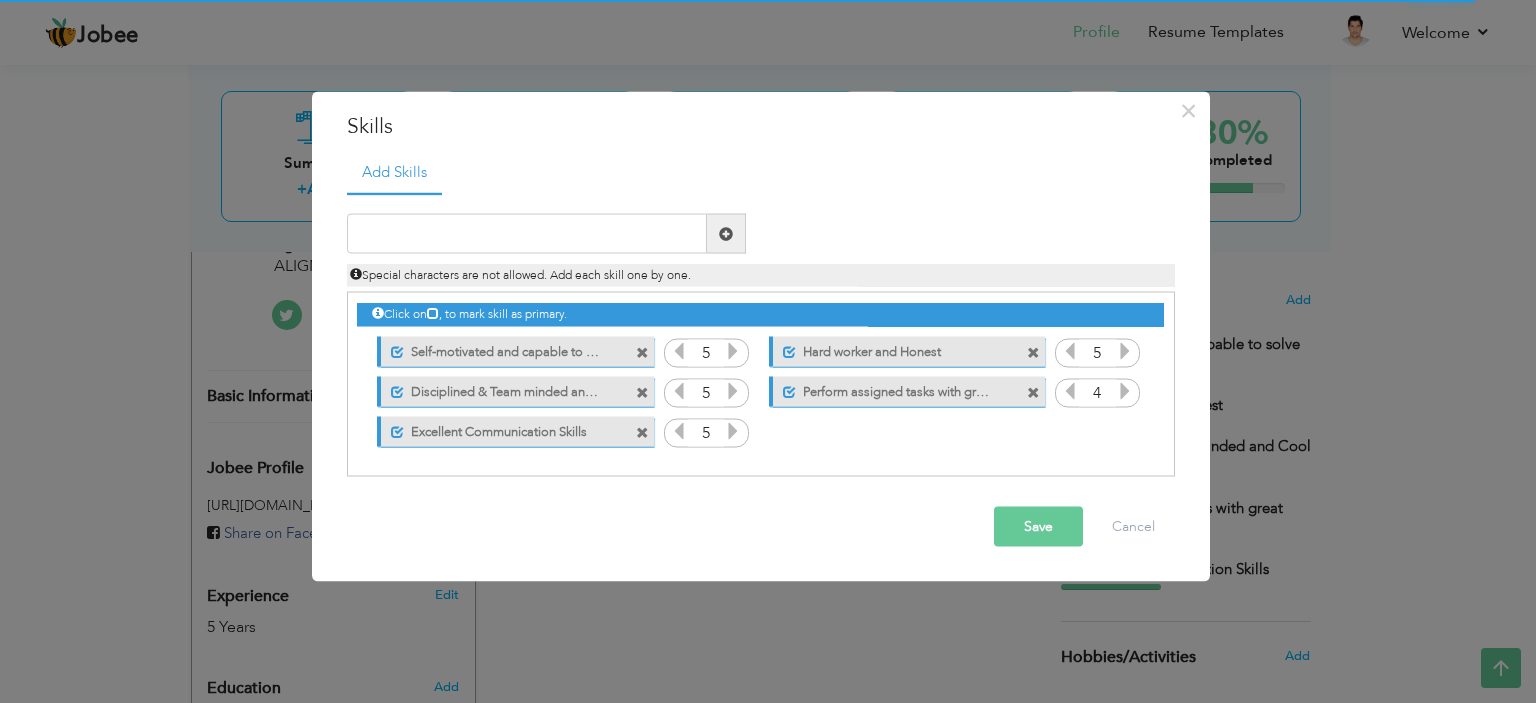 drag, startPoint x: 1119, startPoint y: 352, endPoint x: 1125, endPoint y: 381, distance: 29.614185 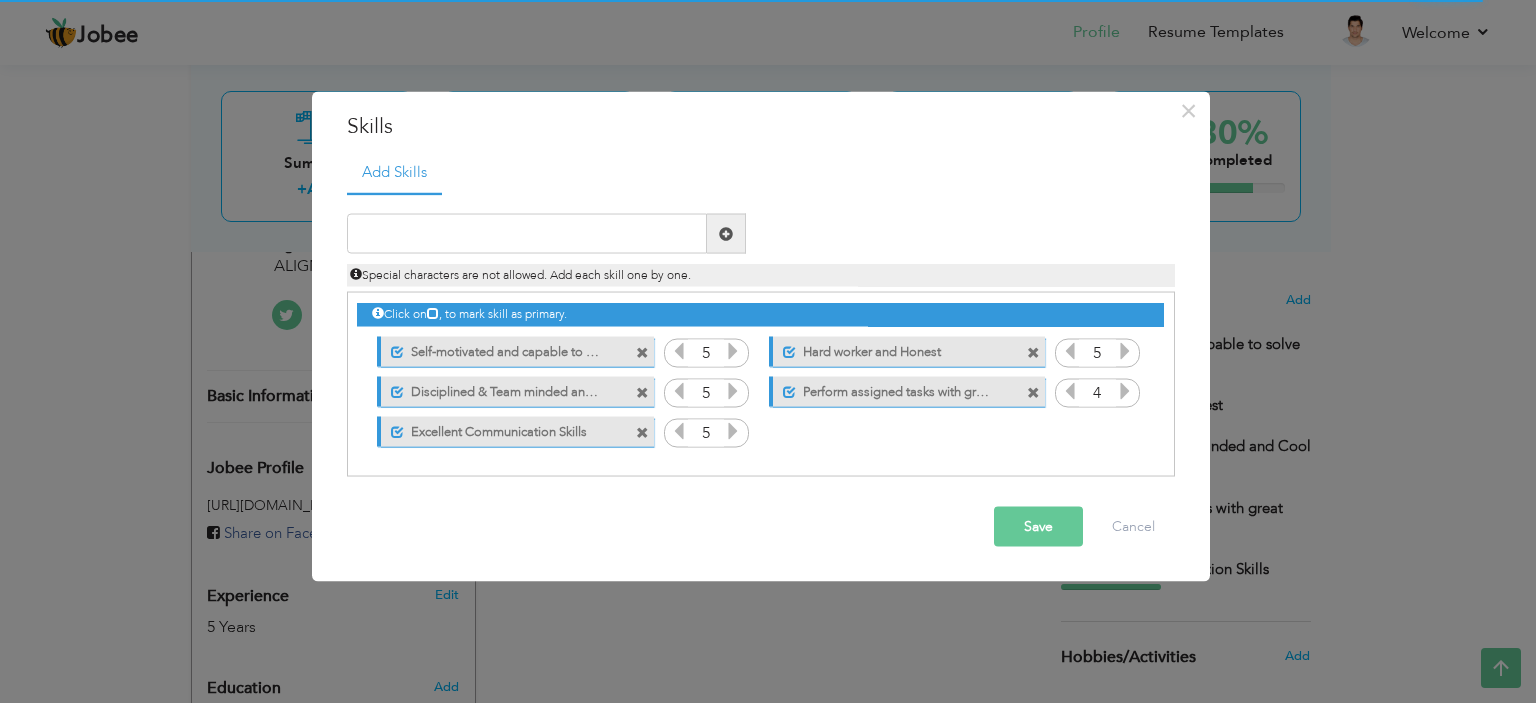 click at bounding box center (1125, 391) 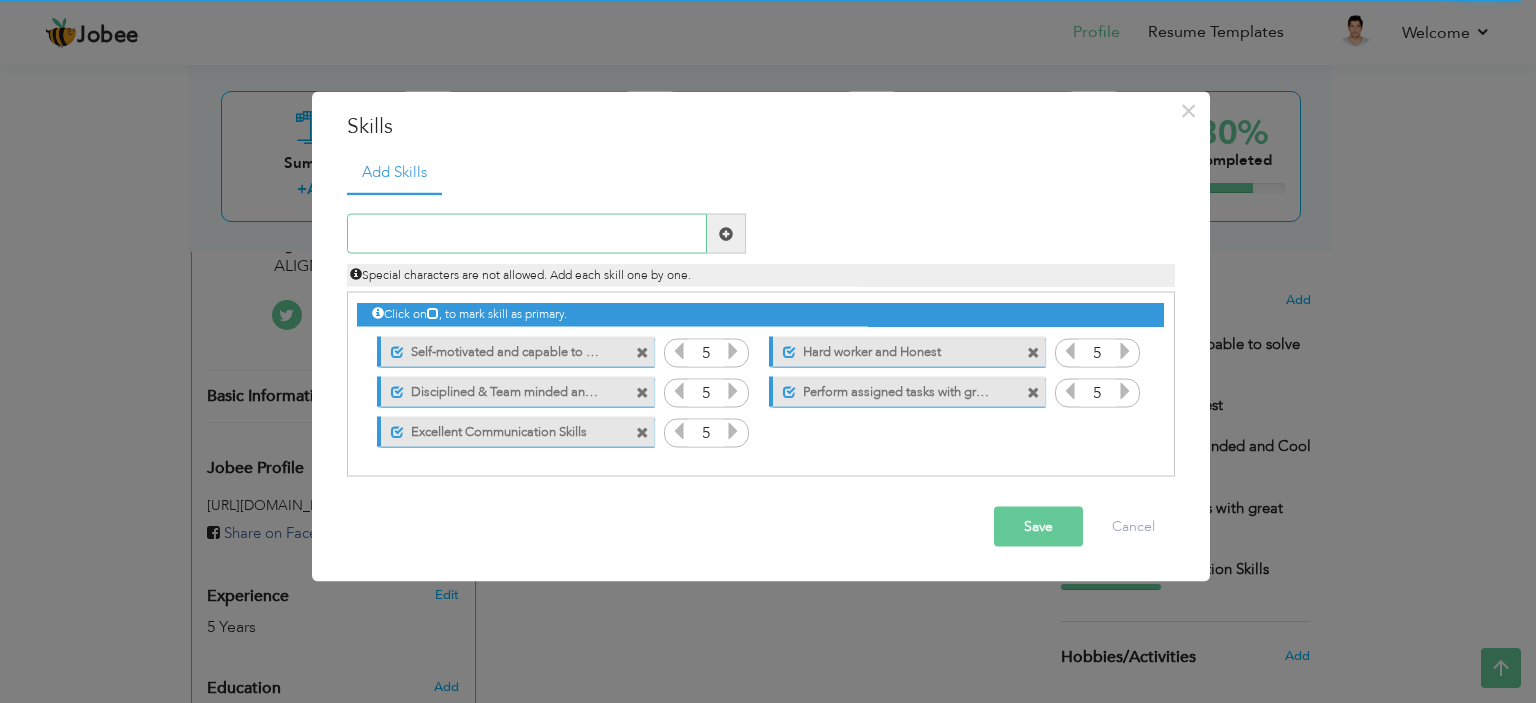 click at bounding box center [527, 234] 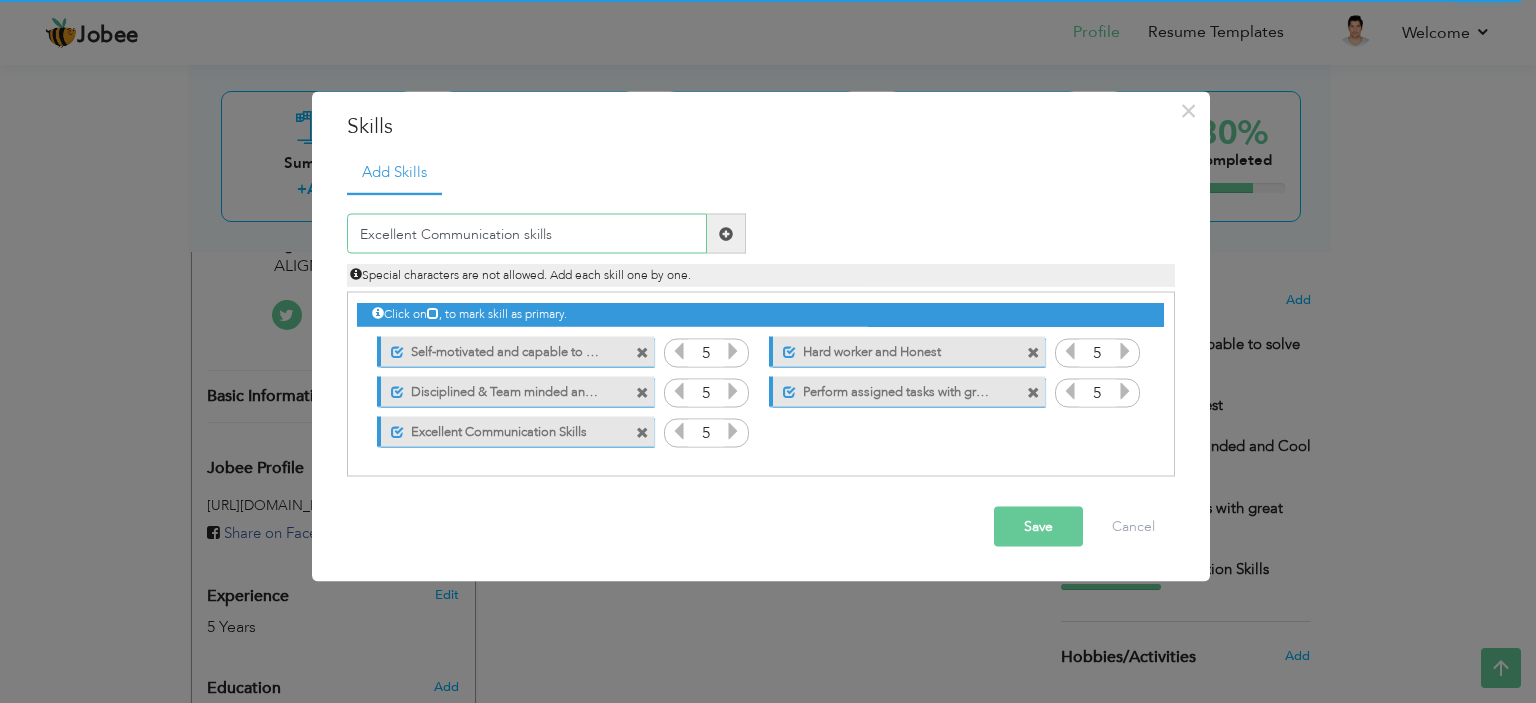 type on "Excellent Communication skills" 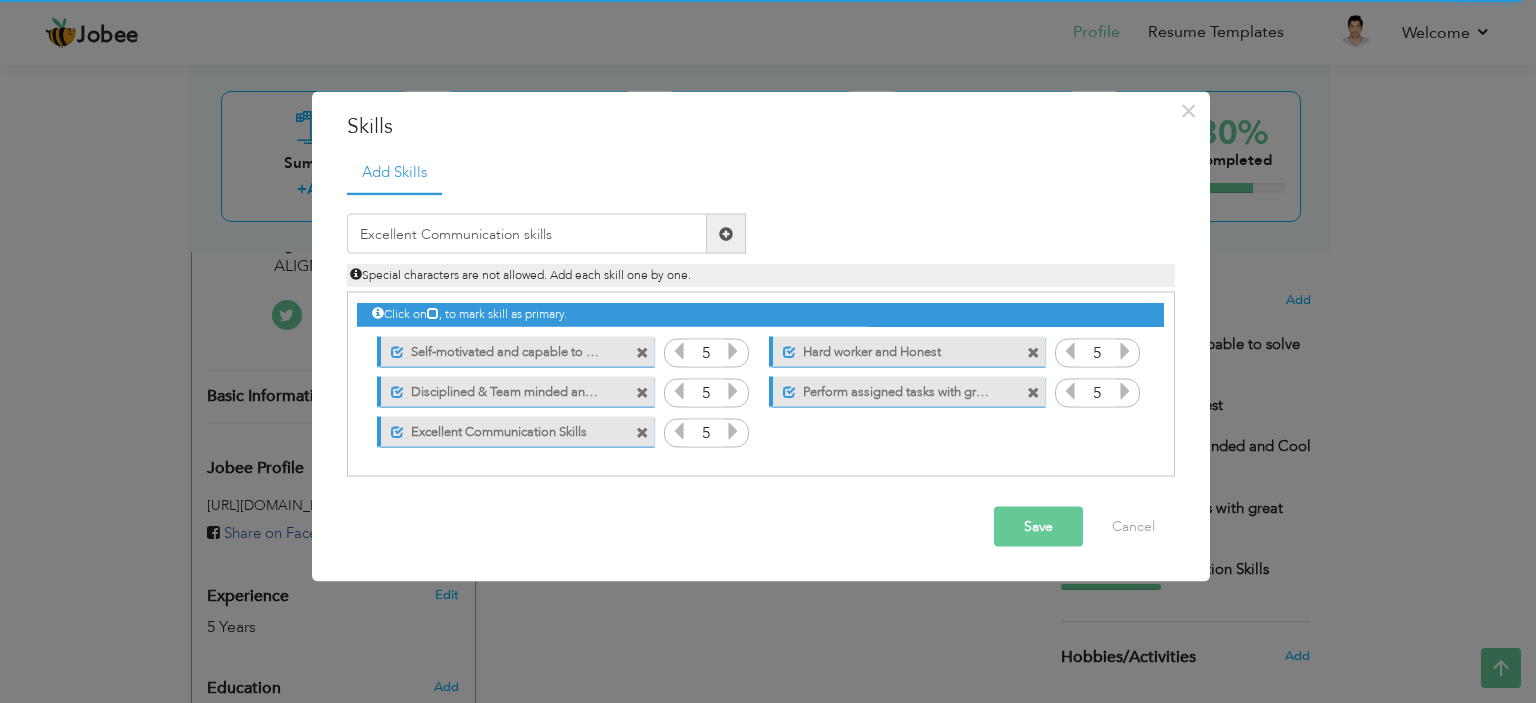 click at bounding box center (726, 234) 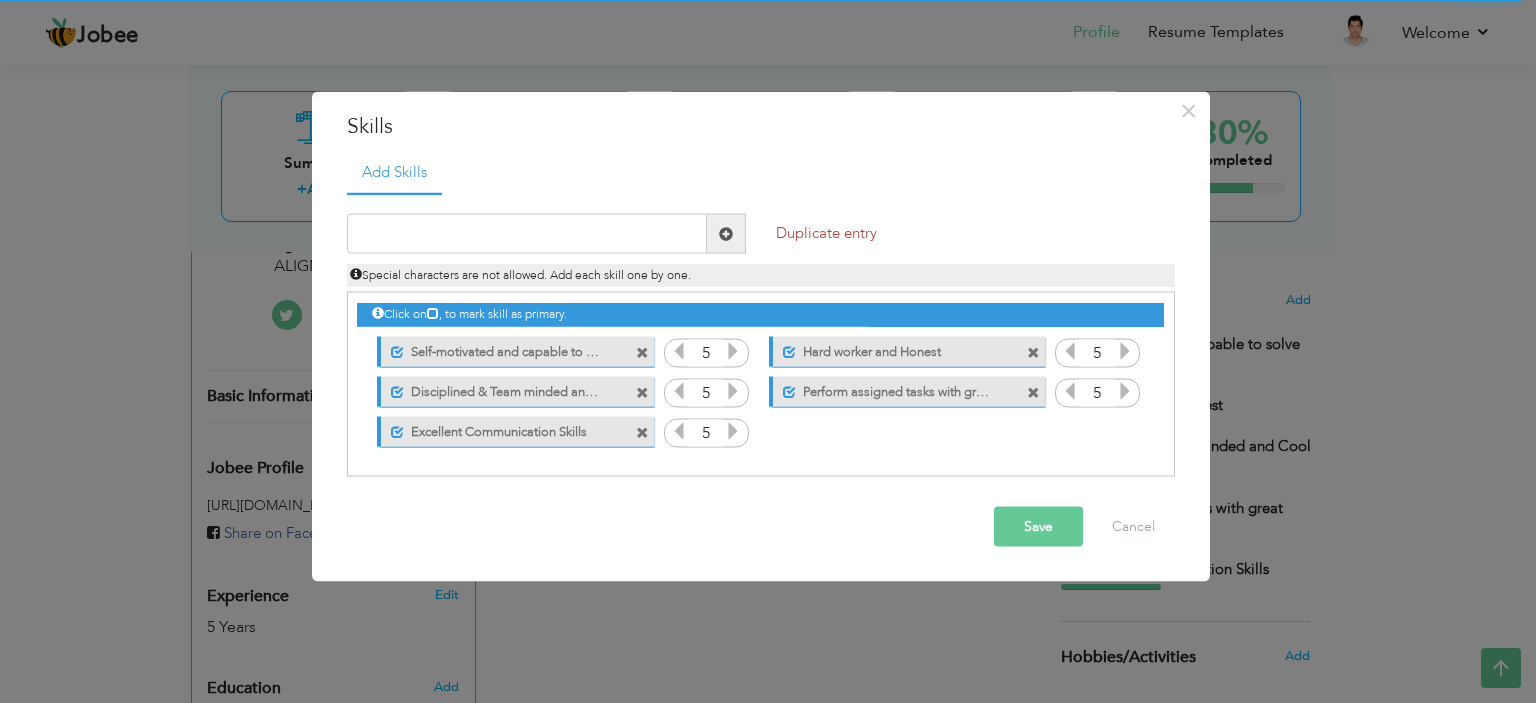 click at bounding box center [726, 233] 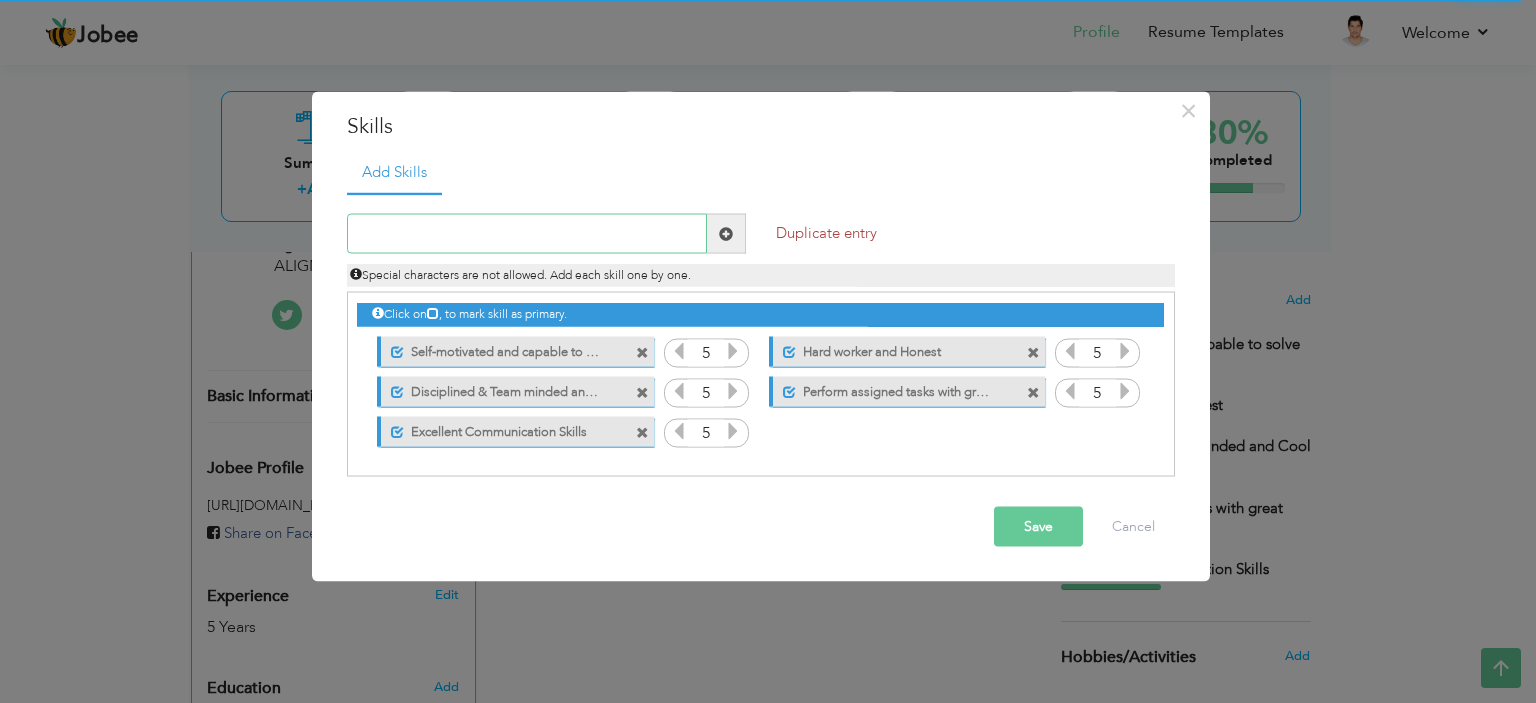 click at bounding box center (527, 234) 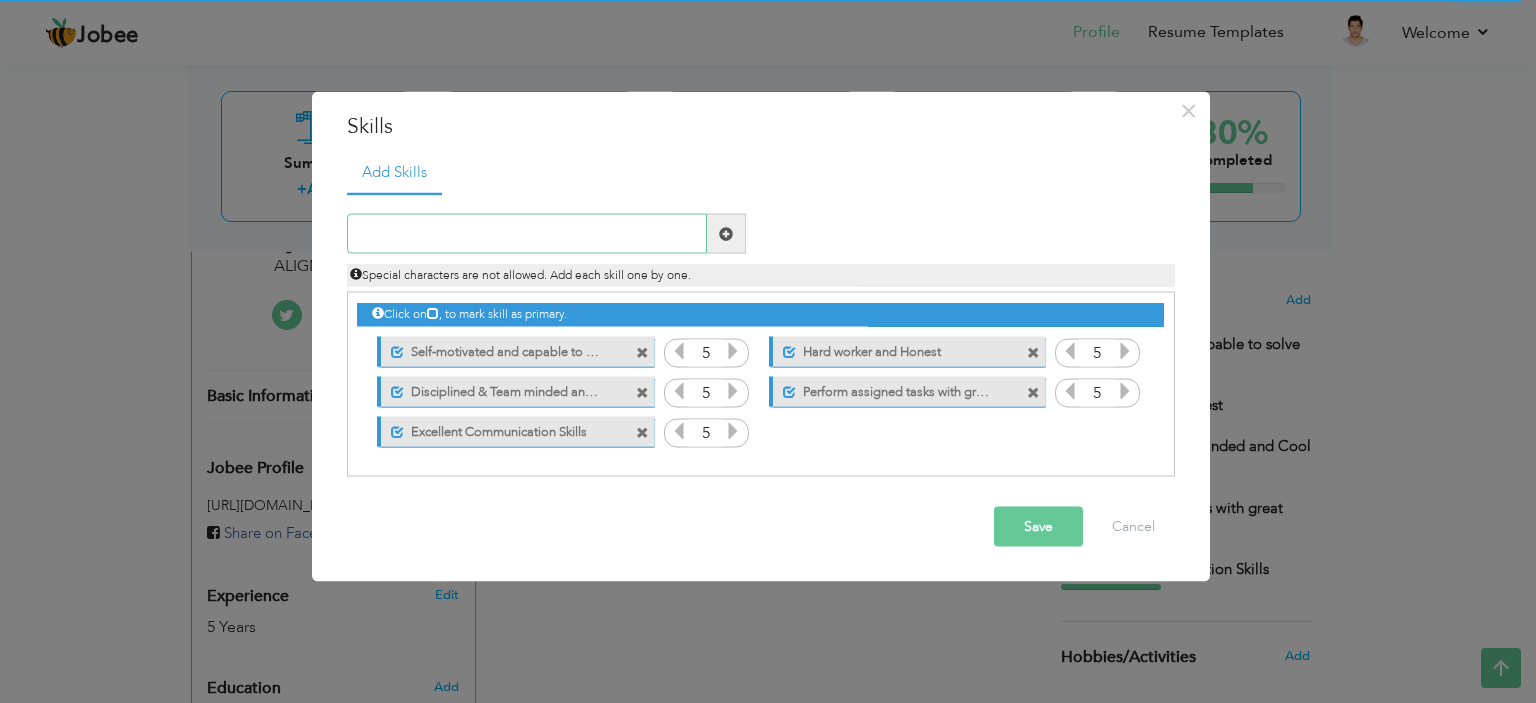 click at bounding box center [527, 234] 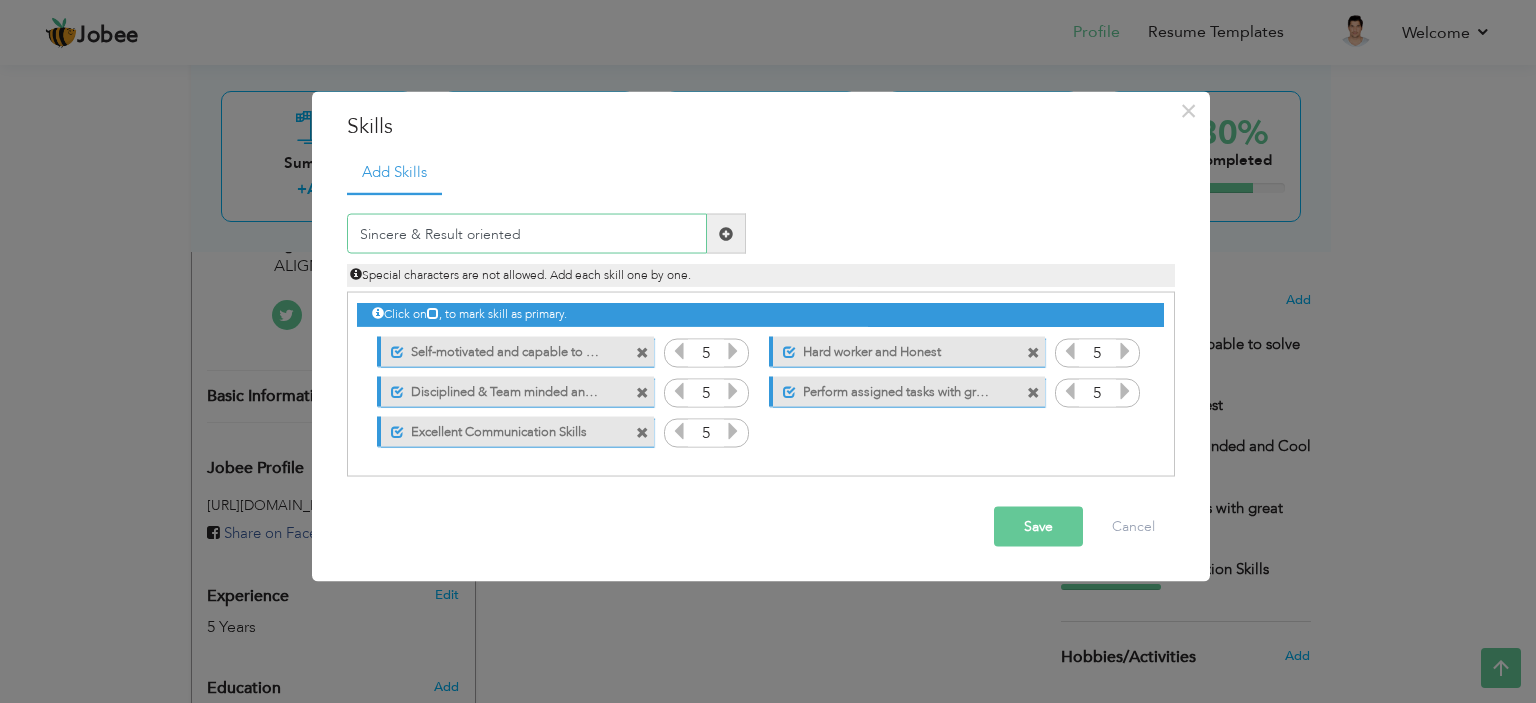 type on "Sincere & Result oriented" 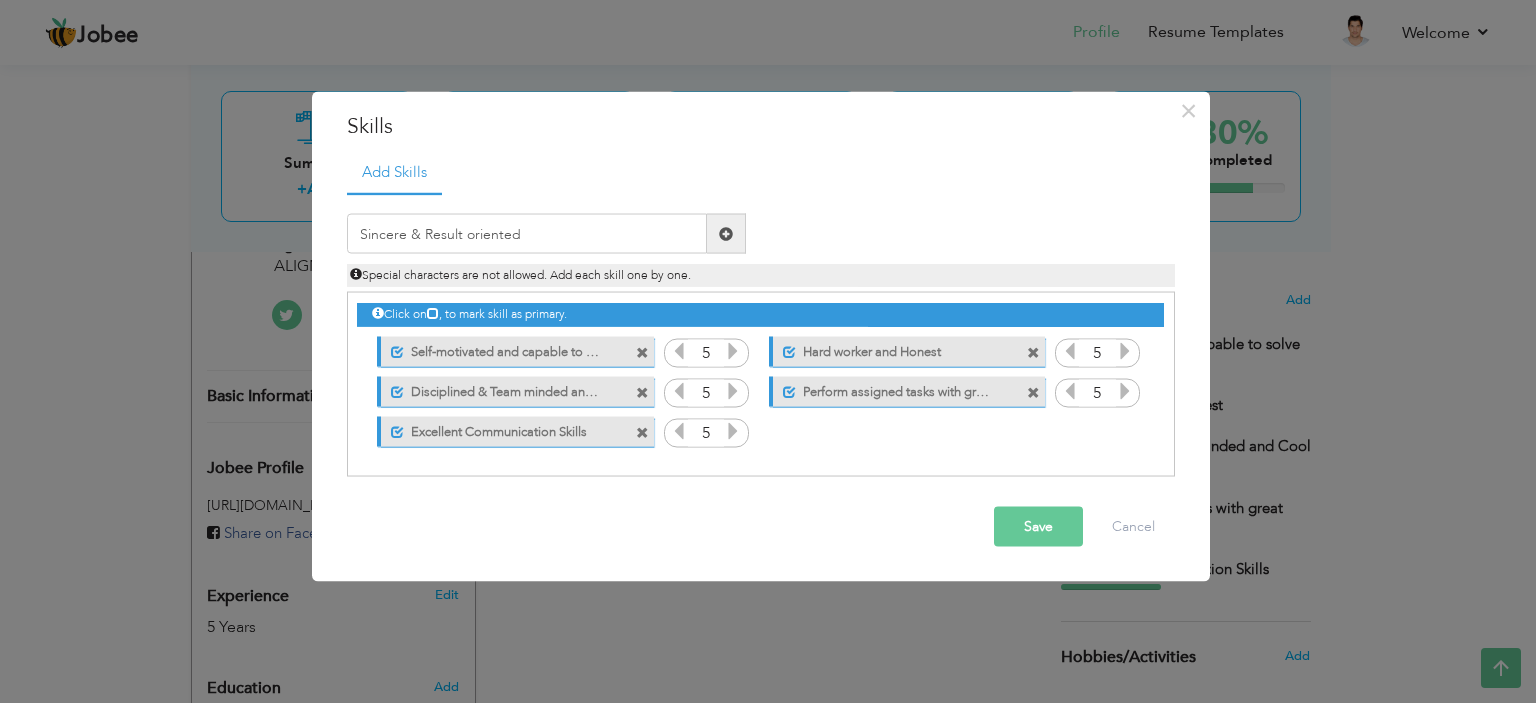 click at bounding box center (726, 233) 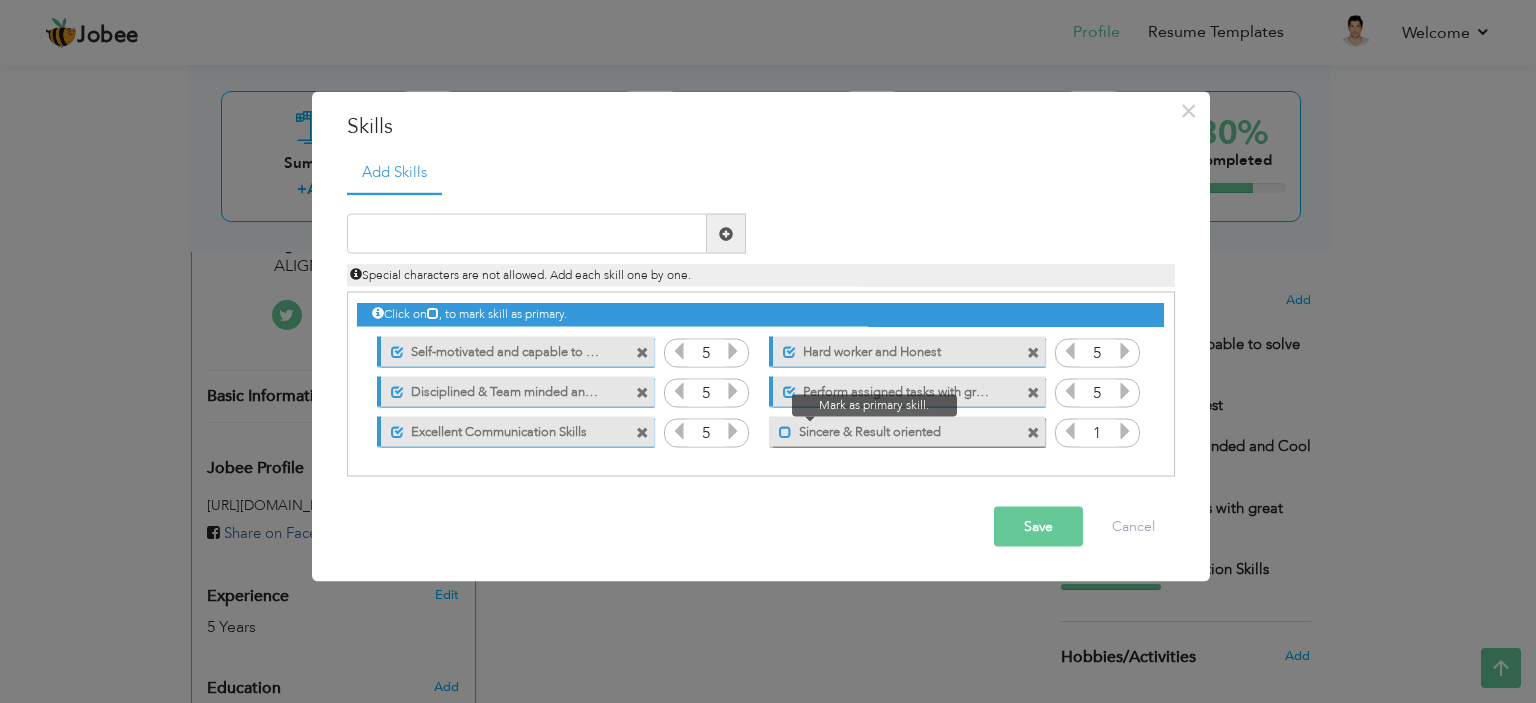 click at bounding box center (785, 431) 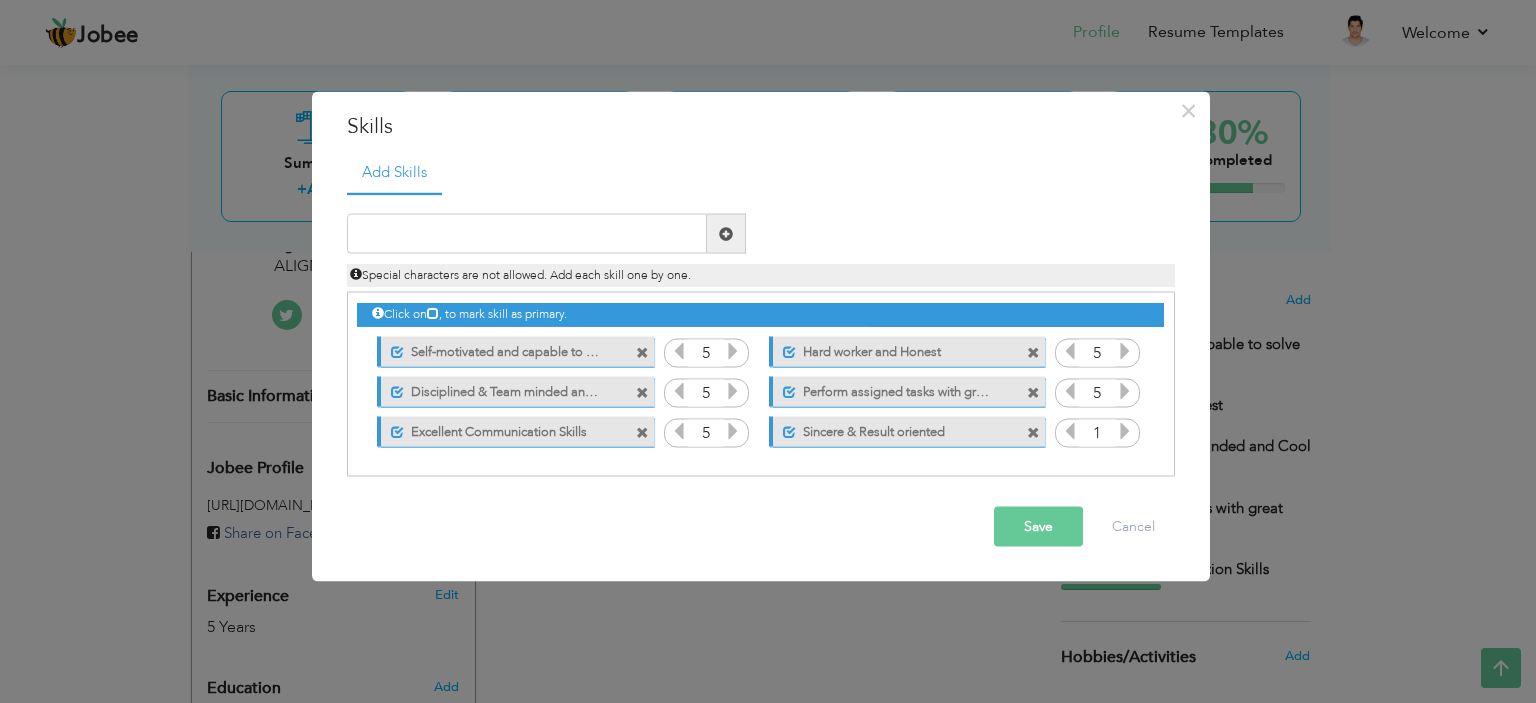 click at bounding box center (1125, 431) 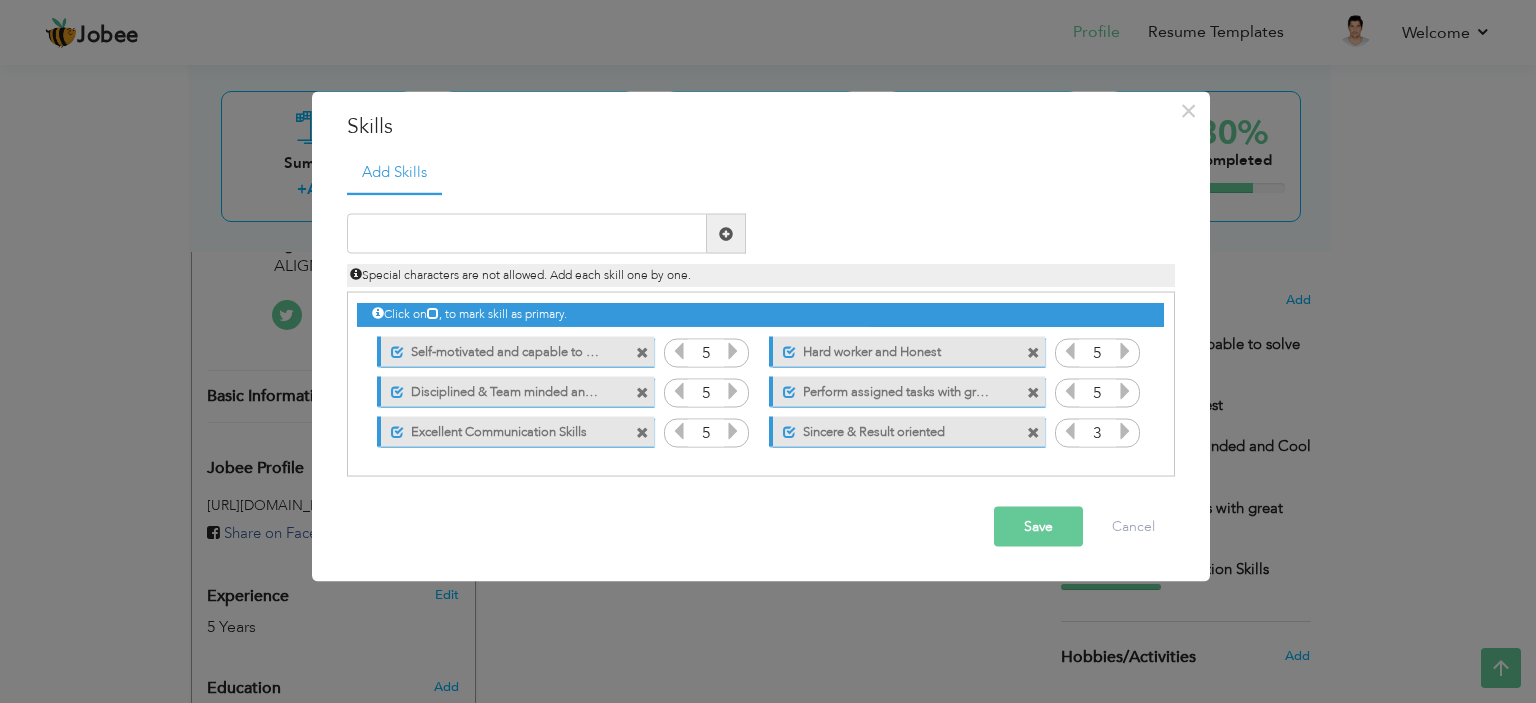 click at bounding box center (1125, 431) 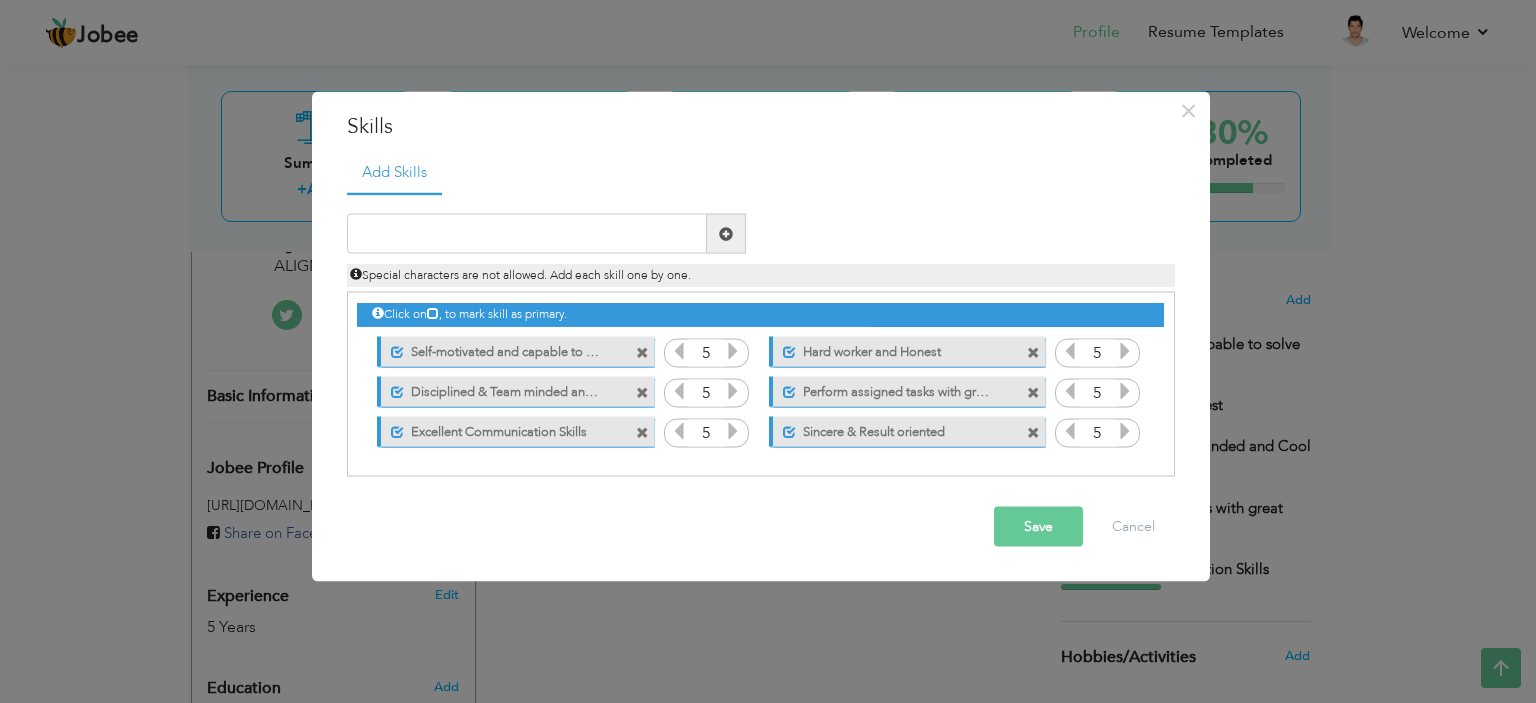 click at bounding box center [1125, 431] 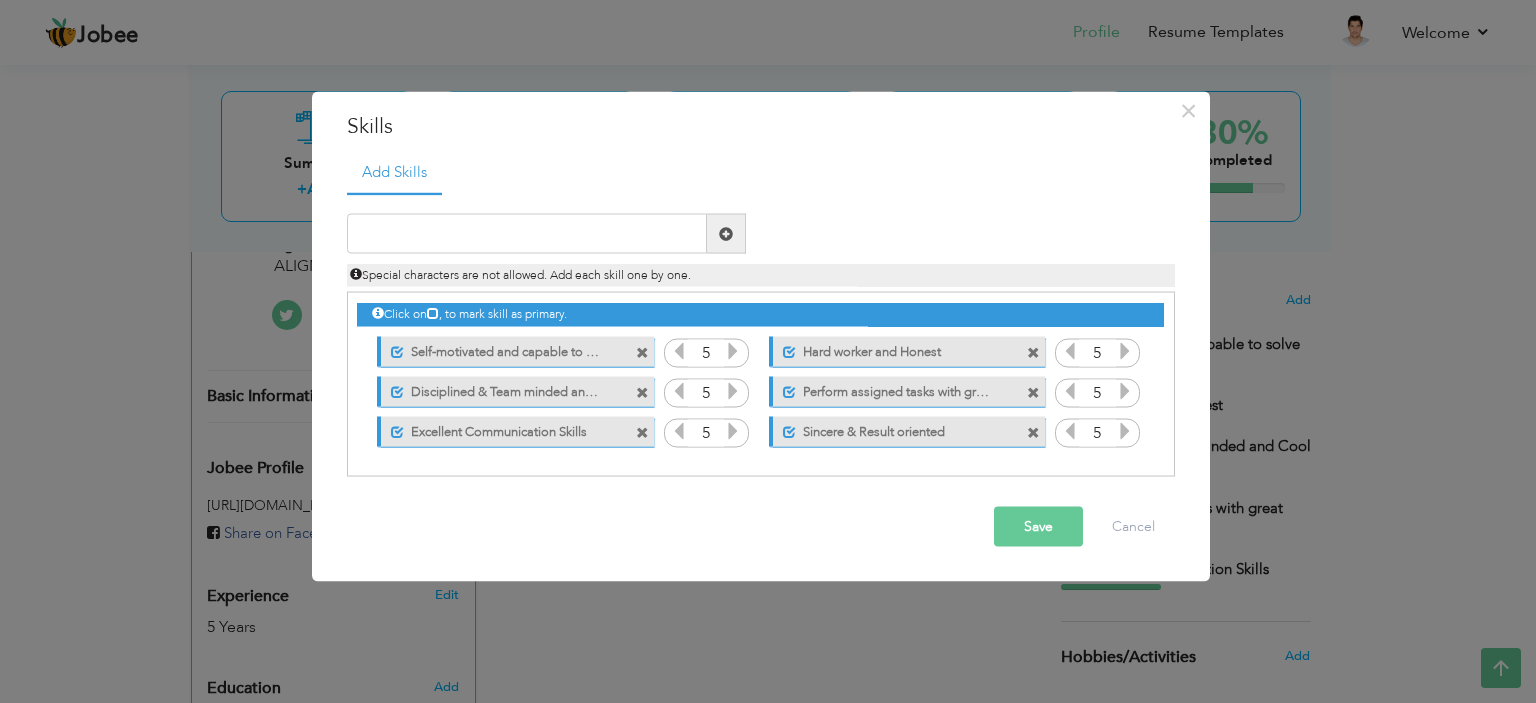 click on "Save" at bounding box center (1038, 527) 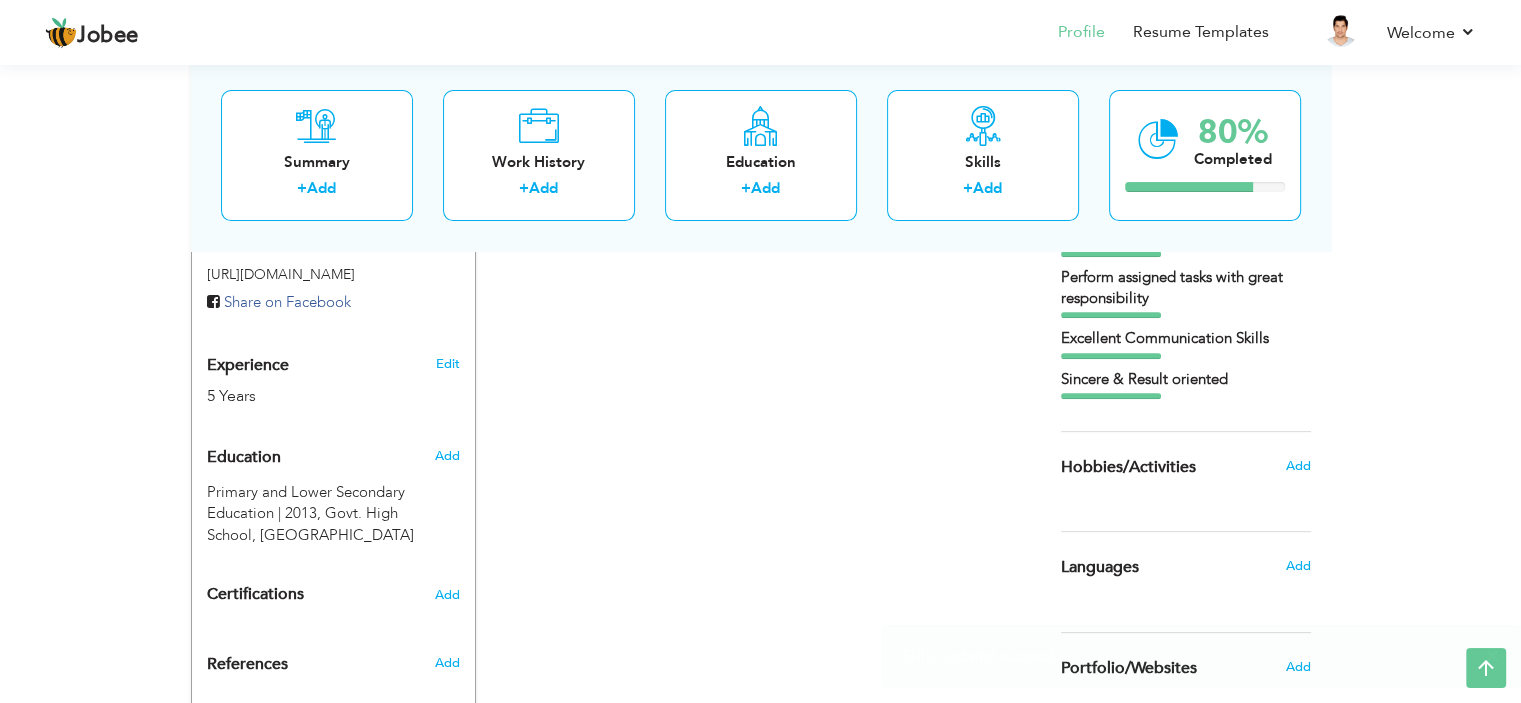 scroll, scrollTop: 714, scrollLeft: 0, axis: vertical 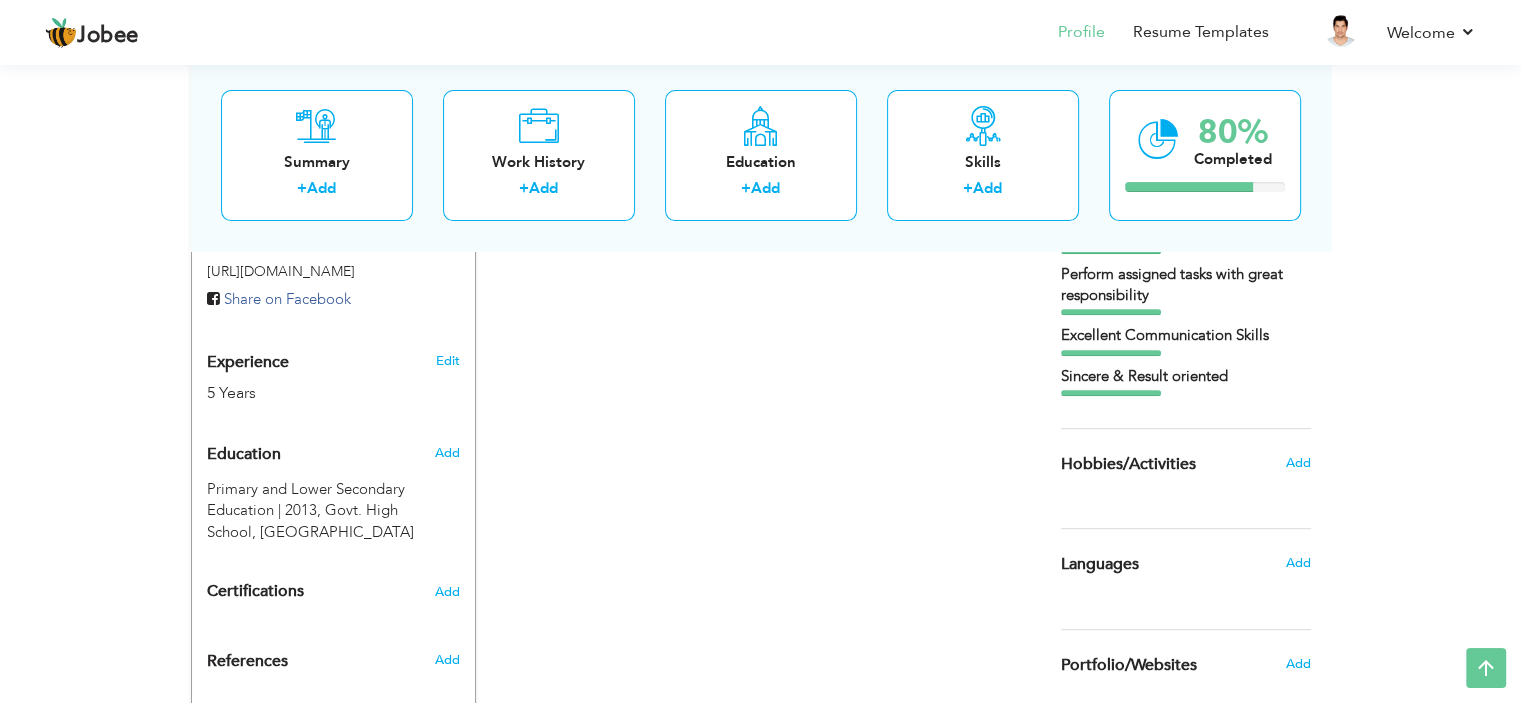 click on "Add" at bounding box center (1302, 463) 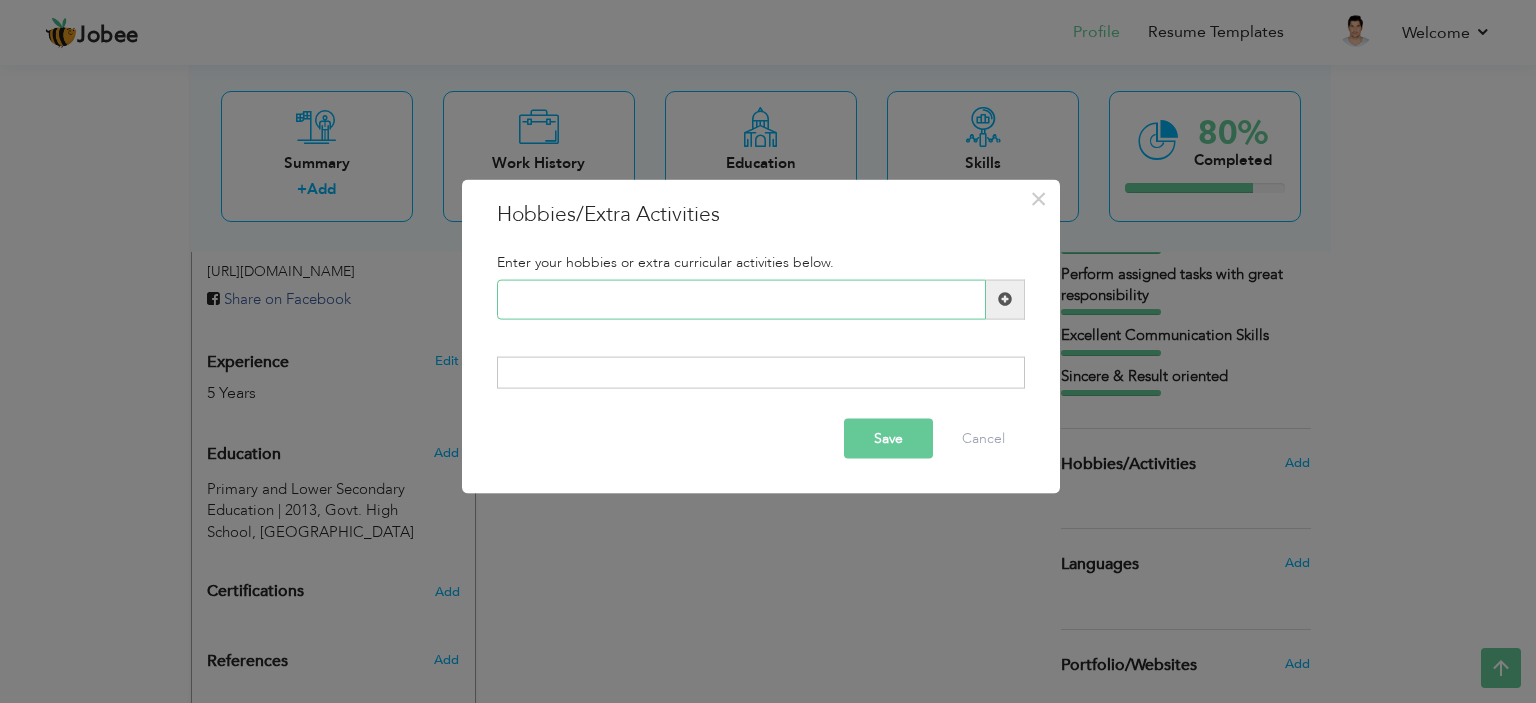 click at bounding box center (741, 299) 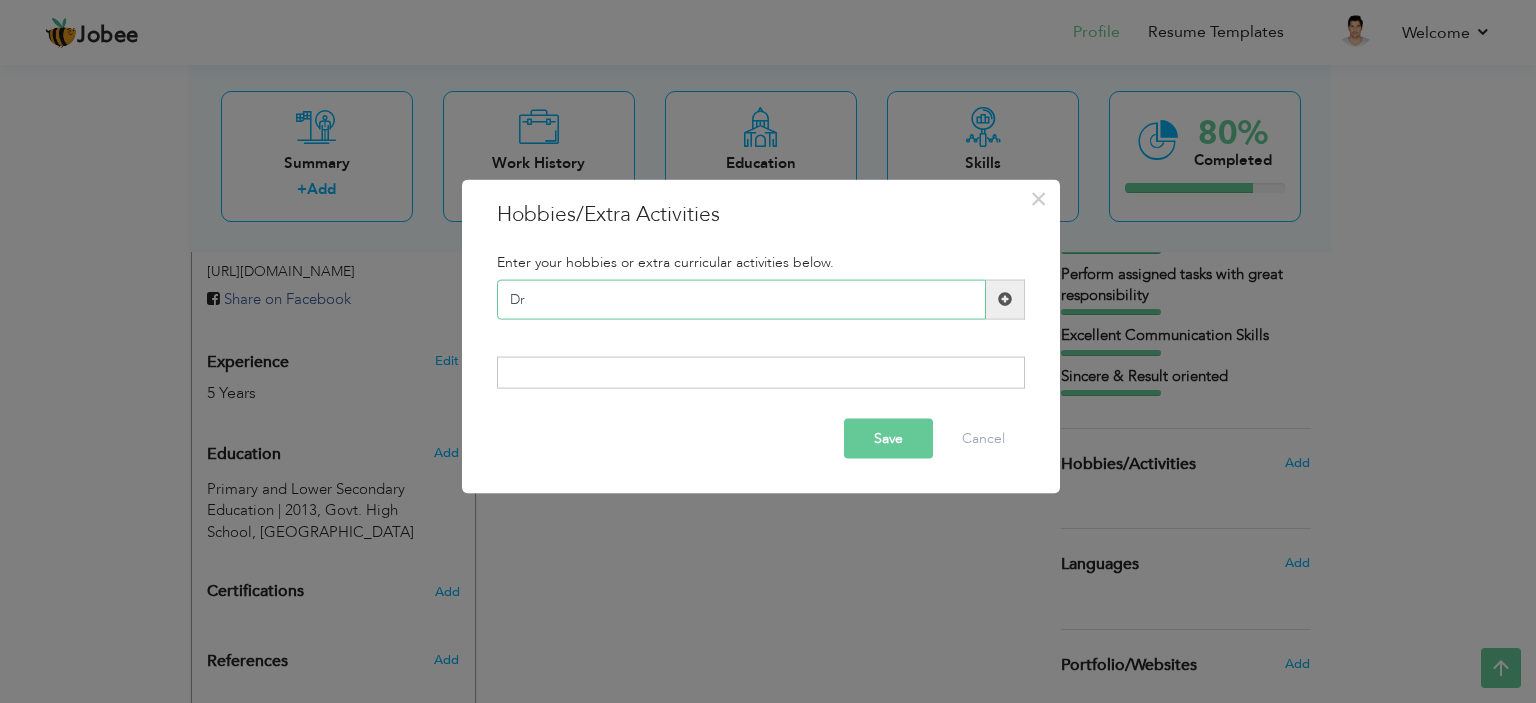 type on "D" 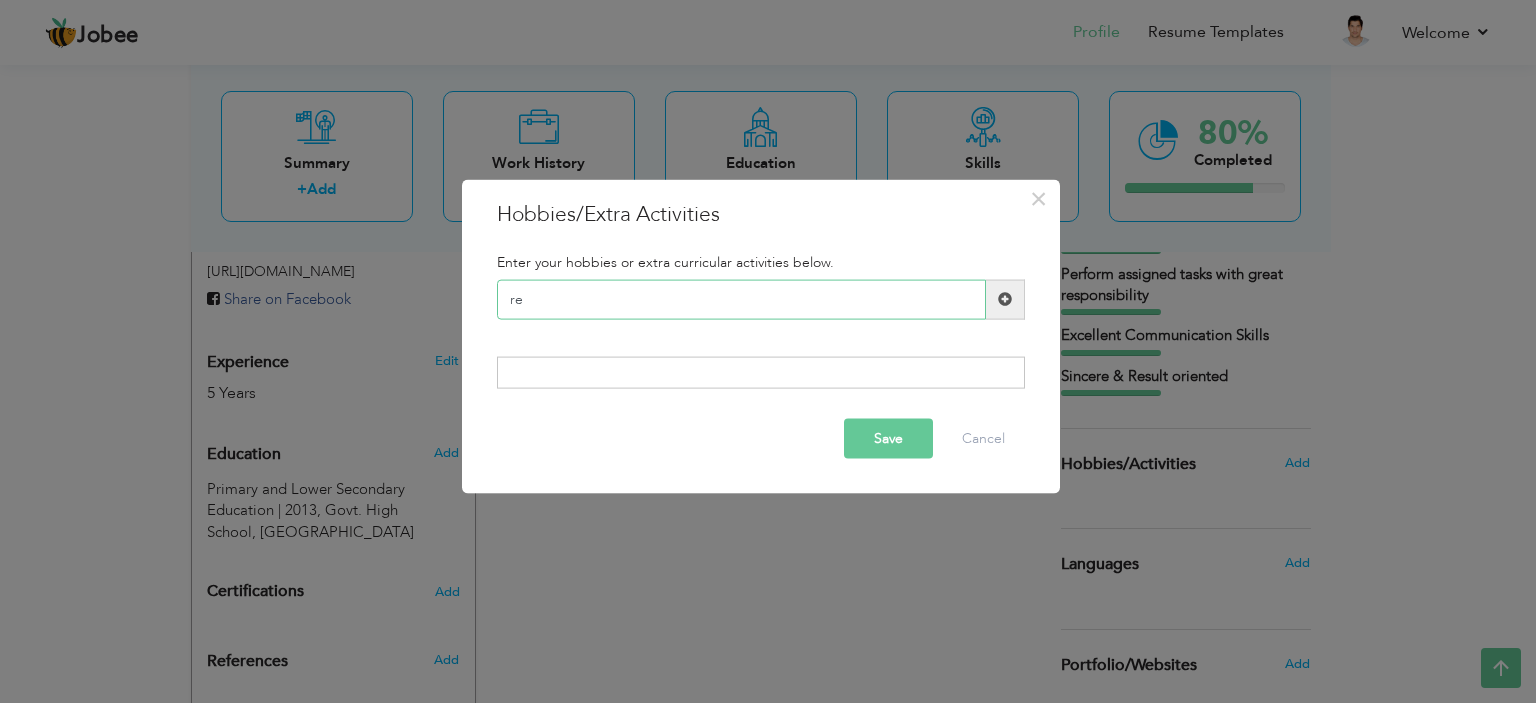 type on "r" 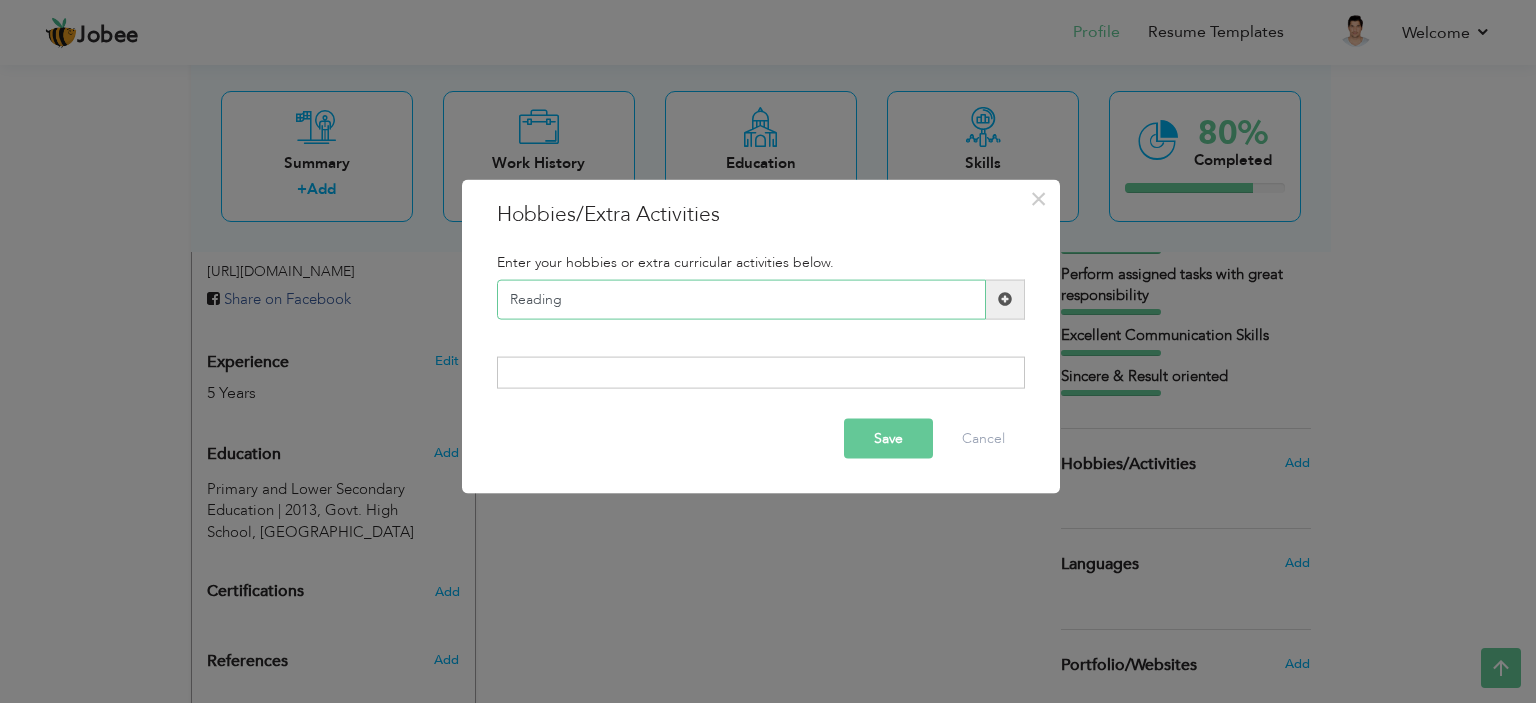 type on "Reading" 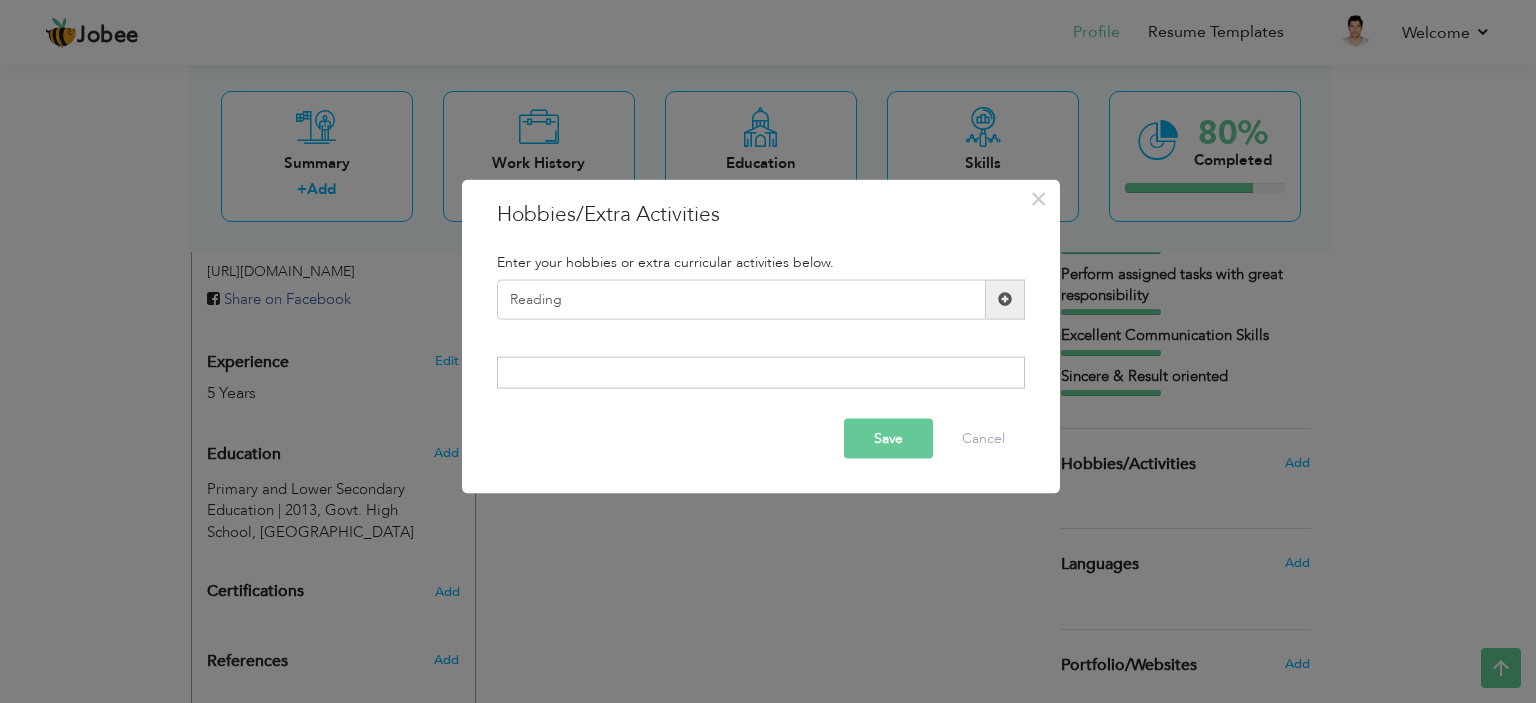 click at bounding box center [1005, 299] 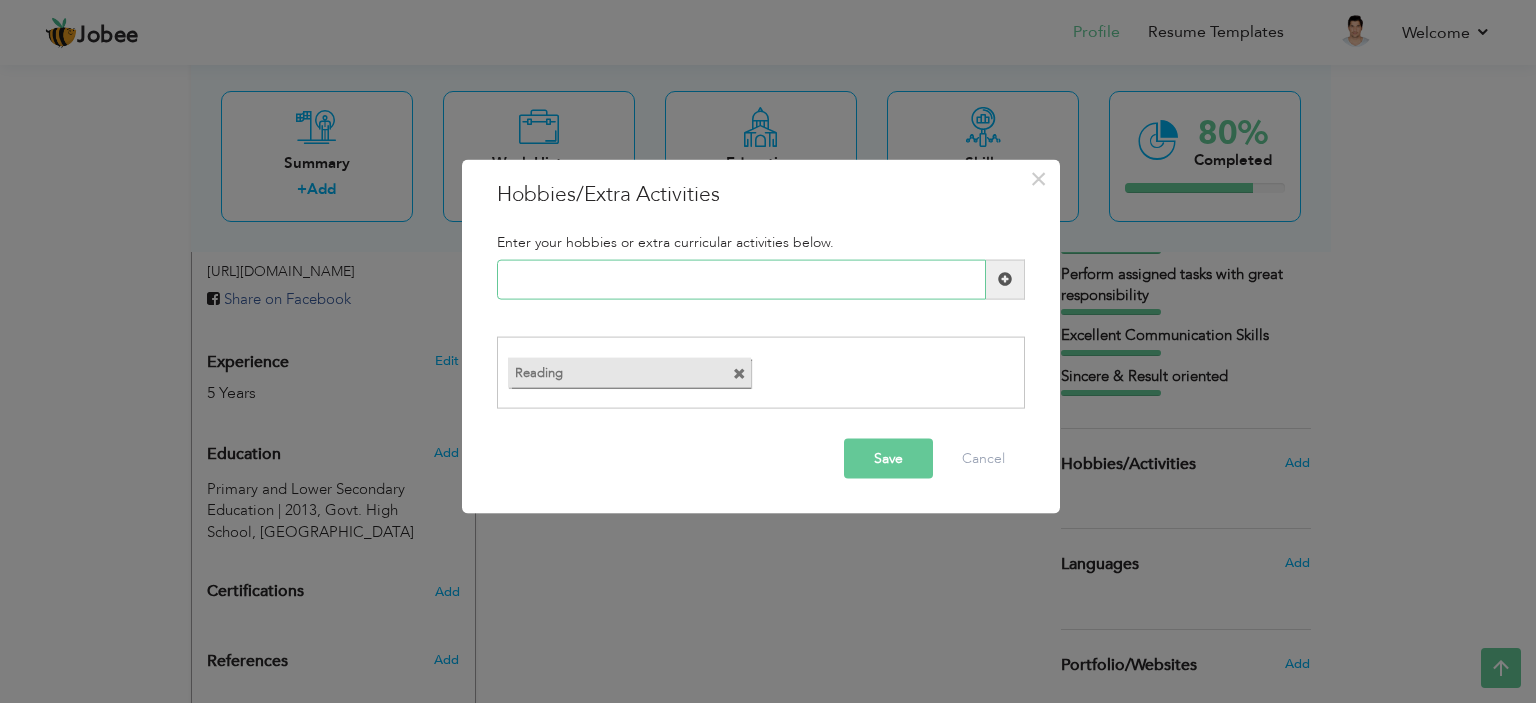 click at bounding box center (741, 279) 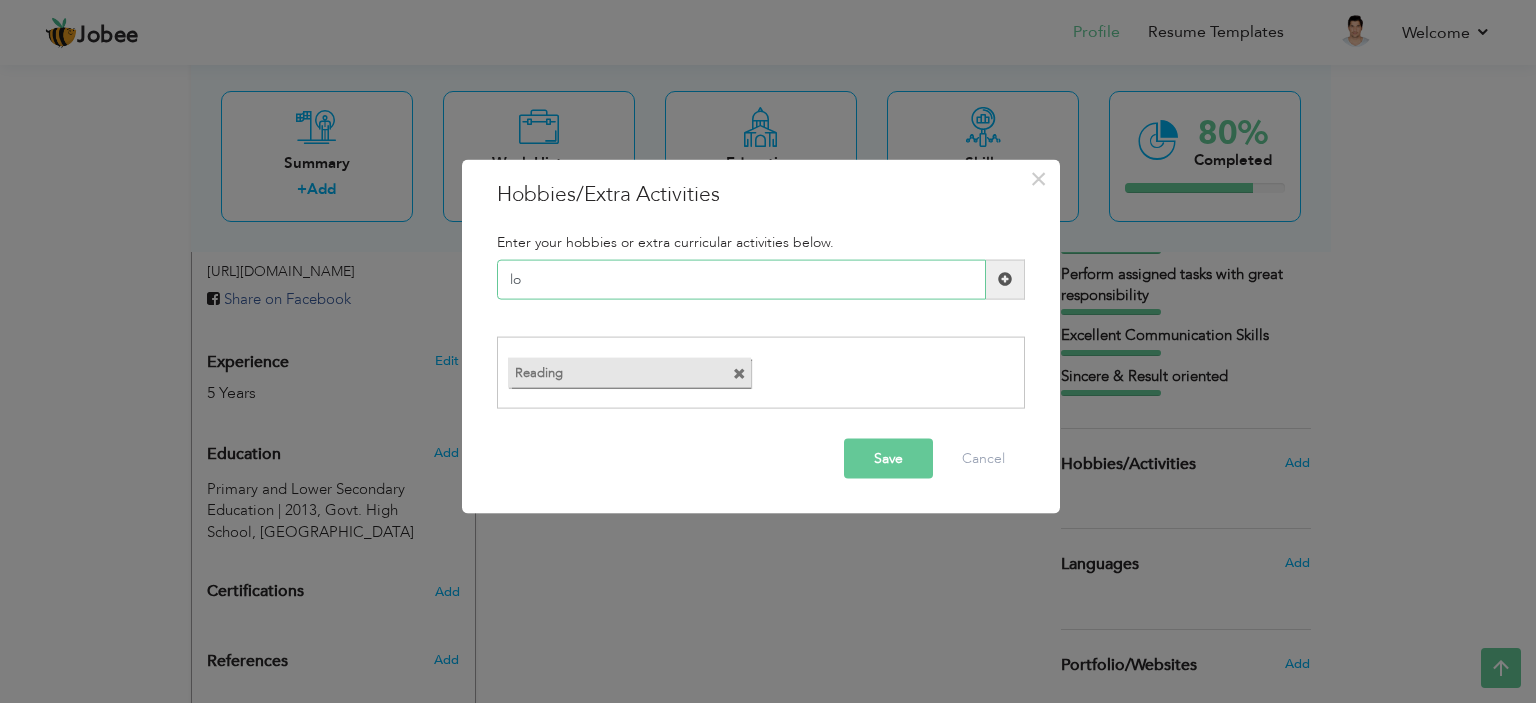 type on "l" 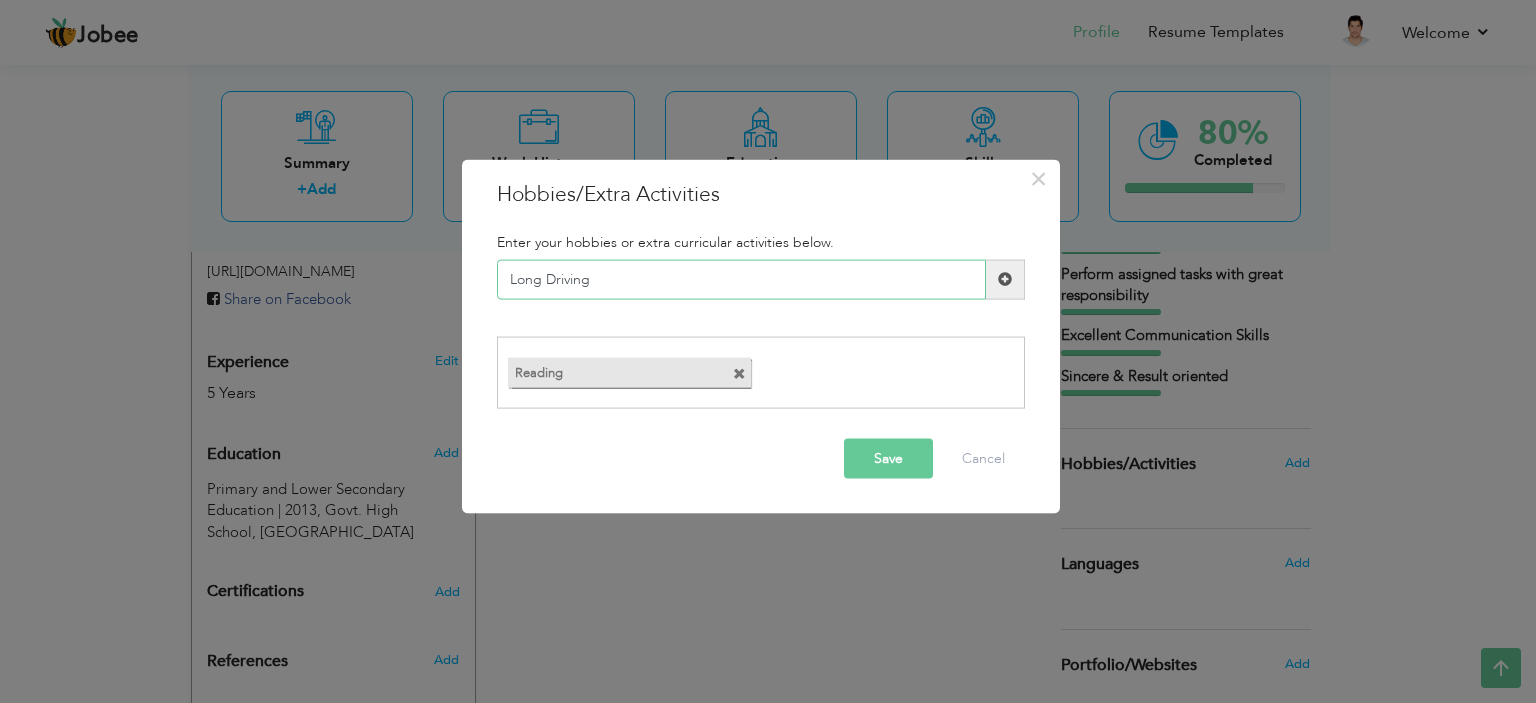 type on "Long Driving" 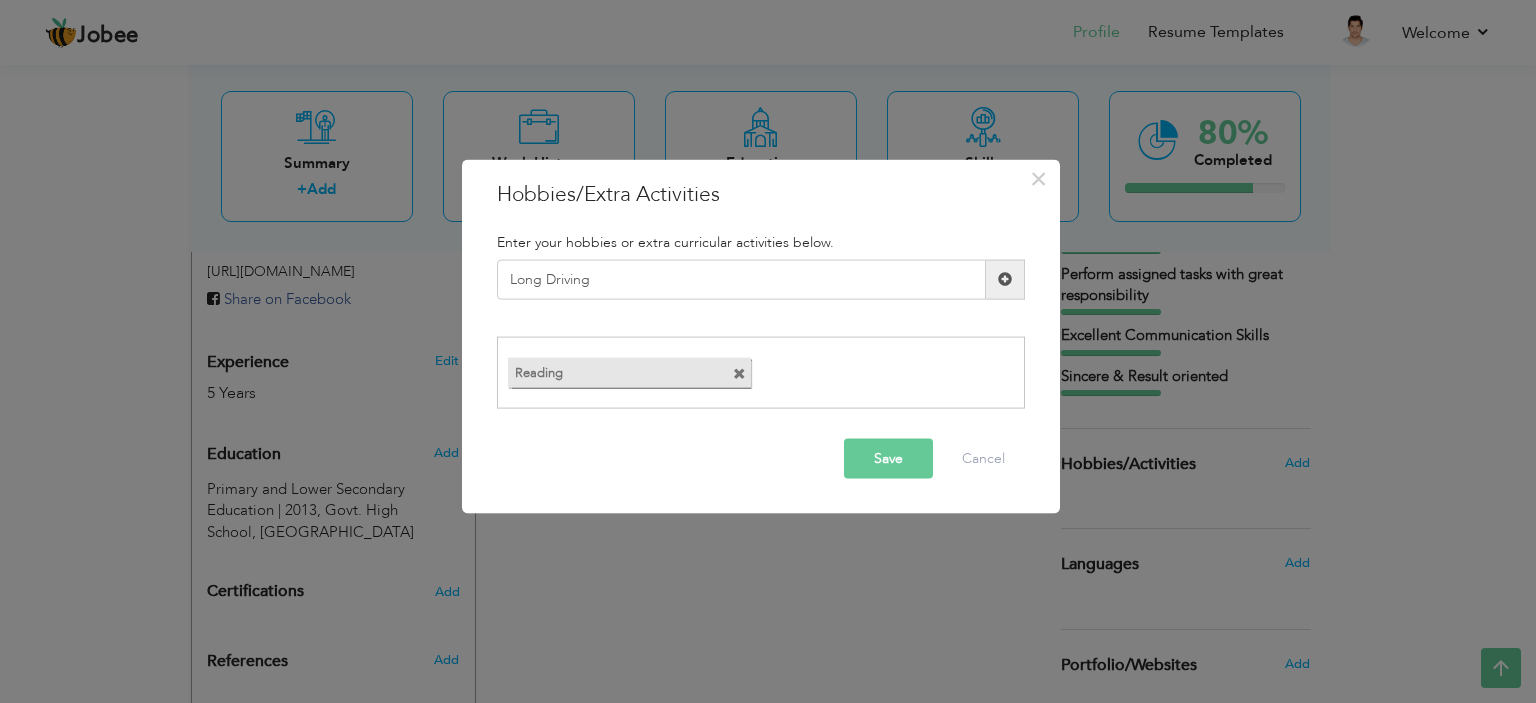 click at bounding box center (1005, 279) 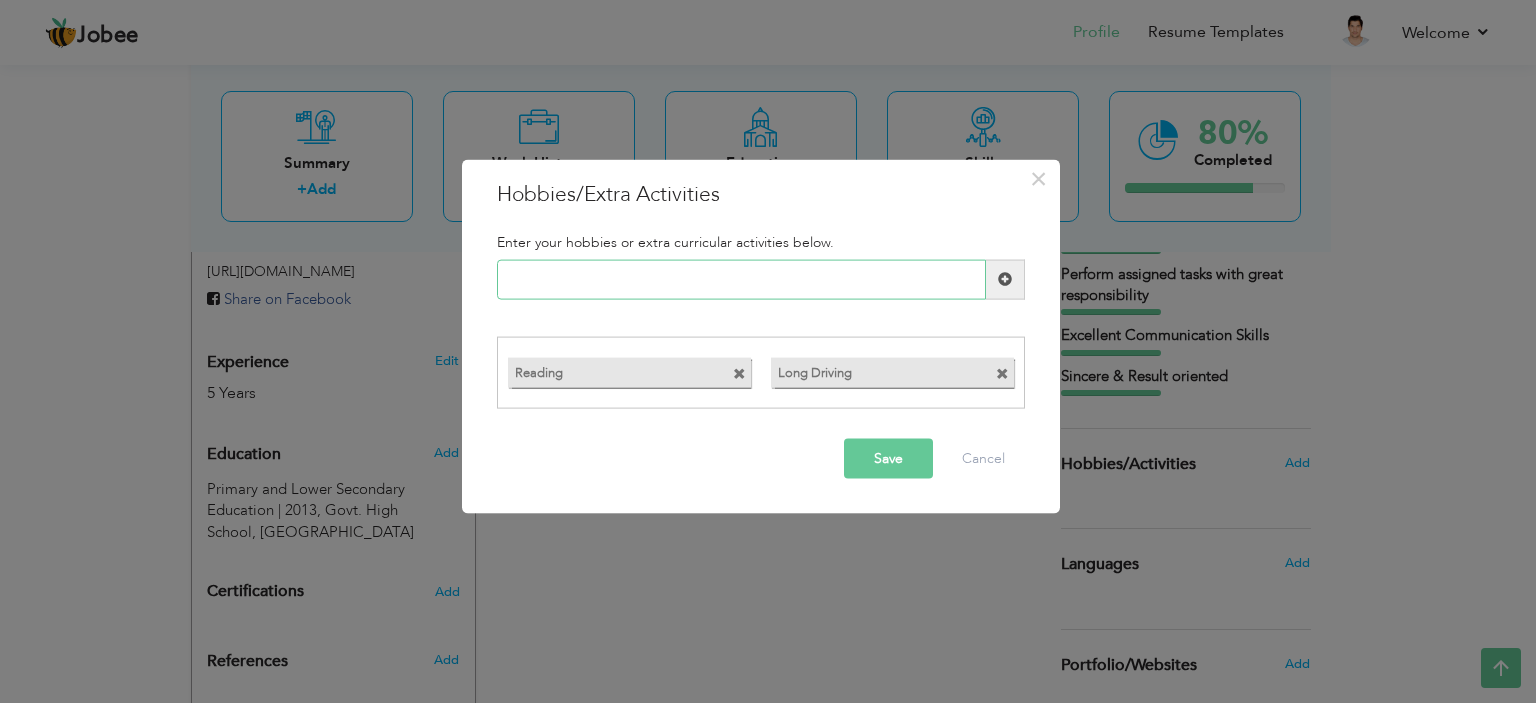 click at bounding box center (741, 279) 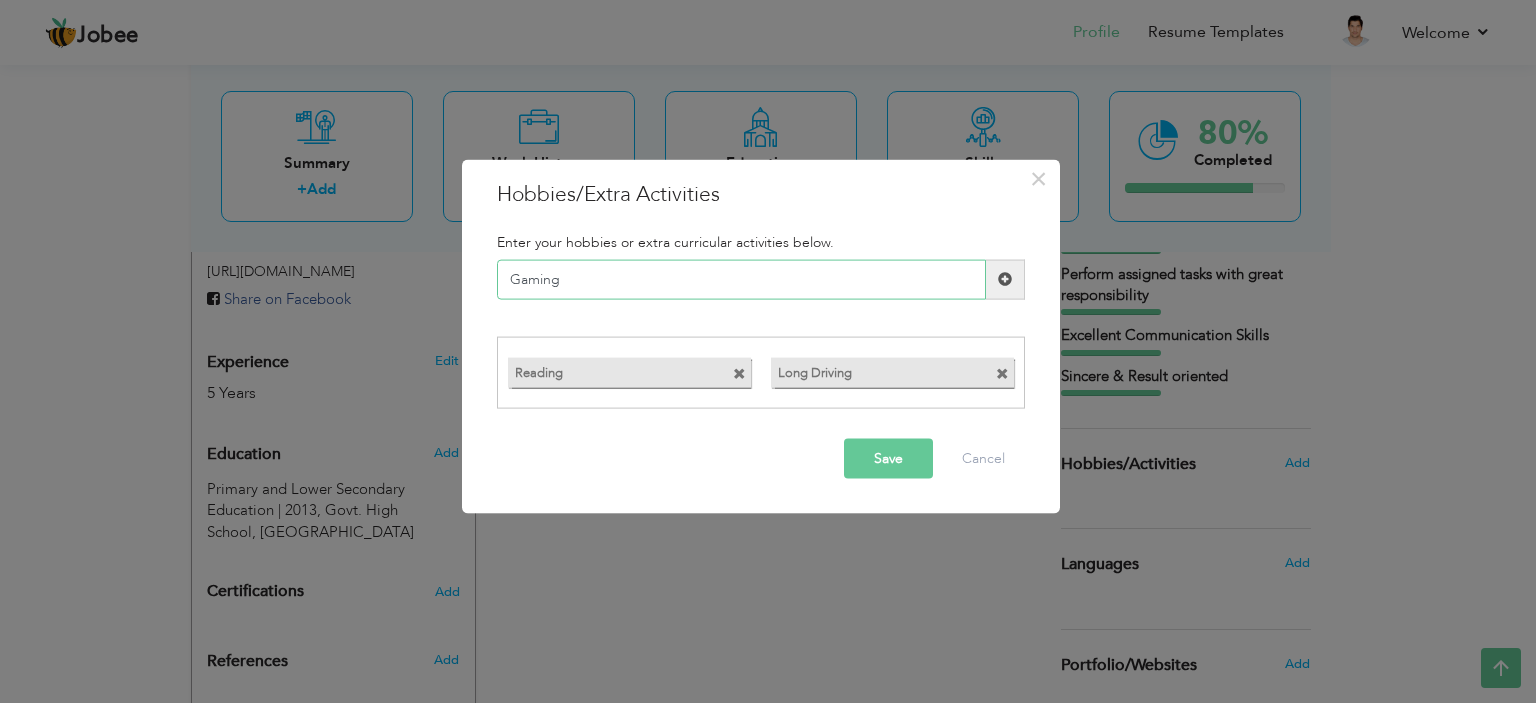 type on "Gaming" 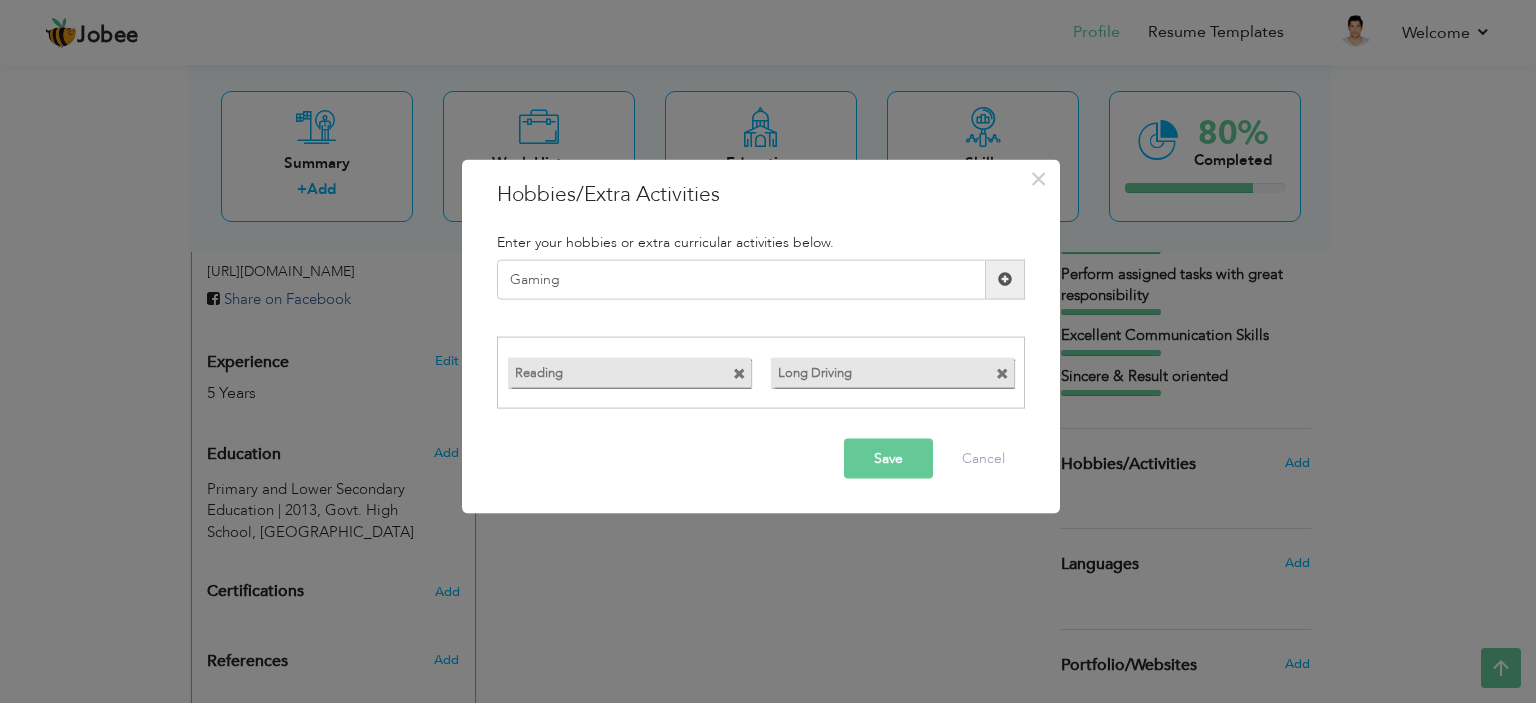 click on "Save" at bounding box center (888, 459) 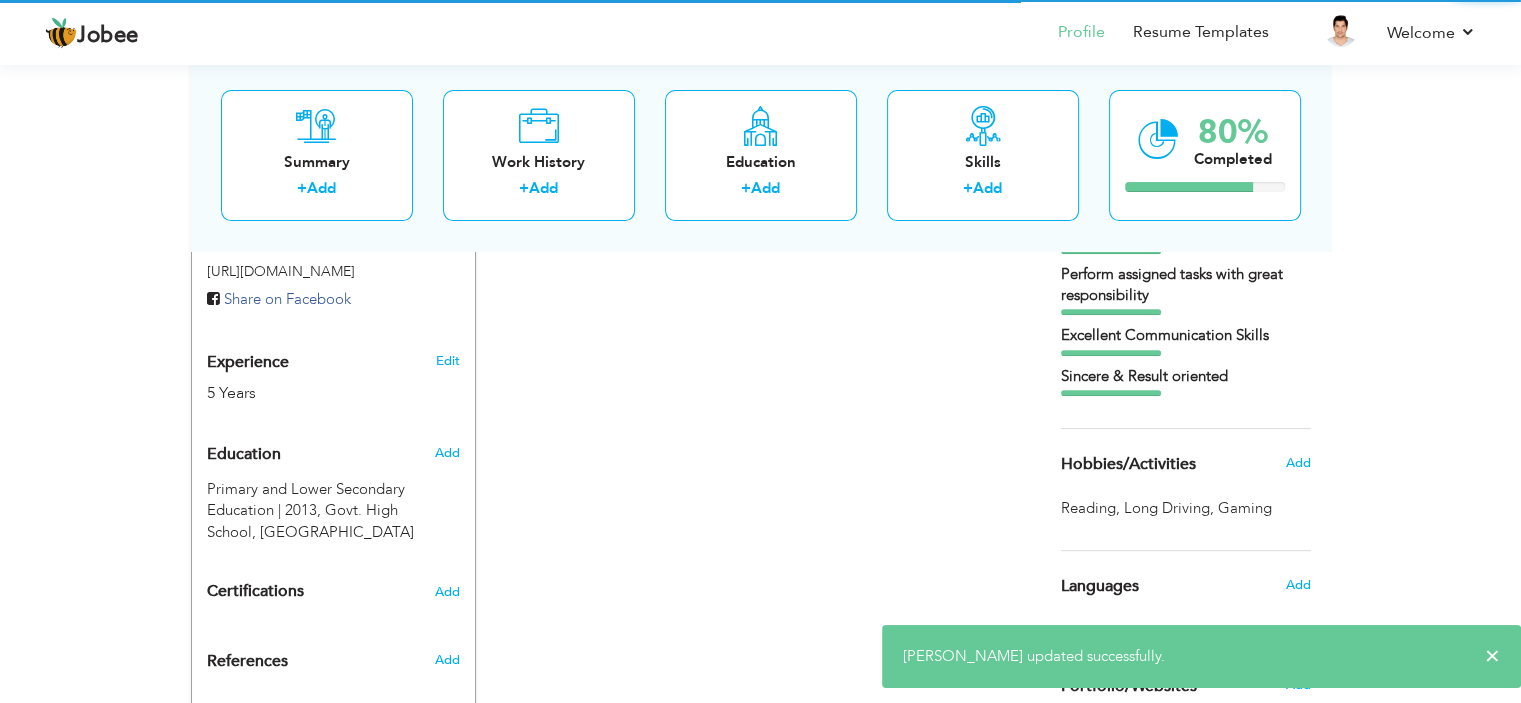 click on "CV Import
Profile Strength
0%
Select an Item from right menu
Work History
* Job Title Tools" at bounding box center (761, 192) 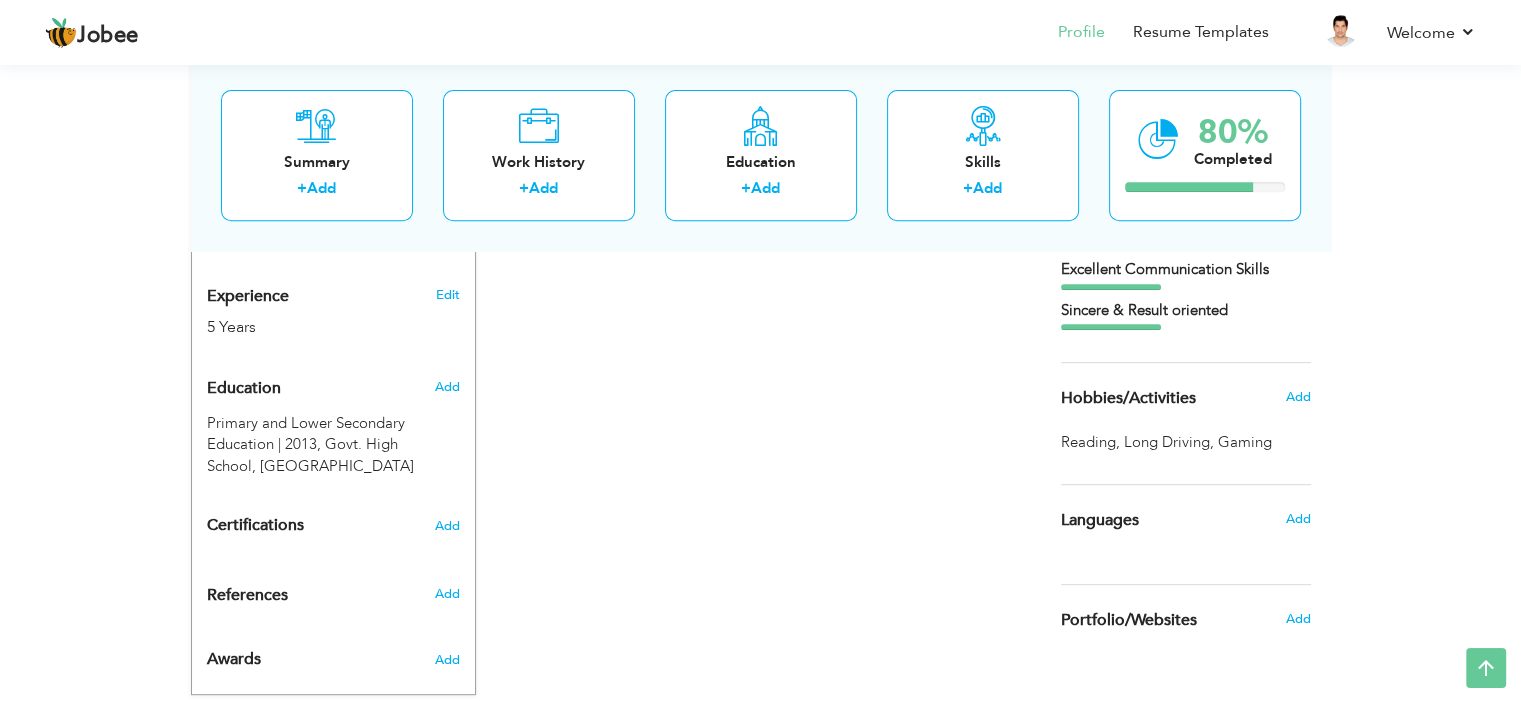 scroll, scrollTop: 786, scrollLeft: 0, axis: vertical 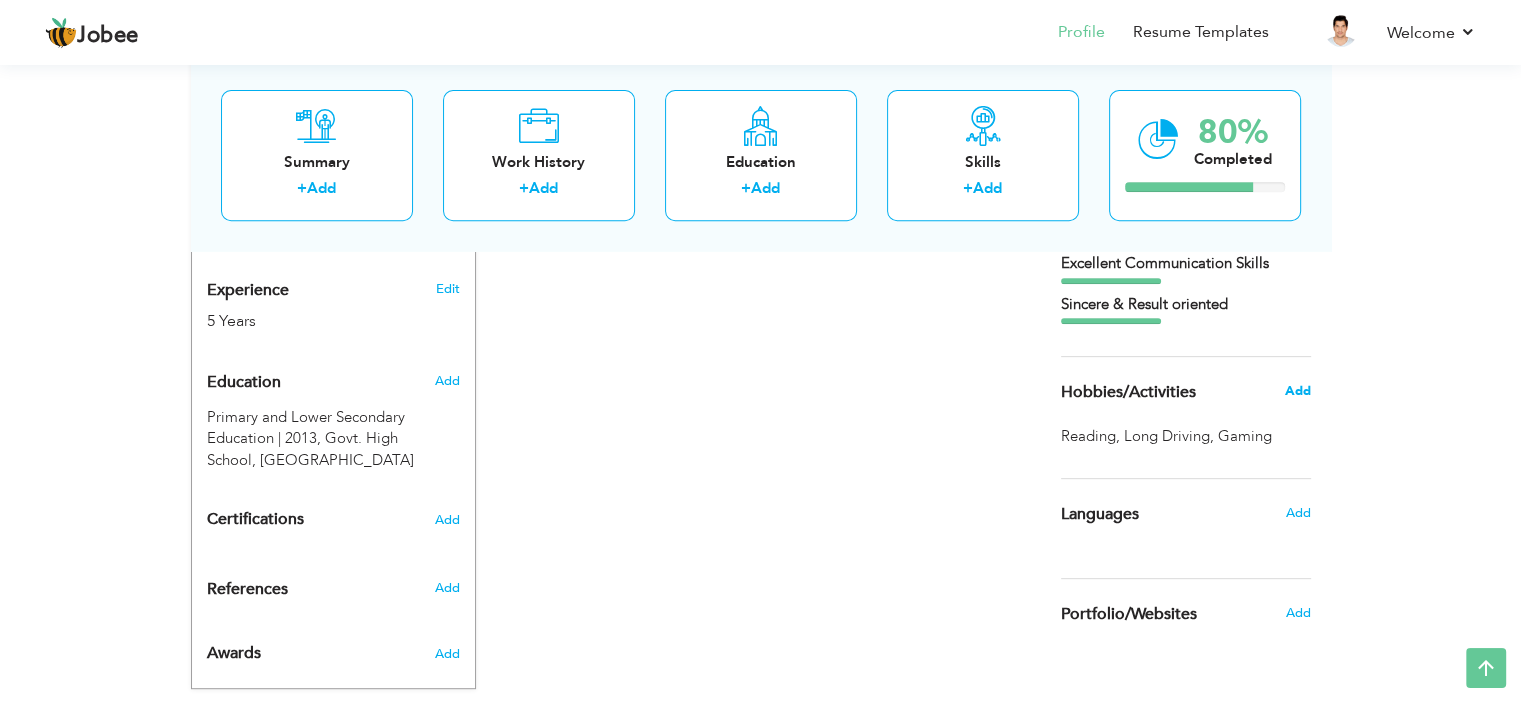 click on "Add" at bounding box center [1297, 391] 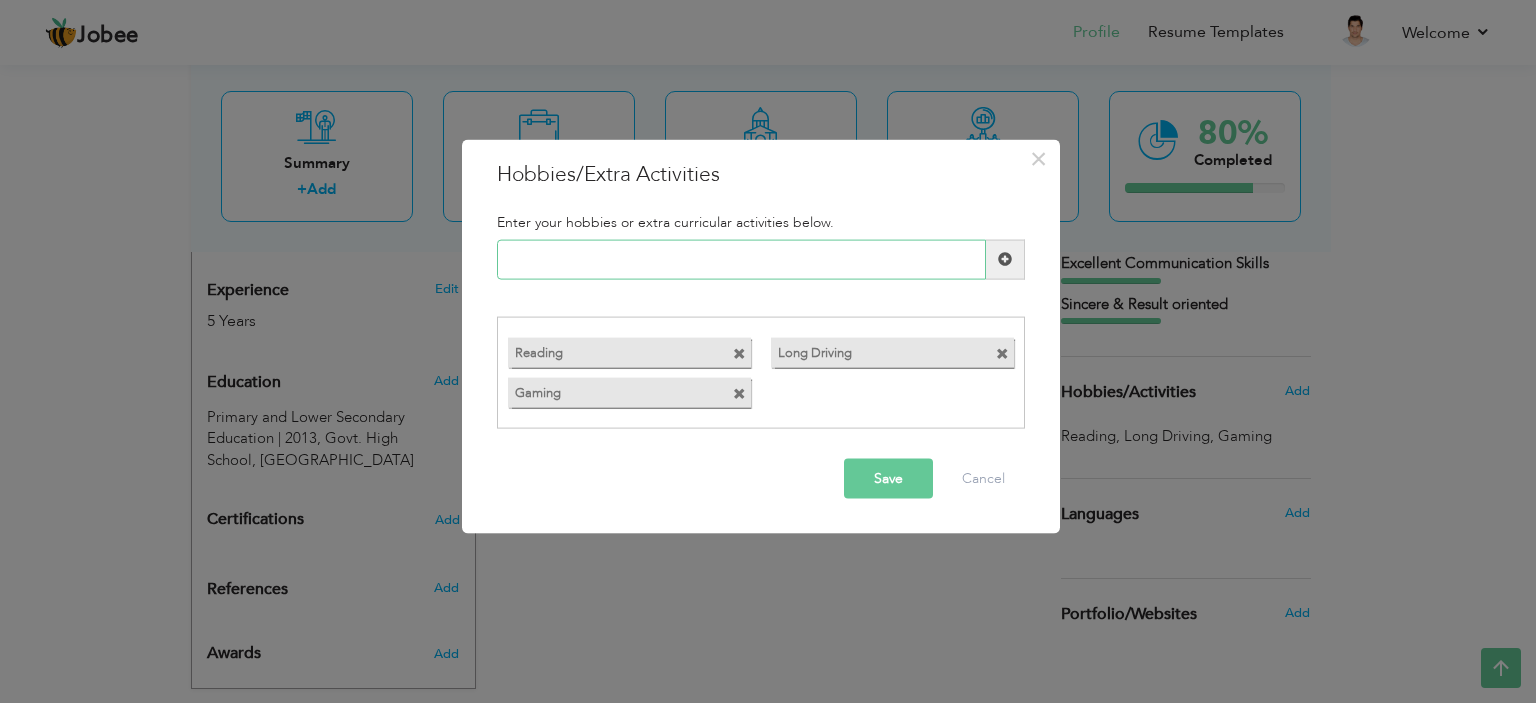 click at bounding box center (741, 259) 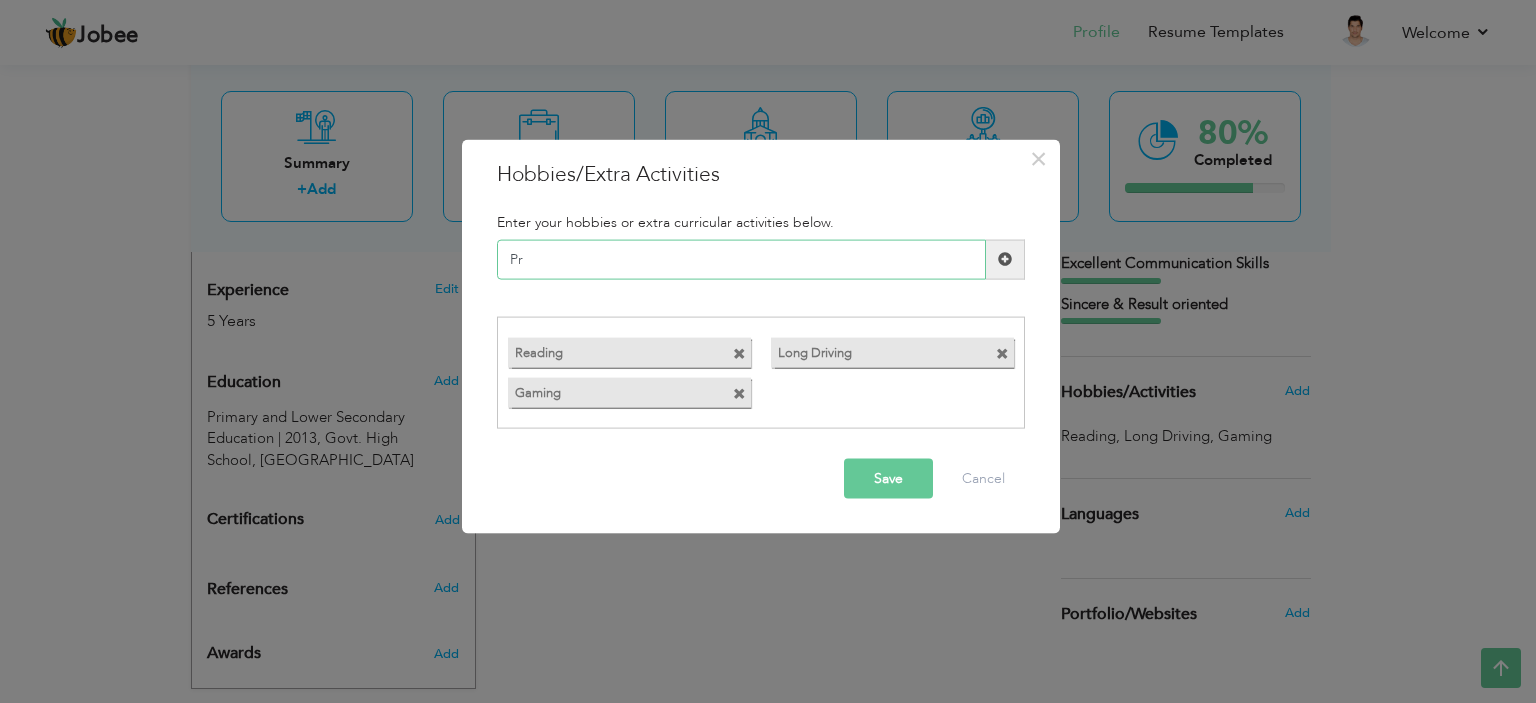 type on "P" 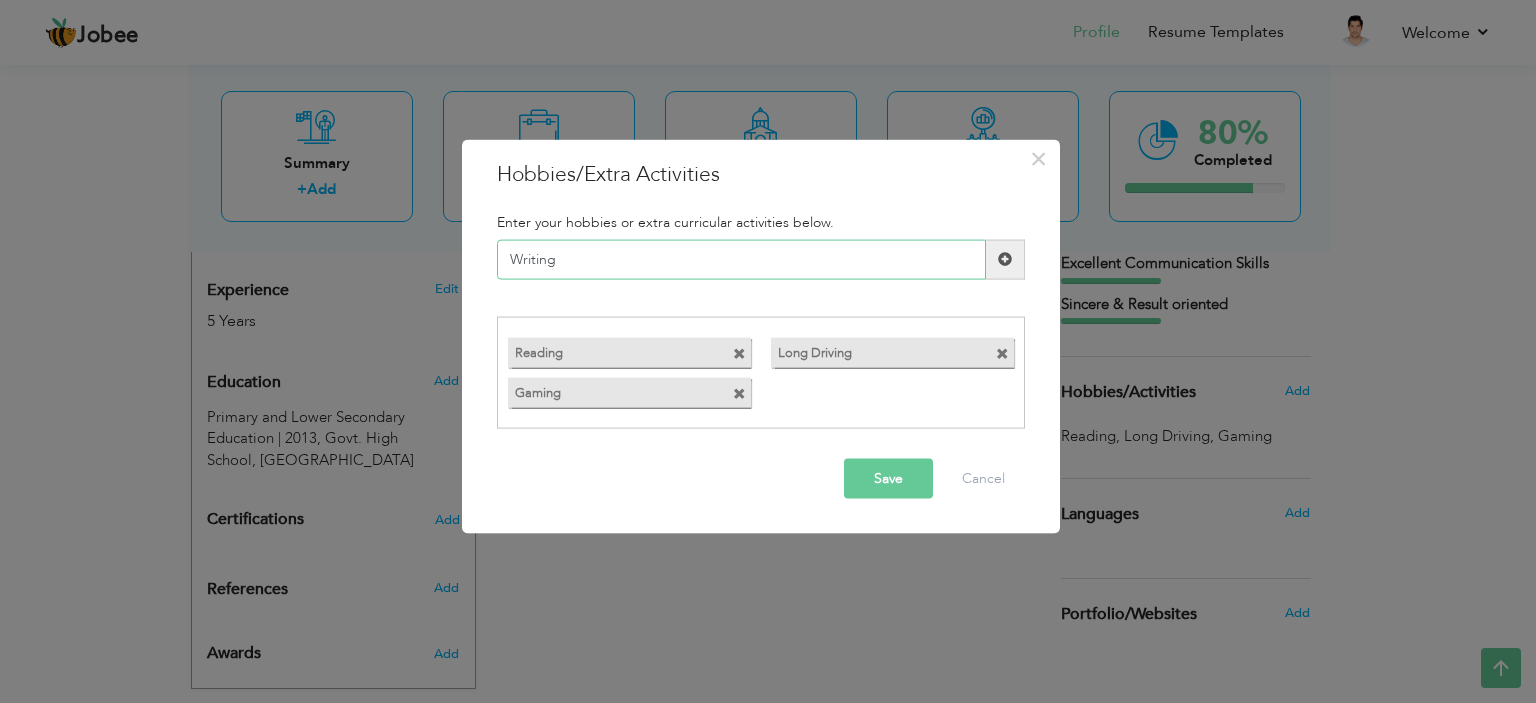 type on "Writing" 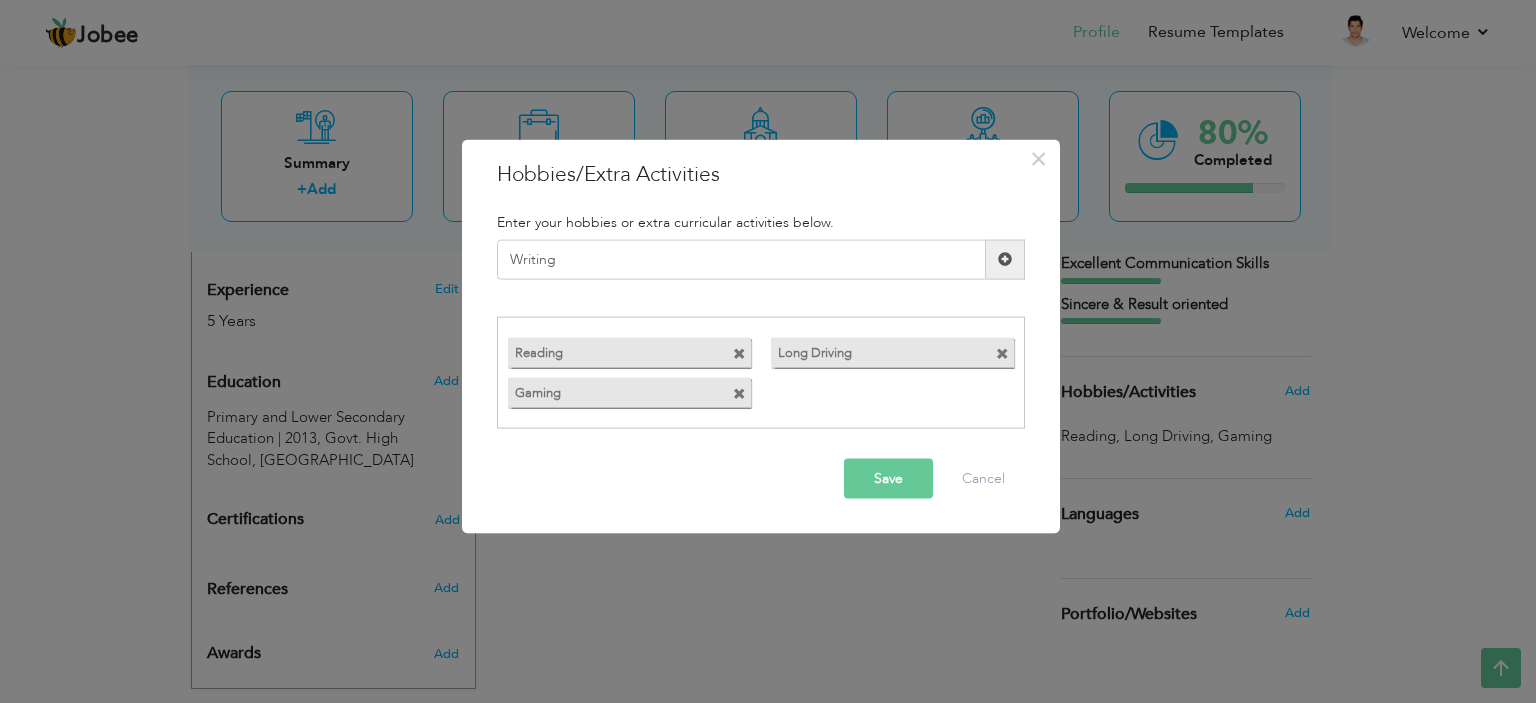 click on "Save" at bounding box center [888, 479] 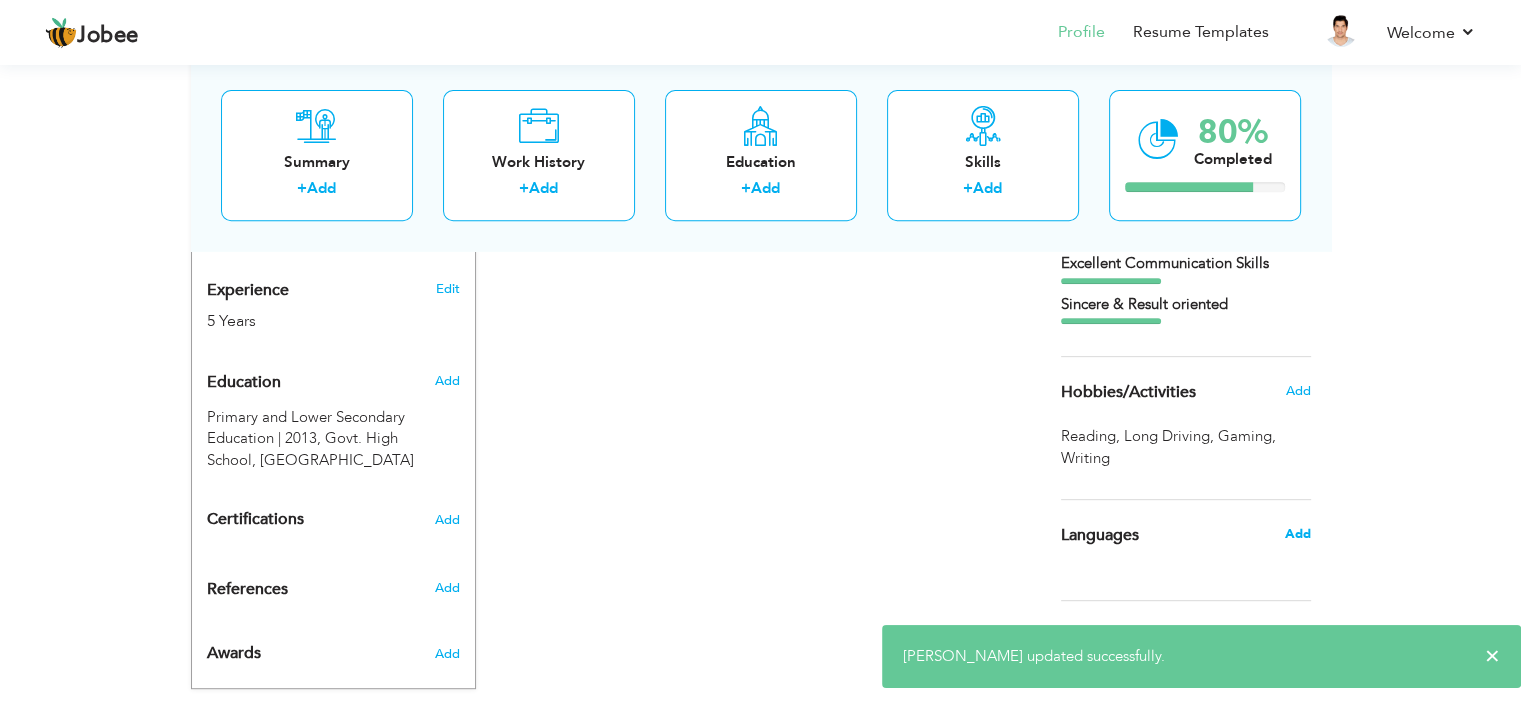 click on "Add" at bounding box center [1297, 534] 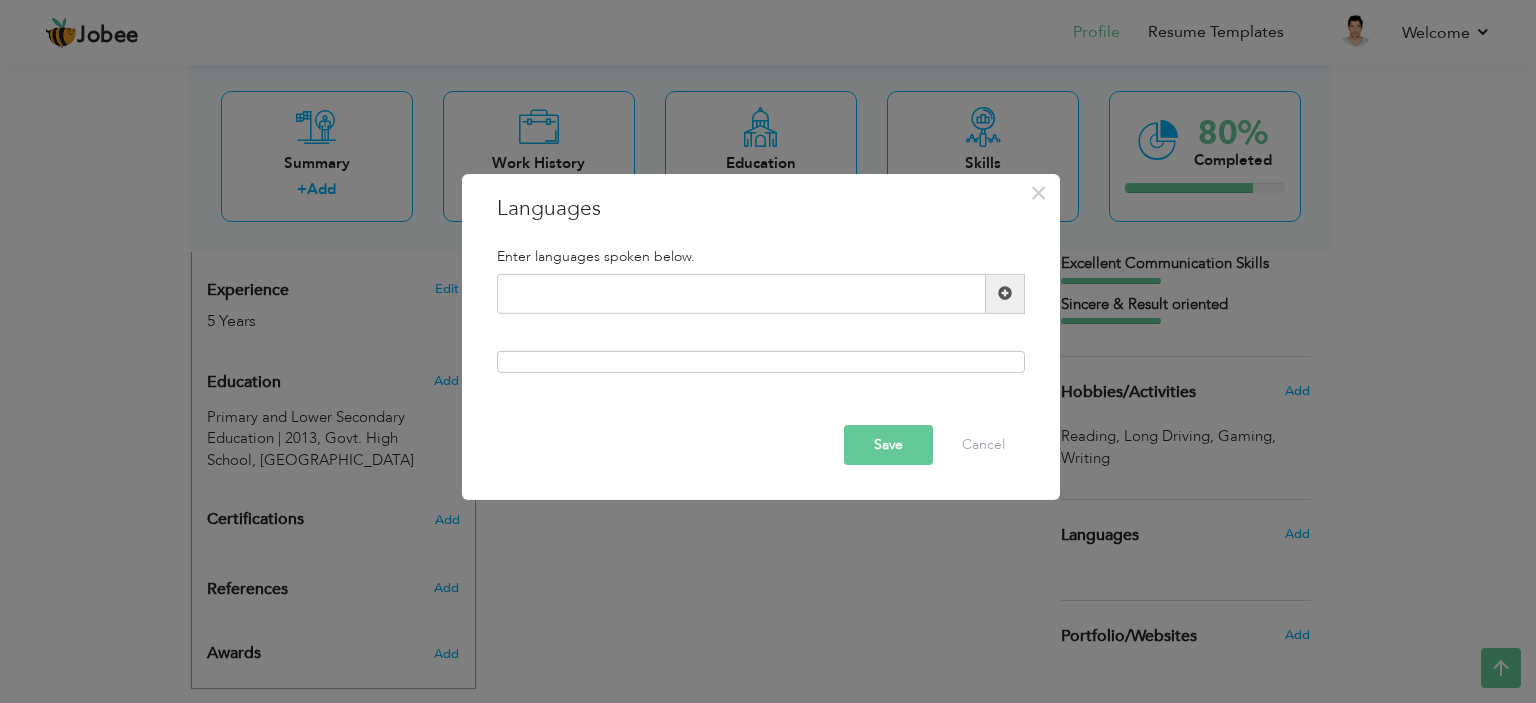 drag, startPoint x: 628, startPoint y: 262, endPoint x: 639, endPoint y: 276, distance: 17.804493 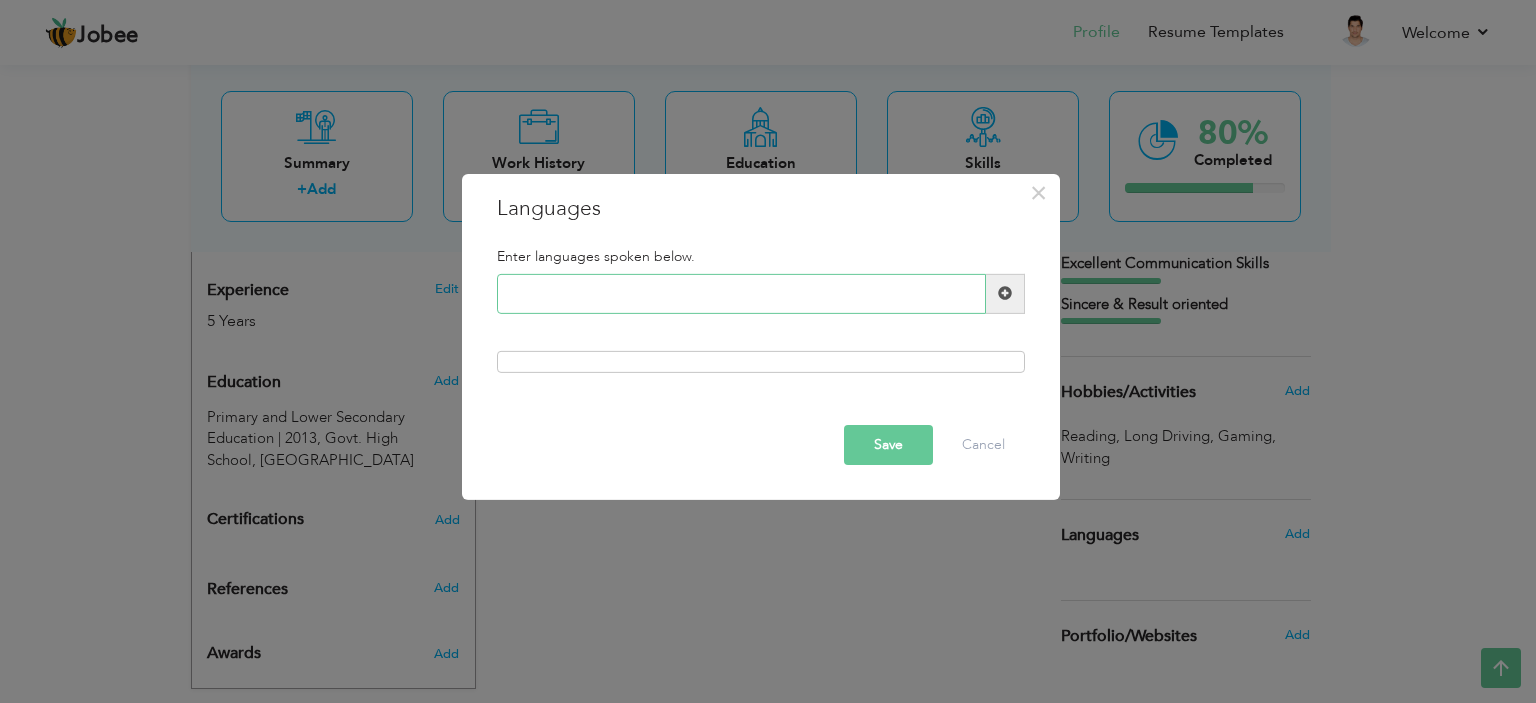 click at bounding box center (741, 294) 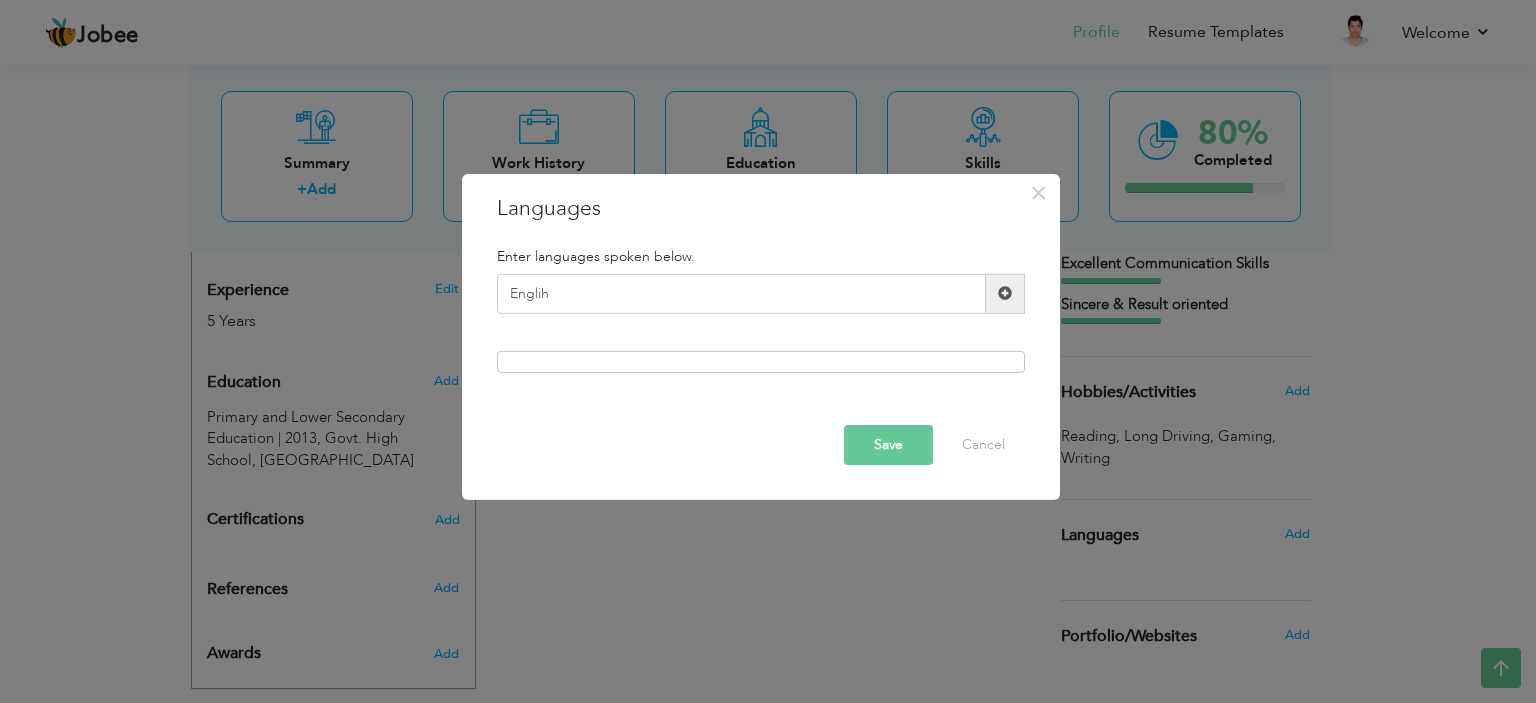 click on "Englih
Please enter a valid language." at bounding box center (761, 302) 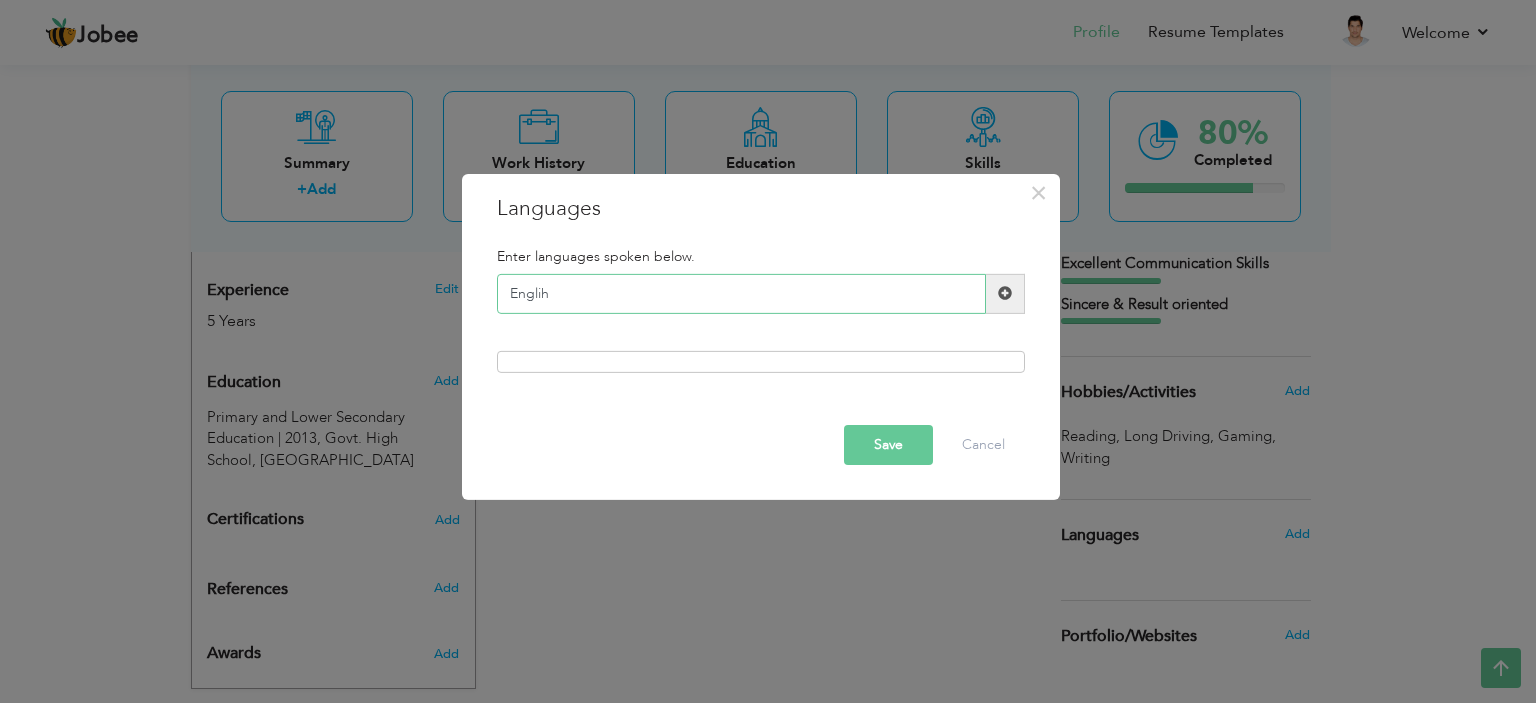 click on "Englih" at bounding box center (741, 294) 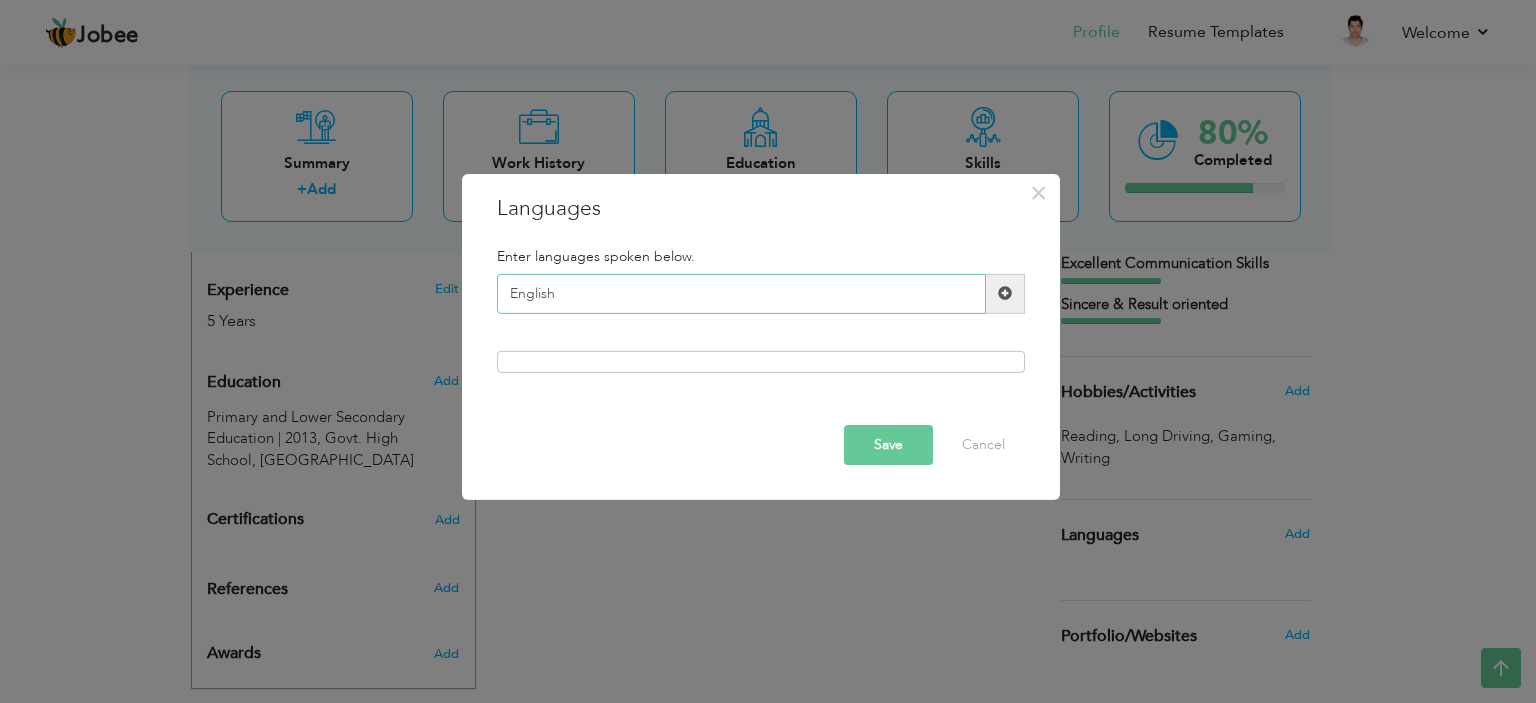 type on "English" 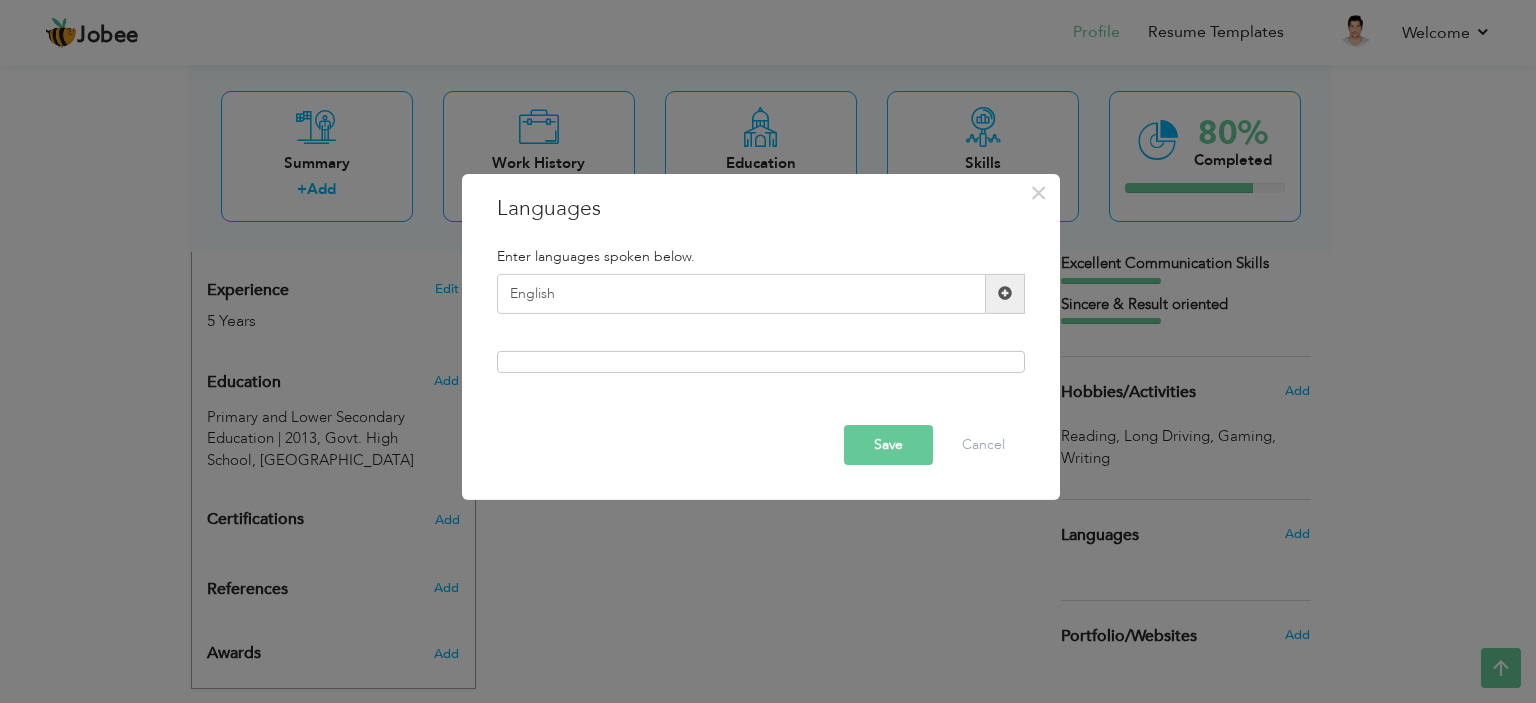 click at bounding box center (1005, 293) 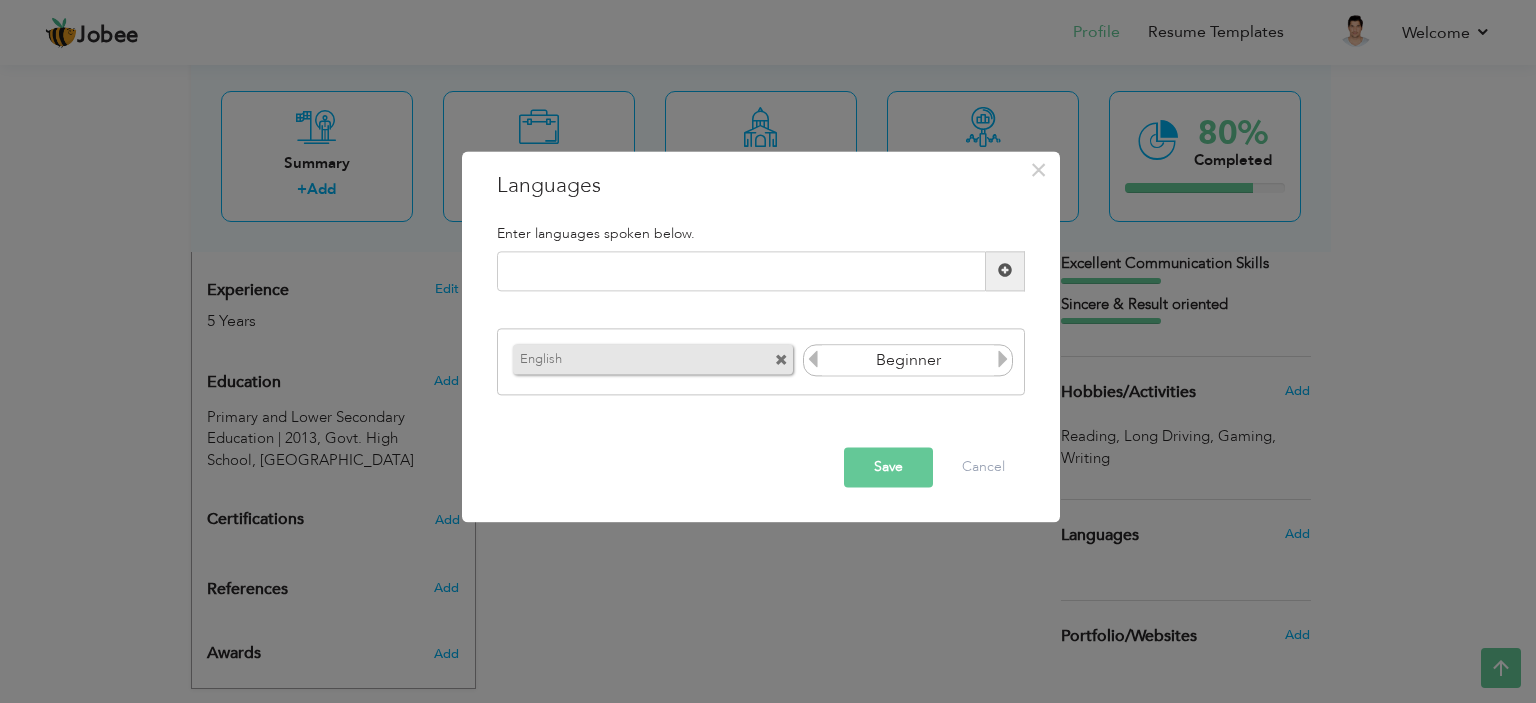 click on "Please enter a valid language." at bounding box center [761, 279] 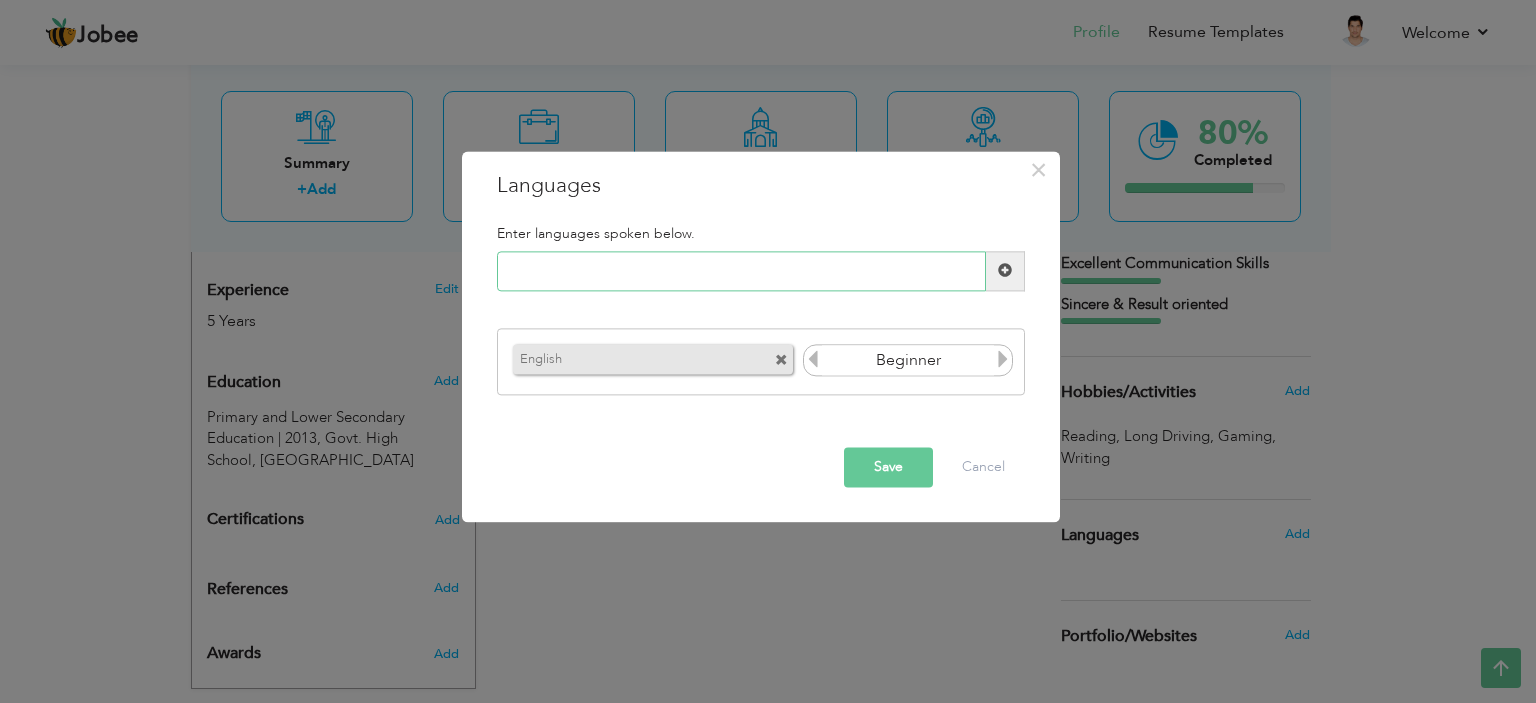 drag, startPoint x: 789, startPoint y: 291, endPoint x: 791, endPoint y: 280, distance: 11.18034 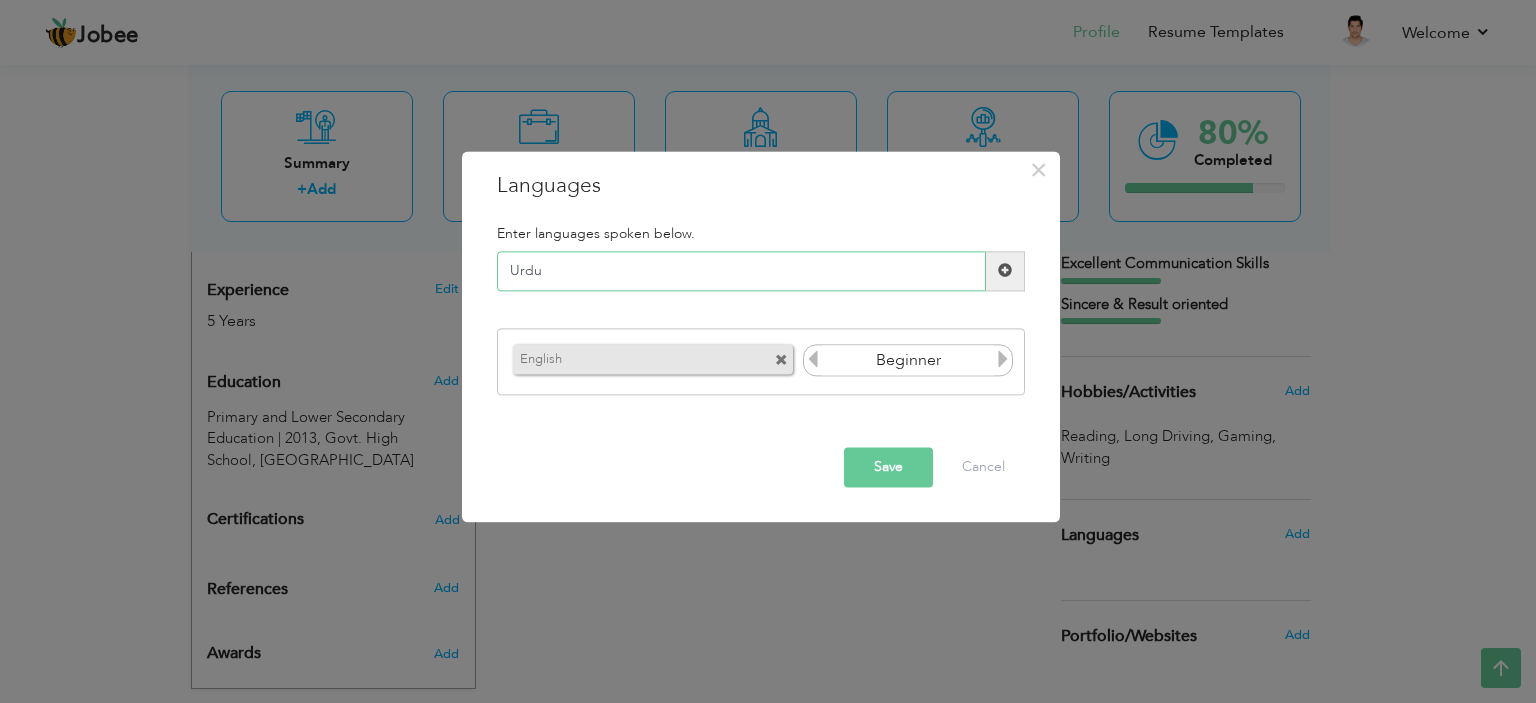 type on "Urdu" 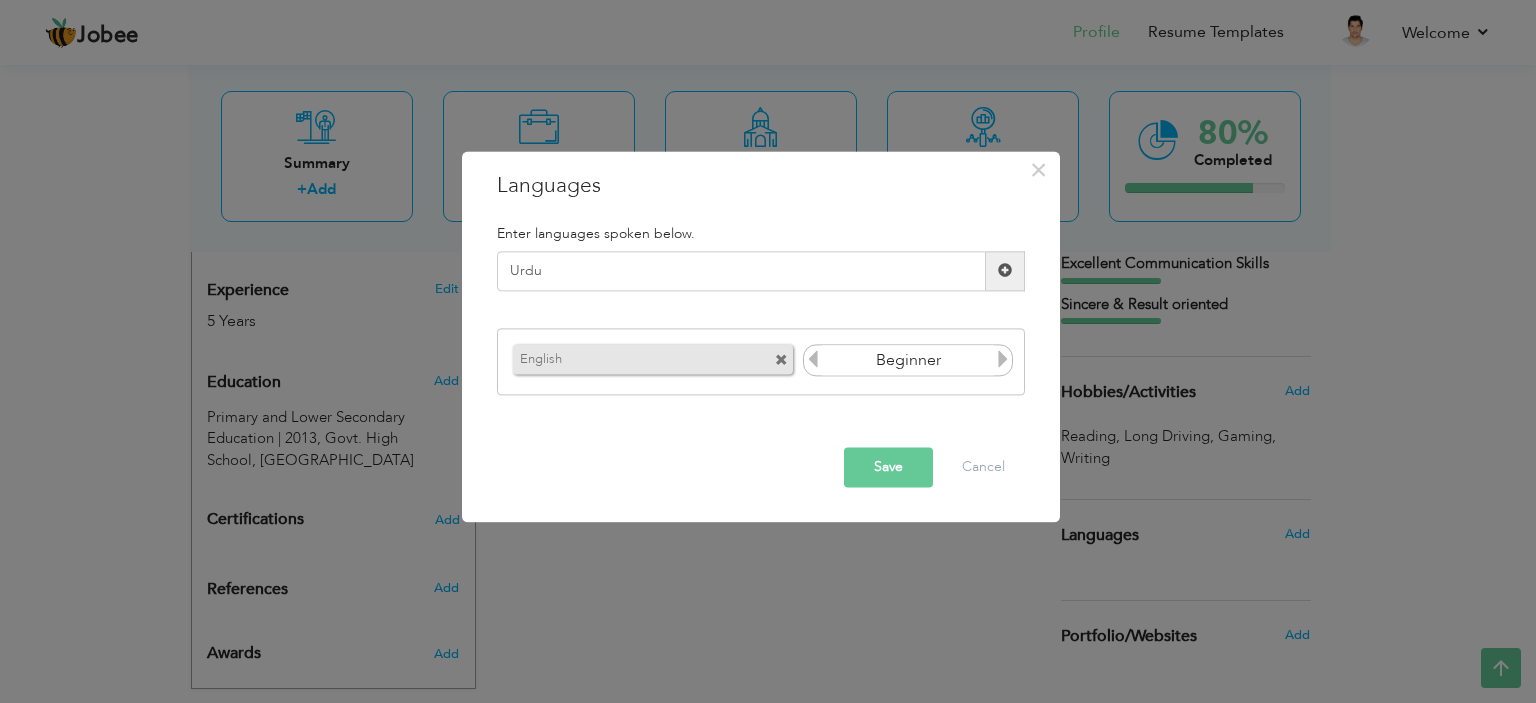 click at bounding box center (1005, 271) 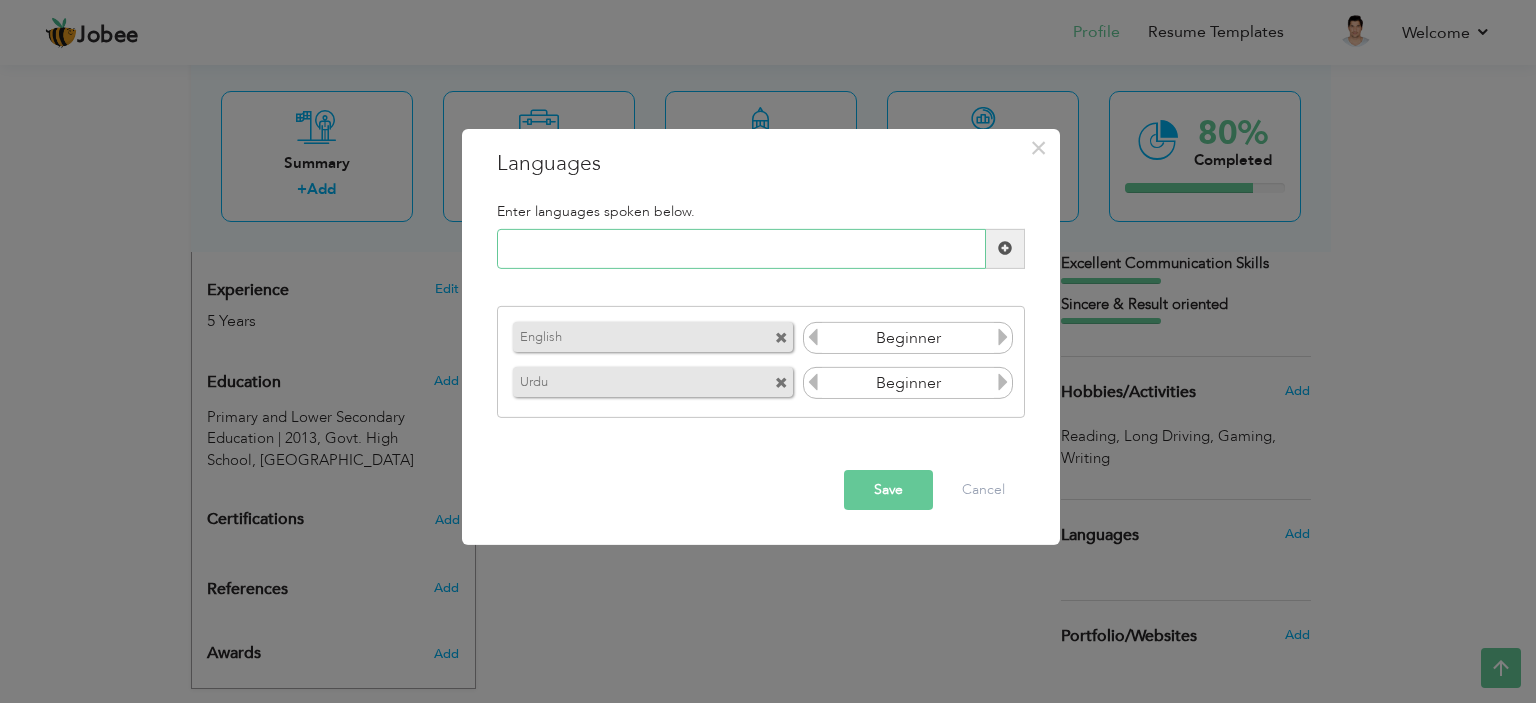click at bounding box center (741, 249) 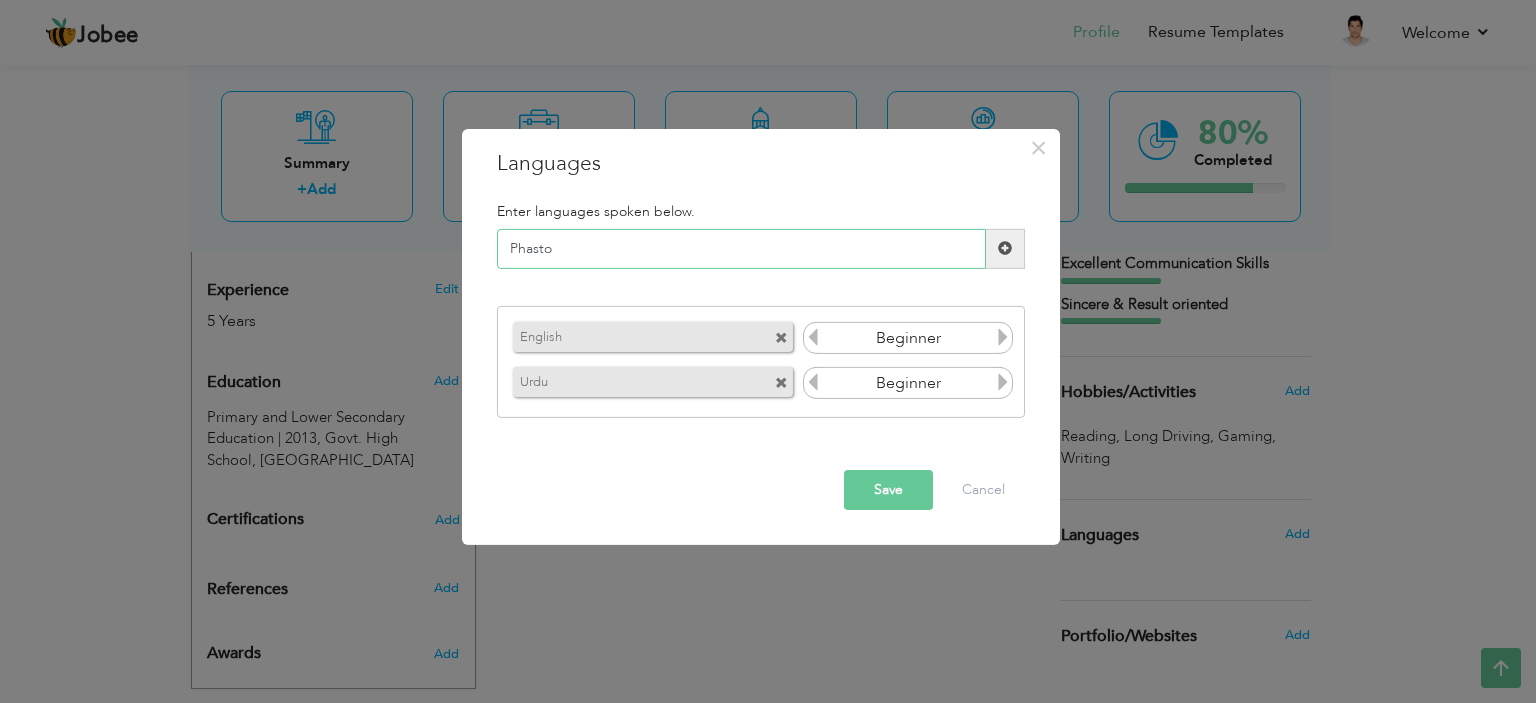 type on "Phasto" 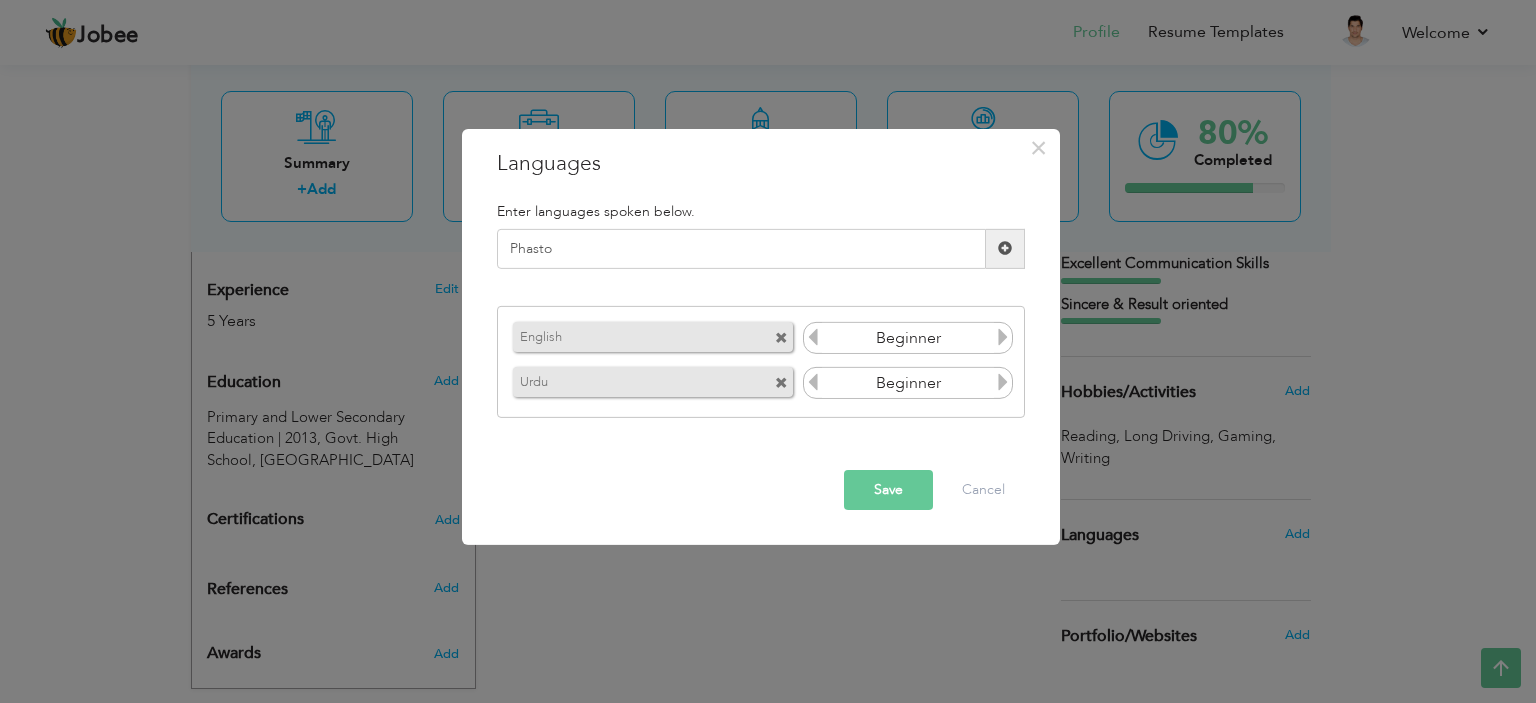 click at bounding box center [1005, 248] 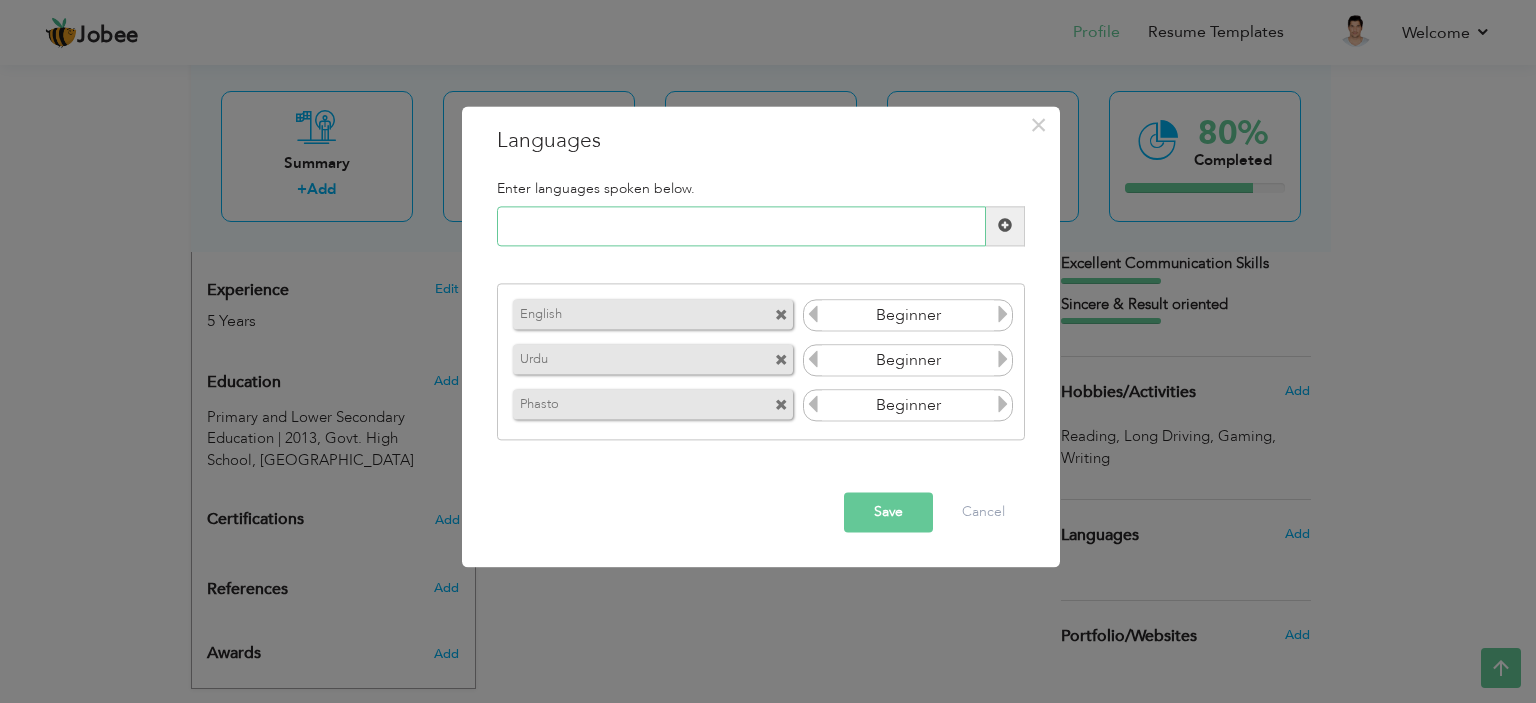 click at bounding box center [741, 226] 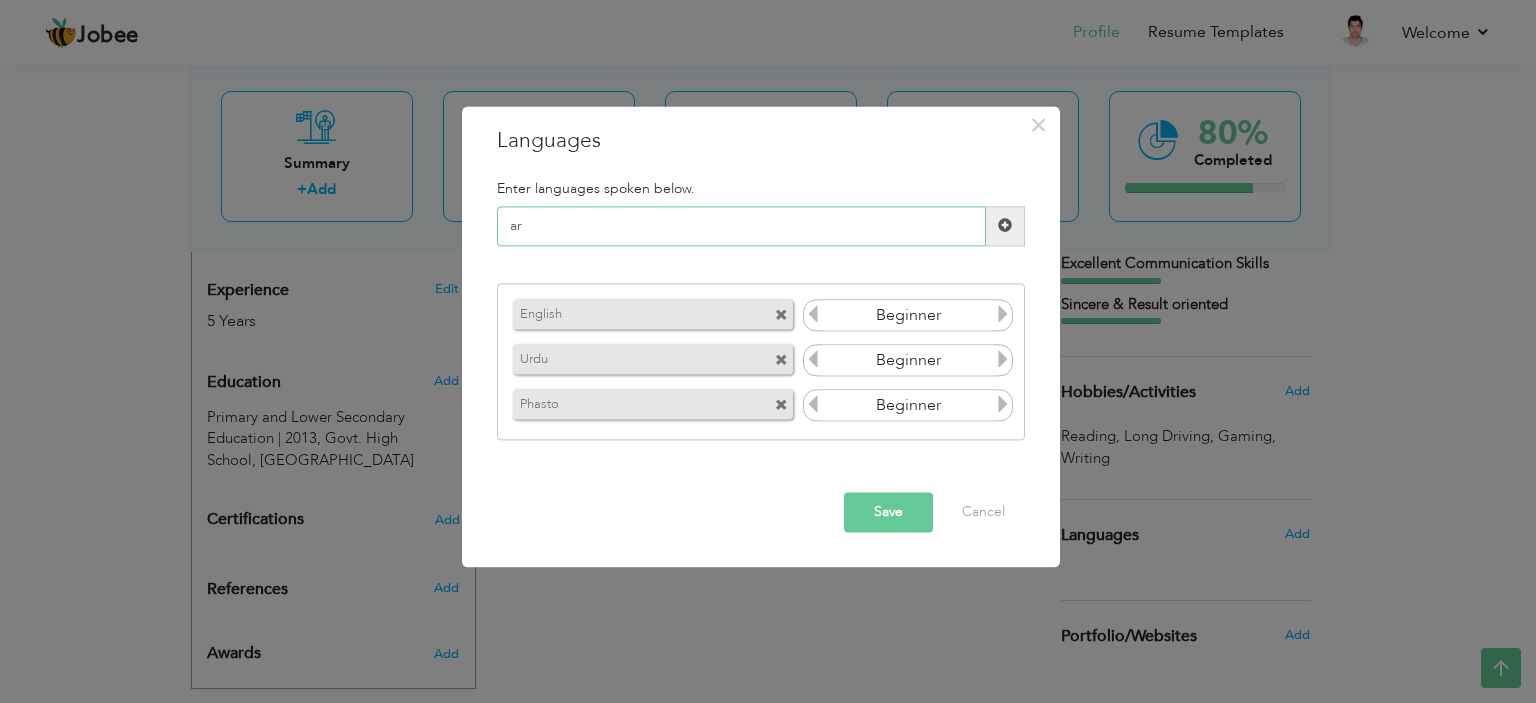 type on "a" 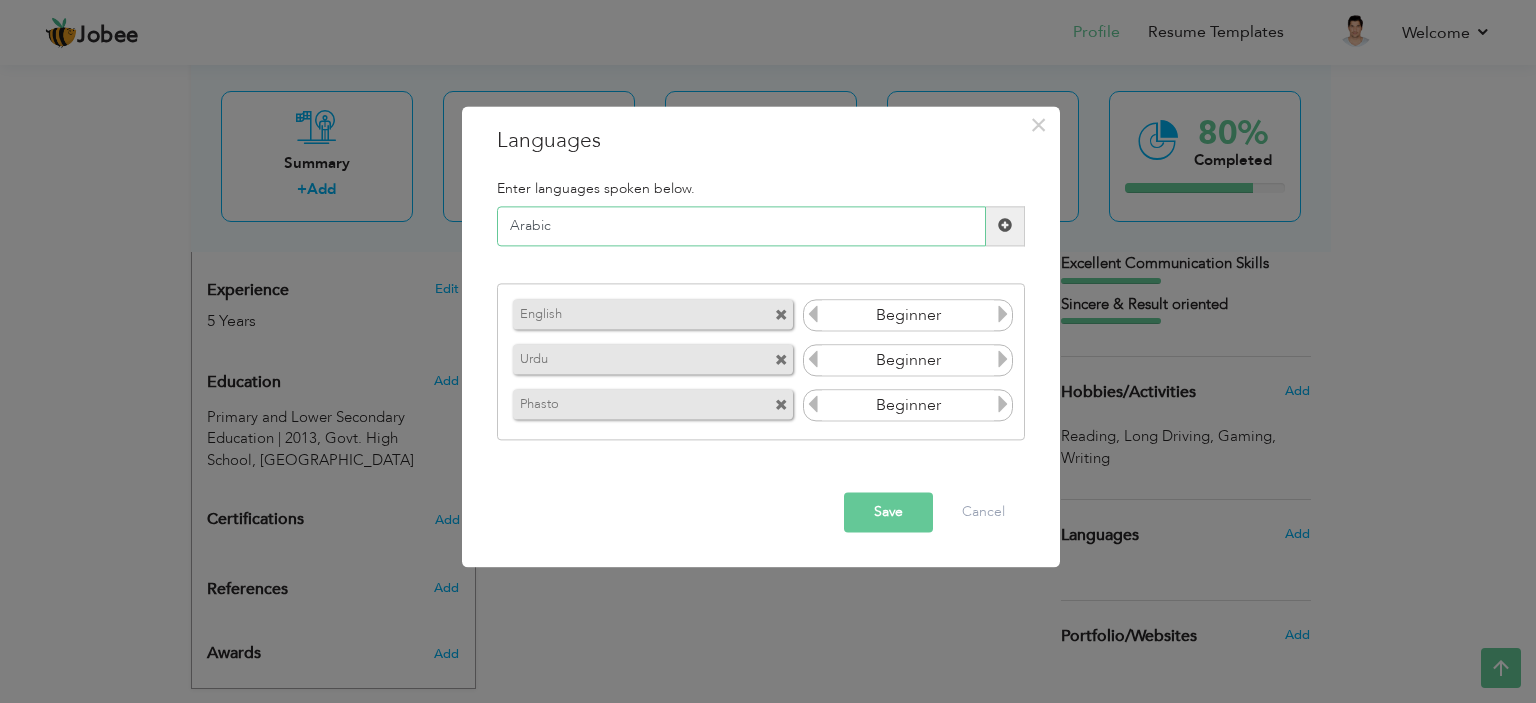type on "Arabic" 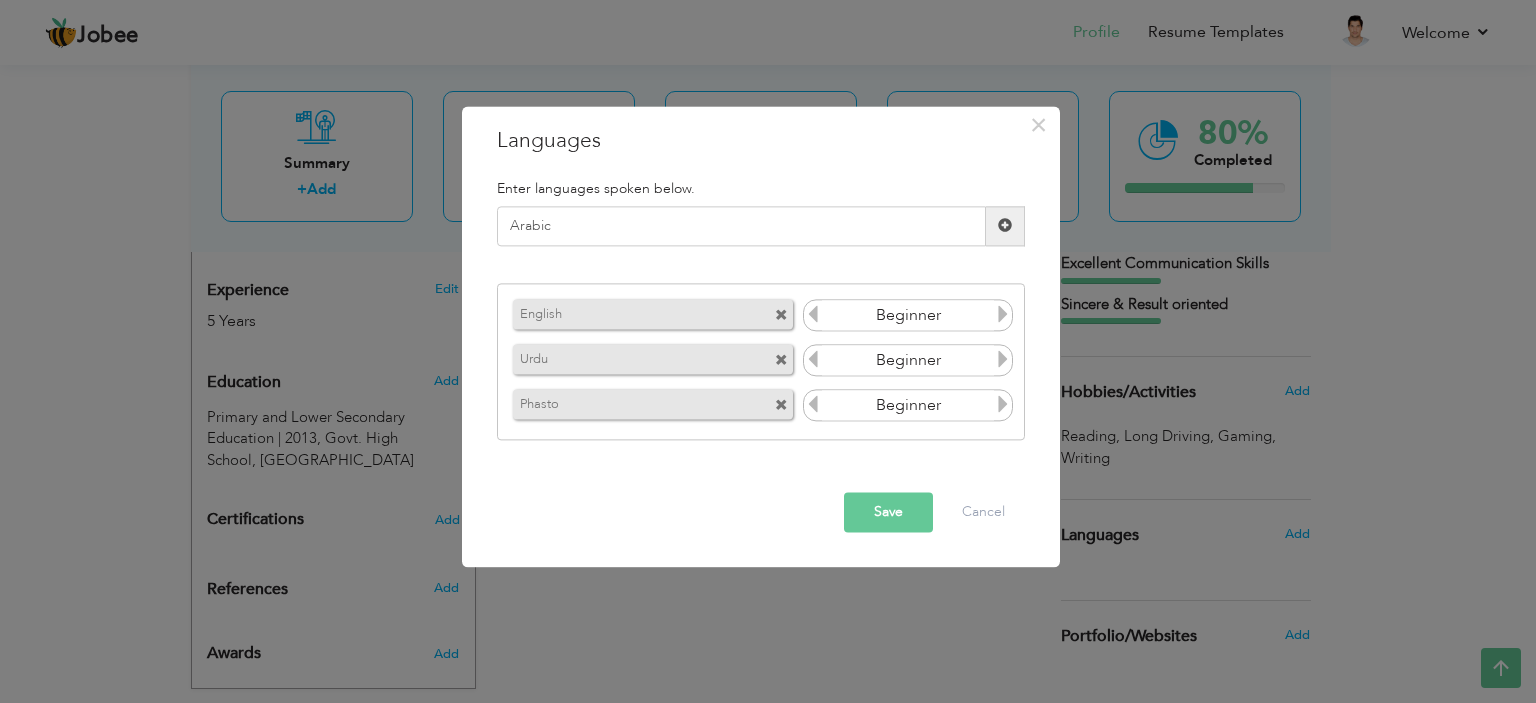 click on "Save" at bounding box center [888, 512] 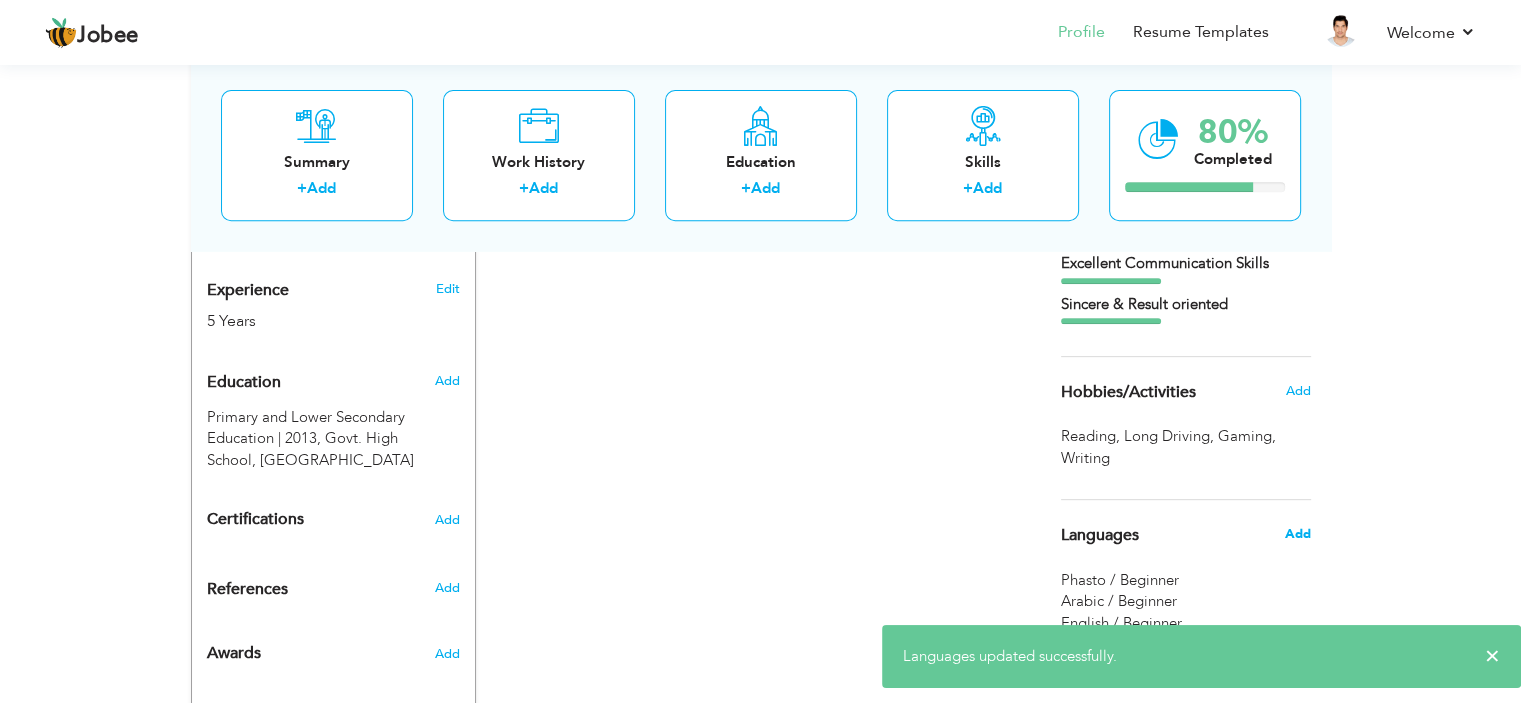 click on "Add" at bounding box center (1297, 534) 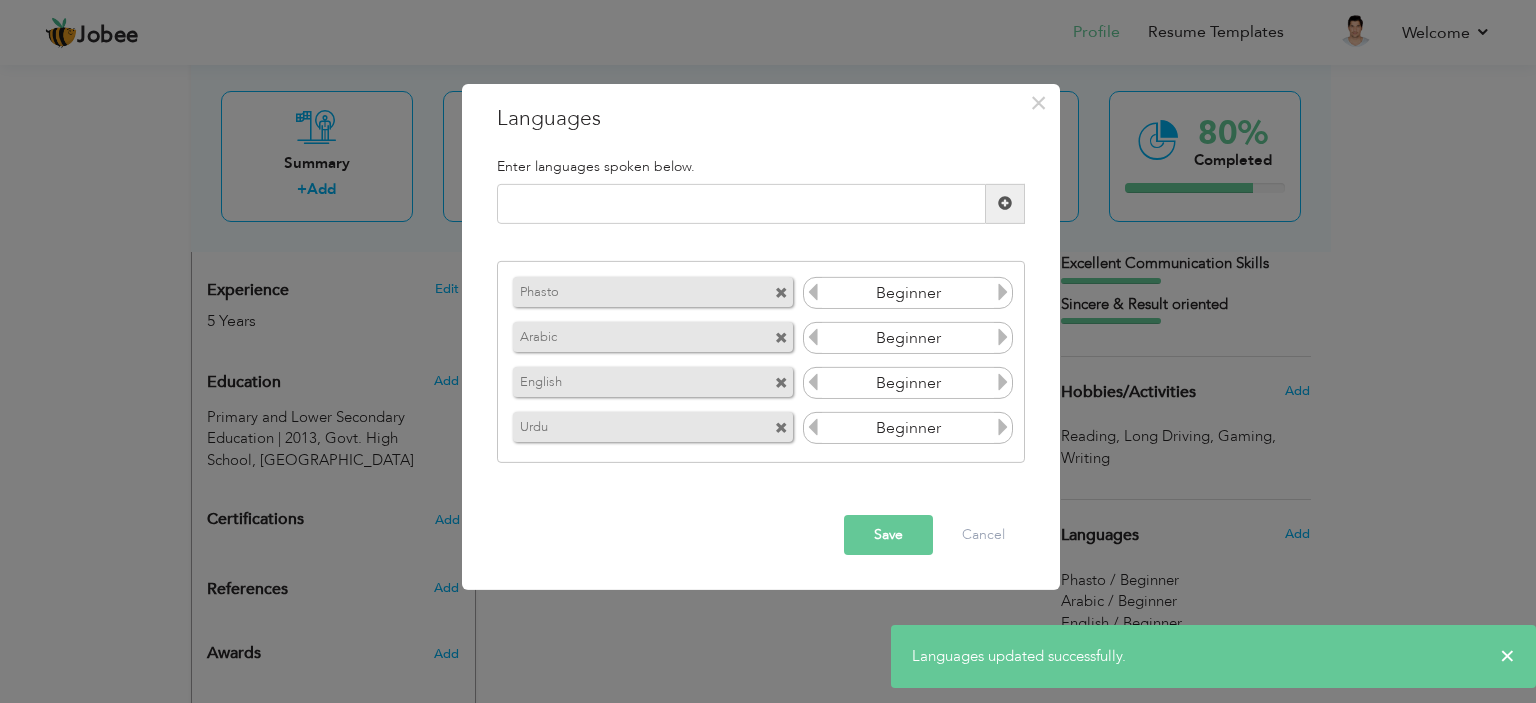 click at bounding box center (1003, 292) 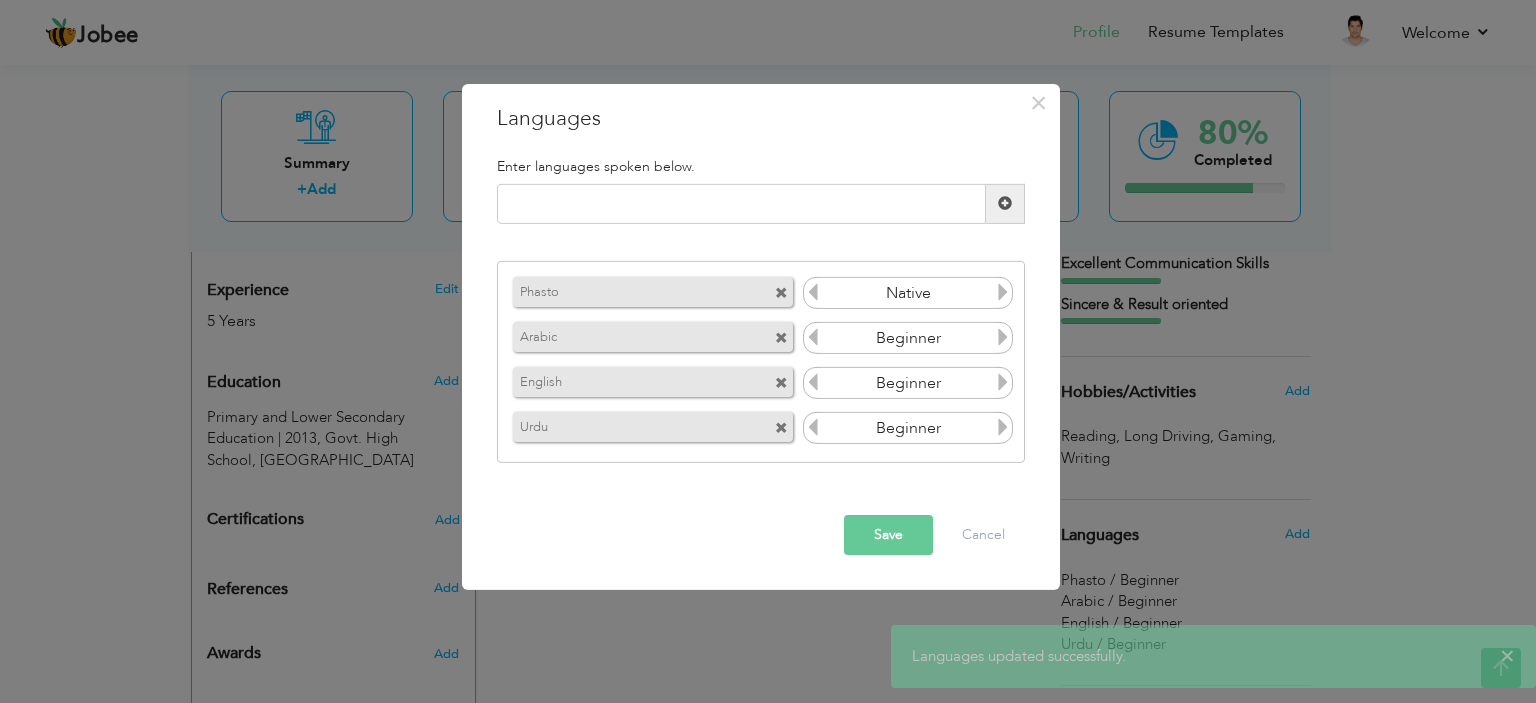 click at bounding box center (1003, 292) 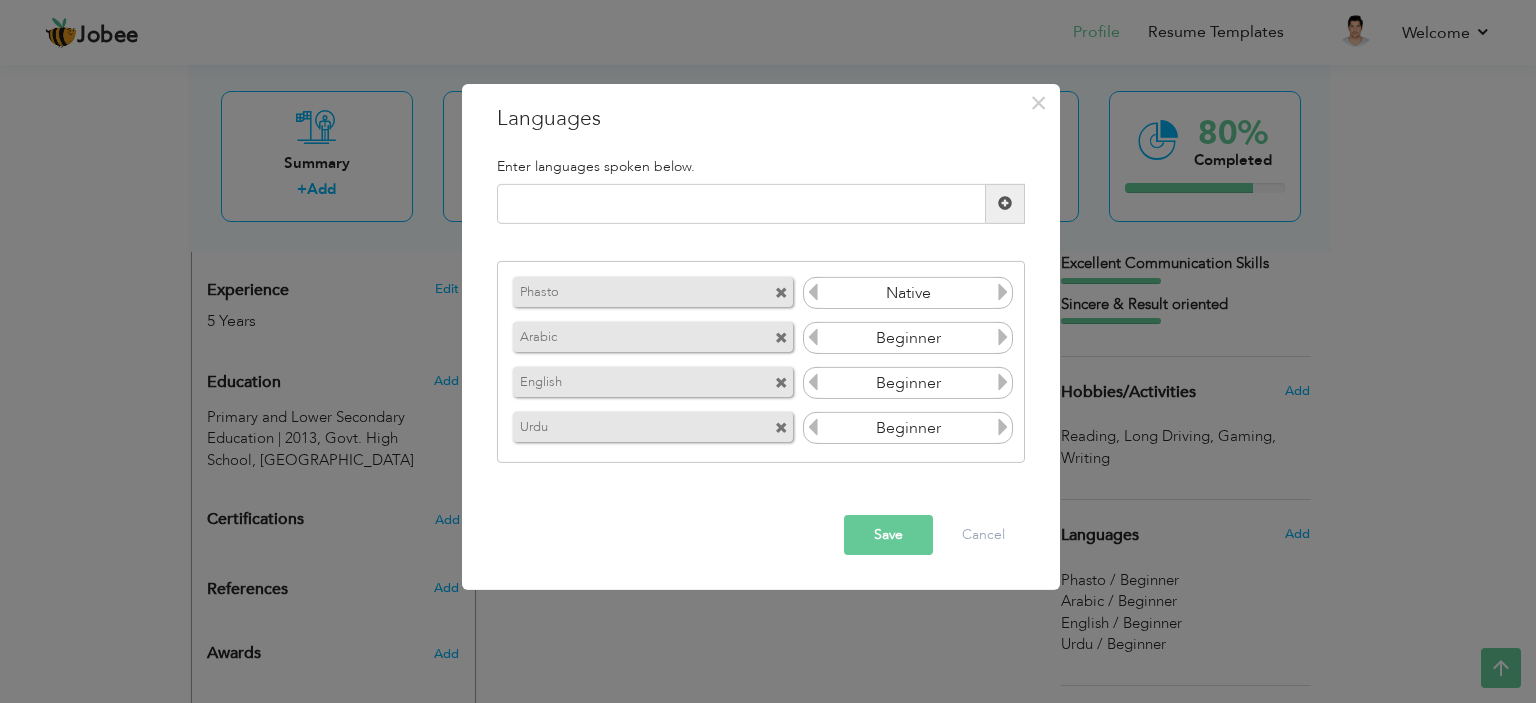 drag, startPoint x: 1001, startPoint y: 288, endPoint x: 880, endPoint y: 333, distance: 129.09686 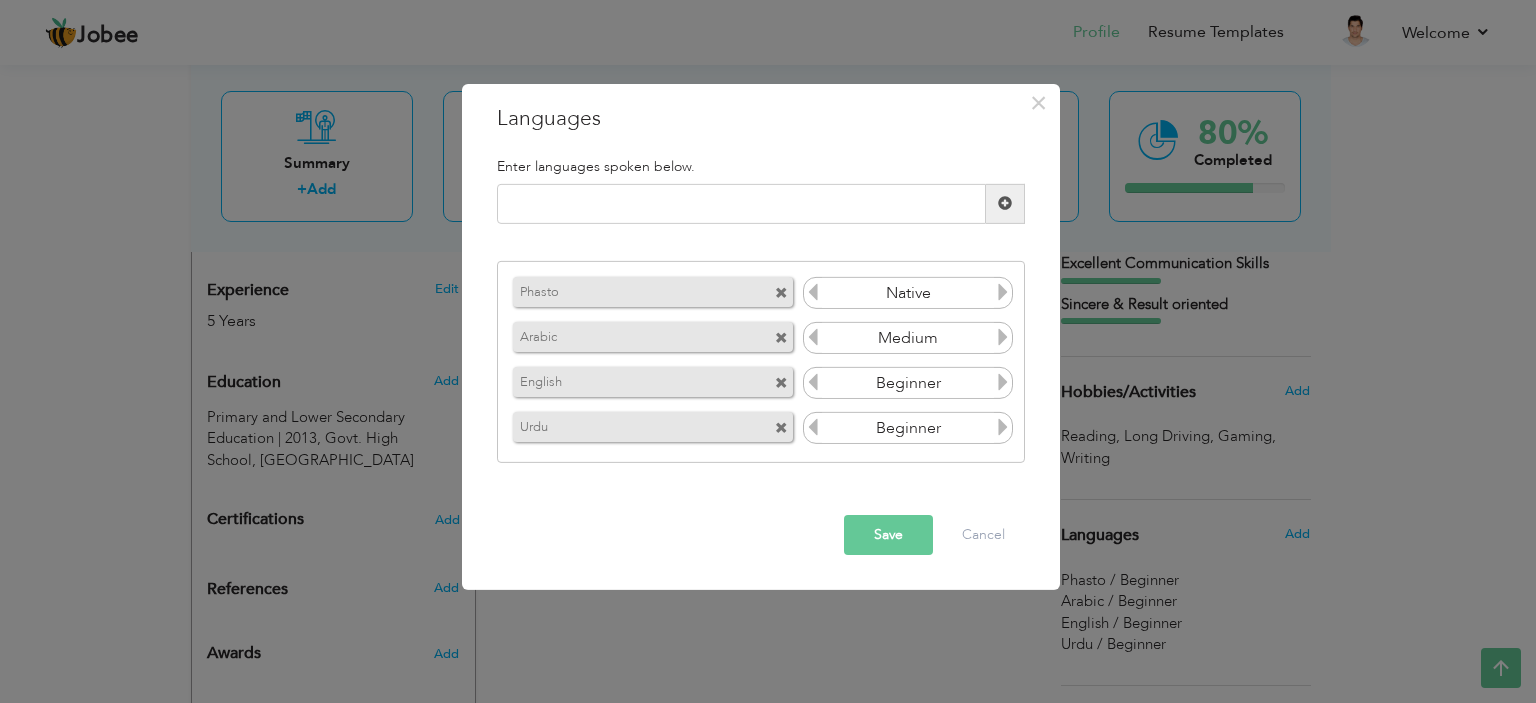 drag, startPoint x: 930, startPoint y: 334, endPoint x: 999, endPoint y: 340, distance: 69.260376 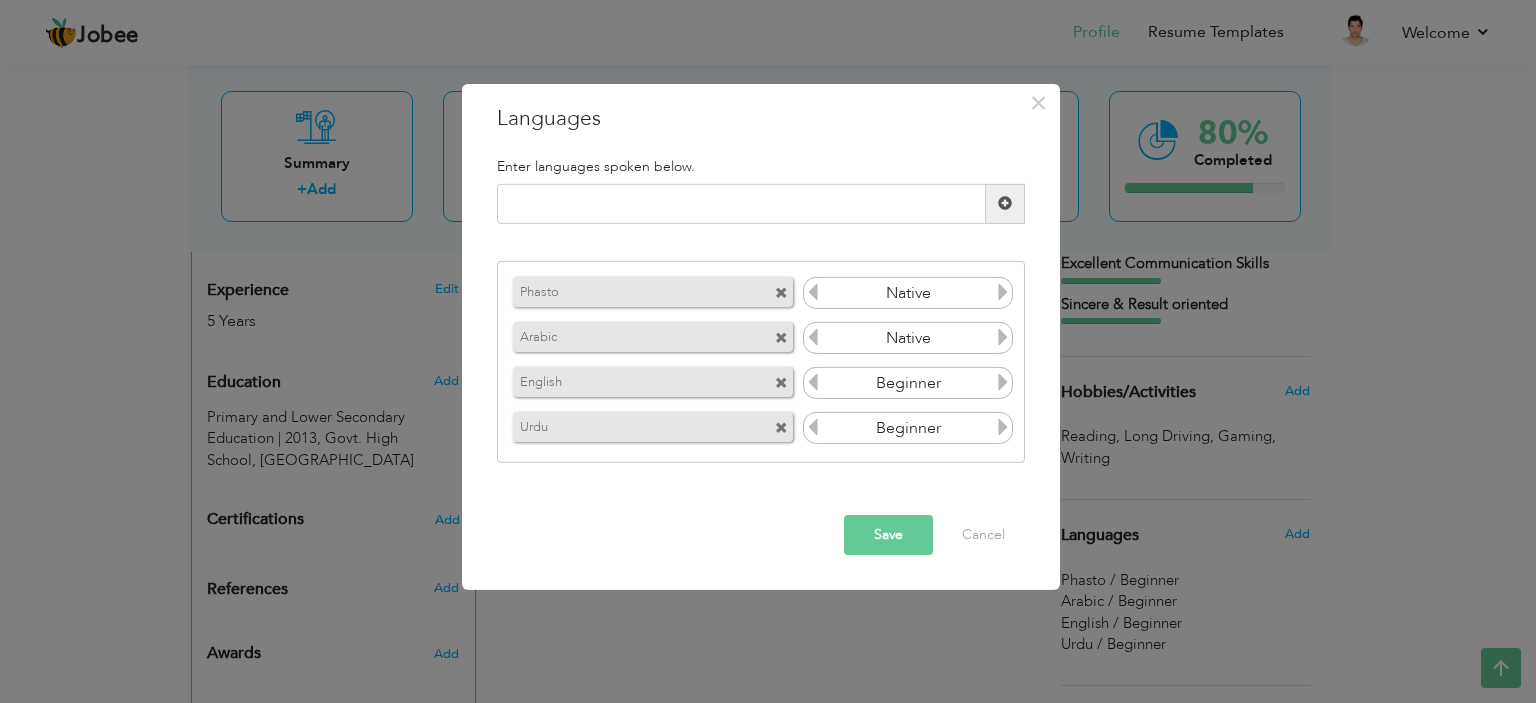 click at bounding box center (1003, 337) 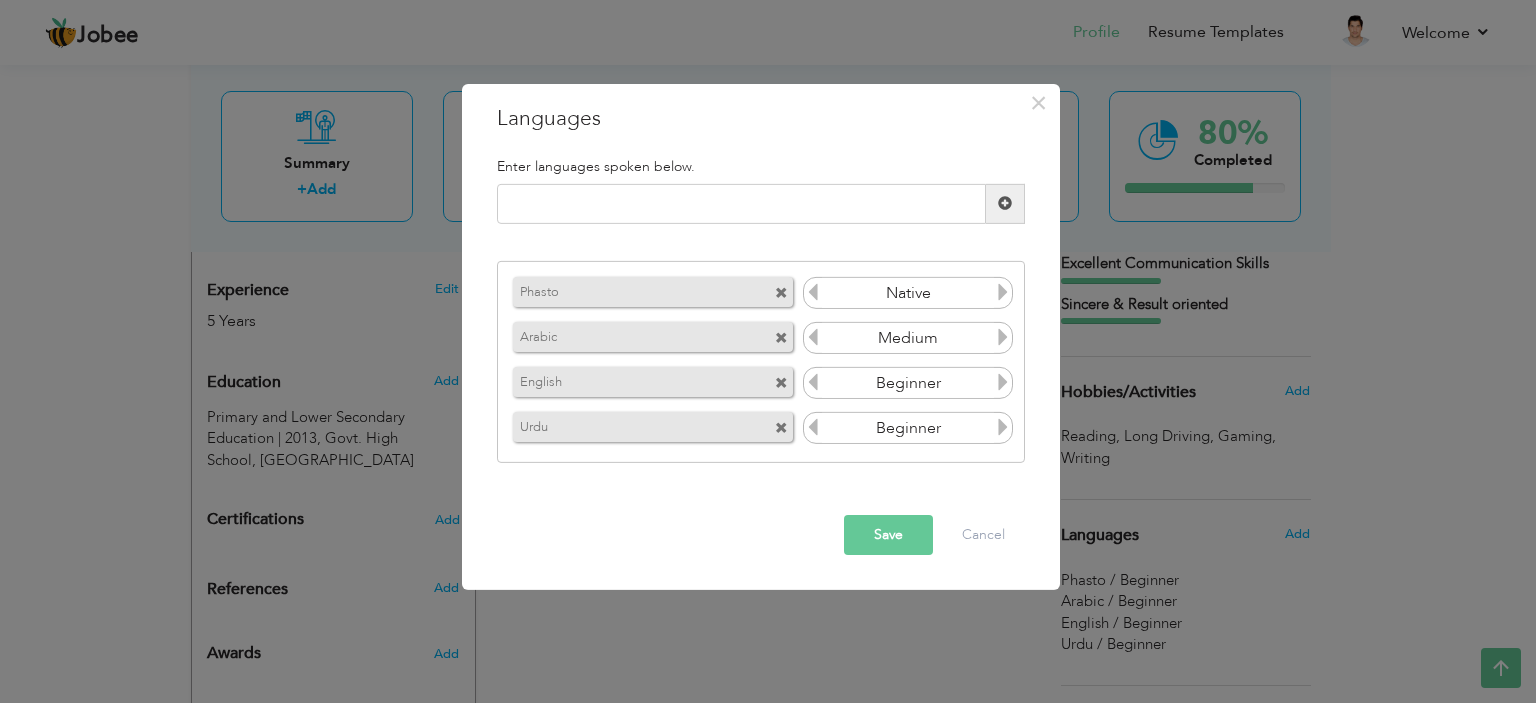 click at bounding box center (1003, 382) 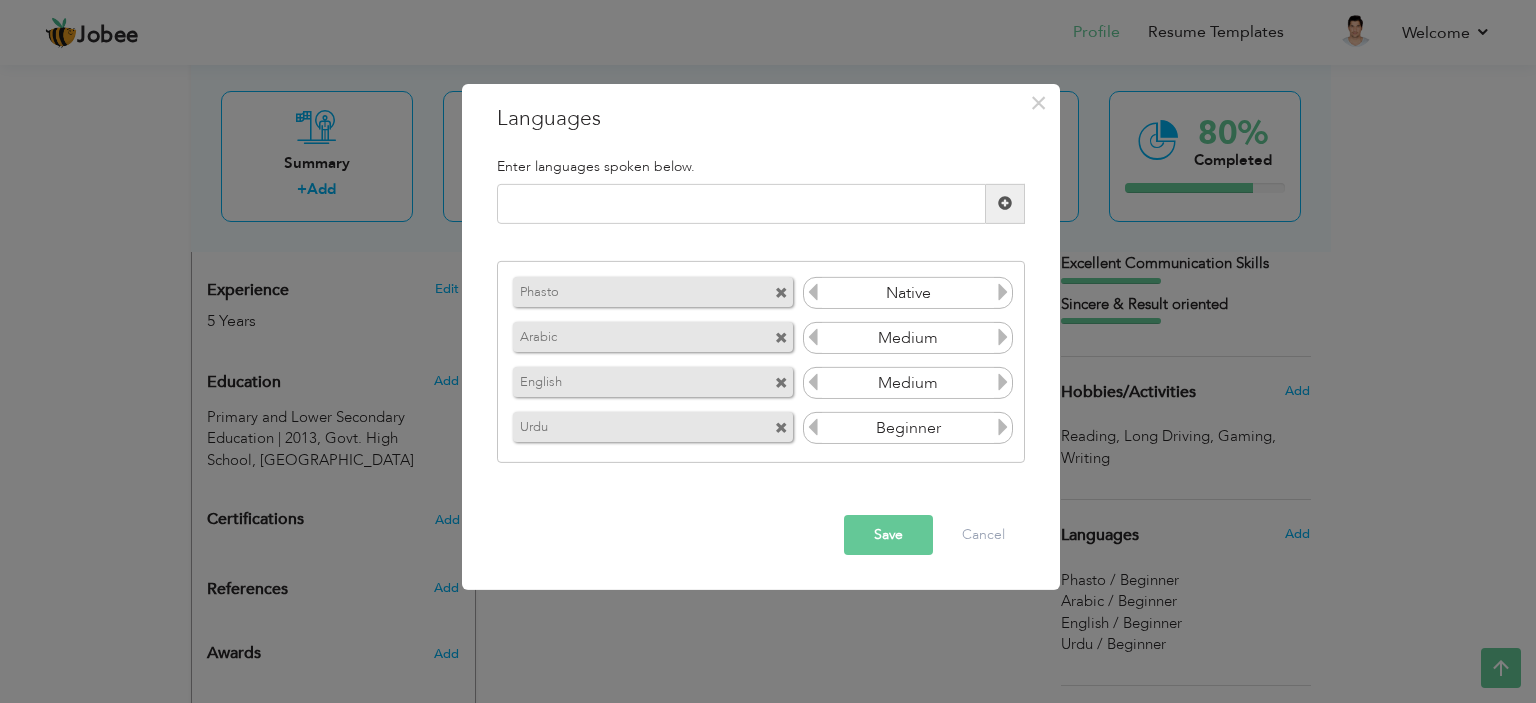 click at bounding box center (1003, 427) 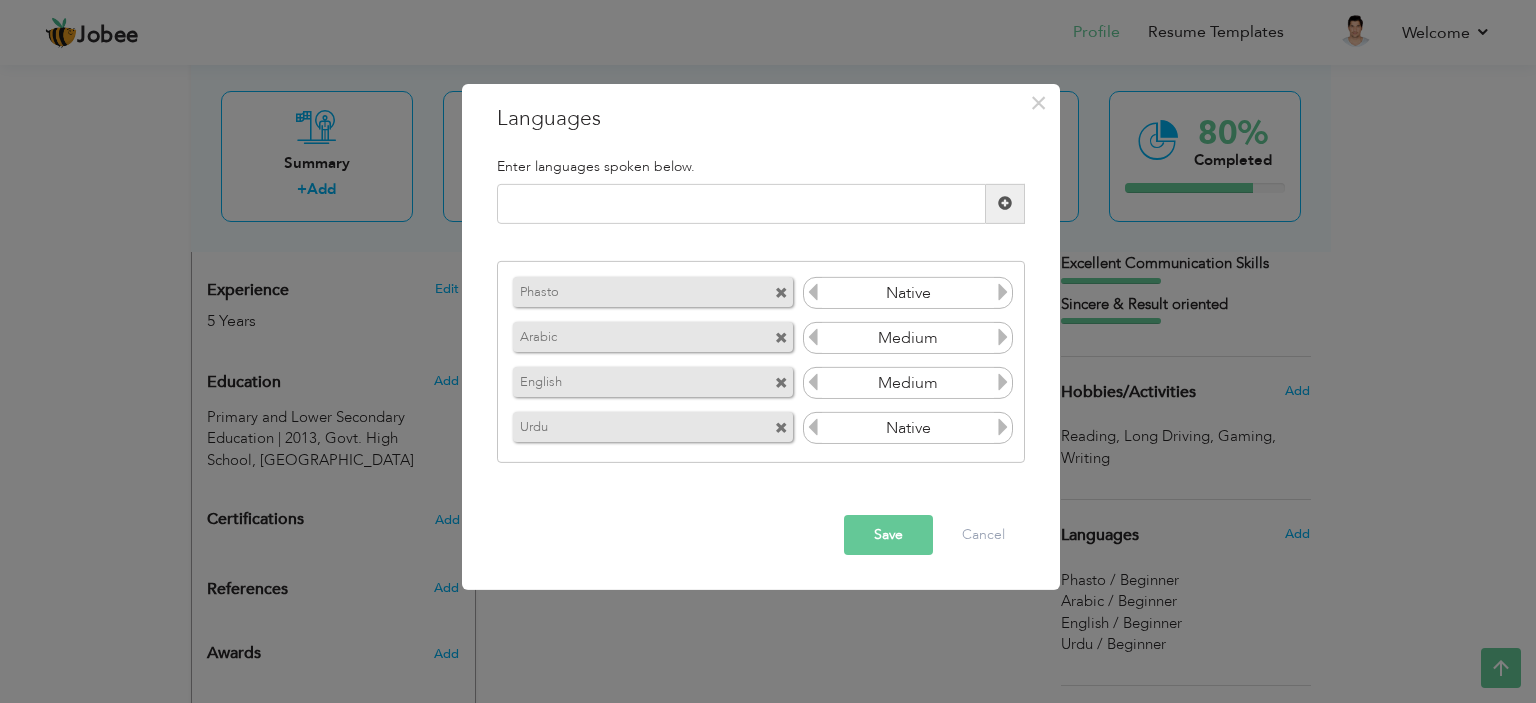click at bounding box center [1003, 427] 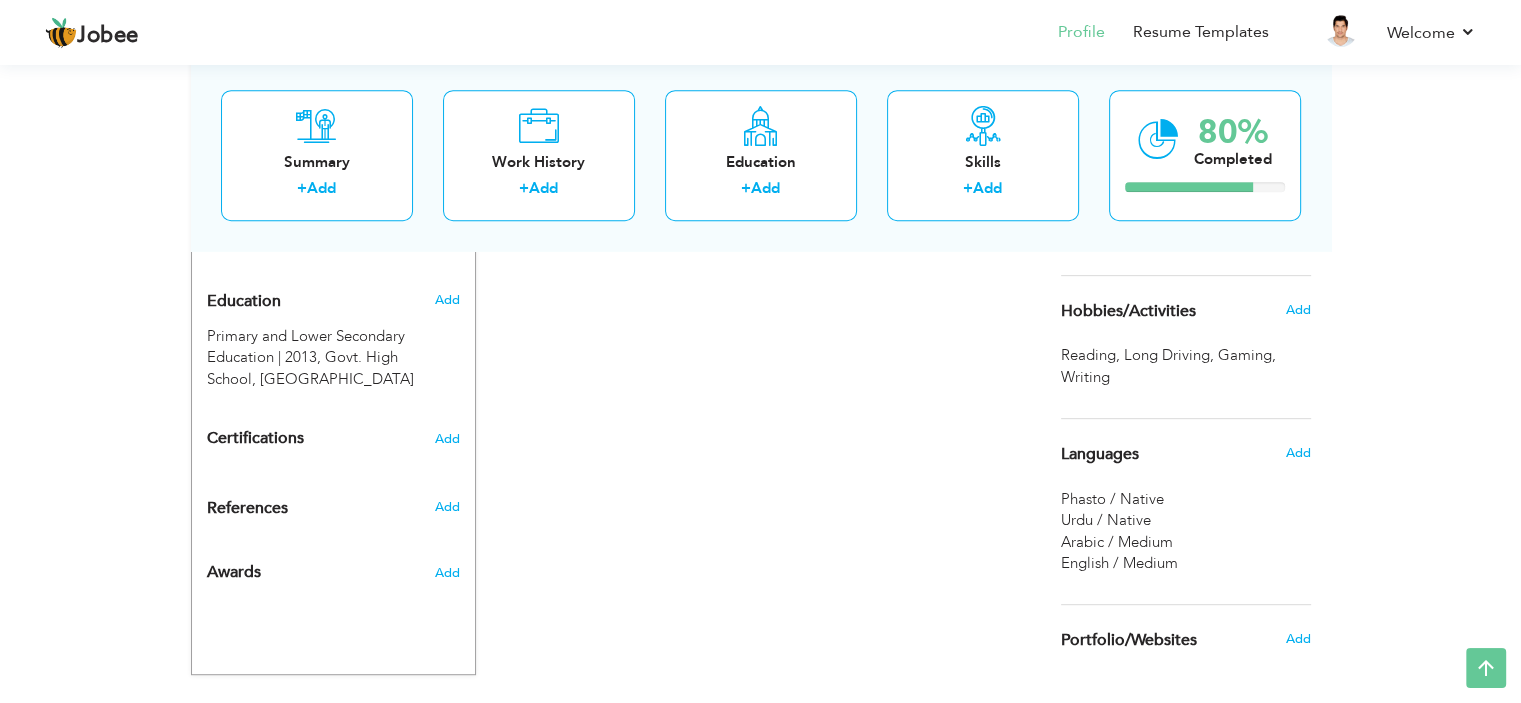 scroll, scrollTop: 859, scrollLeft: 0, axis: vertical 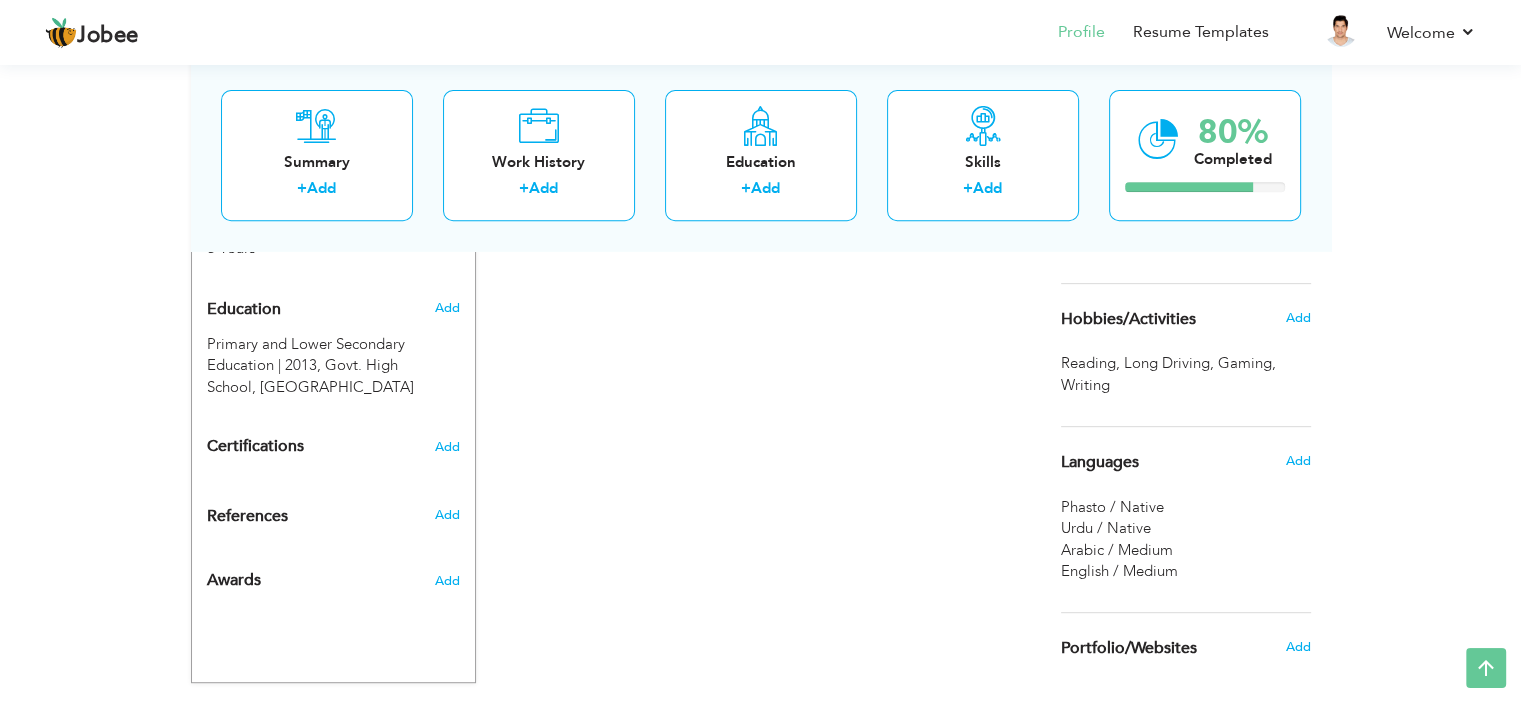 click on "Add" at bounding box center (446, 515) 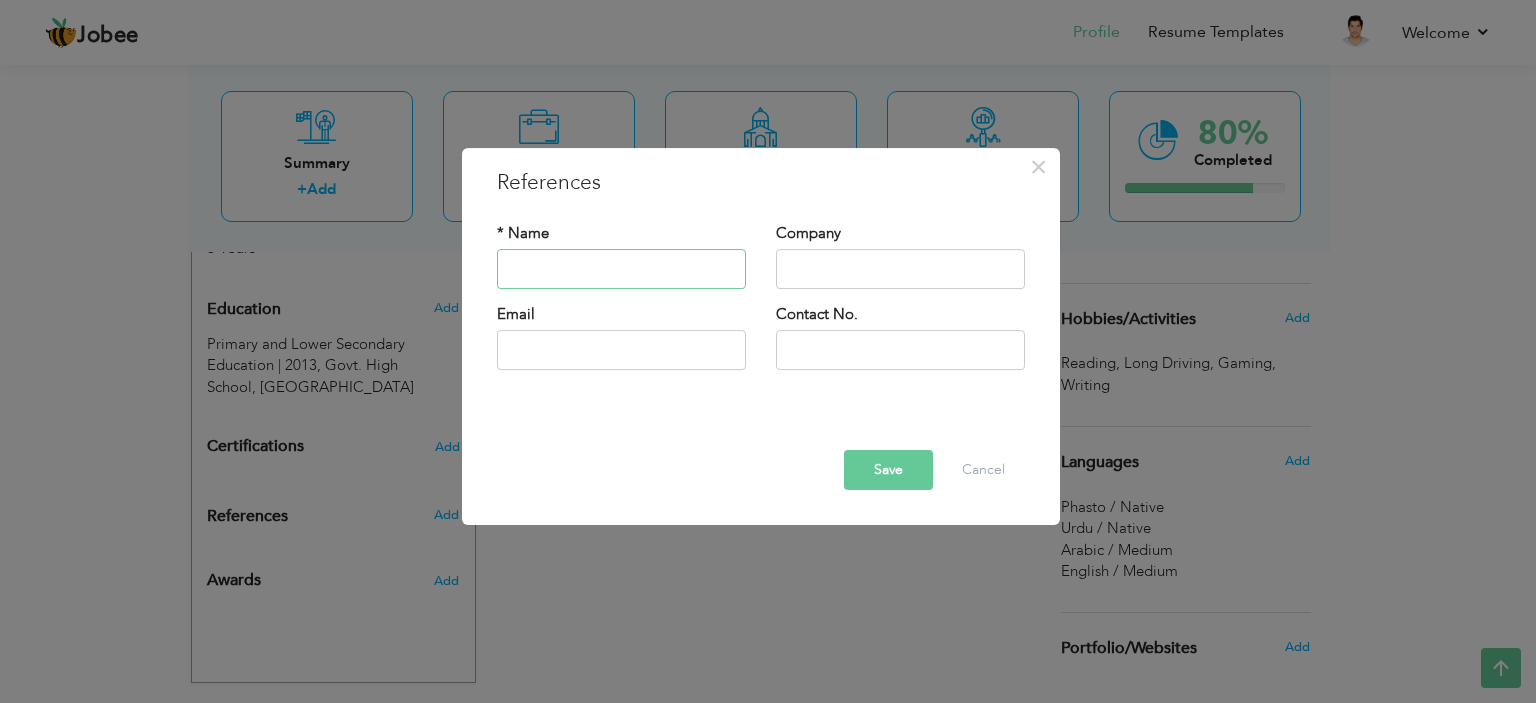 click at bounding box center [621, 269] 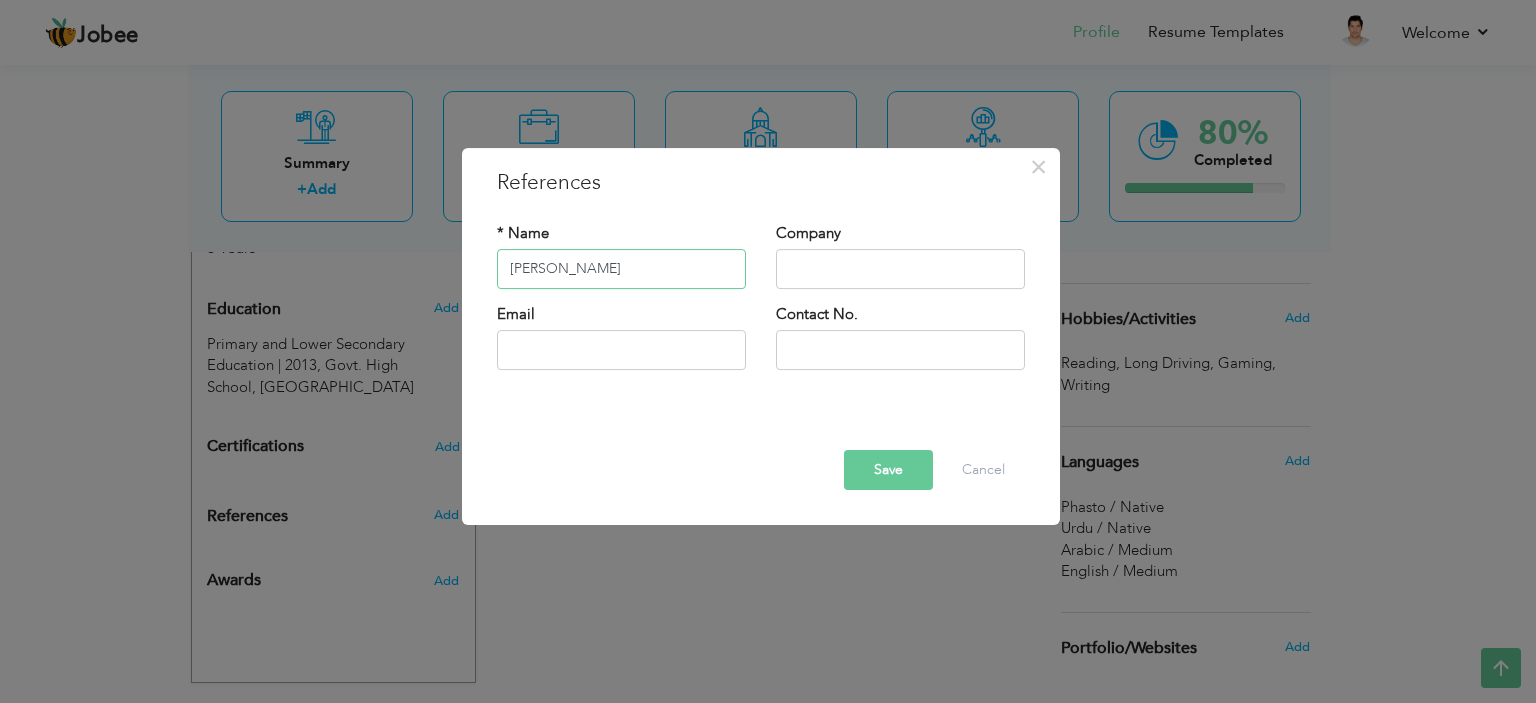 type on "Malik Abdullah Khan" 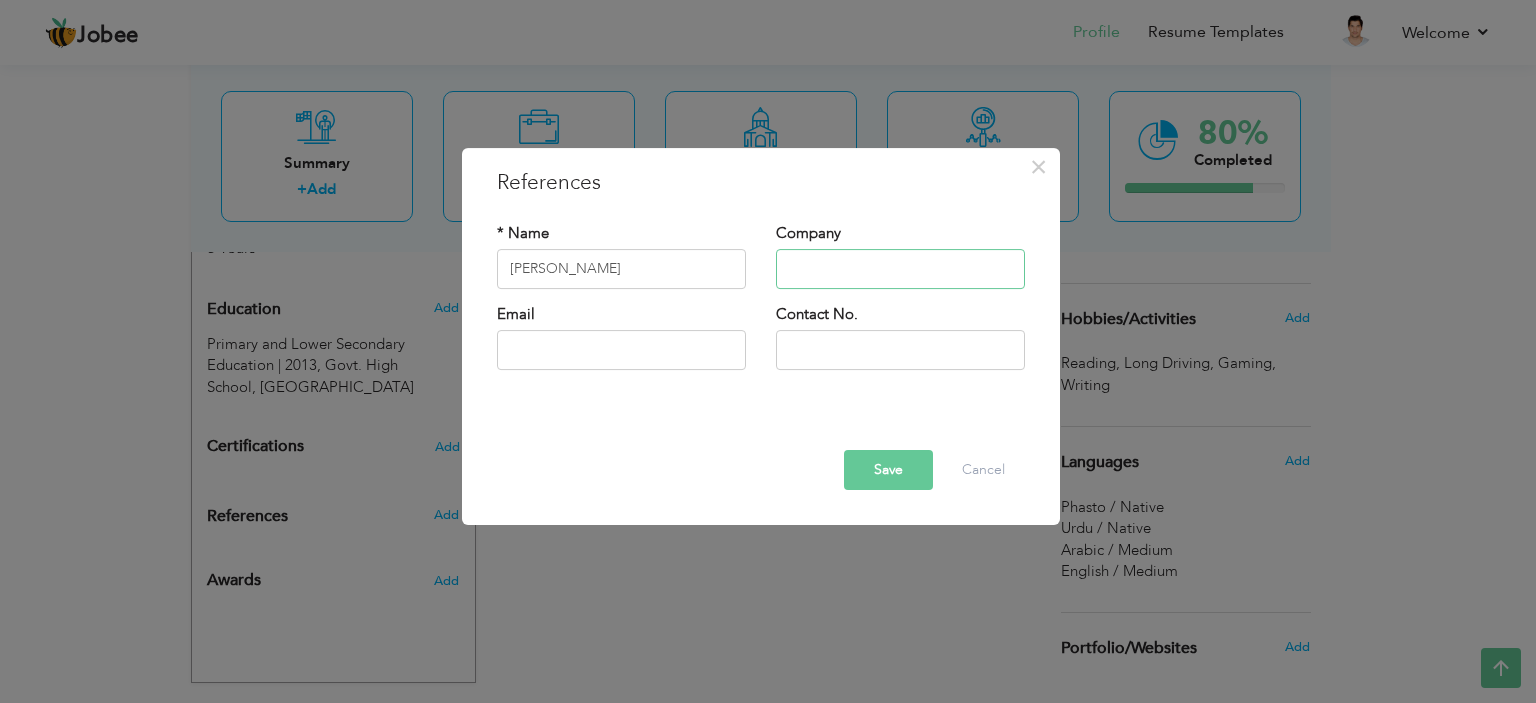 click at bounding box center (900, 269) 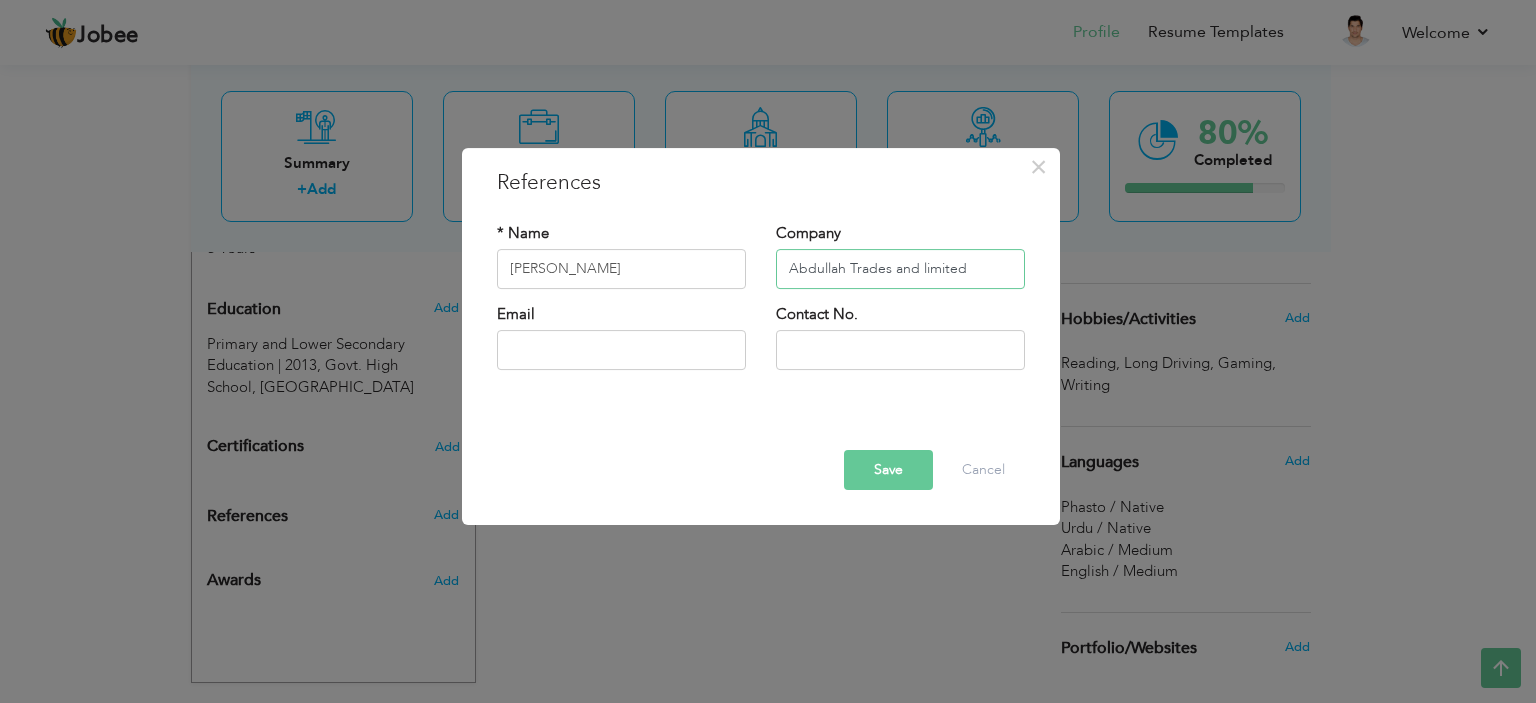 type on "Abdullah Trades and limited" 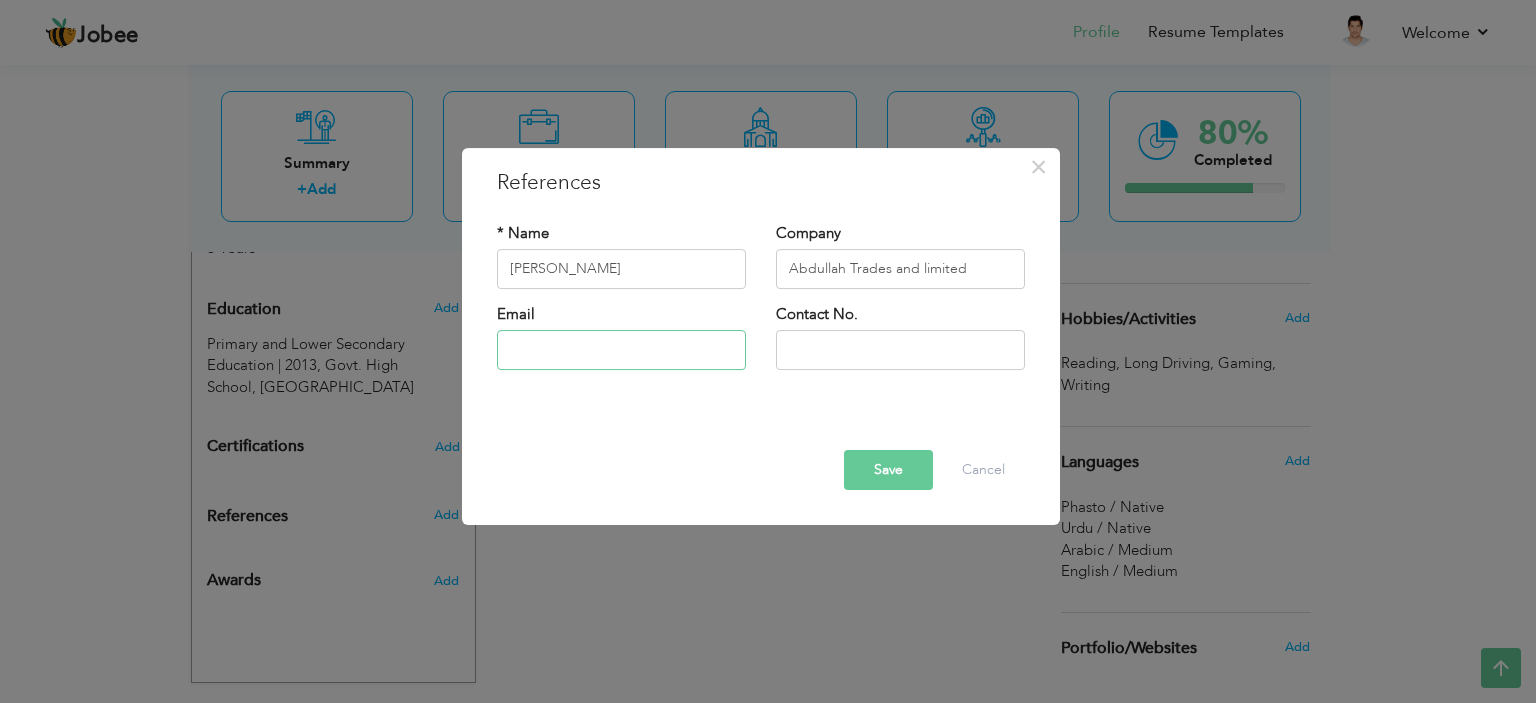 click at bounding box center [621, 350] 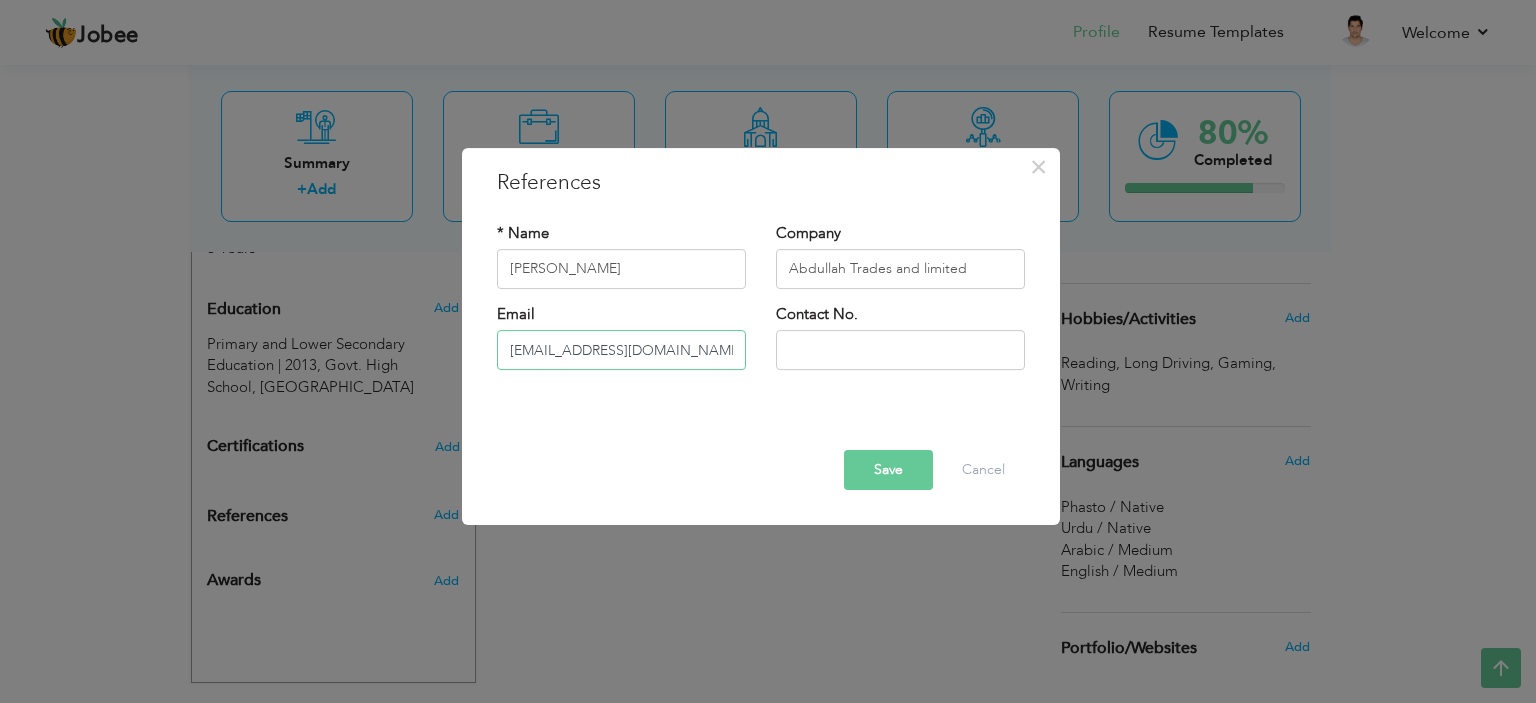 type on "abdullahly3747@gmail.com" 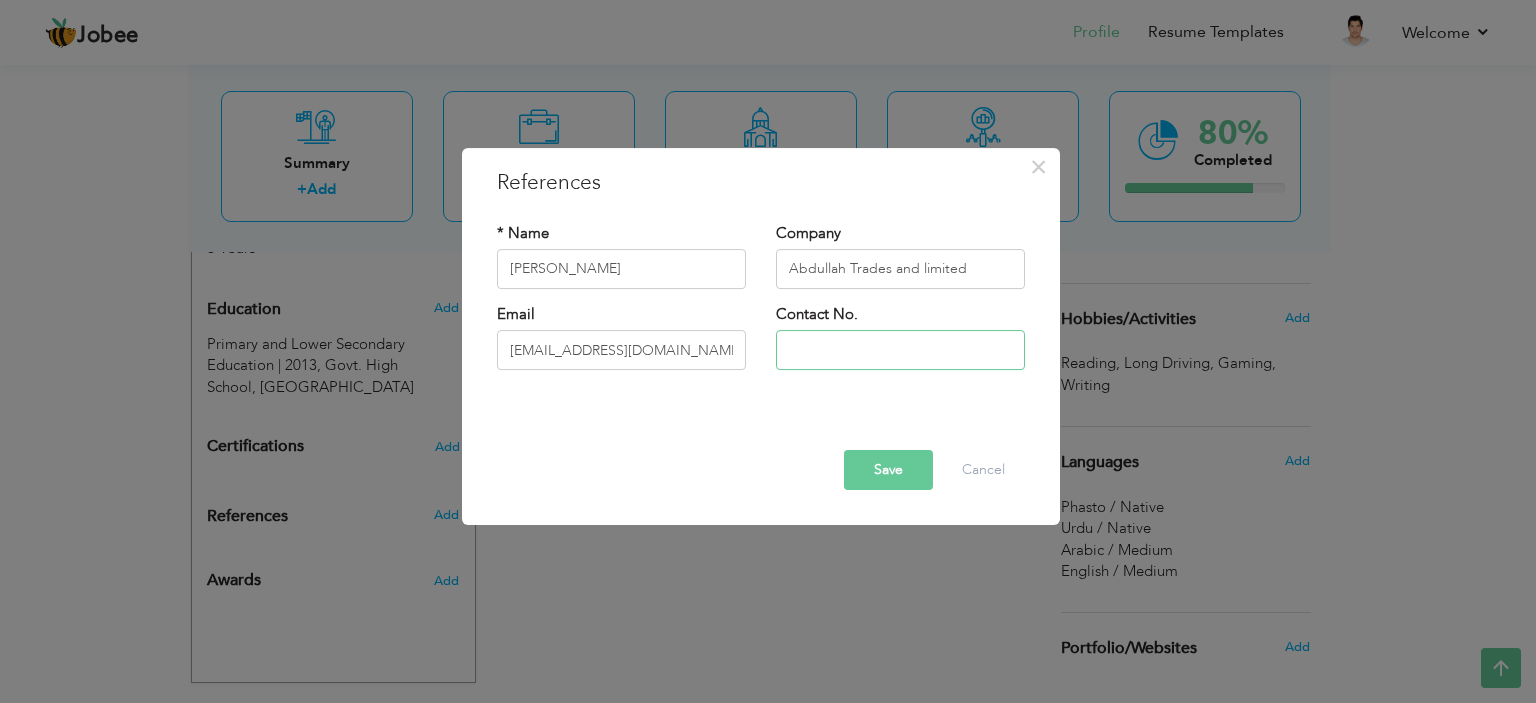 click at bounding box center [900, 350] 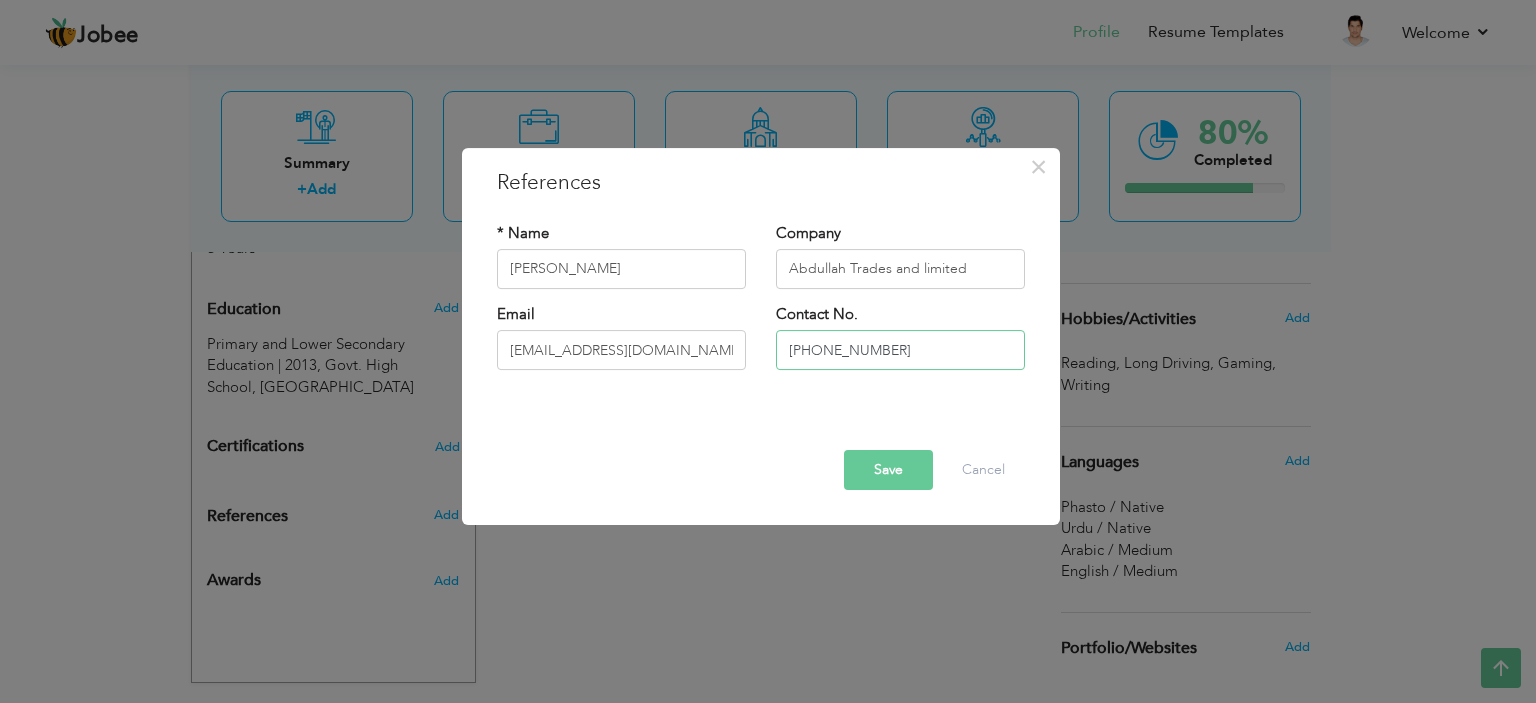 type on "+923462536910" 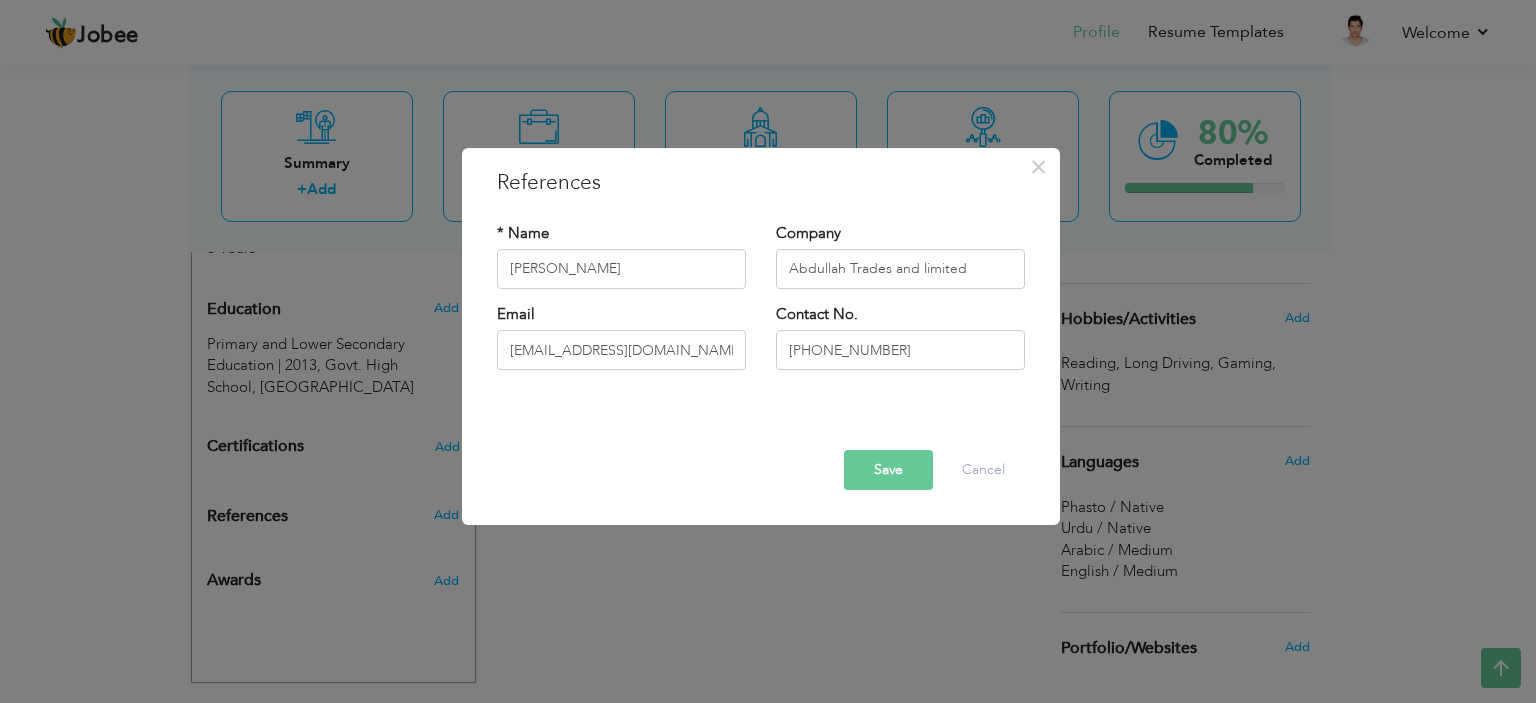 click on "Save" at bounding box center (888, 470) 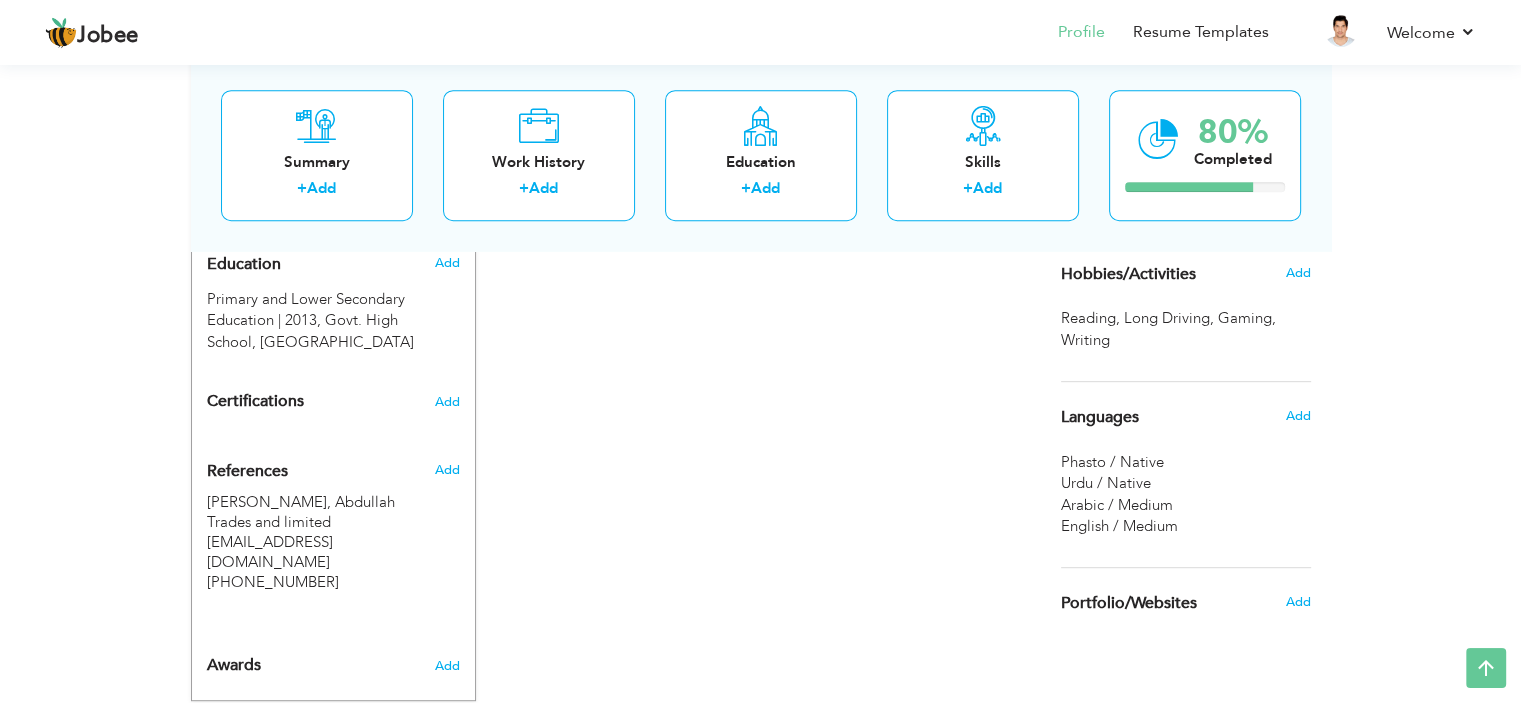 scroll, scrollTop: 923, scrollLeft: 0, axis: vertical 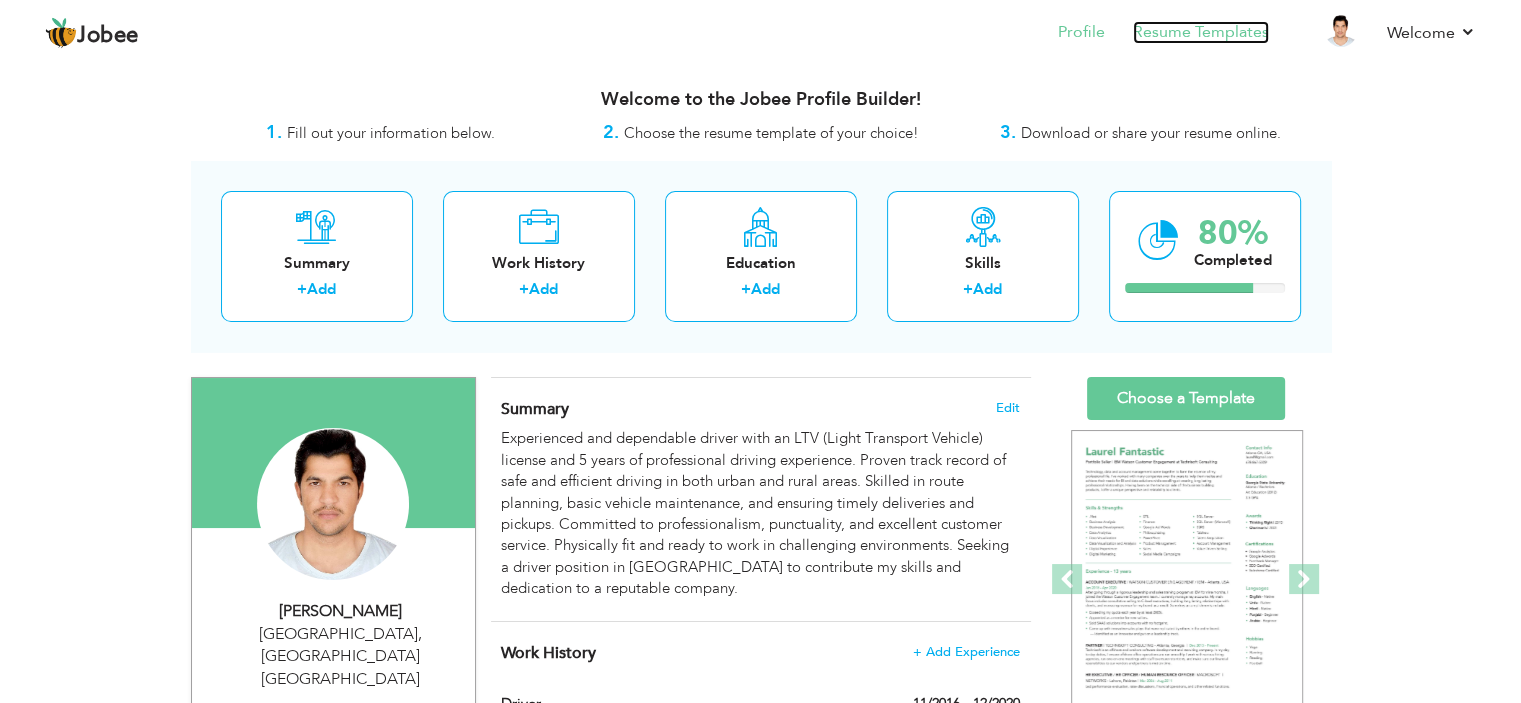 click on "Resume Templates" at bounding box center (1201, 32) 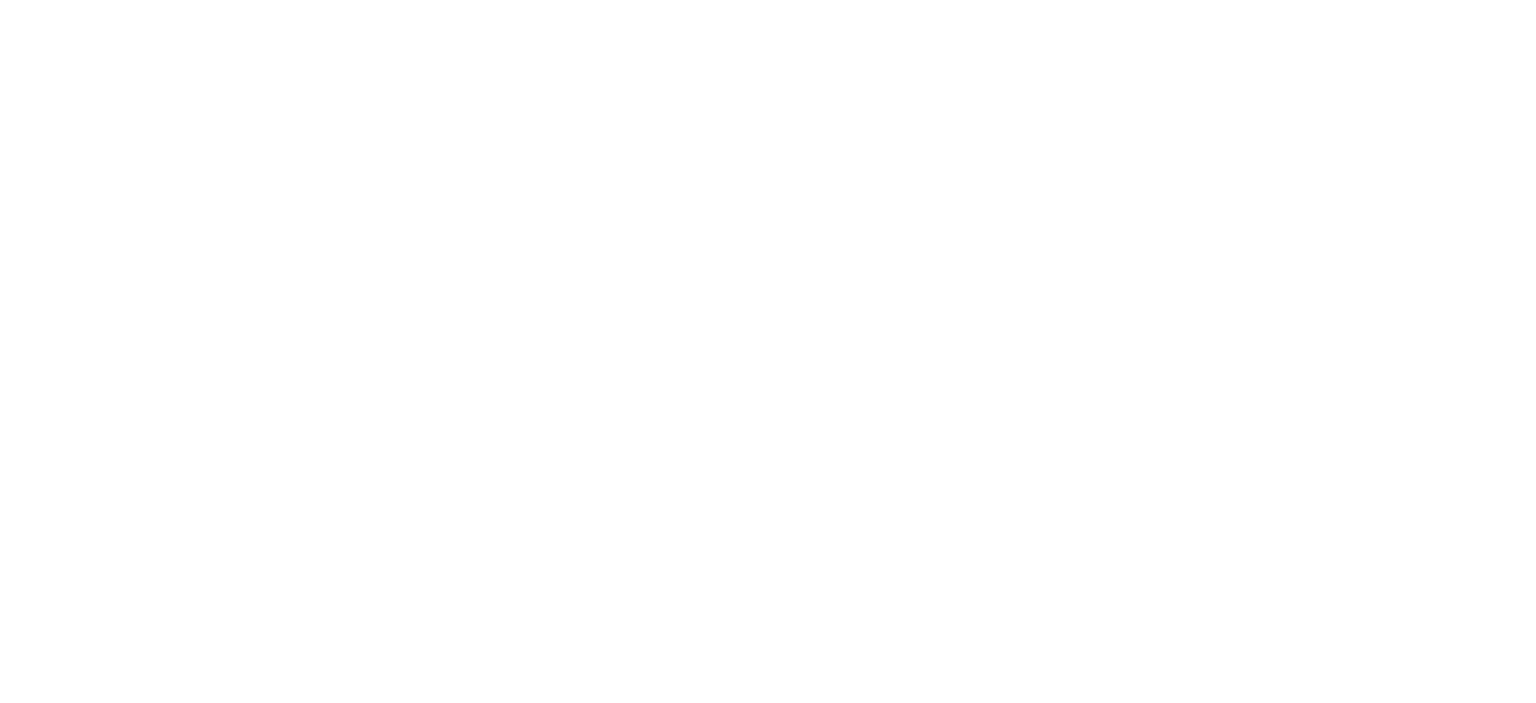 scroll, scrollTop: 0, scrollLeft: 0, axis: both 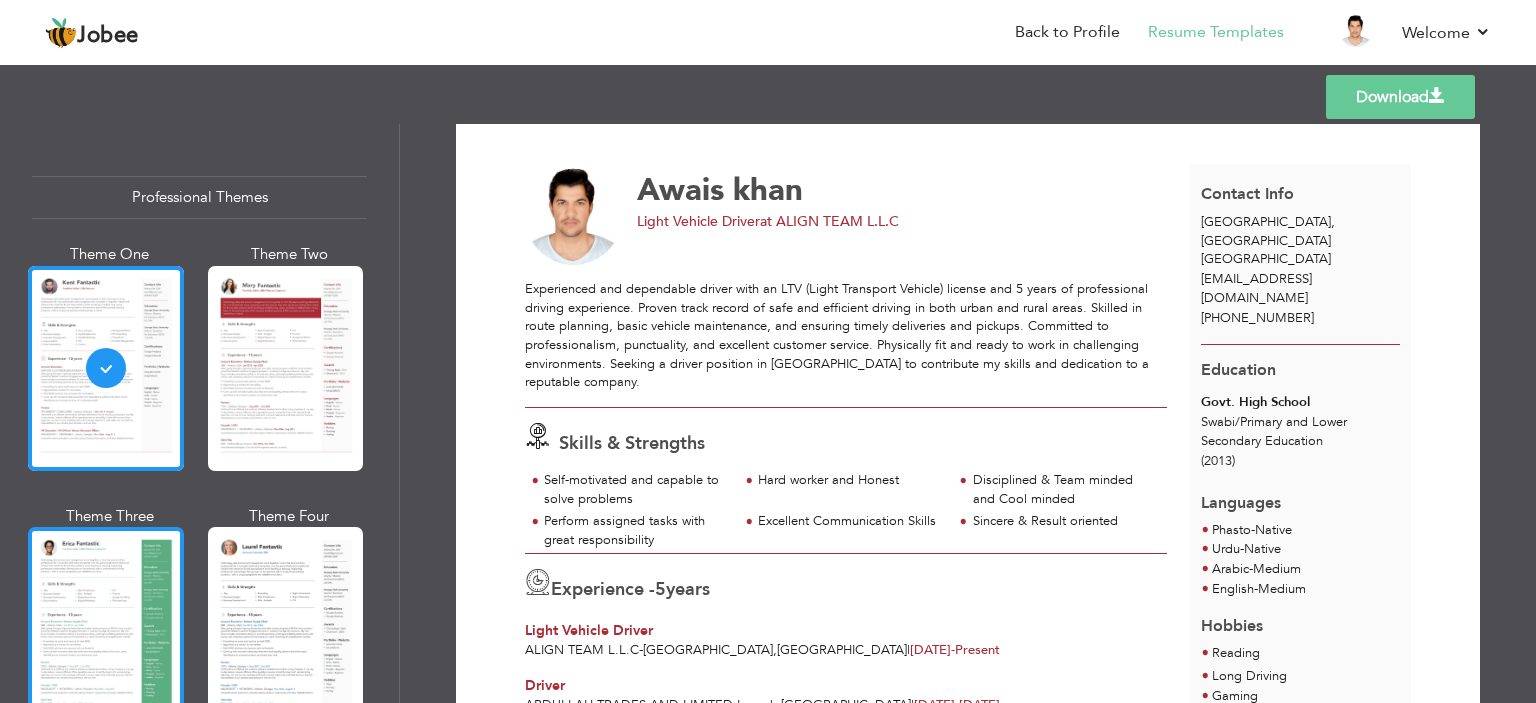 click at bounding box center (106, 629) 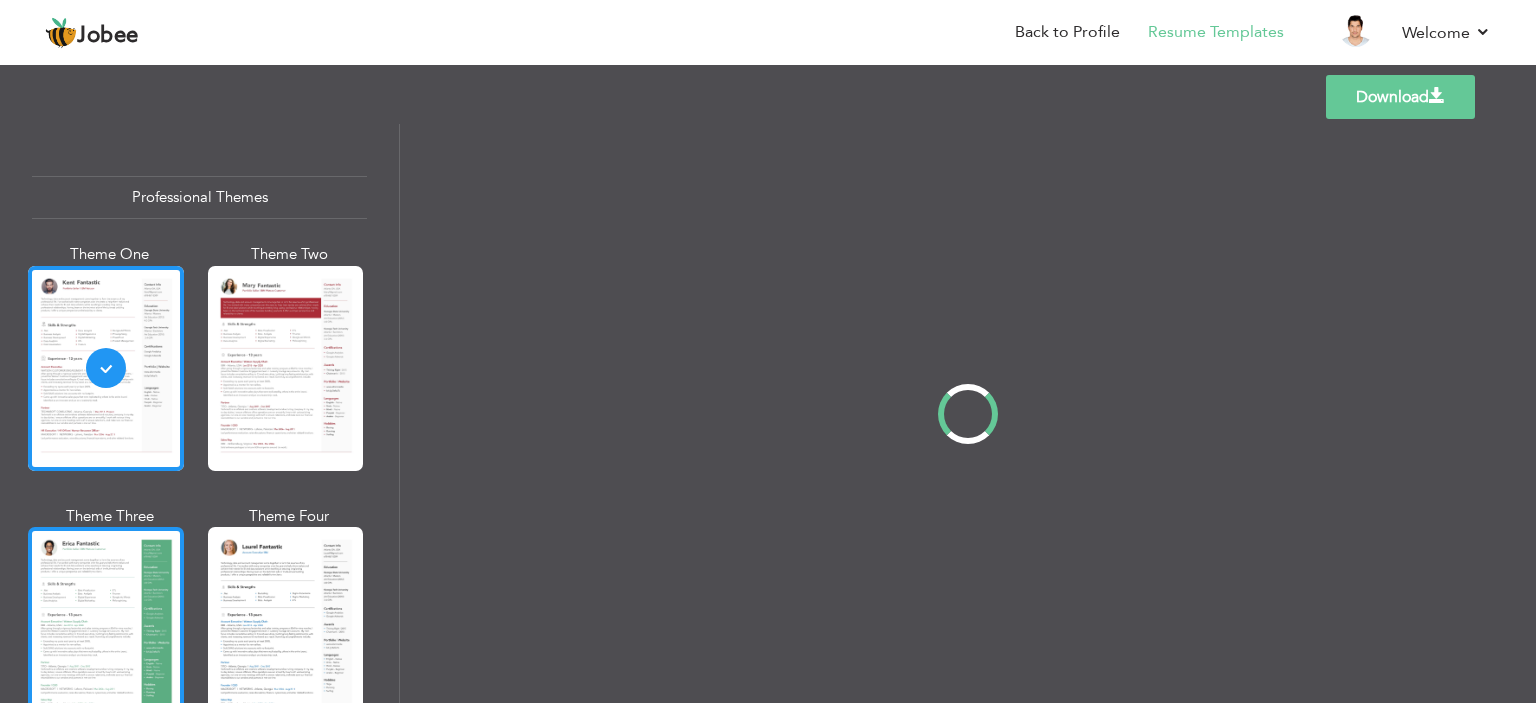 scroll, scrollTop: 0, scrollLeft: 0, axis: both 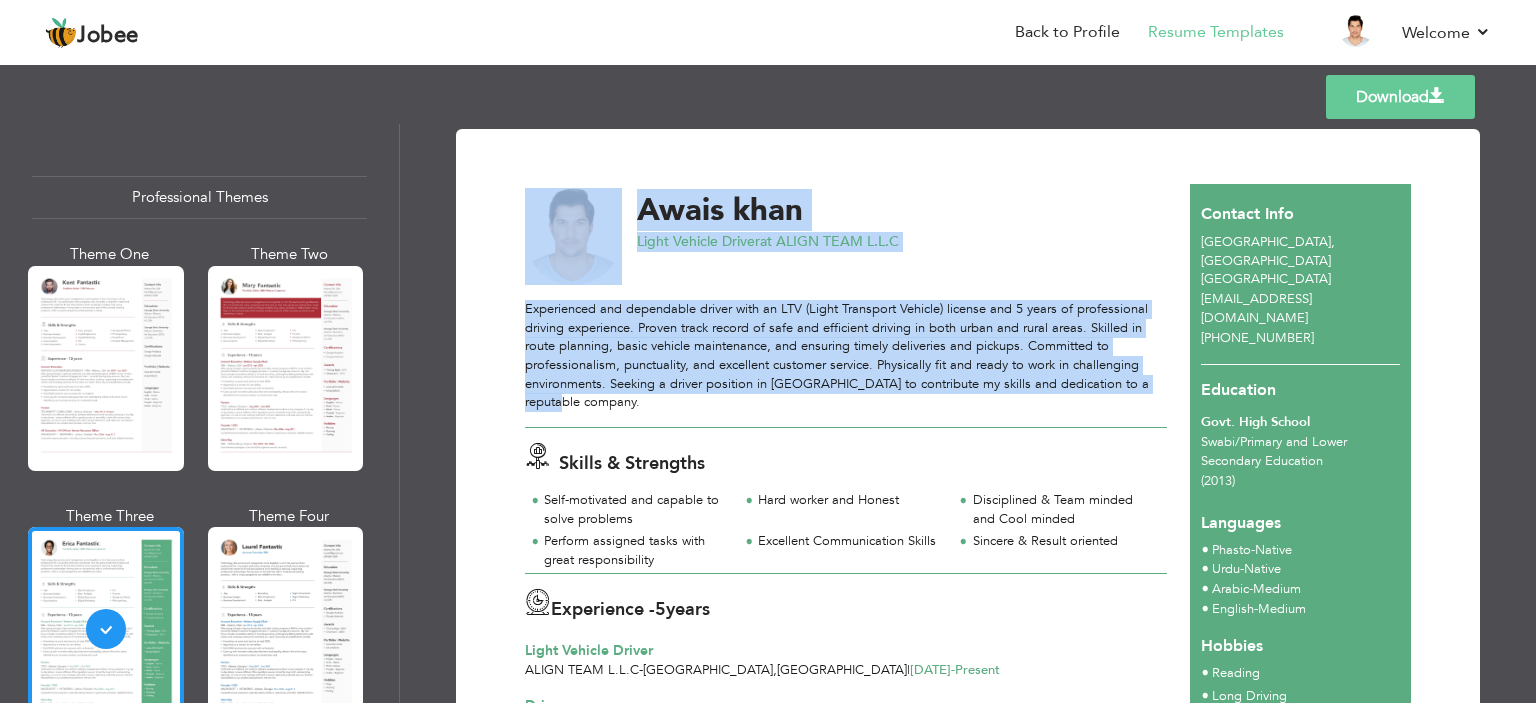 drag, startPoint x: 1526, startPoint y: 384, endPoint x: 991, endPoint y: 338, distance: 536.97394 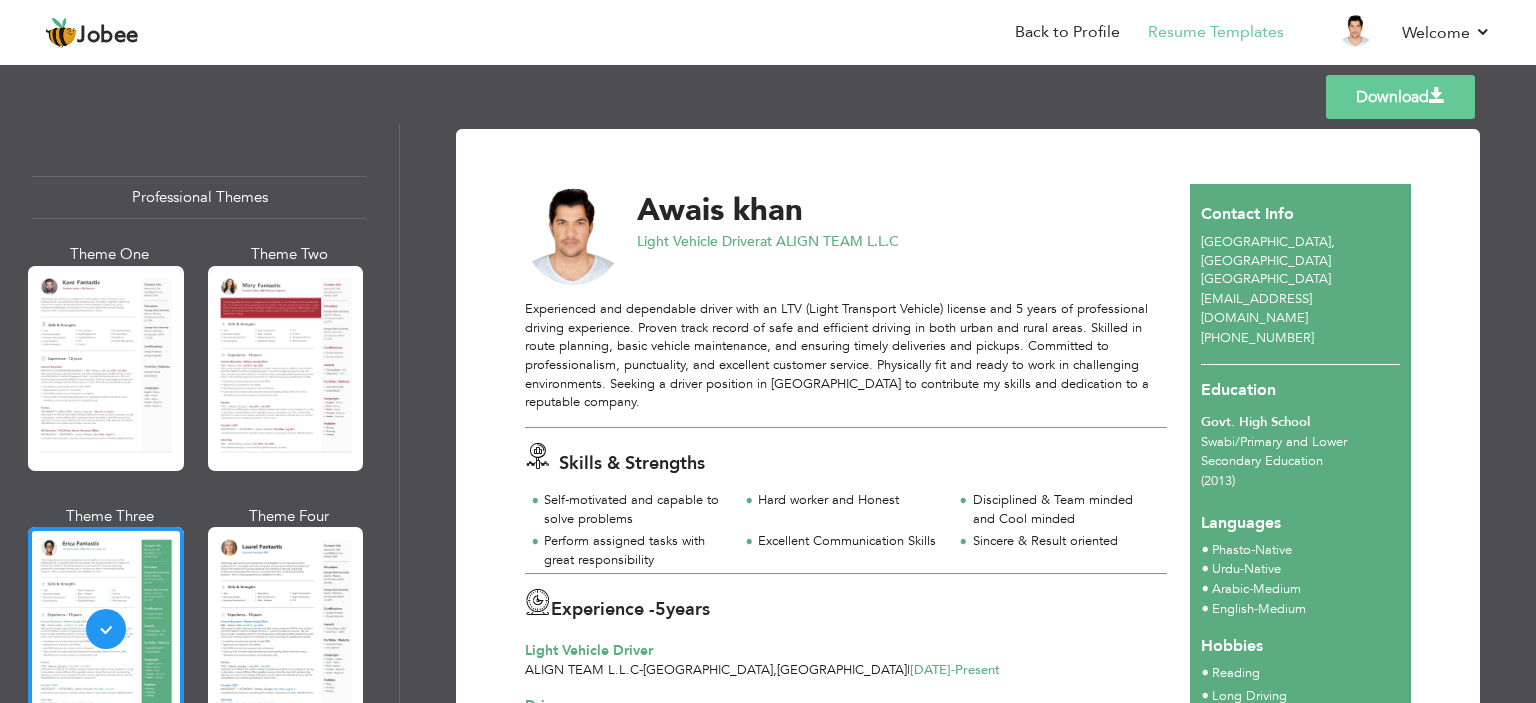 click on "Professional Themes
Theme One
Theme Two
Theme Three
Theme Six" at bounding box center (199, 413) 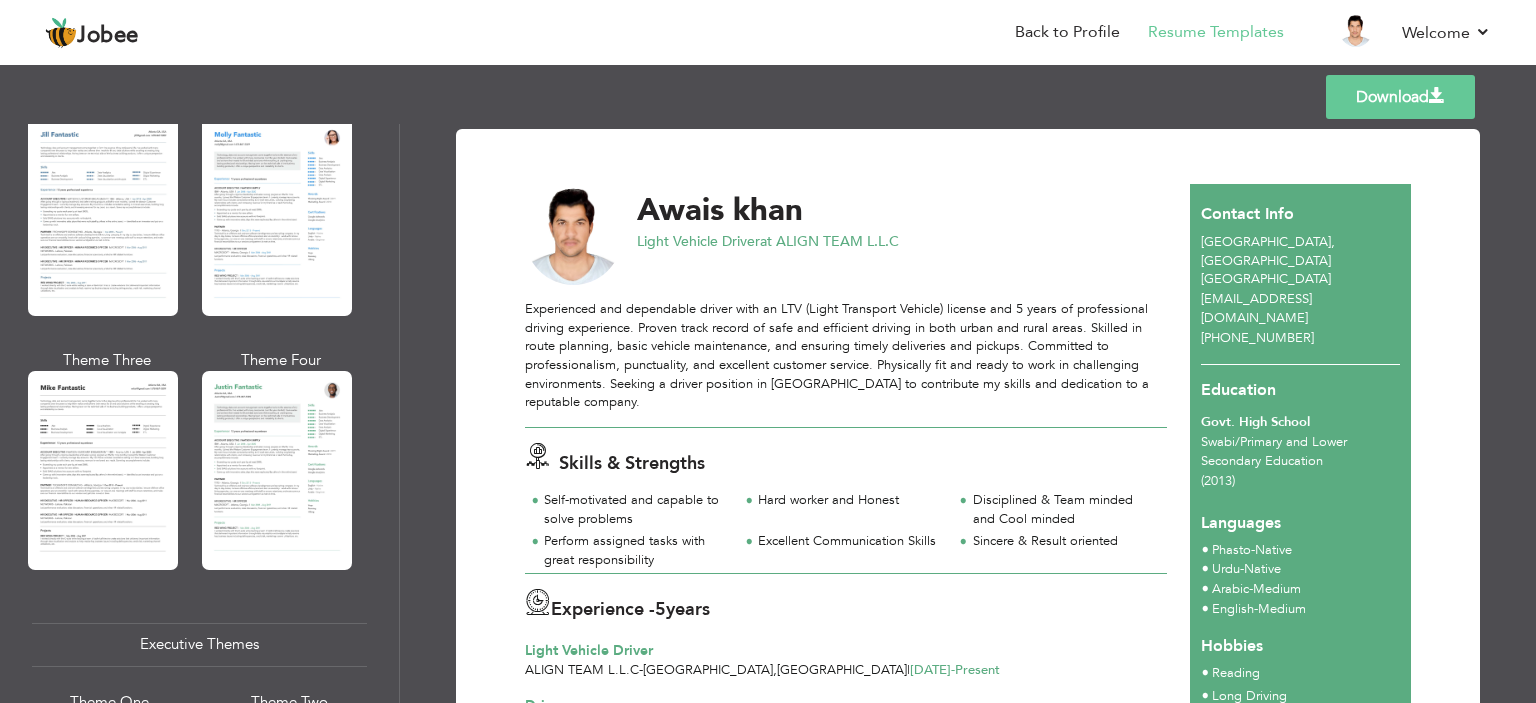 scroll, scrollTop: 1026, scrollLeft: 0, axis: vertical 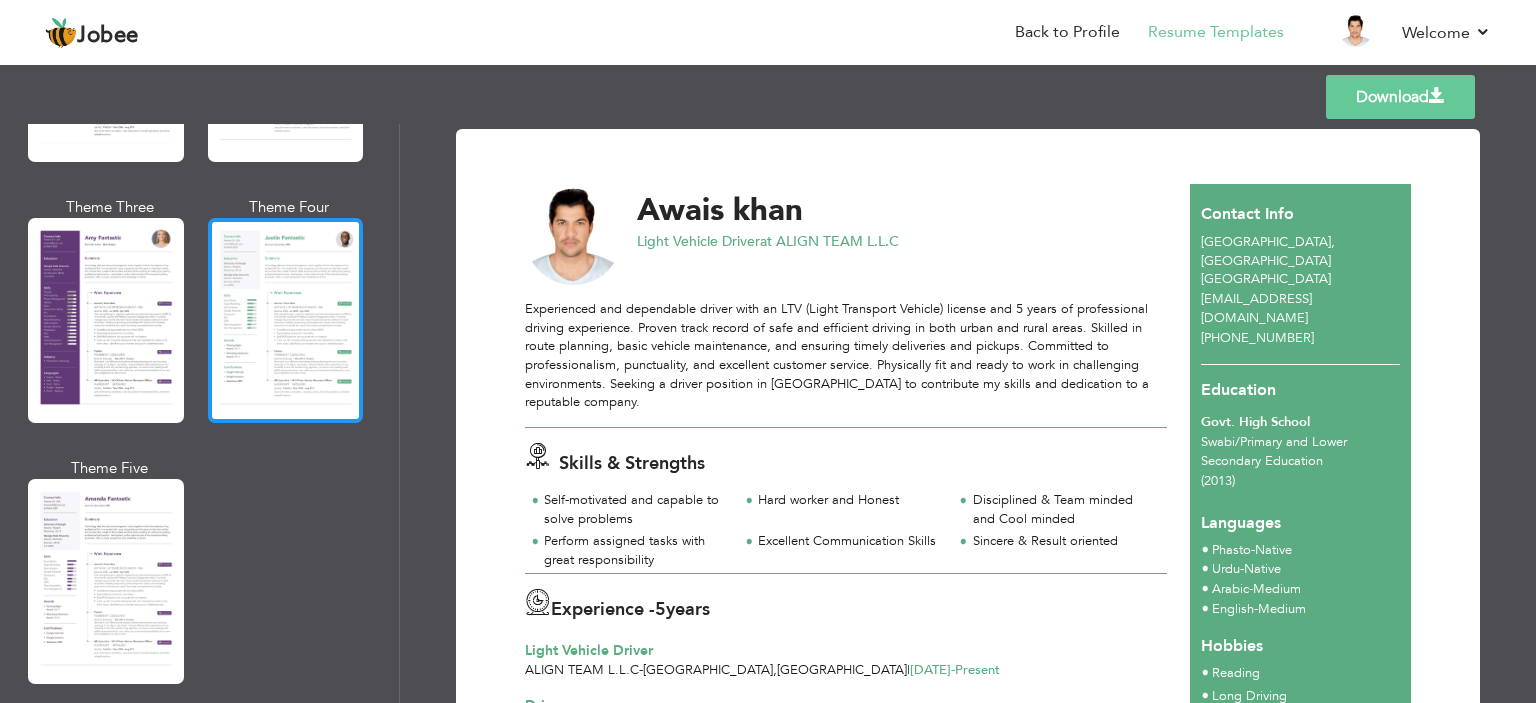 click at bounding box center (286, 320) 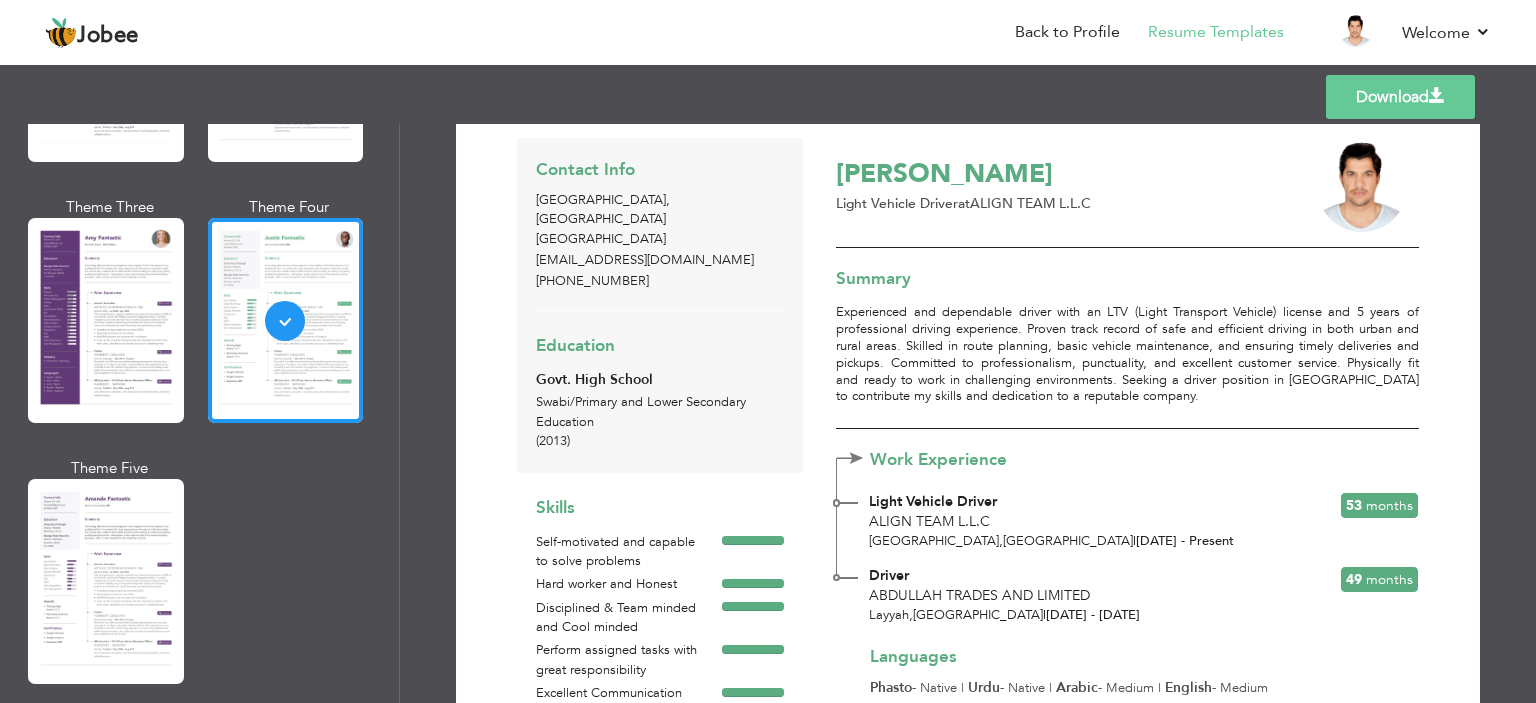 scroll, scrollTop: 0, scrollLeft: 0, axis: both 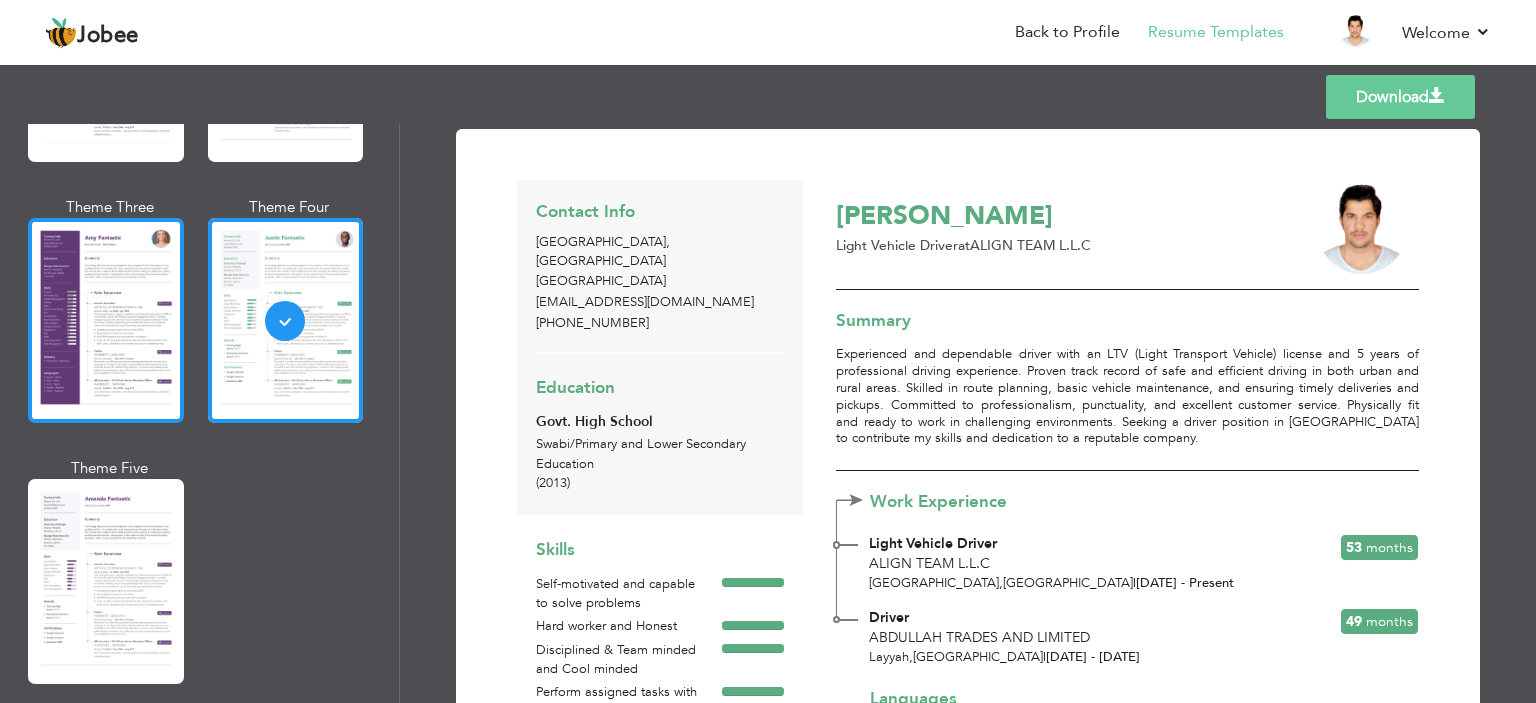click at bounding box center (106, 320) 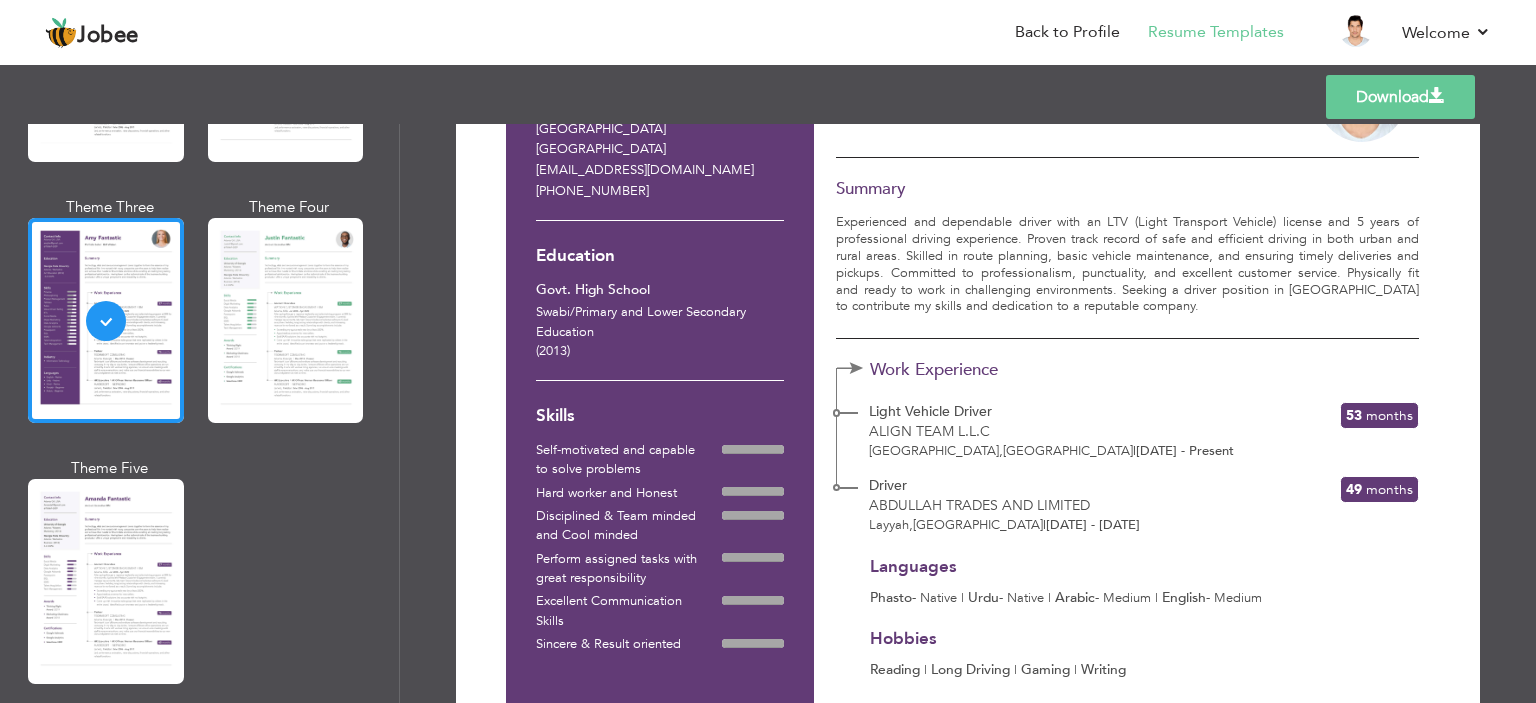 scroll, scrollTop: 0, scrollLeft: 0, axis: both 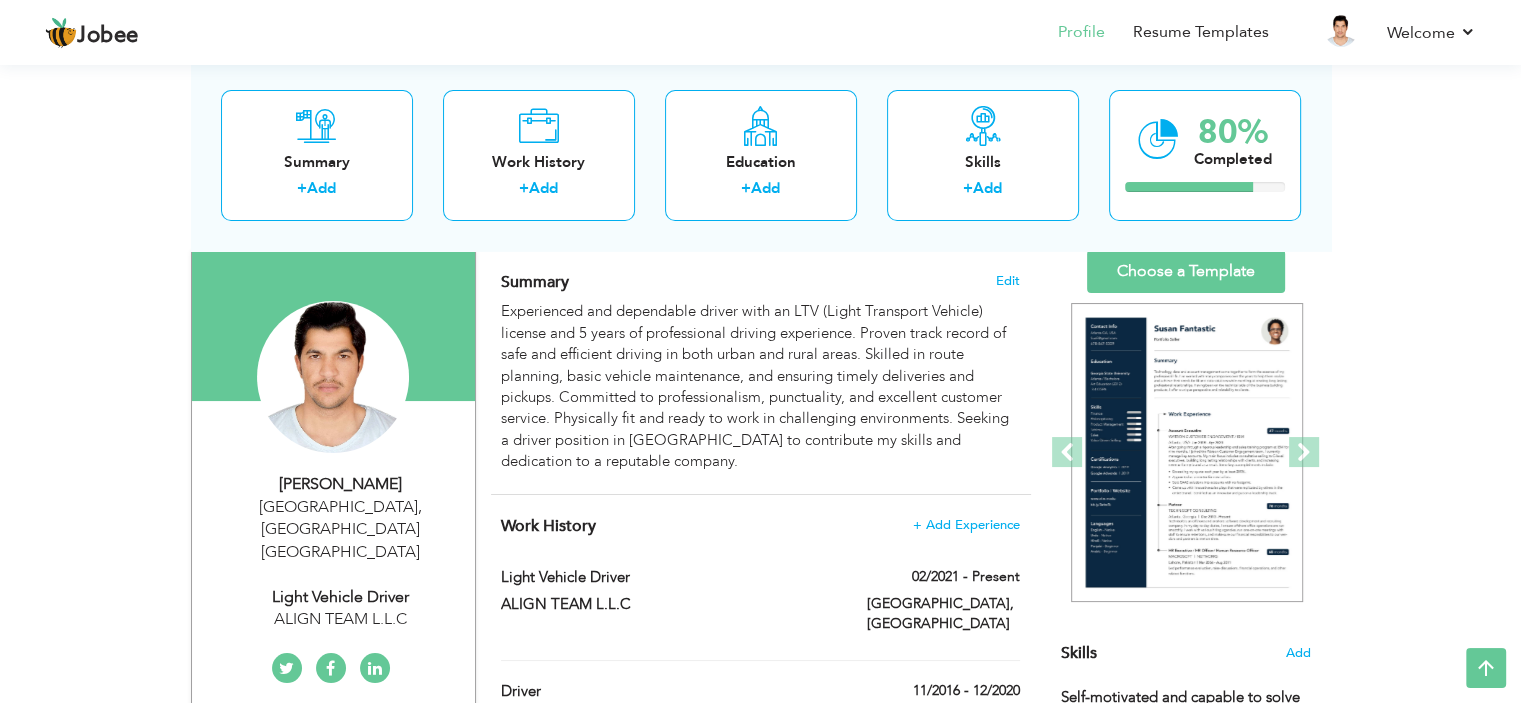 drag, startPoint x: 1497, startPoint y: 270, endPoint x: 1531, endPoint y: 278, distance: 34.928497 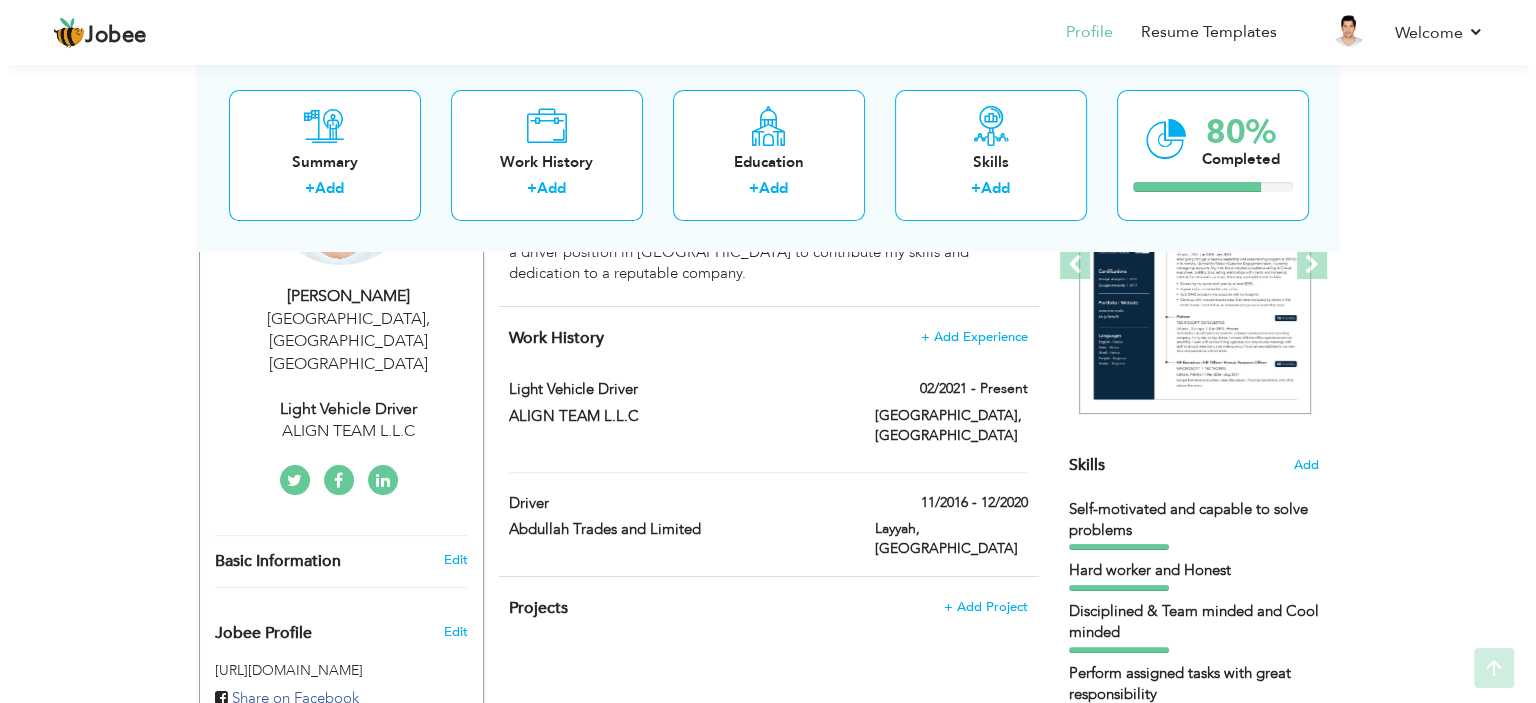 scroll, scrollTop: 334, scrollLeft: 0, axis: vertical 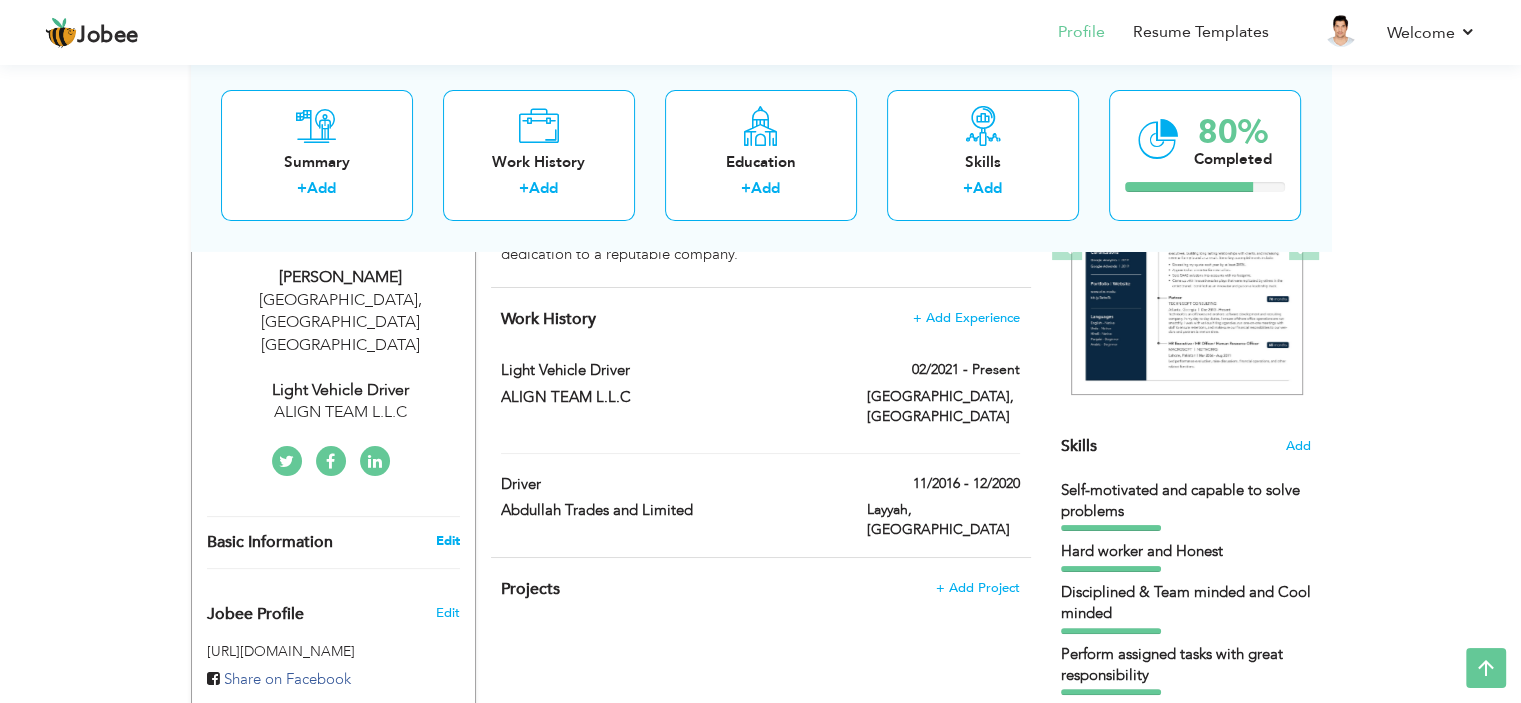click on "Edit" at bounding box center [447, 541] 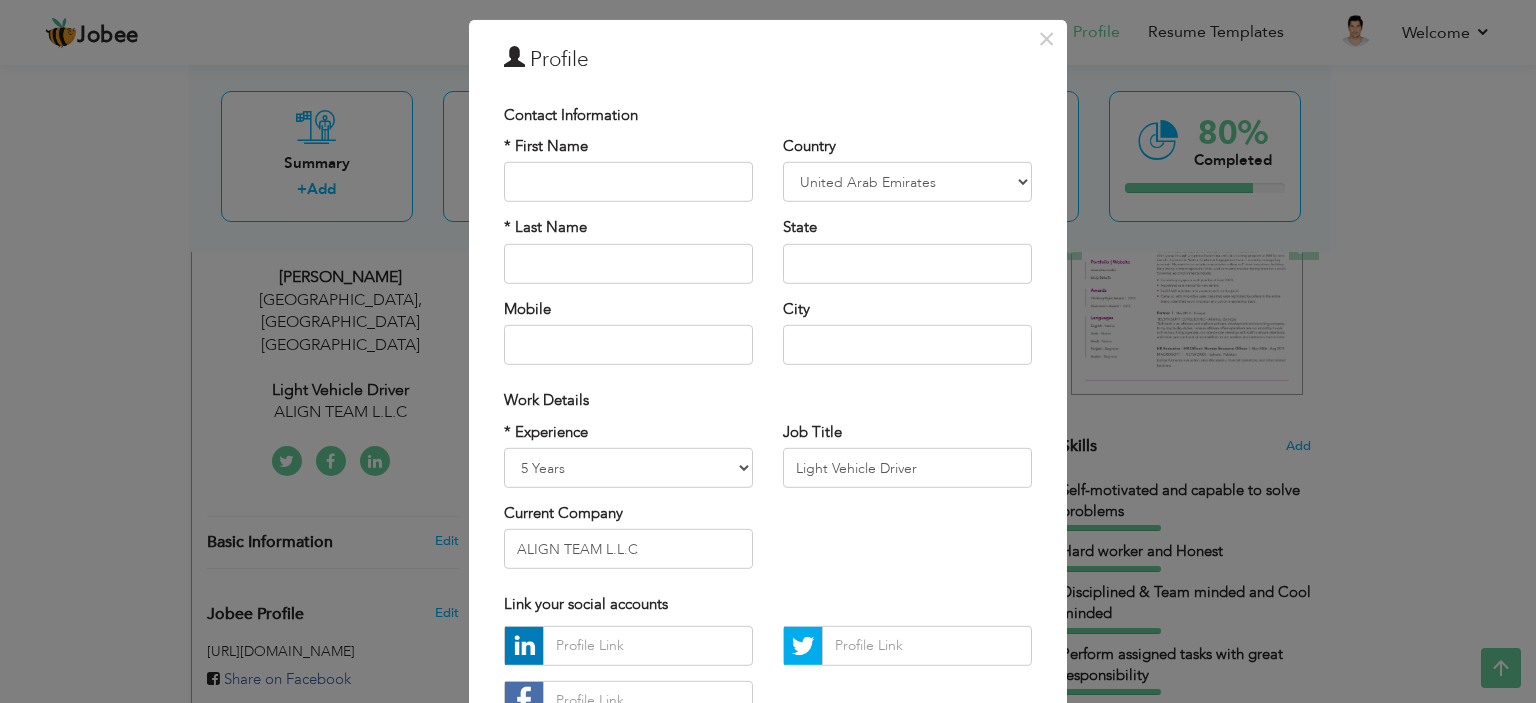 scroll, scrollTop: 49, scrollLeft: 0, axis: vertical 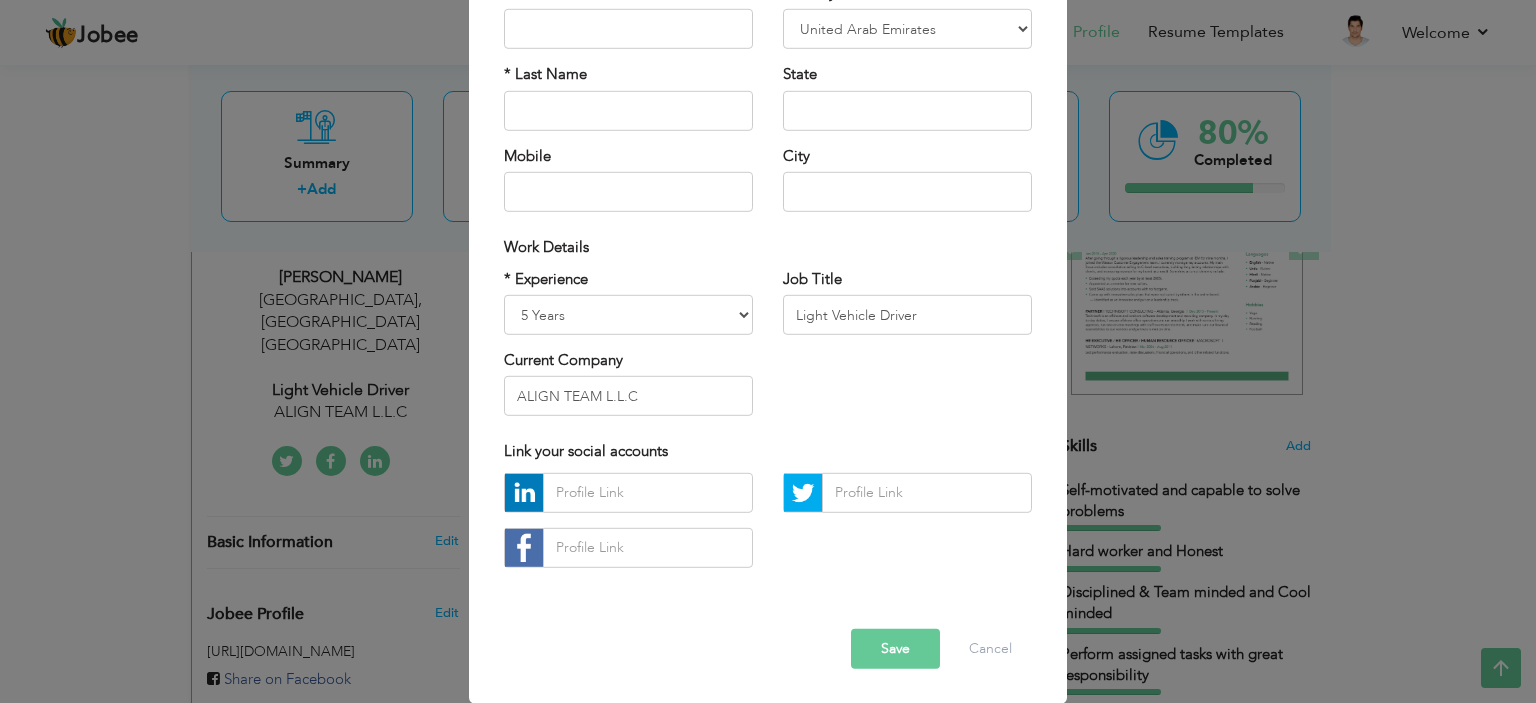 click on "Save" at bounding box center (895, 649) 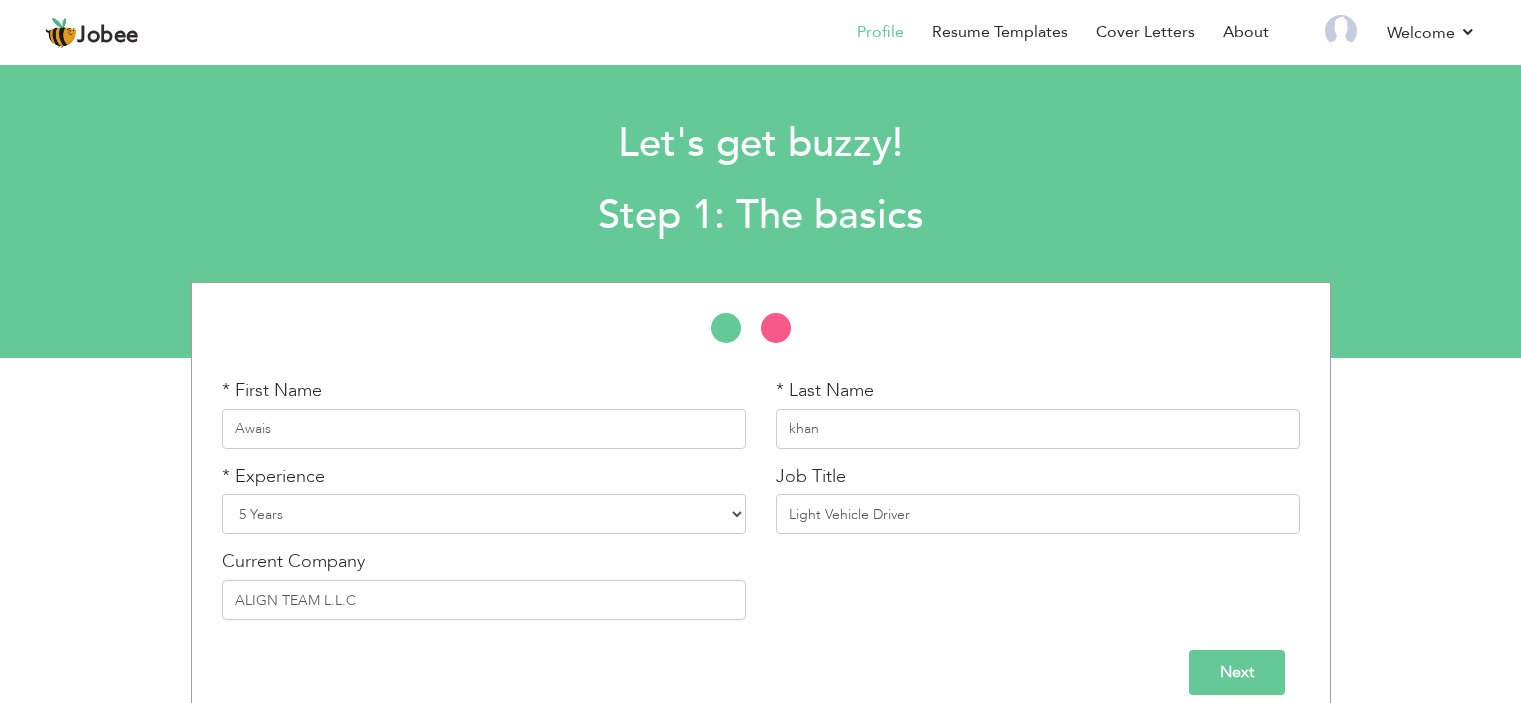 scroll, scrollTop: 21, scrollLeft: 0, axis: vertical 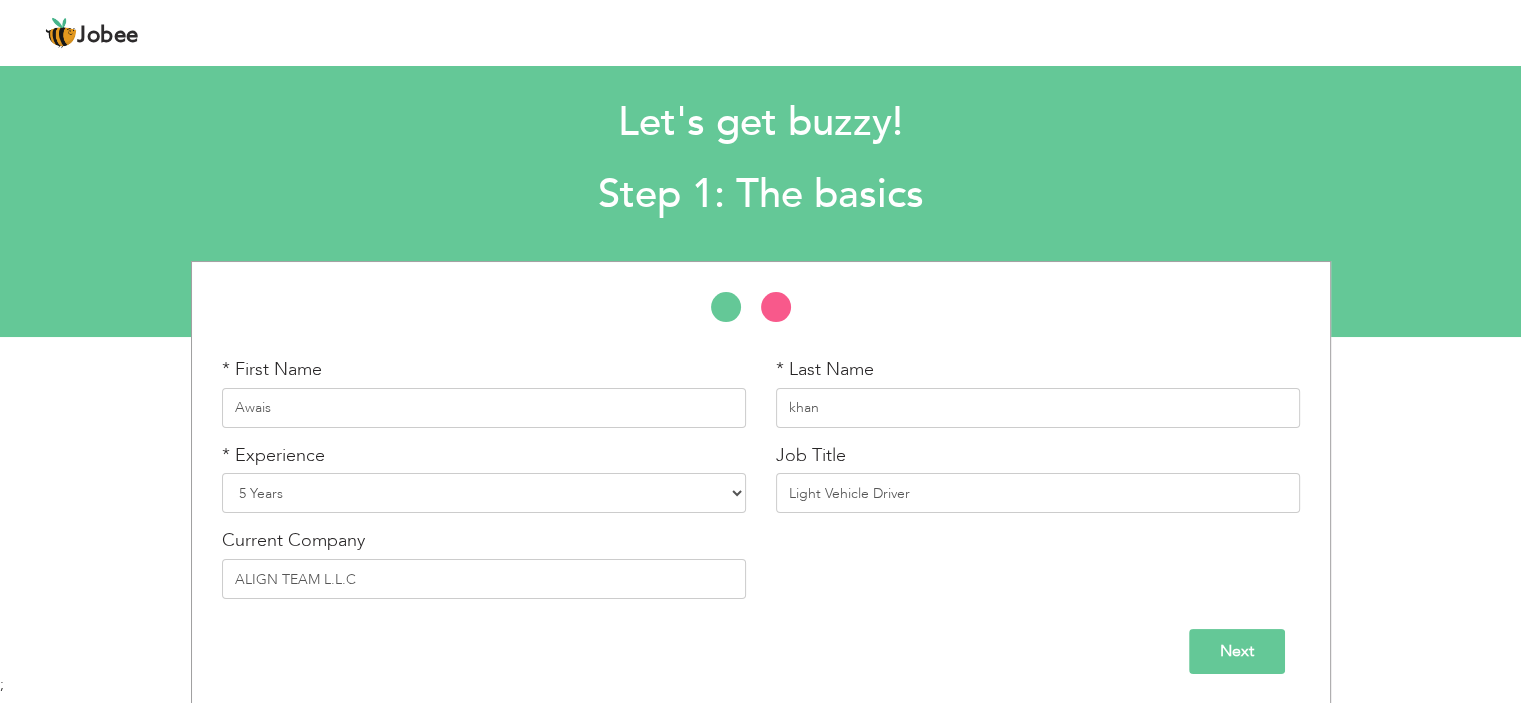 click on "Next" at bounding box center (1237, 651) 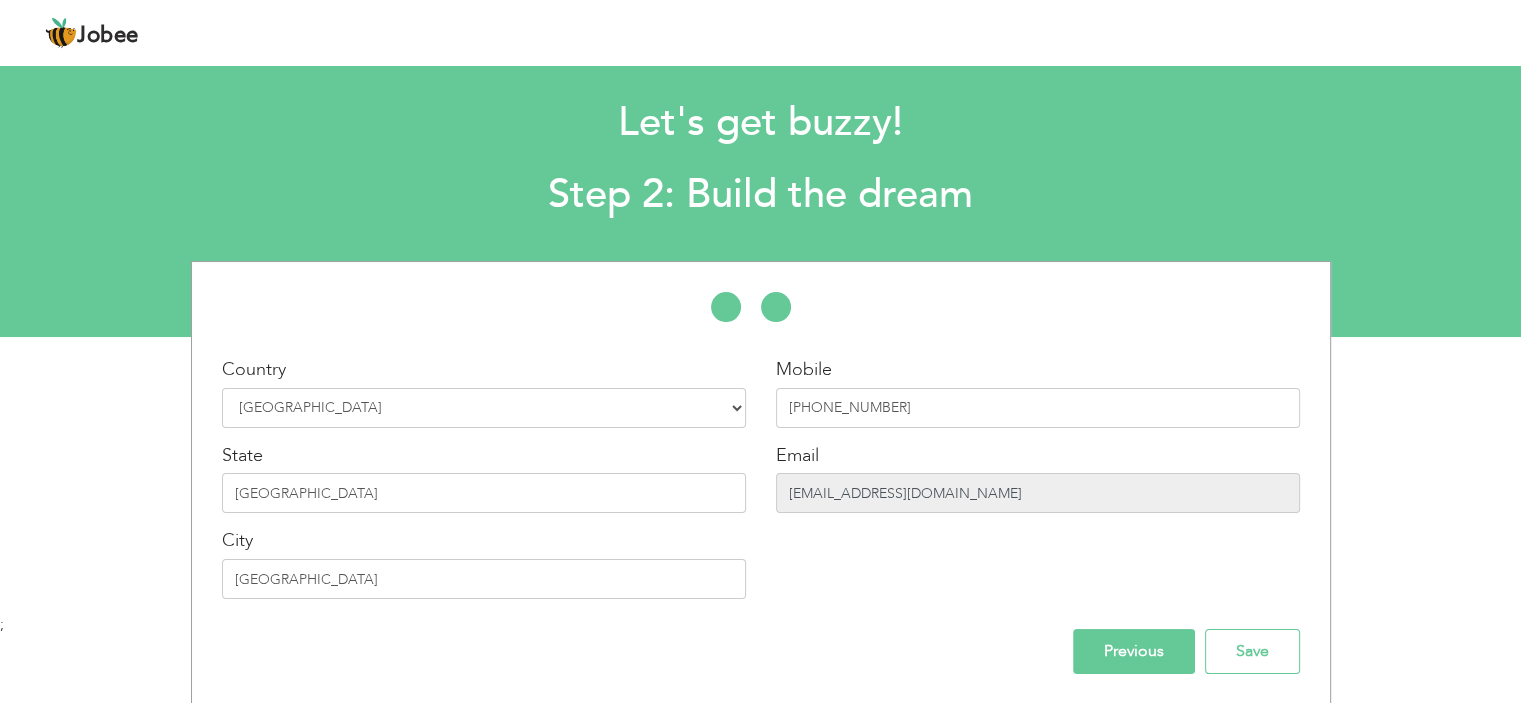 click on "snapchatonly12345678@gmail.com" at bounding box center (1038, 493) 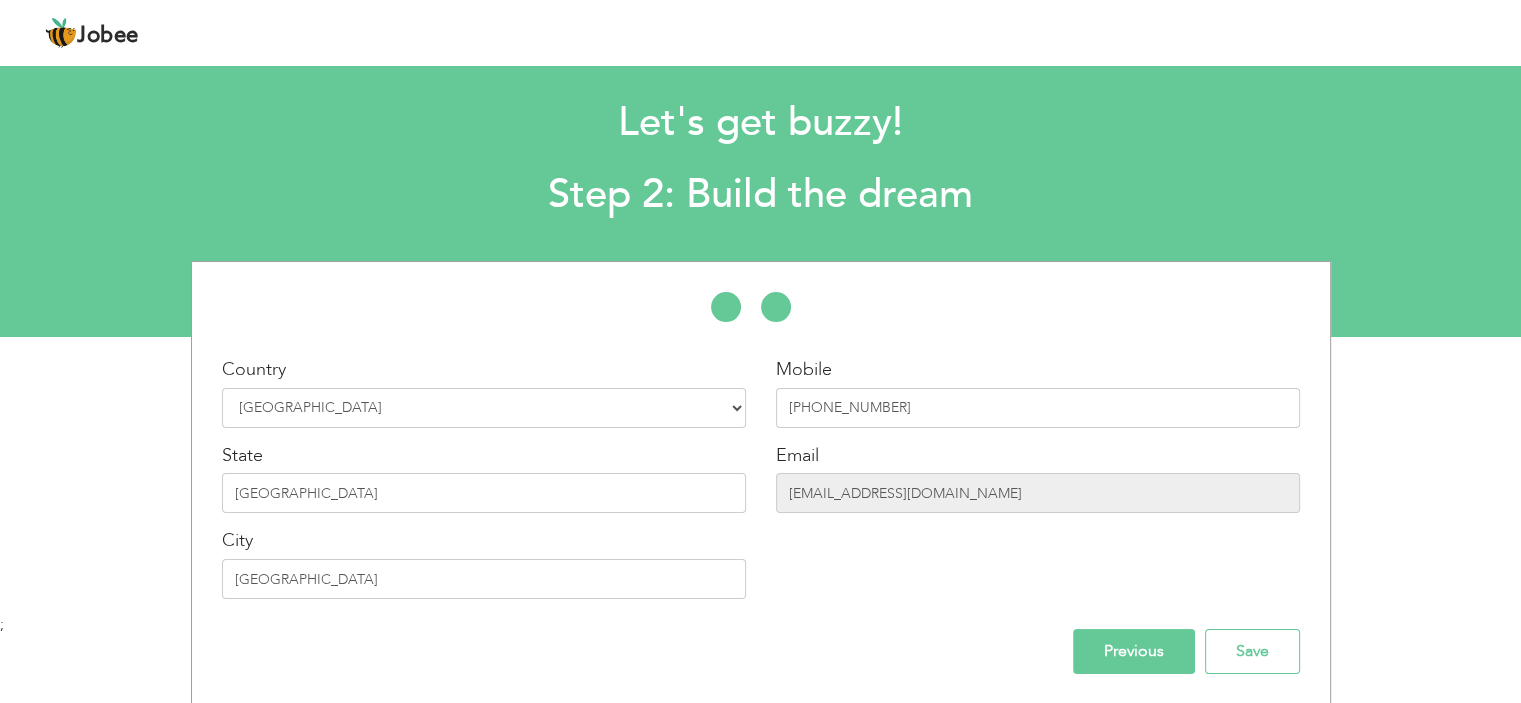 drag, startPoint x: 982, startPoint y: 469, endPoint x: 998, endPoint y: 481, distance: 20 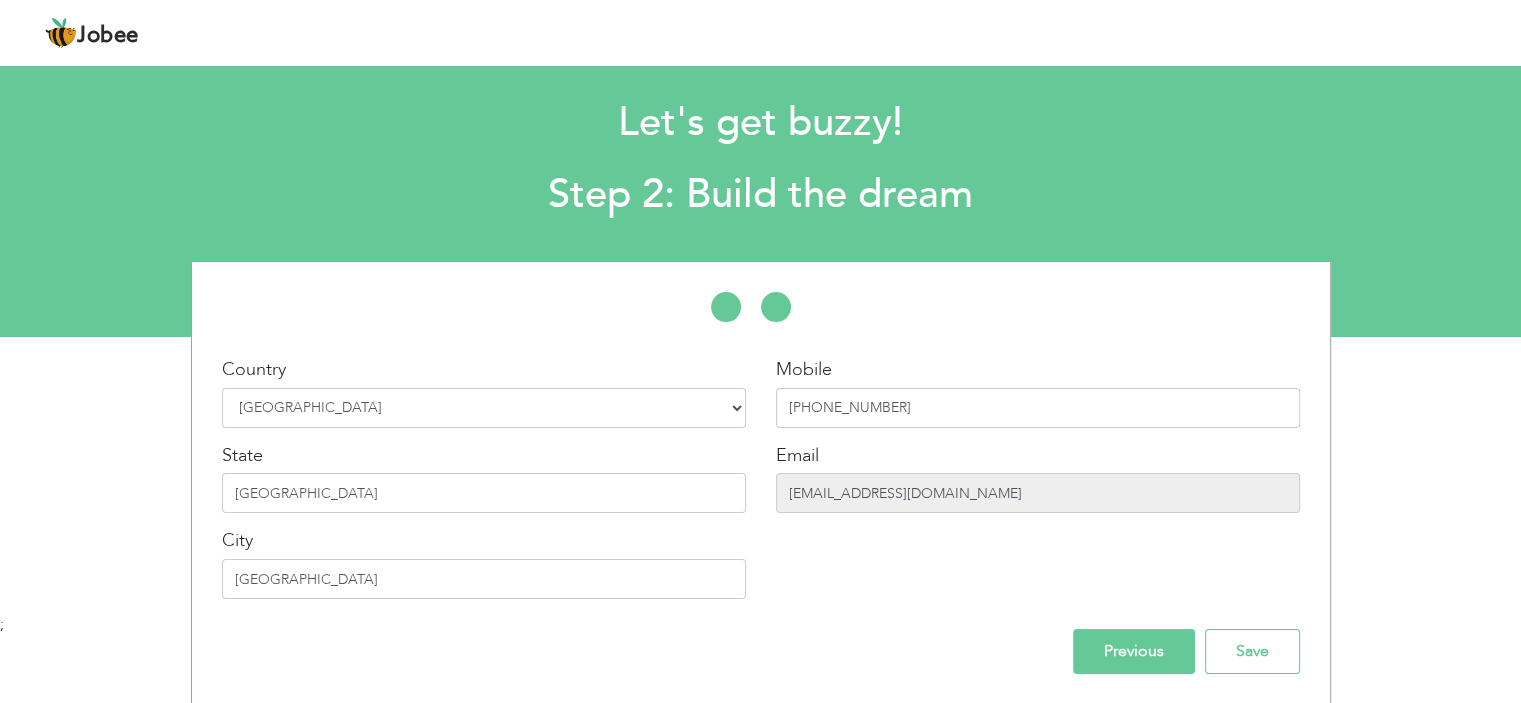 drag, startPoint x: 998, startPoint y: 481, endPoint x: 1004, endPoint y: 491, distance: 11.661903 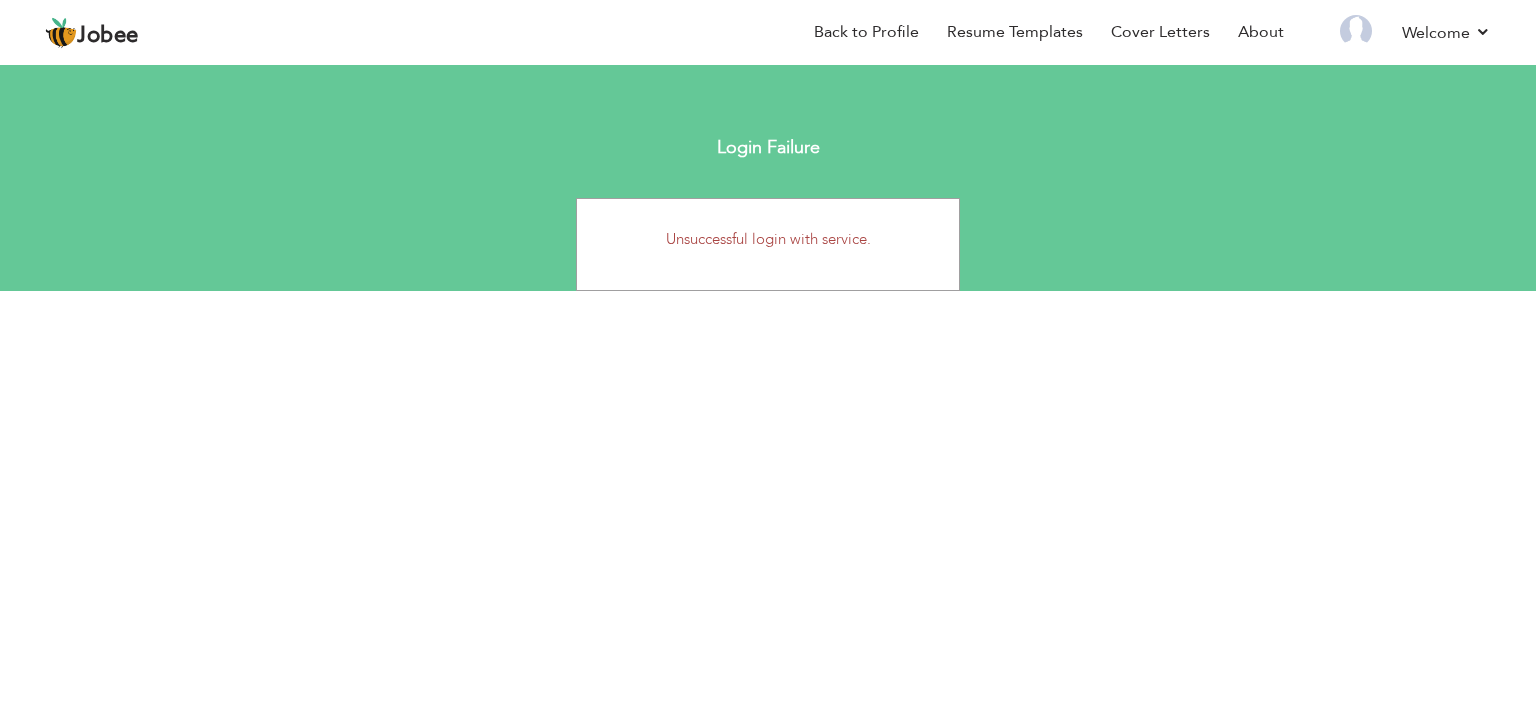 scroll, scrollTop: 0, scrollLeft: 0, axis: both 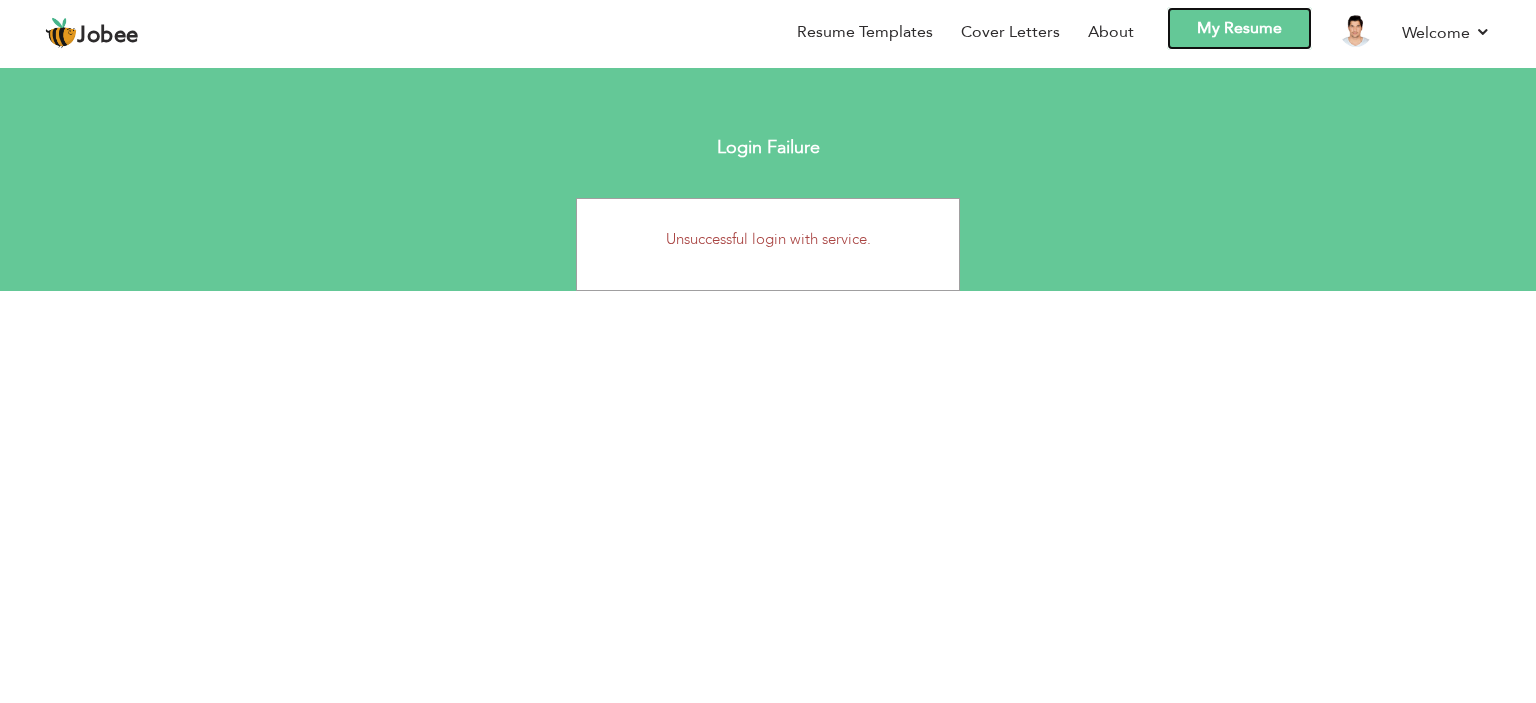 click on "My Resume" at bounding box center (1239, 28) 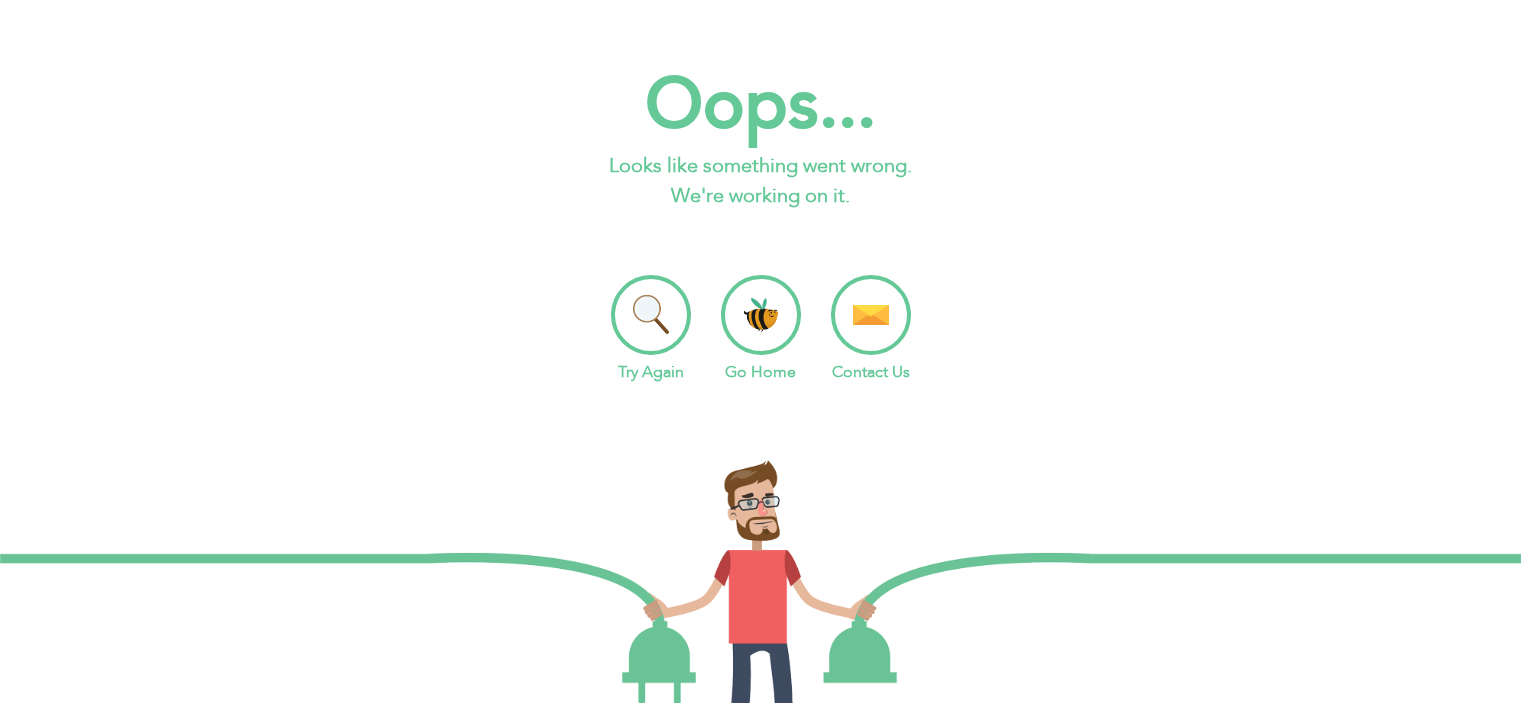 scroll, scrollTop: 0, scrollLeft: 0, axis: both 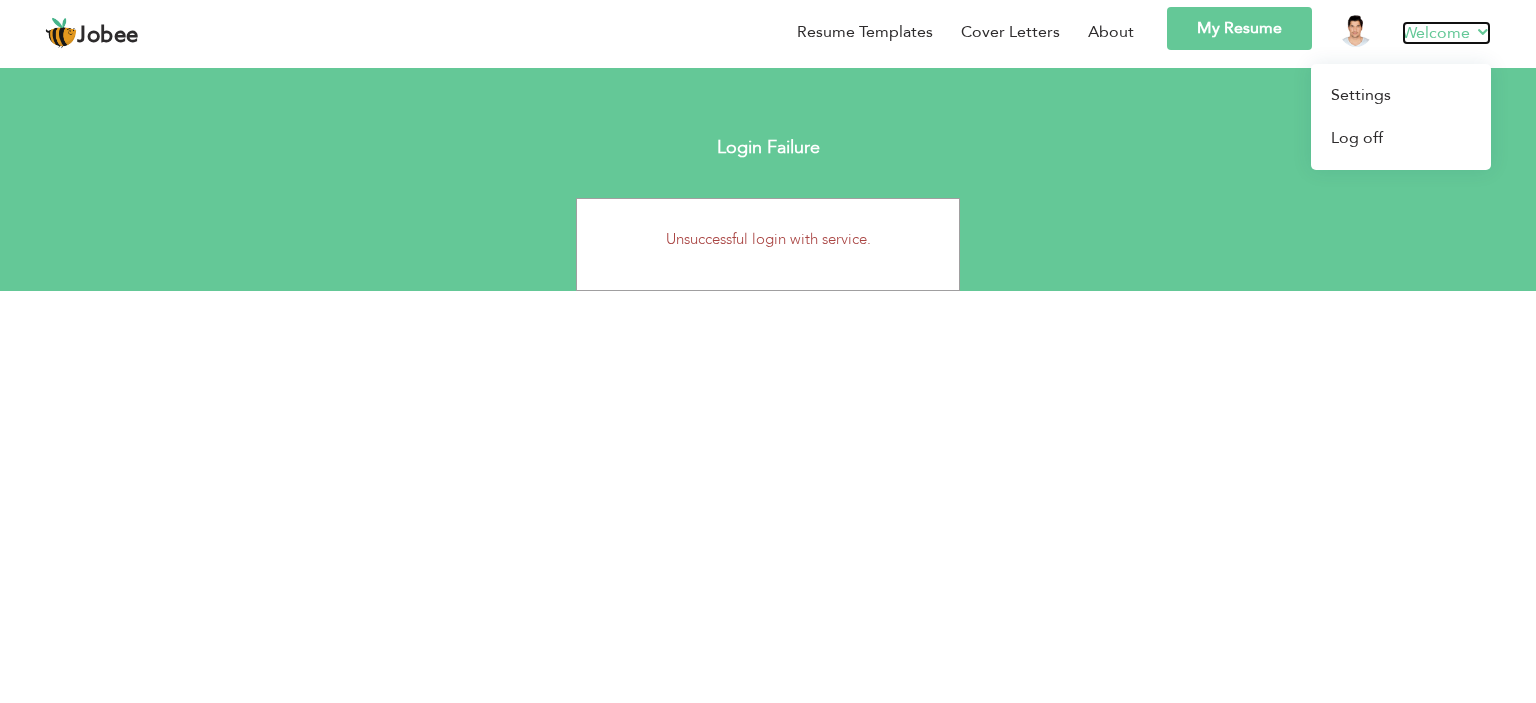 click on "Welcome" at bounding box center (1446, 33) 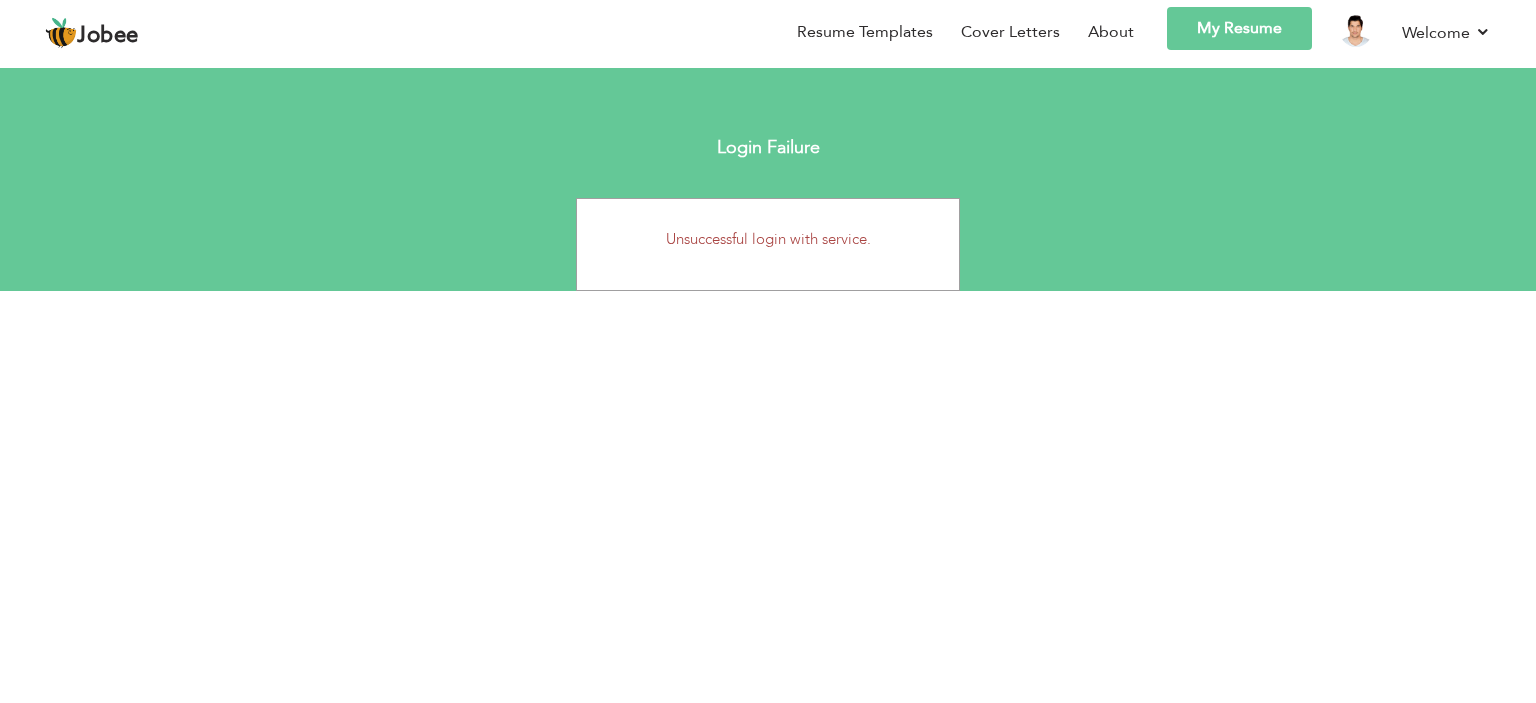 click on "Unsuccessful login with service." at bounding box center (768, 244) 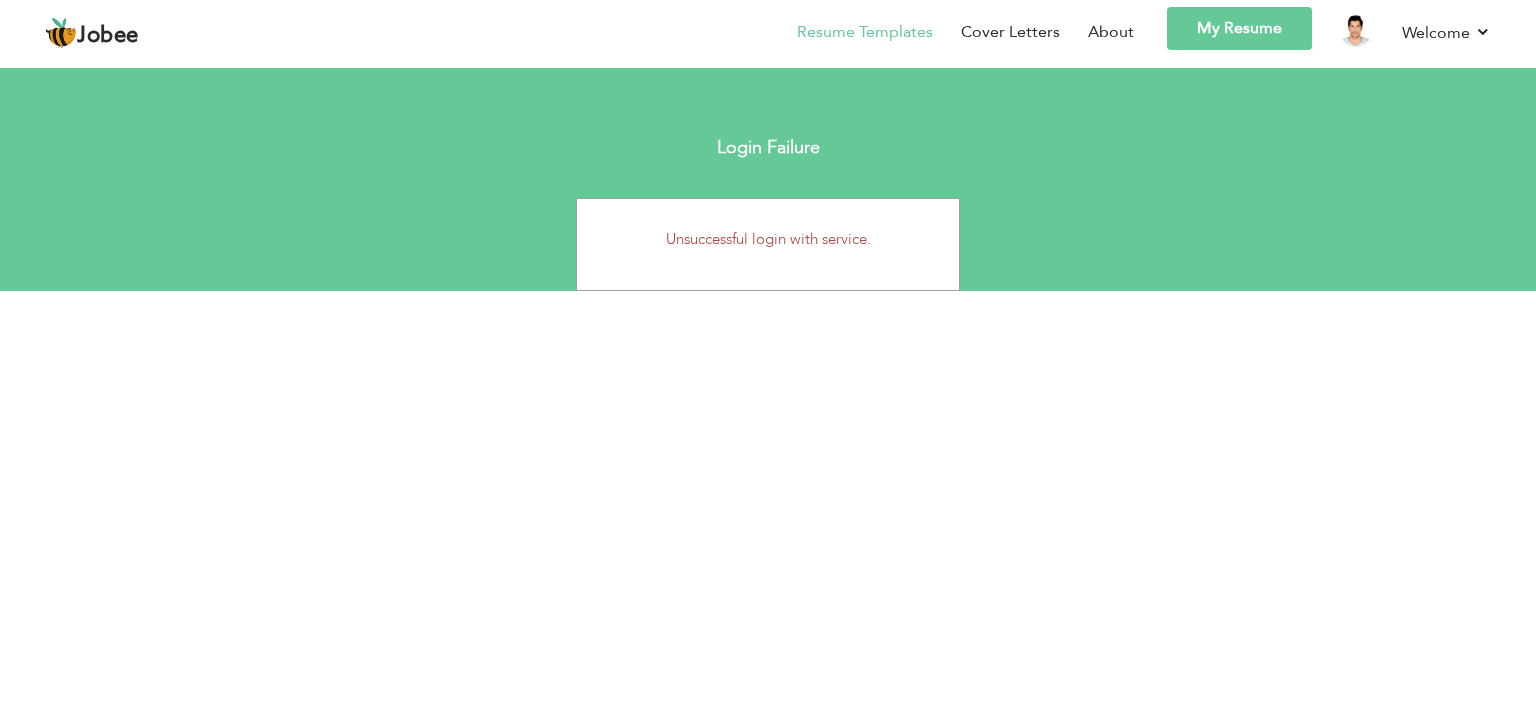 click on "Resume Templates" at bounding box center (851, 35) 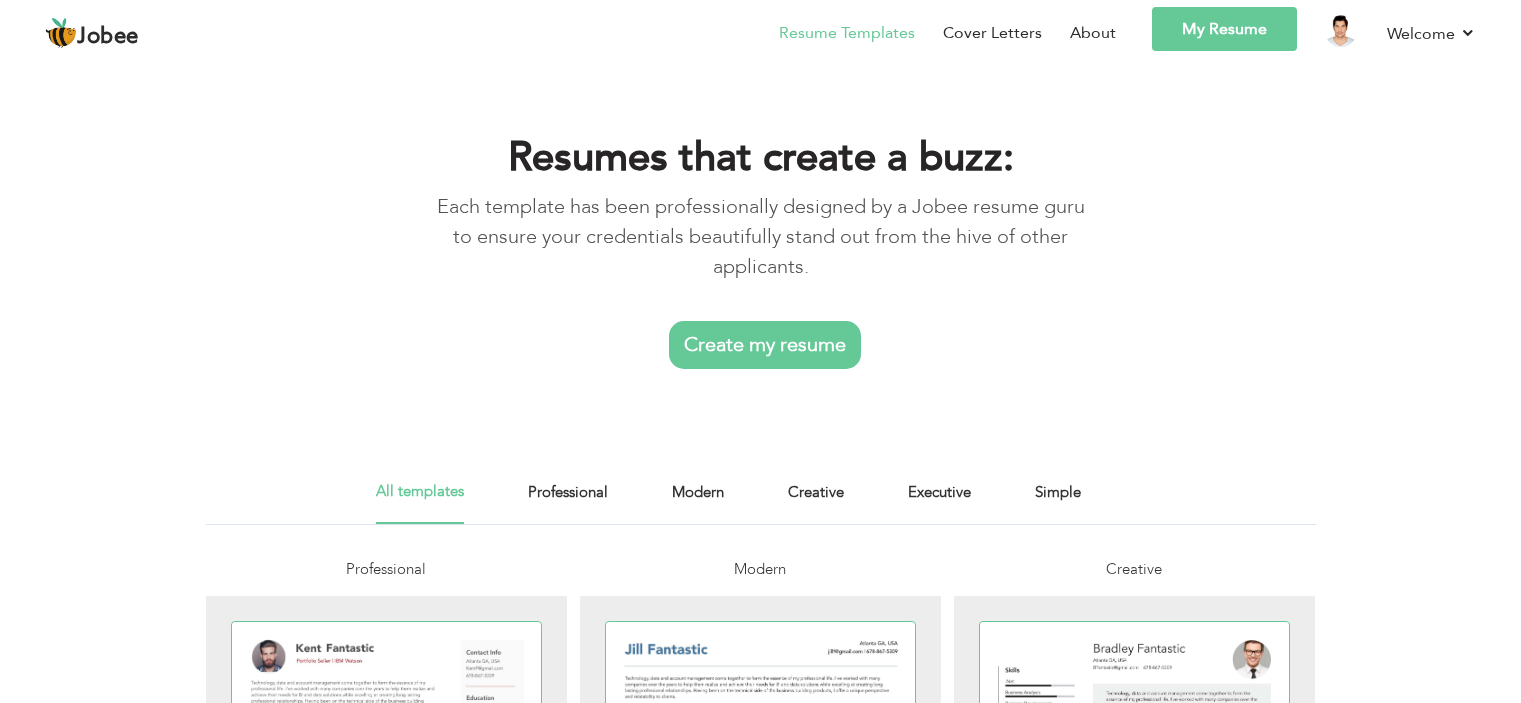 scroll, scrollTop: 0, scrollLeft: 0, axis: both 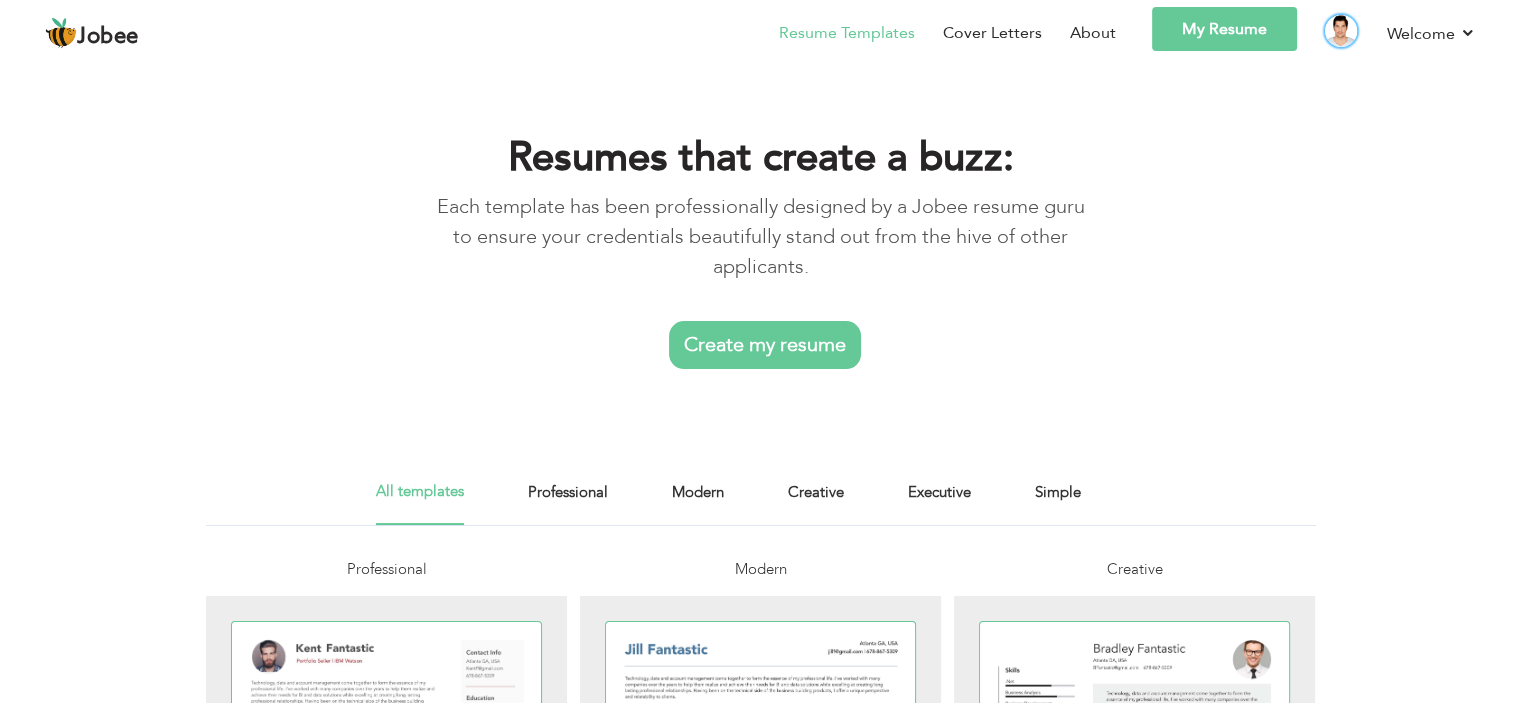click at bounding box center [1341, 31] 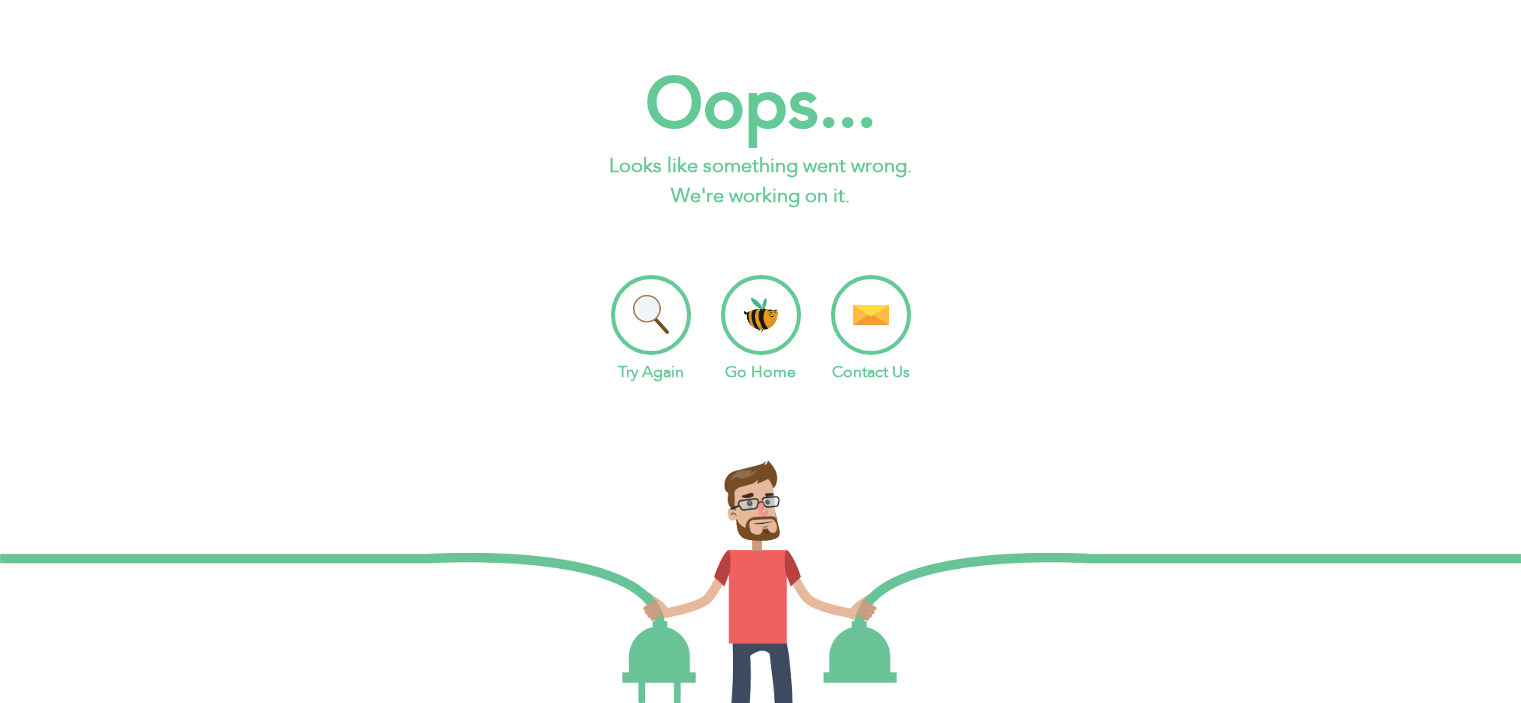 click on "Jobee
Resume Templates
Cover Letters
About
My Resume
Welcome
Settings
Log off
Profile" at bounding box center (760, 453) 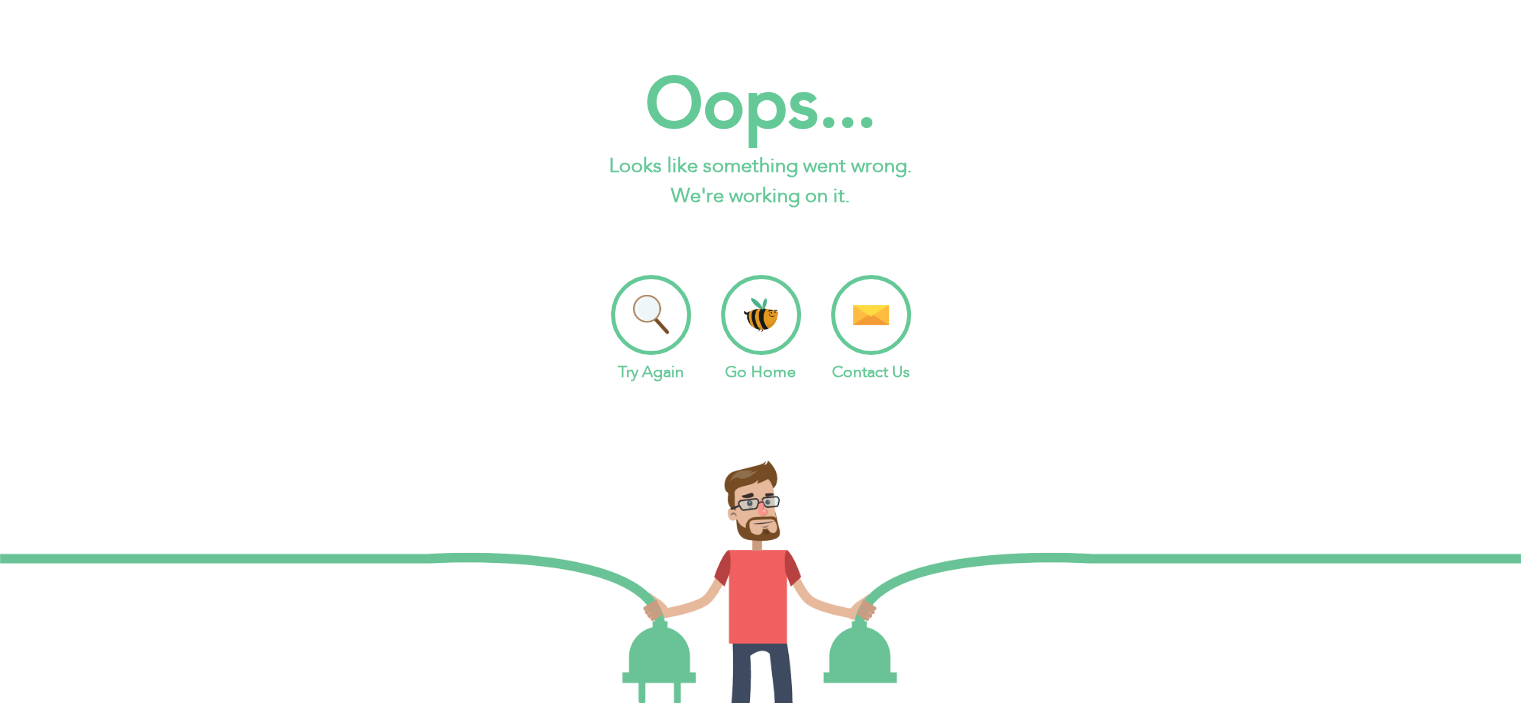 scroll, scrollTop: 0, scrollLeft: 0, axis: both 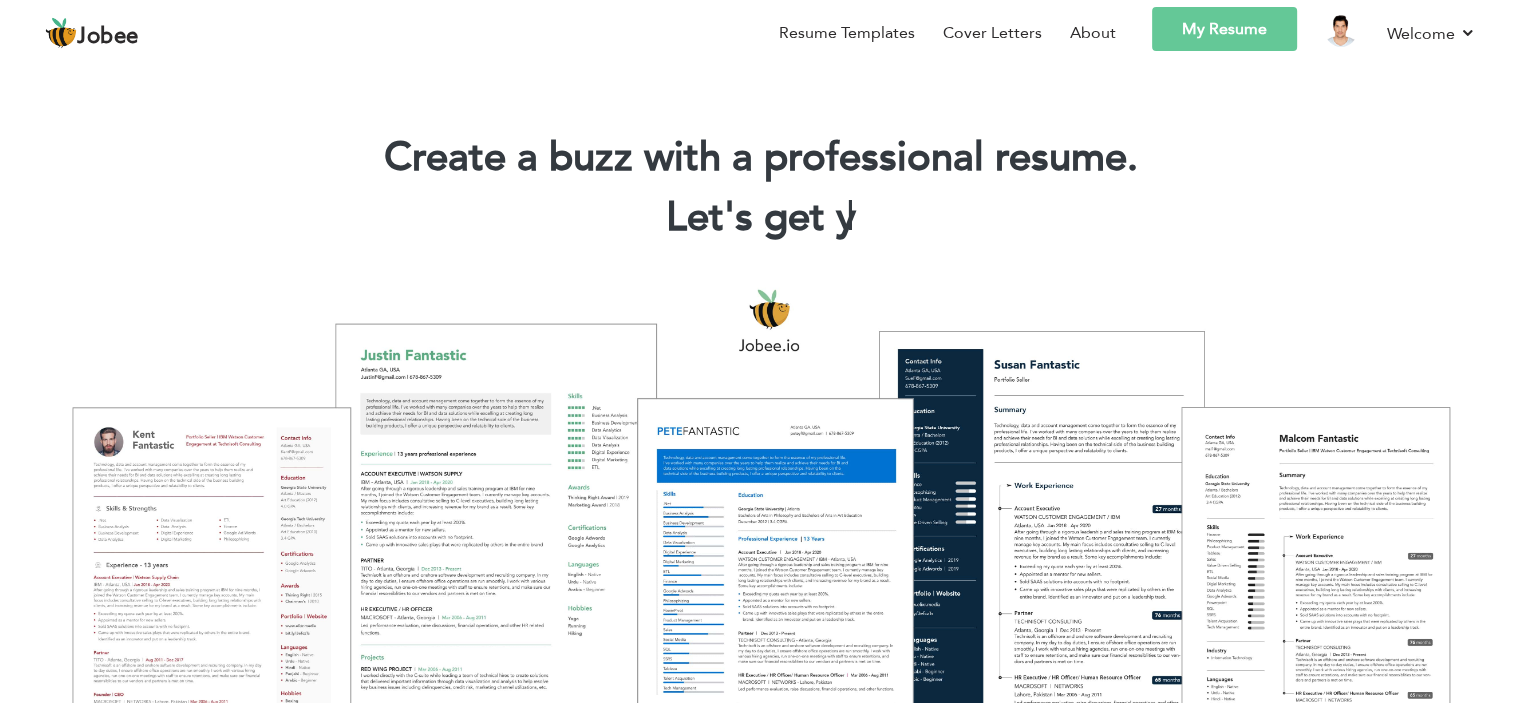 click on "My Resume" at bounding box center [1224, 29] 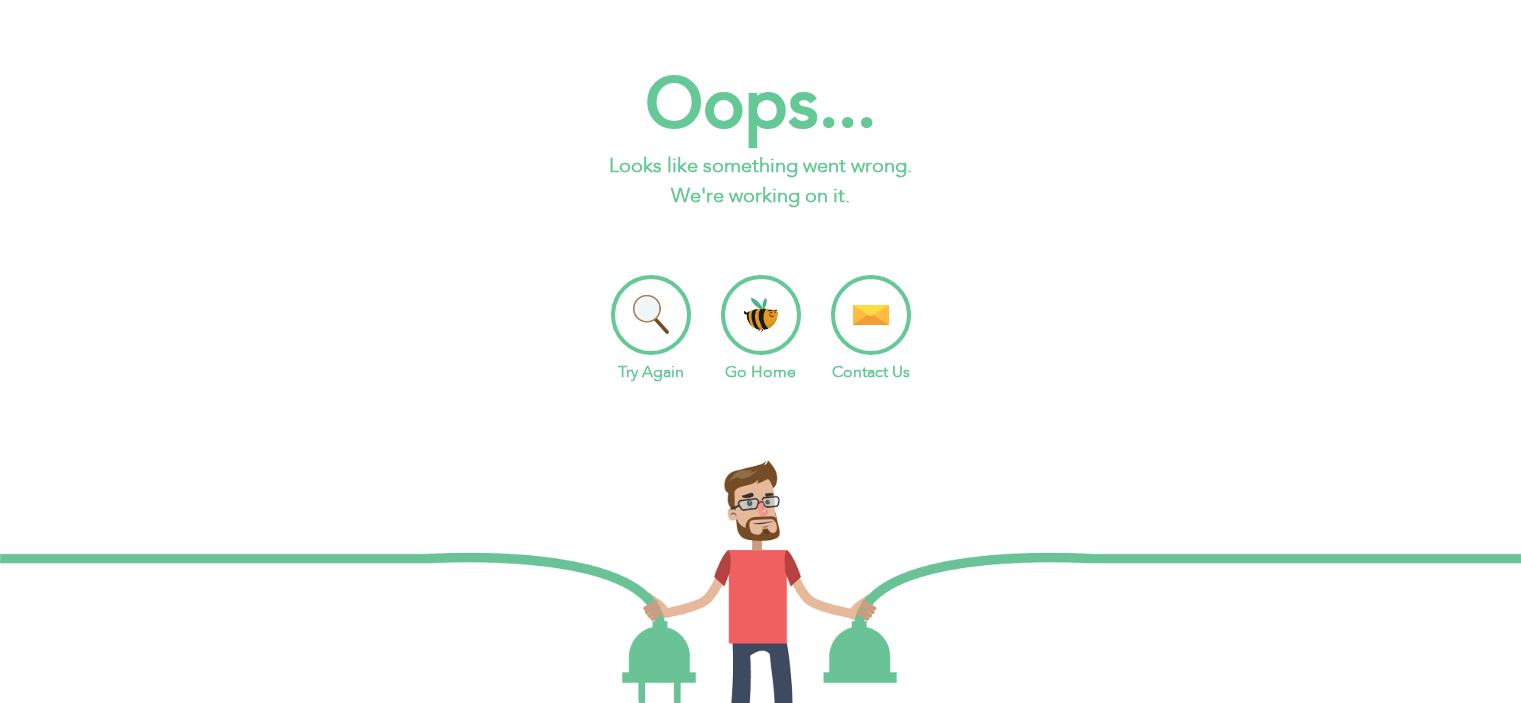 scroll, scrollTop: 0, scrollLeft: 0, axis: both 